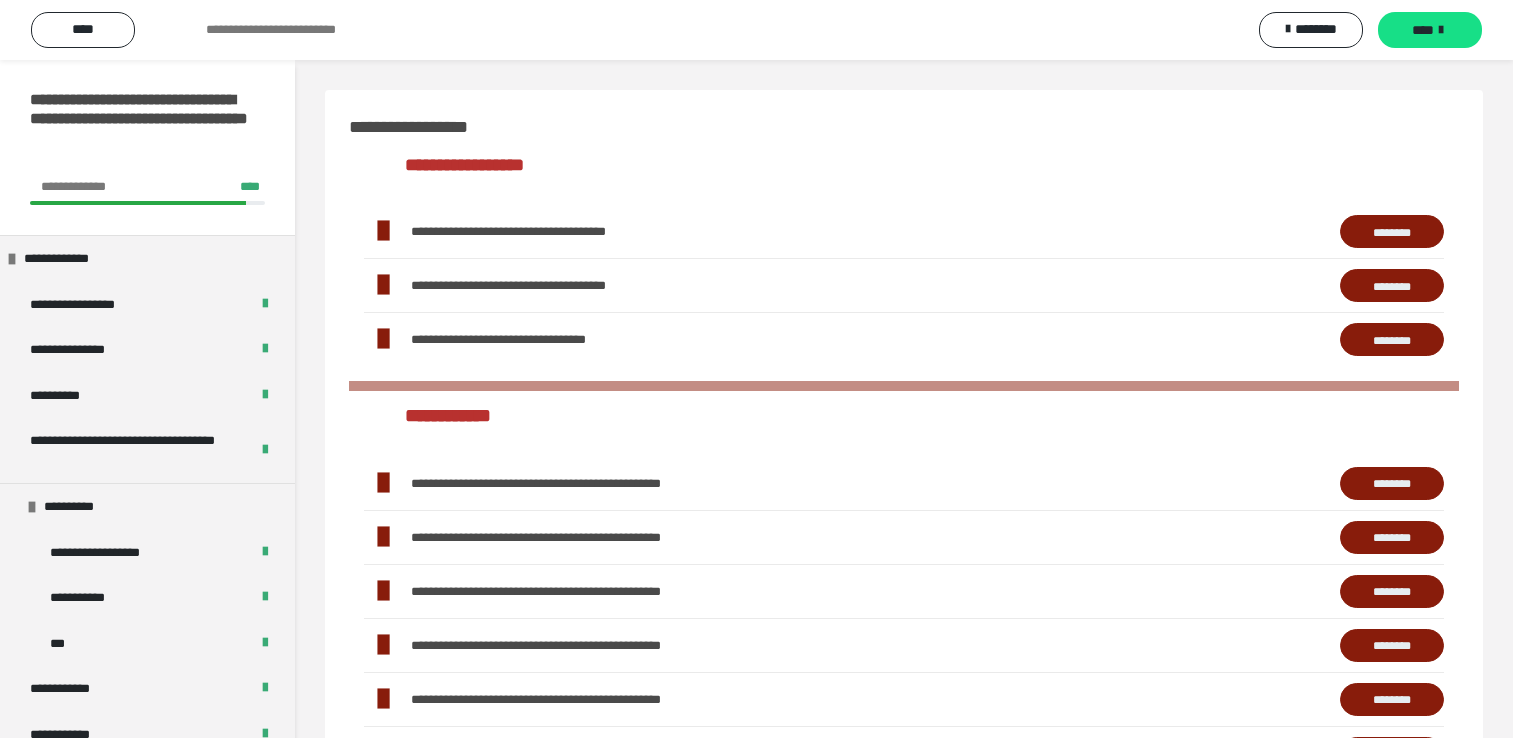 scroll, scrollTop: 660, scrollLeft: 0, axis: vertical 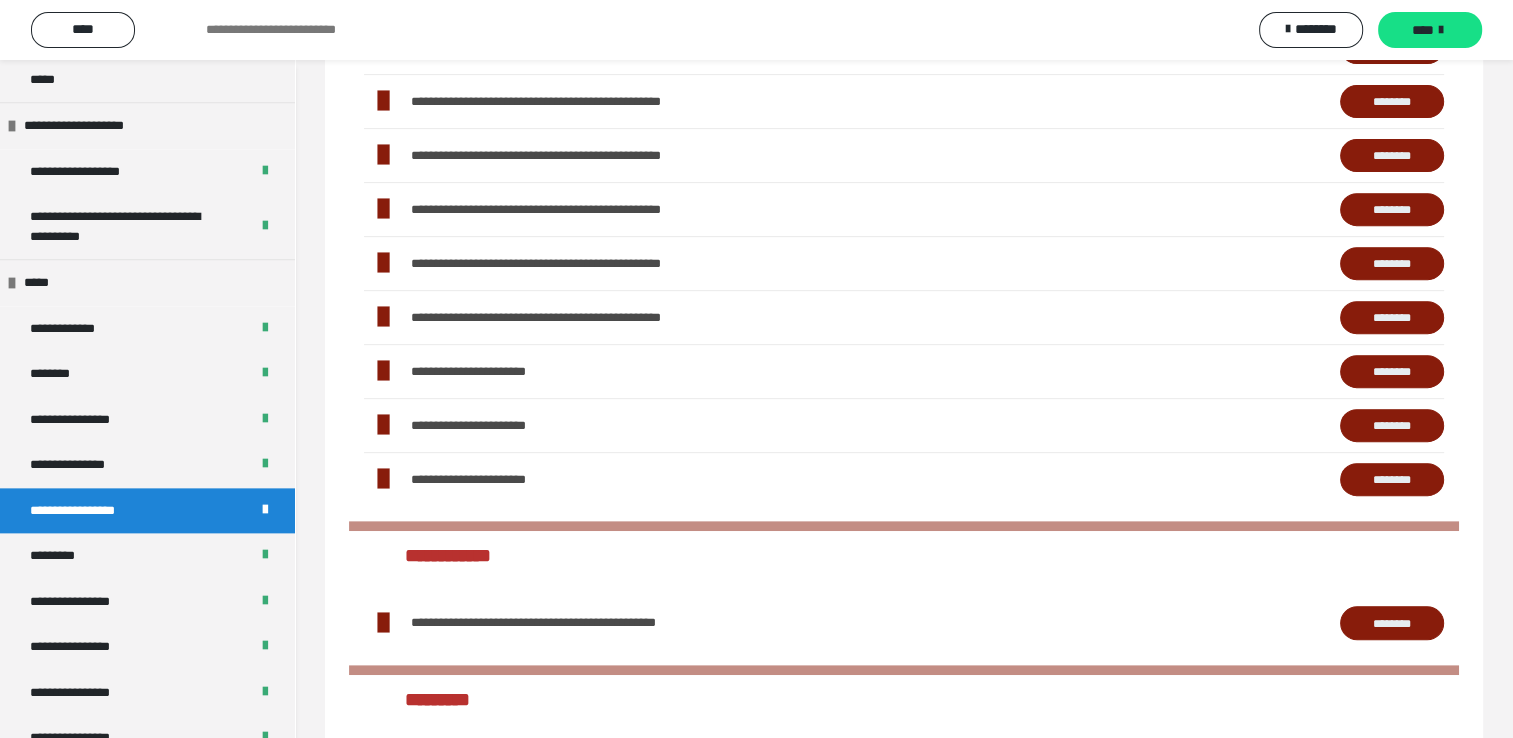 click on "********" at bounding box center (1392, 210) 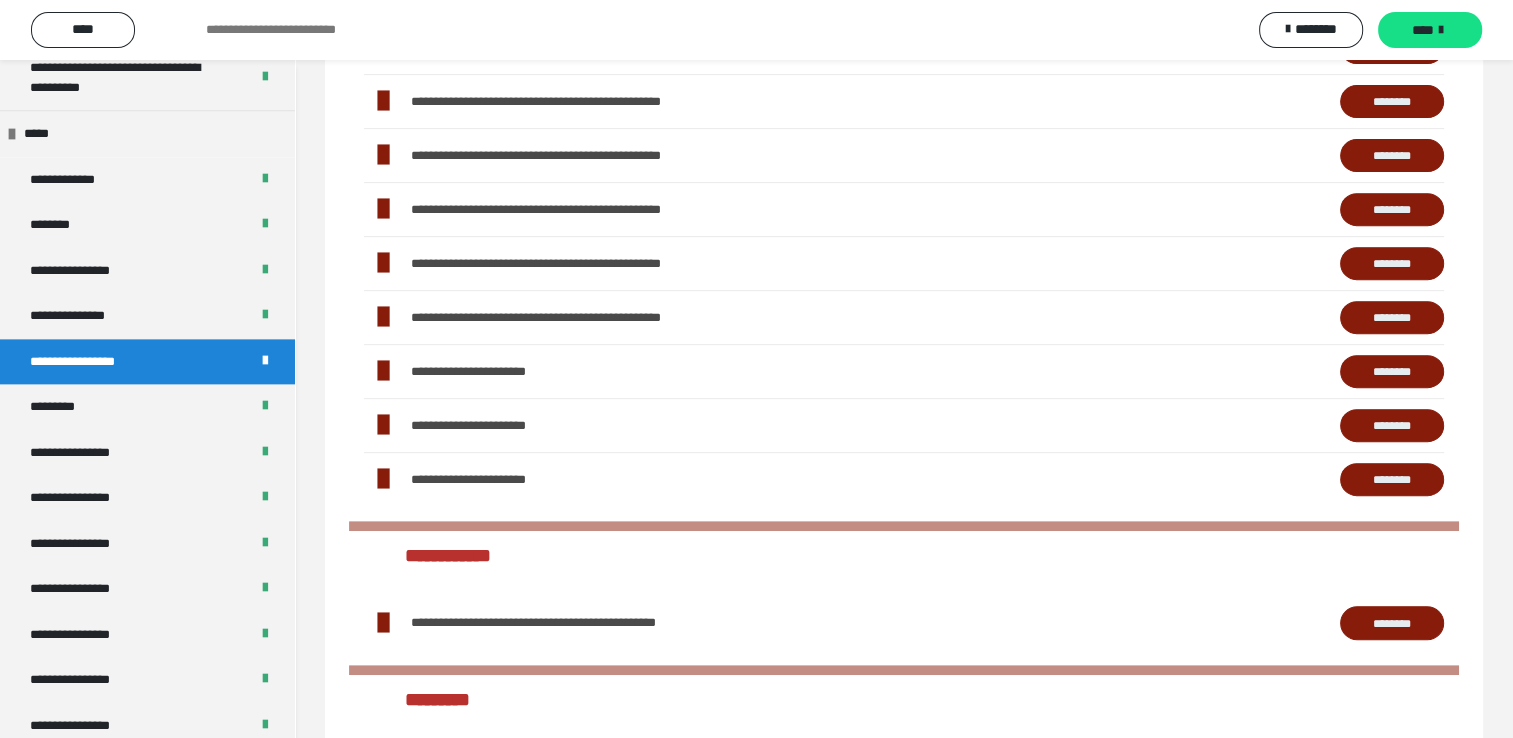 scroll, scrollTop: 2604, scrollLeft: 0, axis: vertical 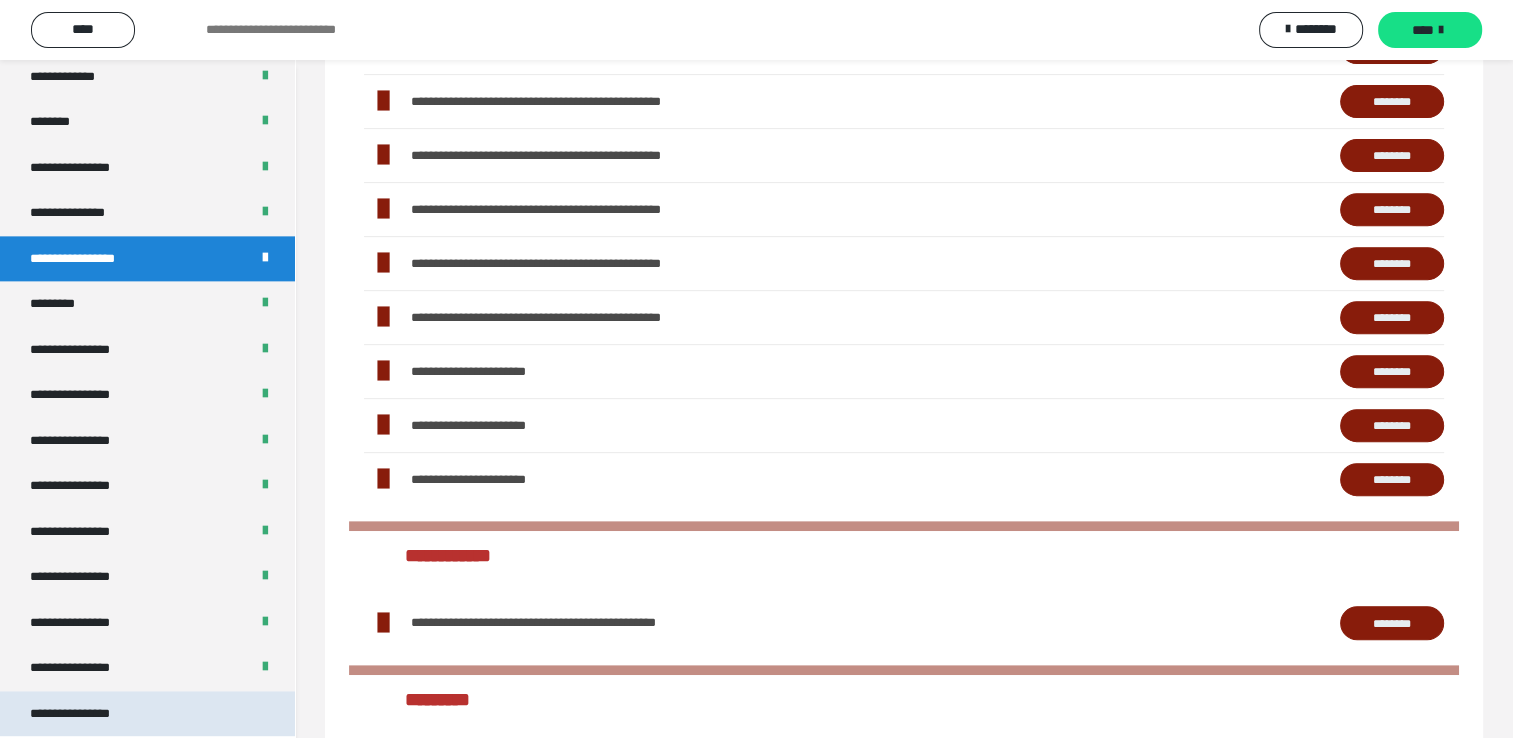 click on "**********" at bounding box center [87, 714] 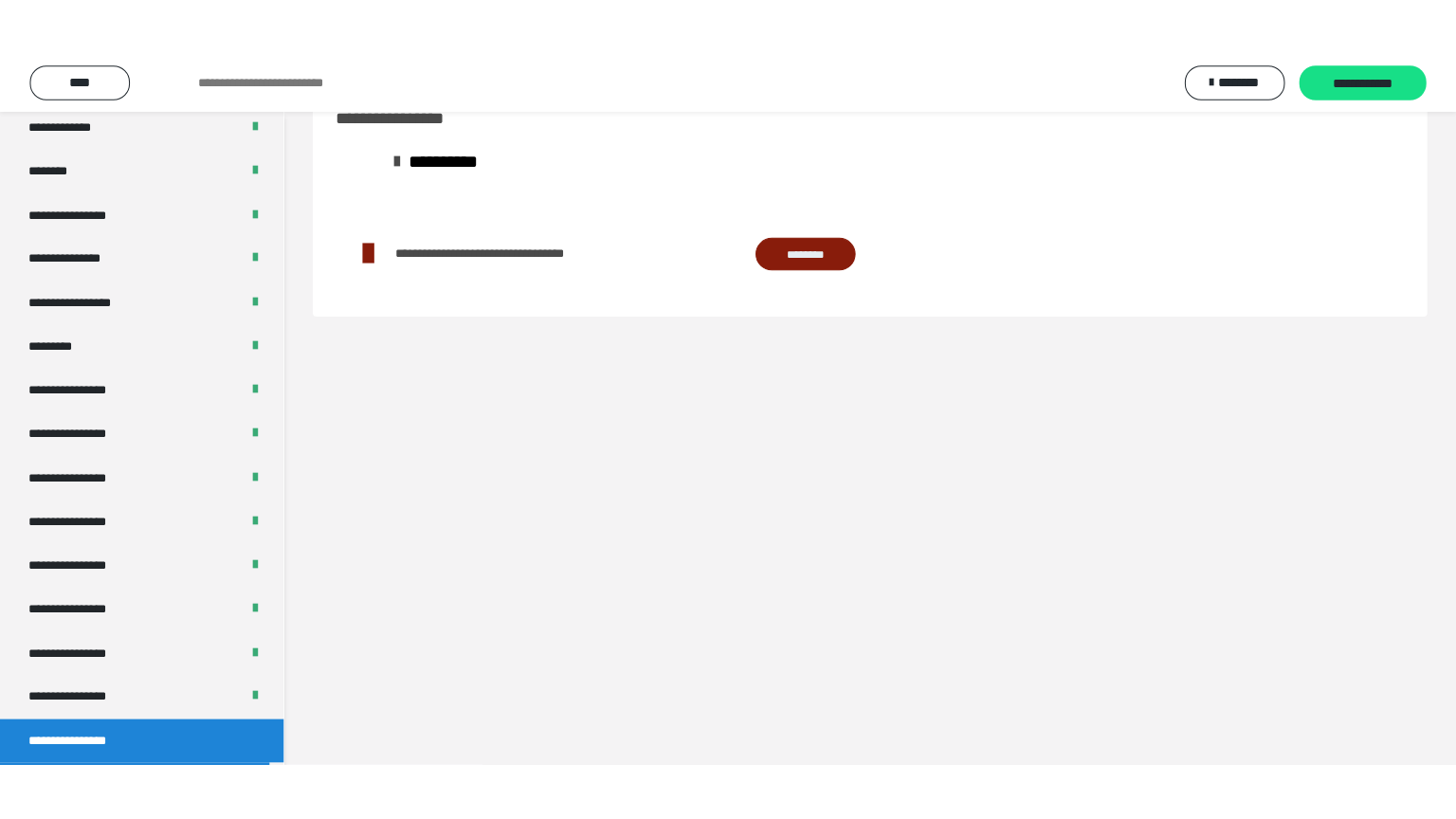 scroll, scrollTop: 57, scrollLeft: 0, axis: vertical 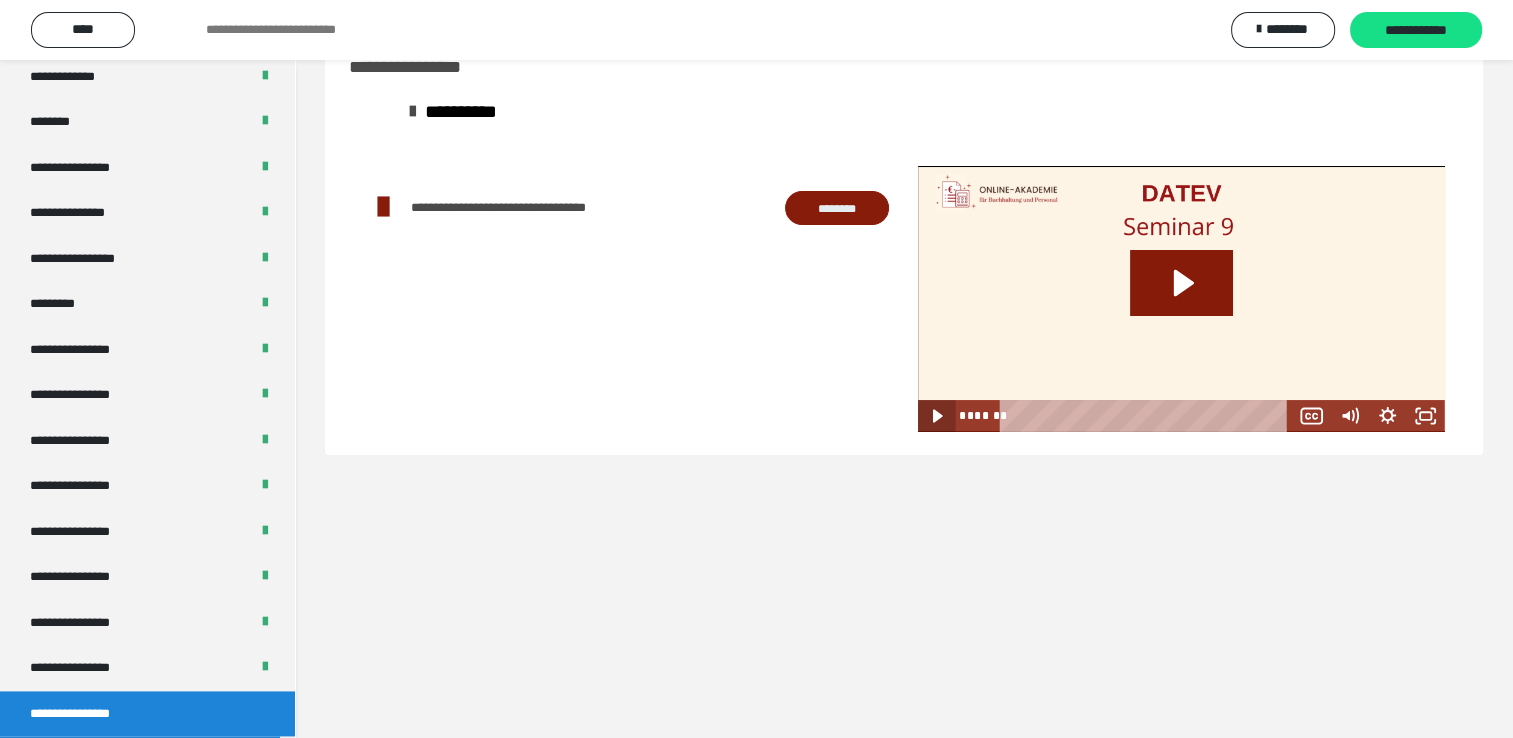 click 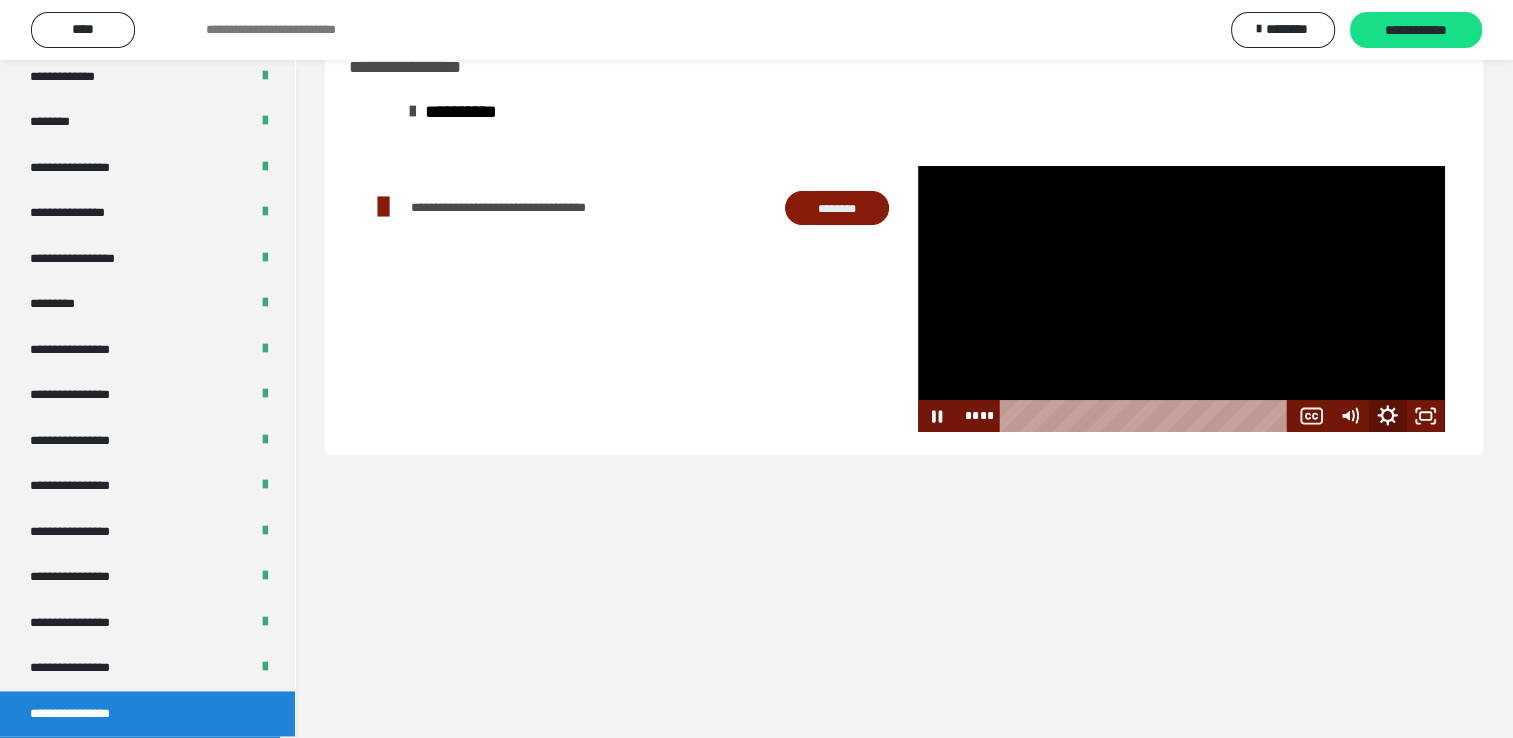 click 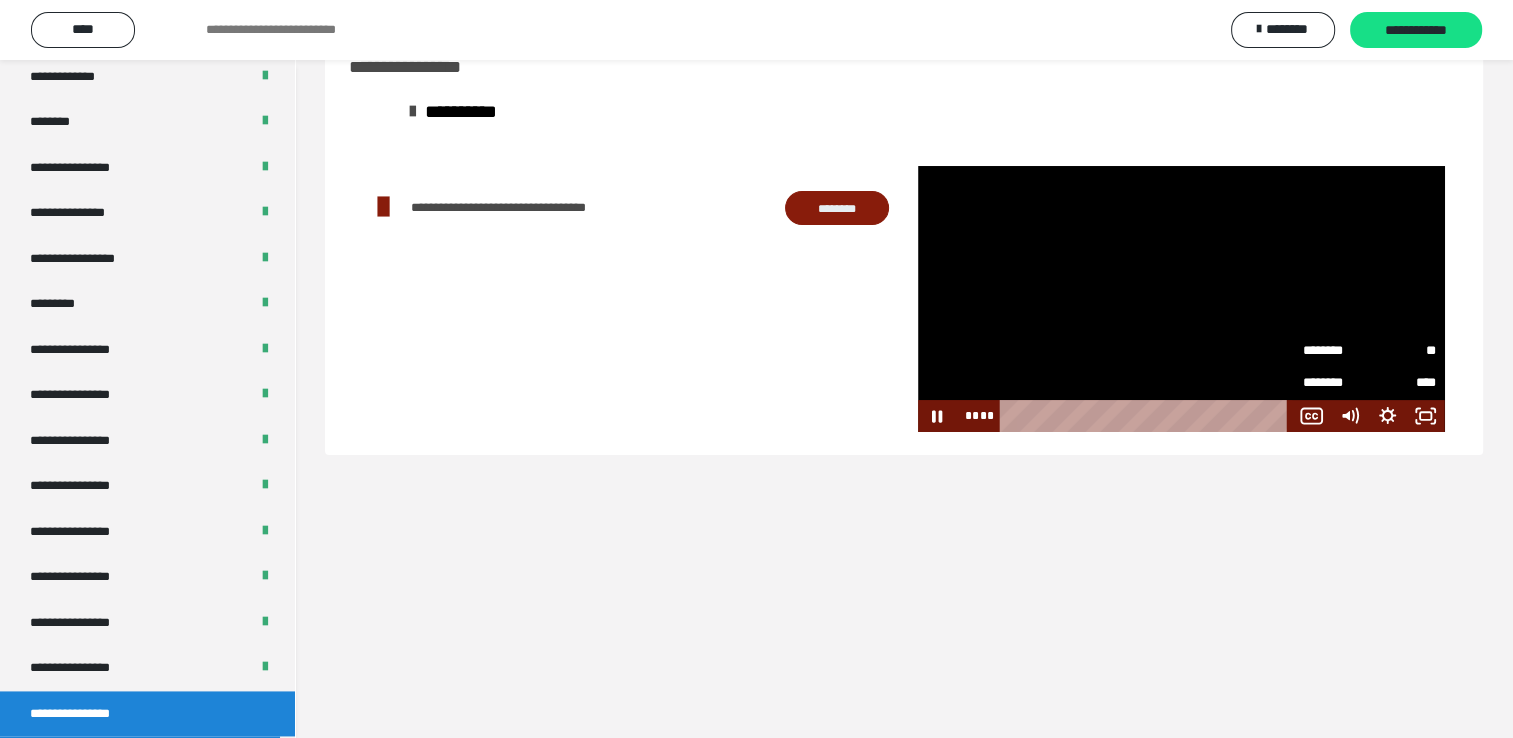click at bounding box center [1181, 298] 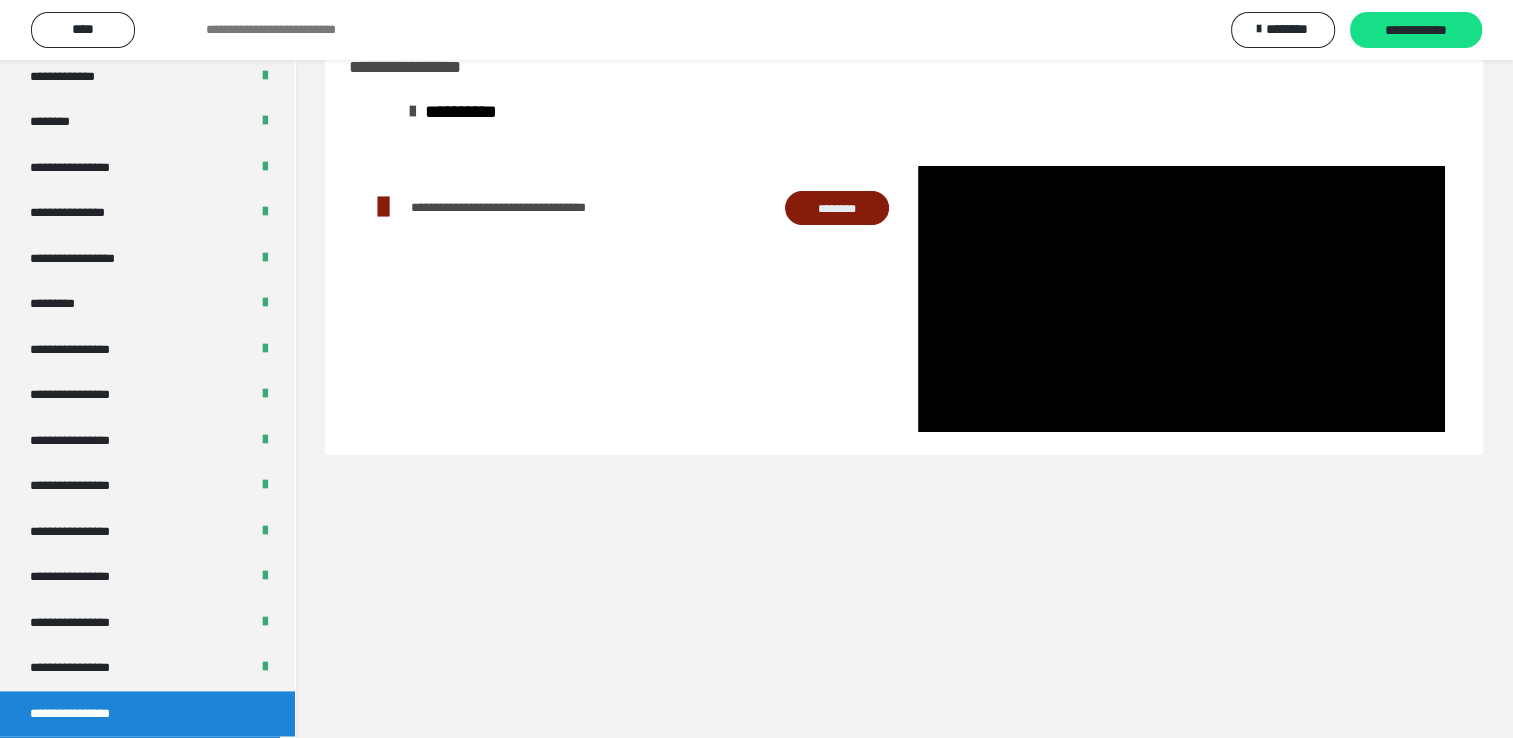 drag, startPoint x: 975, startPoint y: 622, endPoint x: 1018, endPoint y: 583, distance: 58.0517 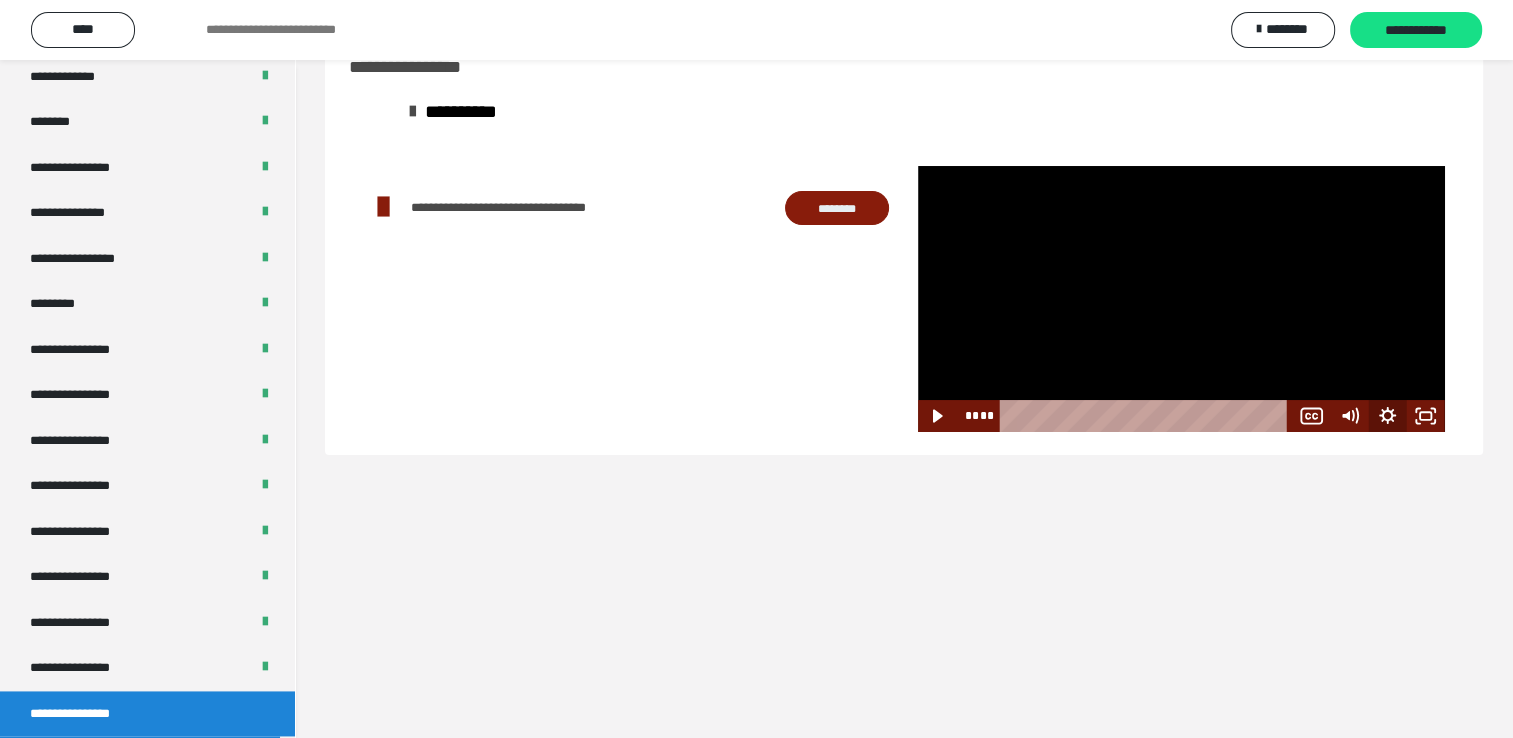 click 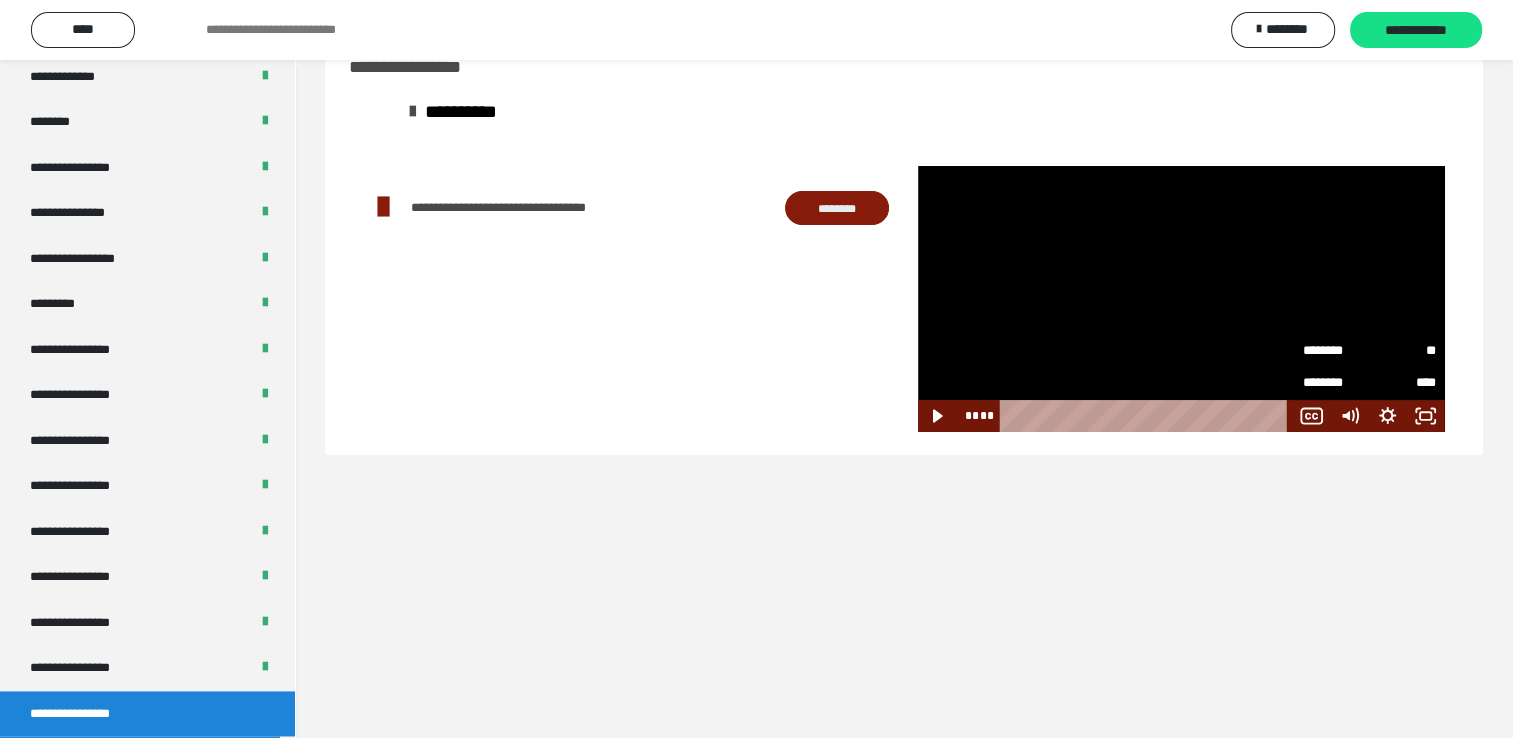 click on "**" at bounding box center [1402, 345] 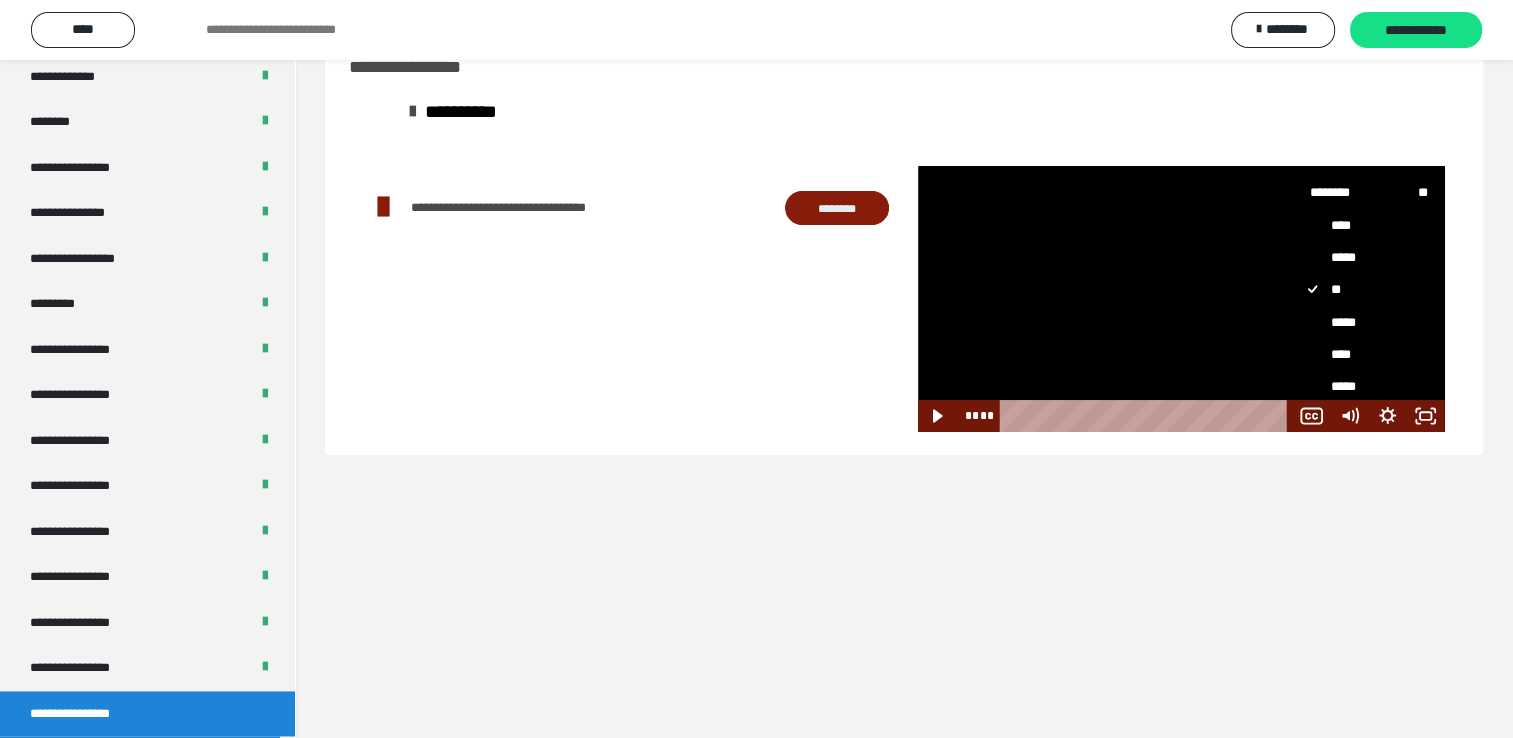 click on "****" at bounding box center [1361, 354] 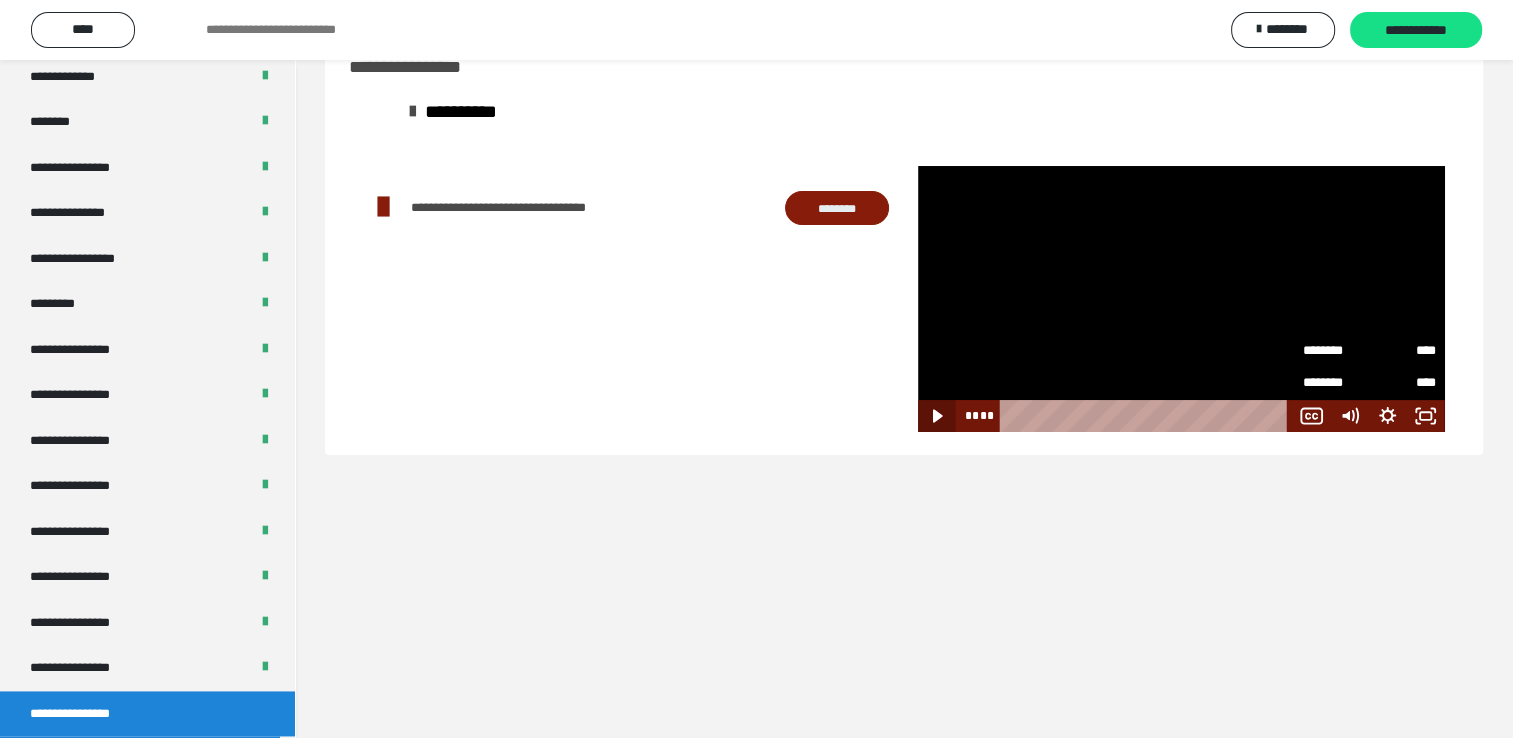 click 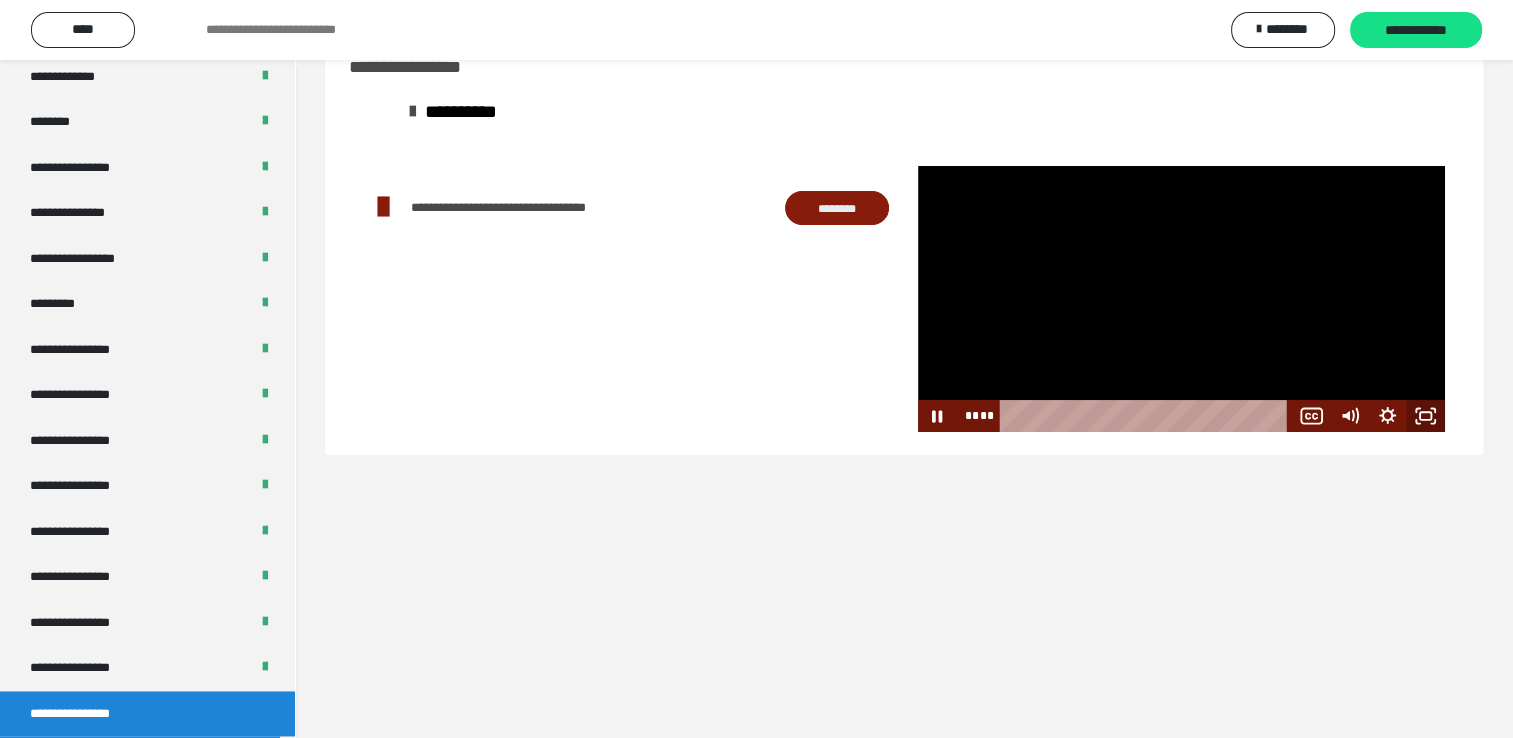 click 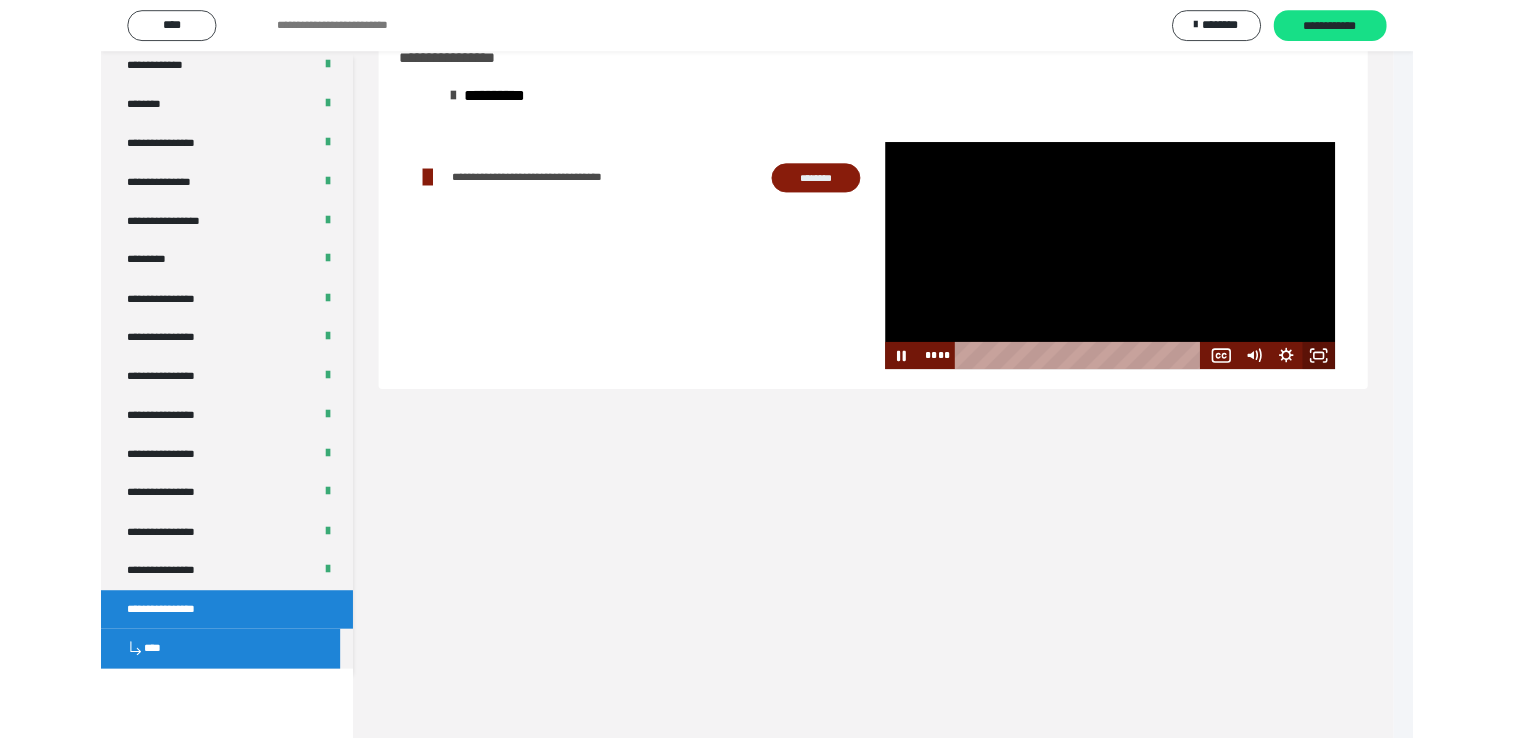 scroll, scrollTop: 2526, scrollLeft: 0, axis: vertical 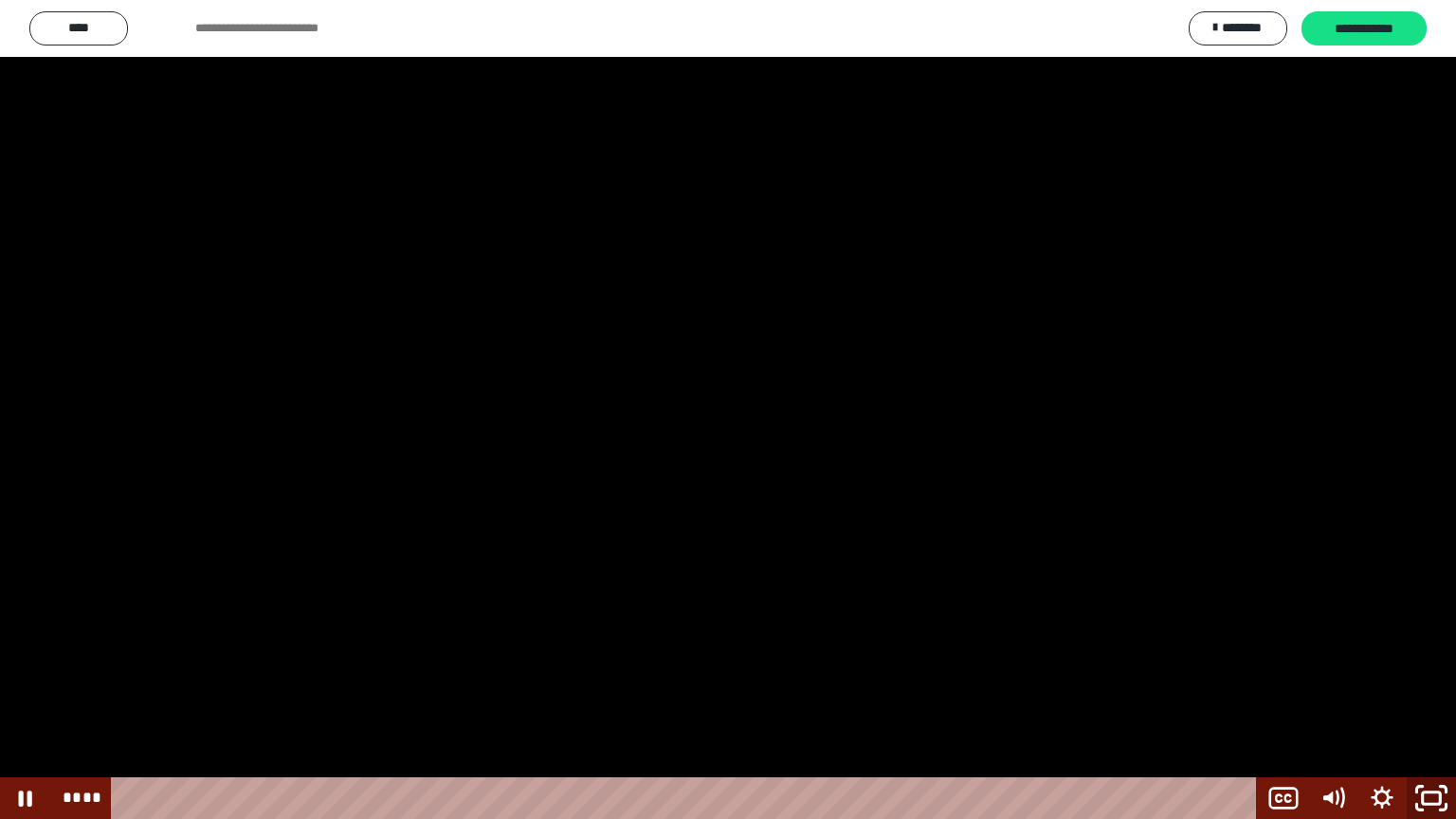 click 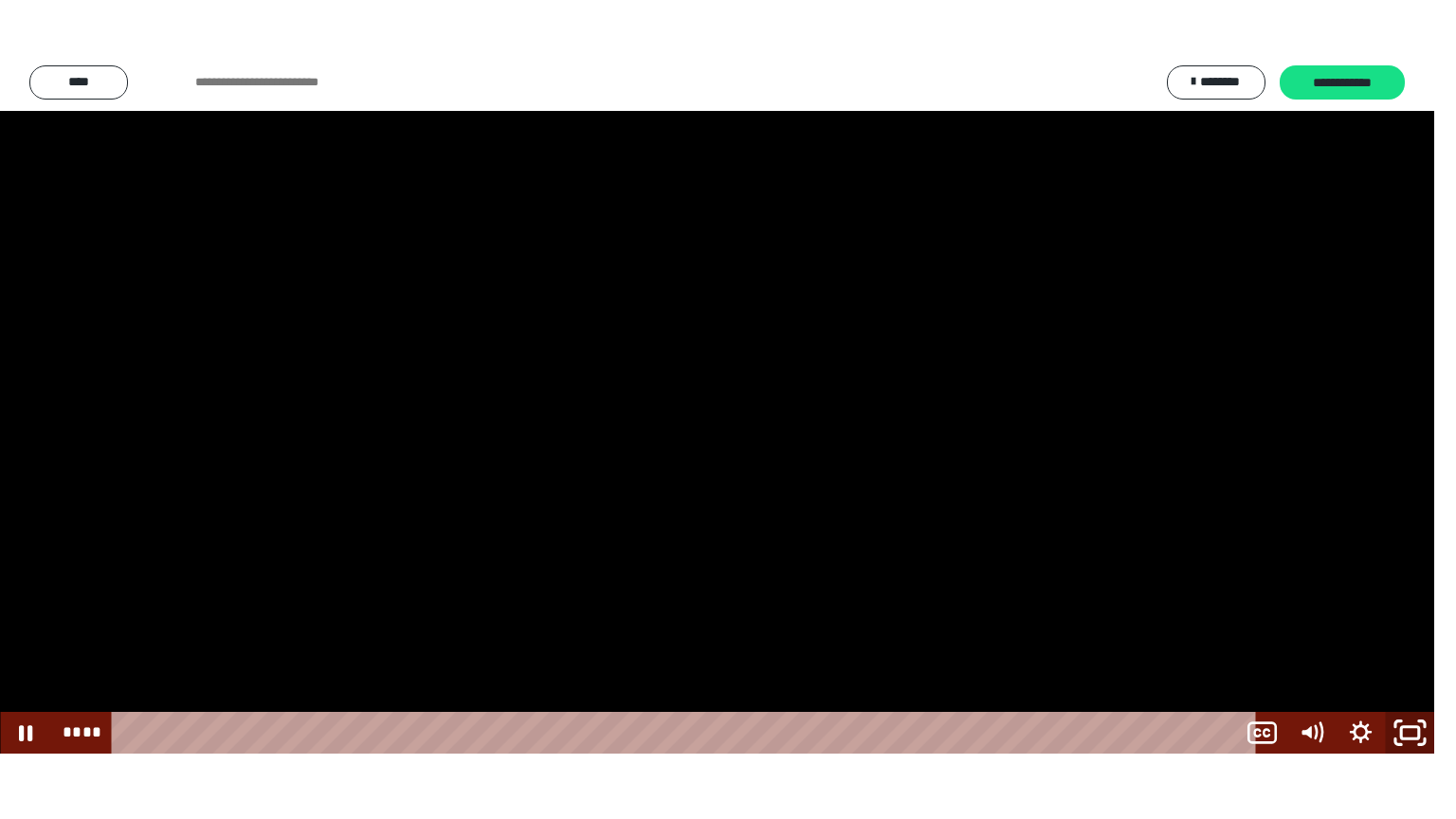 scroll, scrollTop: 2468, scrollLeft: 0, axis: vertical 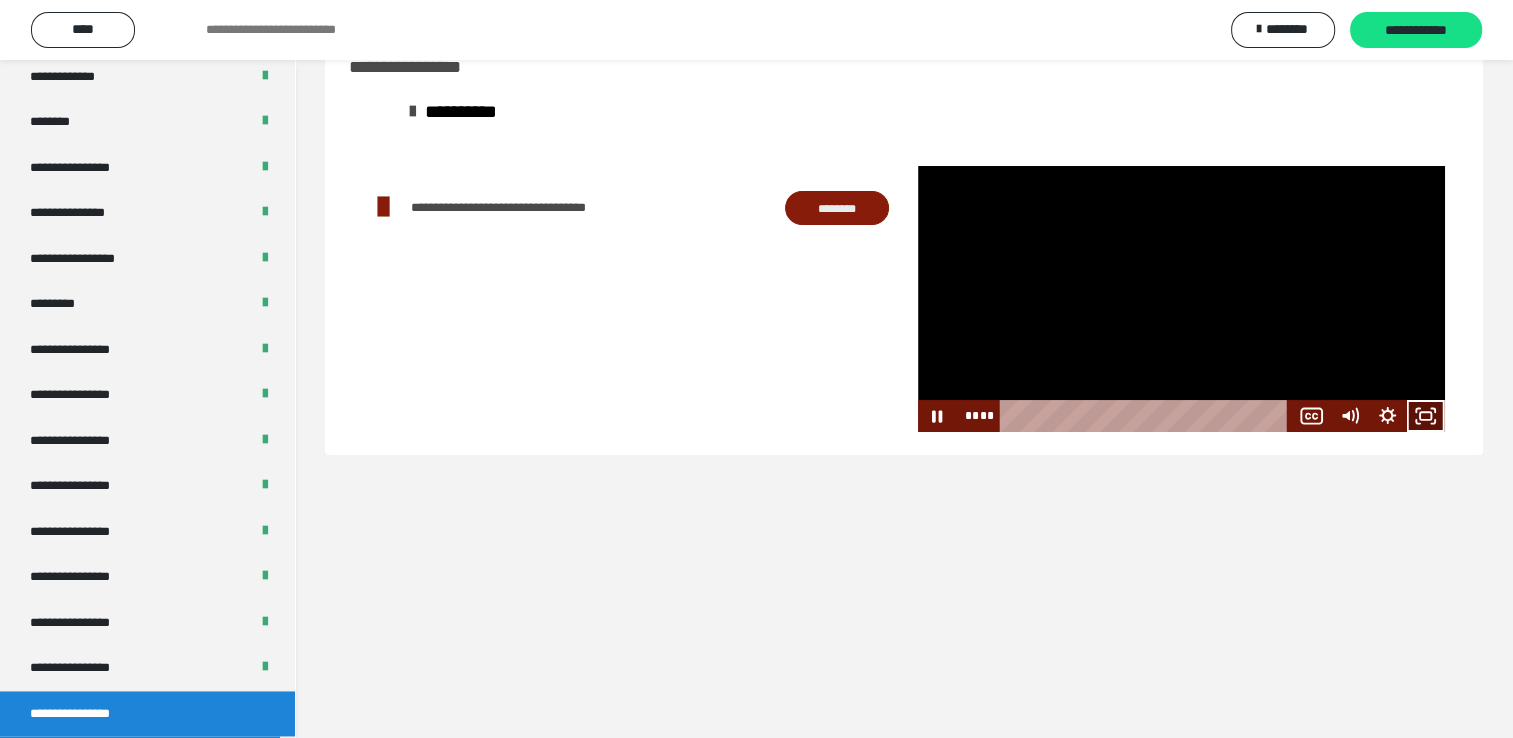 click 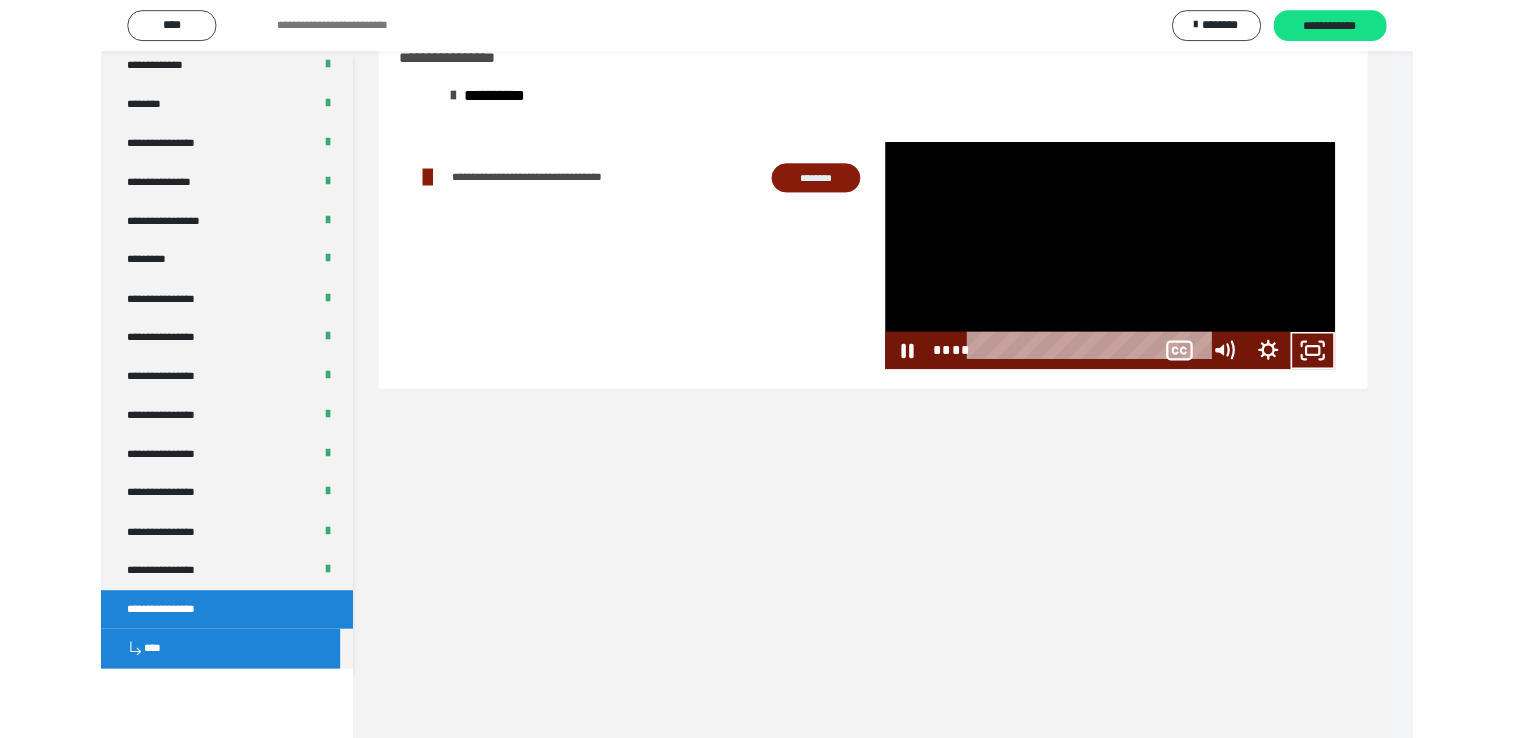 scroll, scrollTop: 2526, scrollLeft: 0, axis: vertical 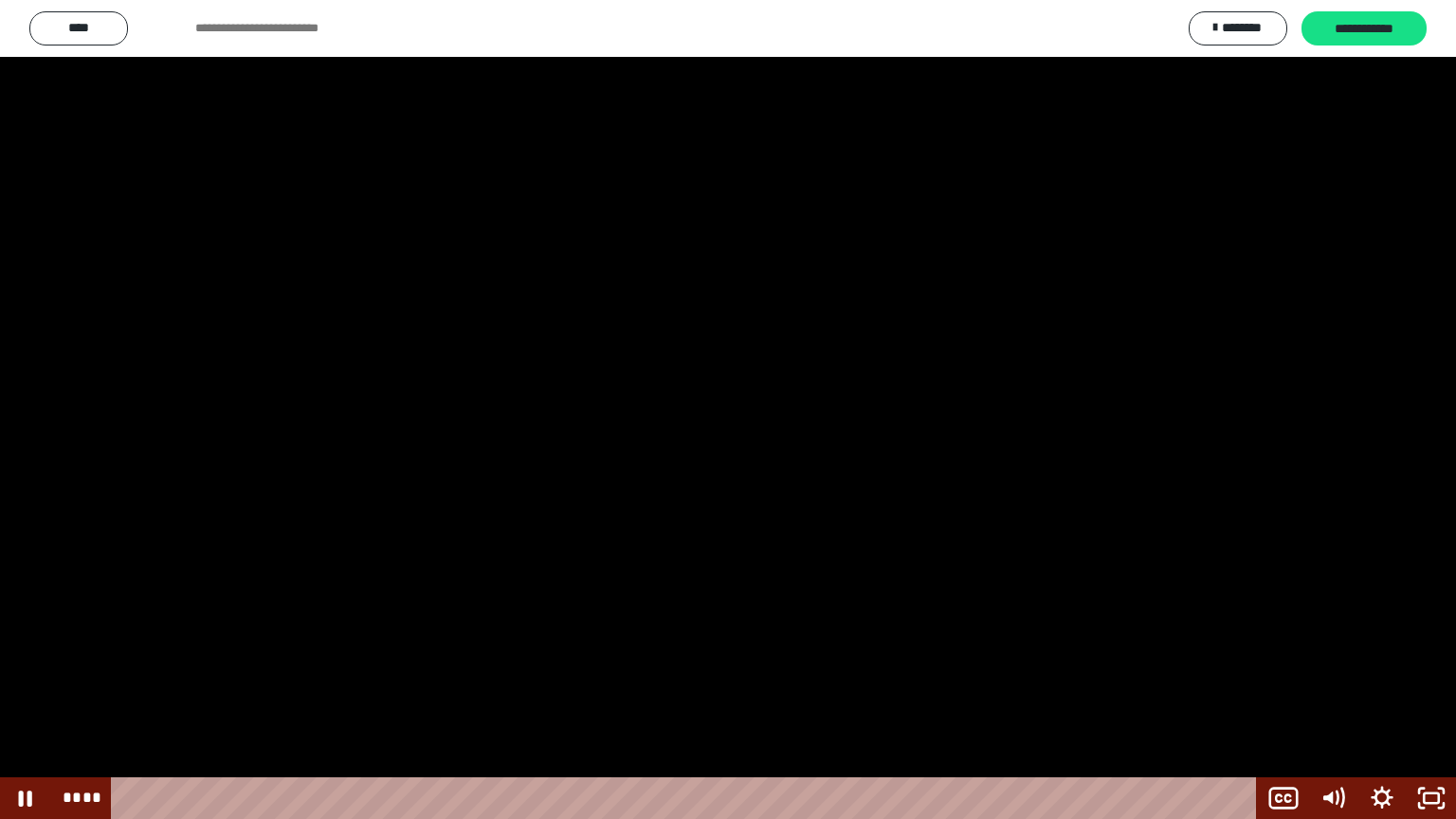 click at bounding box center (728, 410) 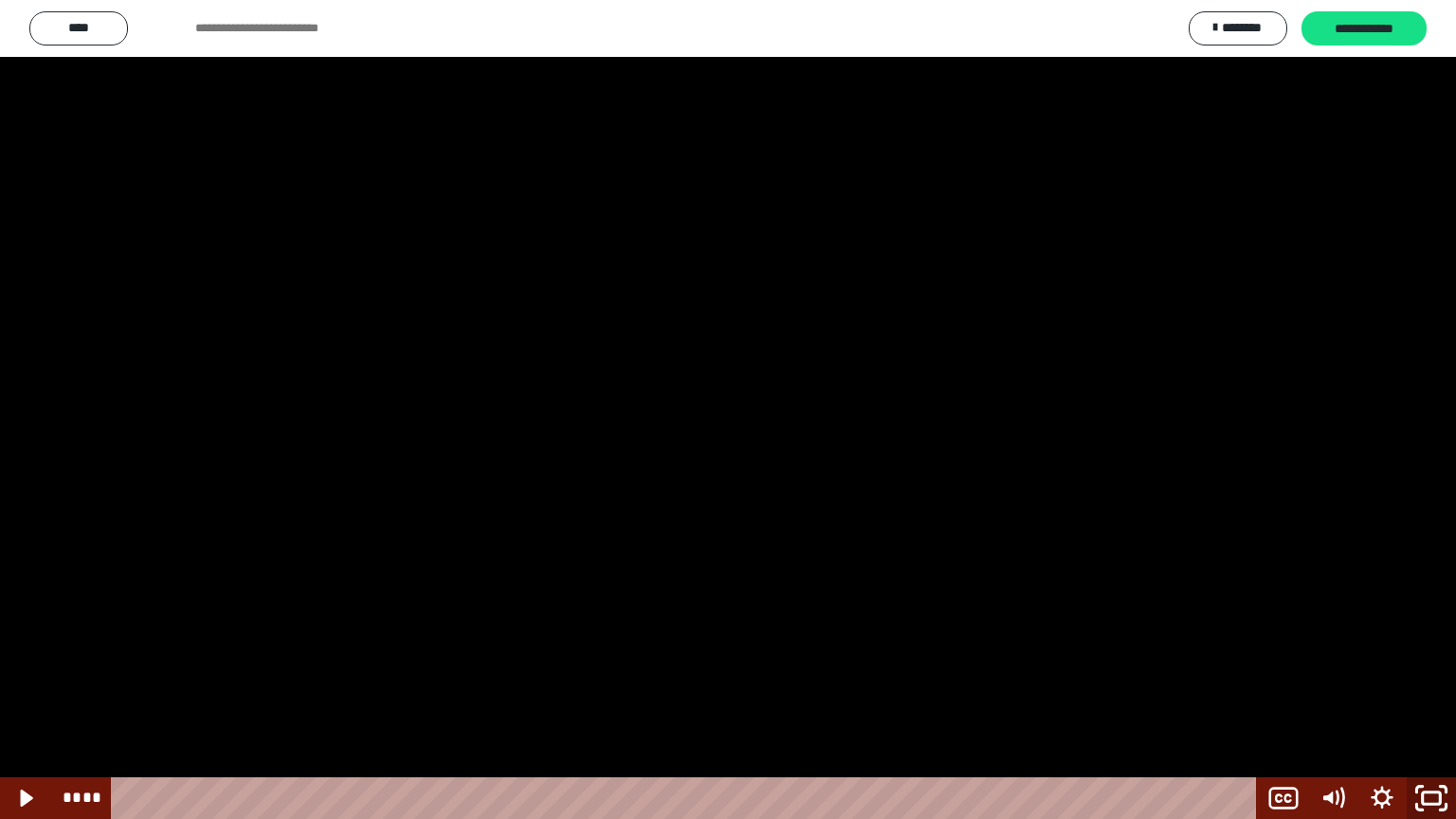 click 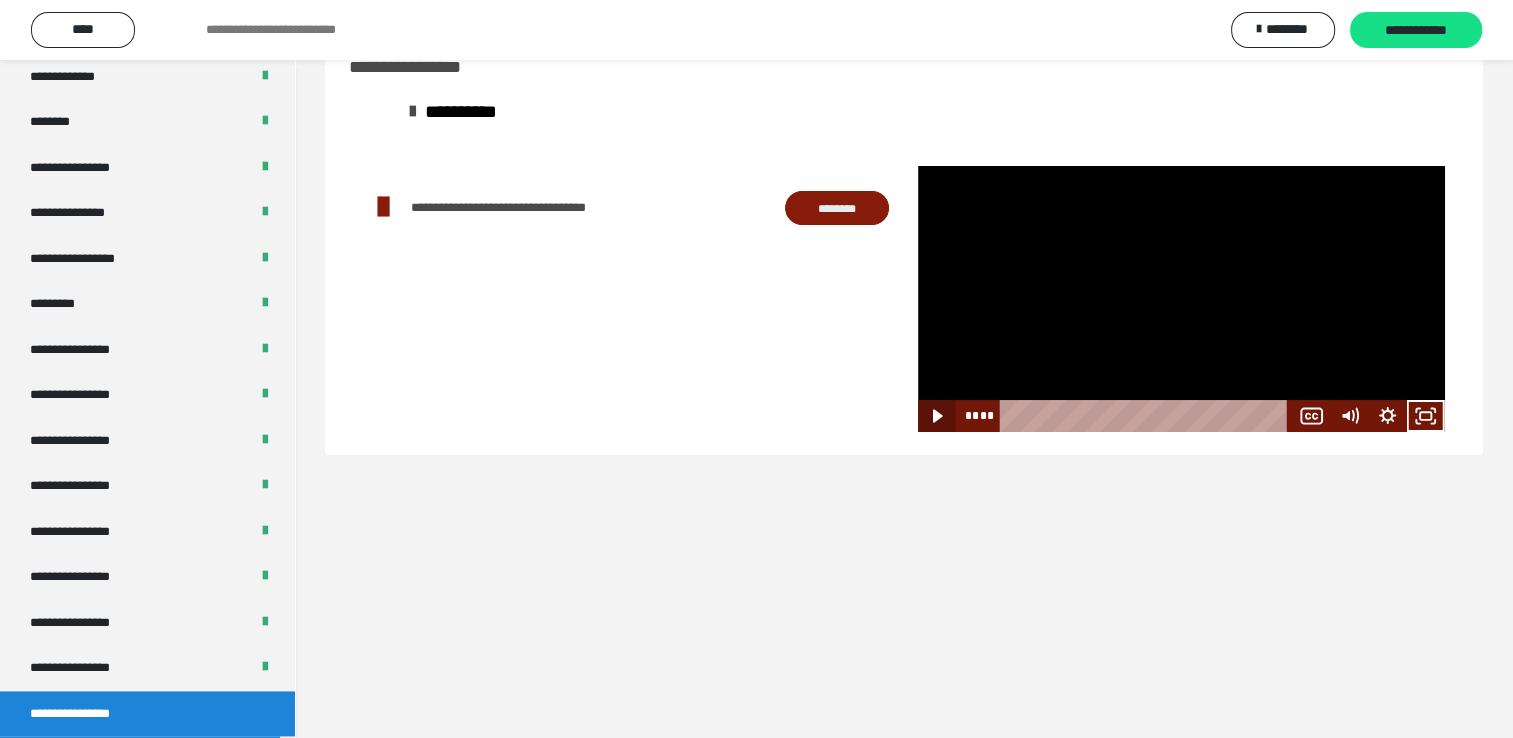 click 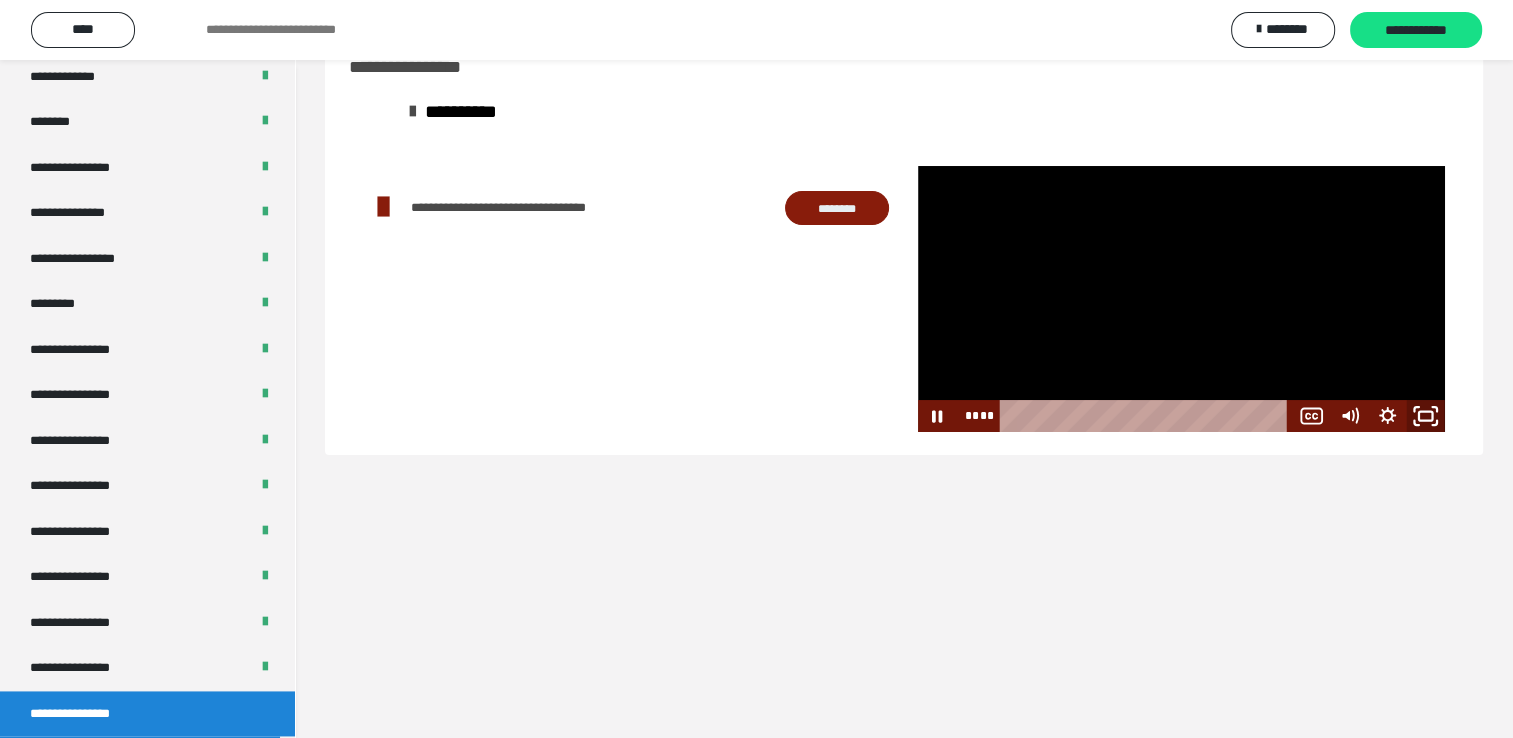click 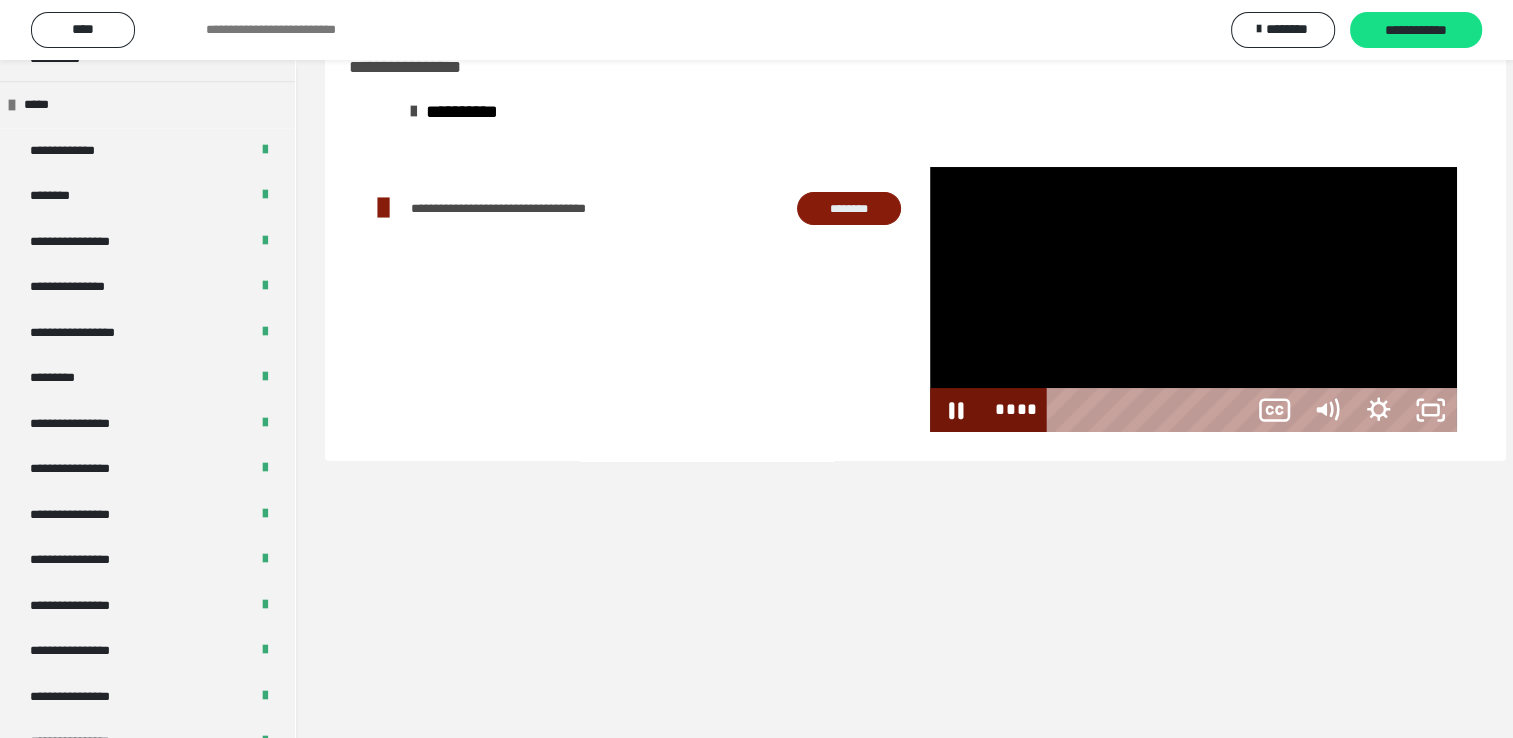 scroll, scrollTop: 2526, scrollLeft: 0, axis: vertical 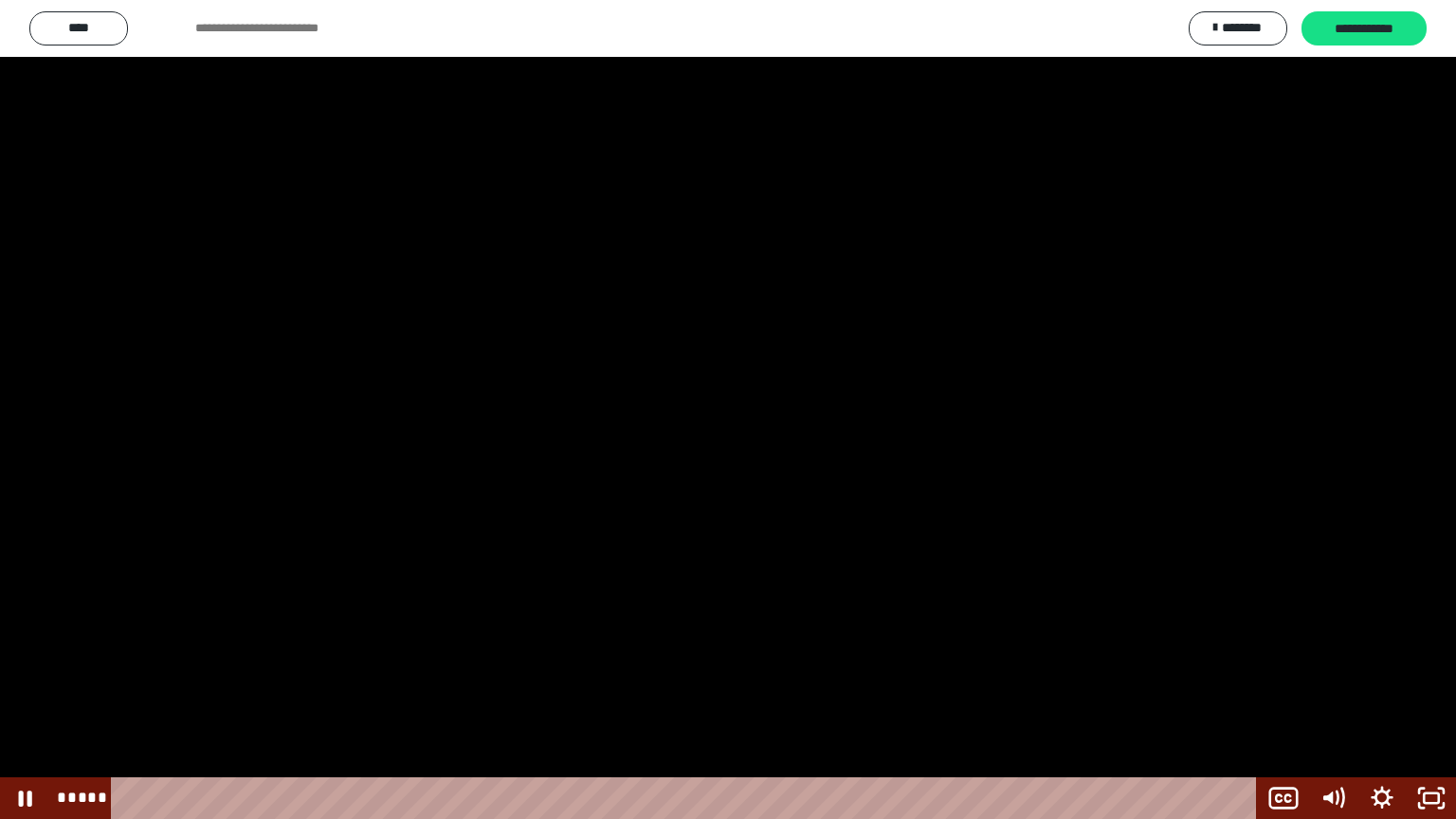 click at bounding box center (728, 410) 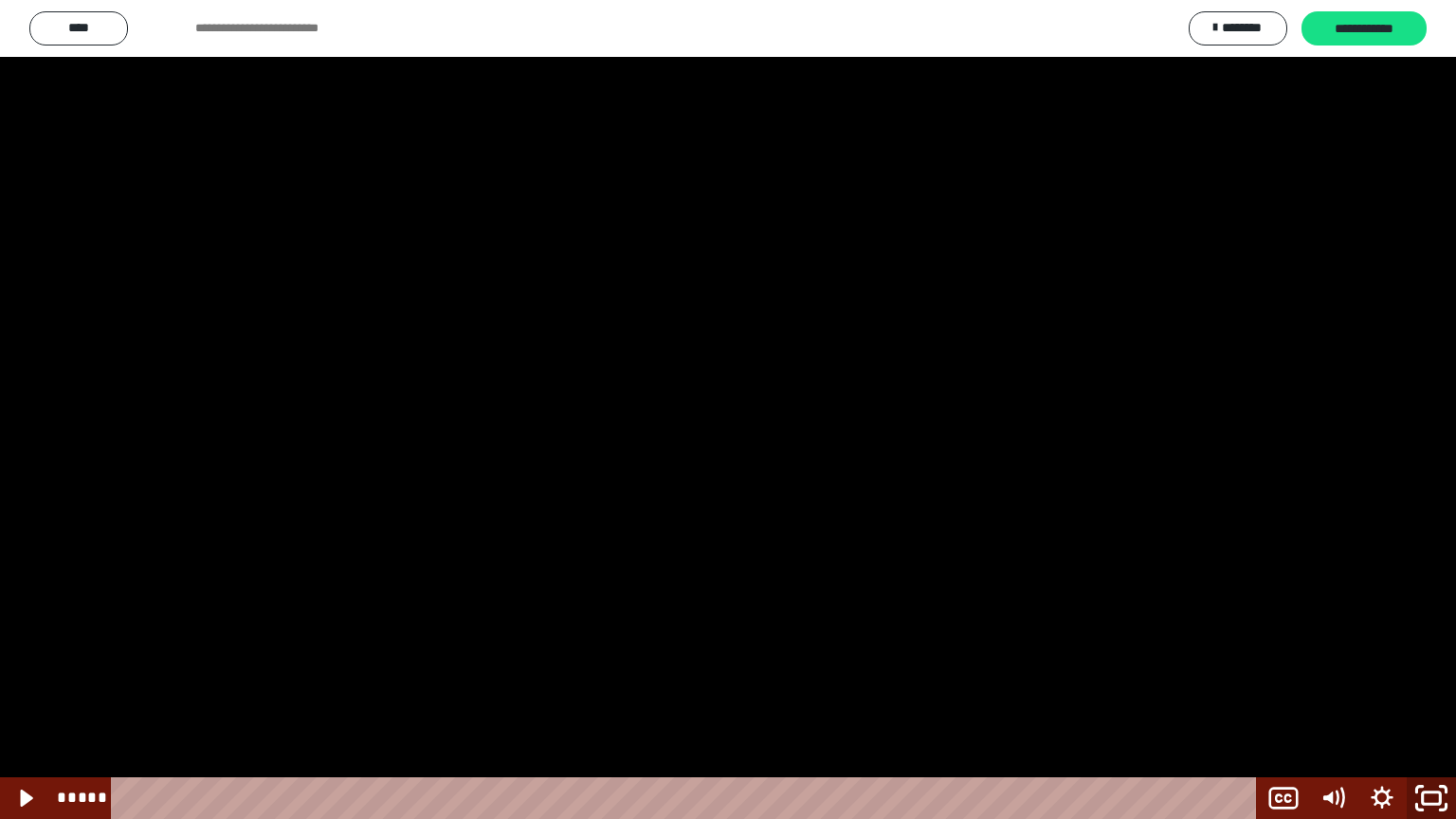 click 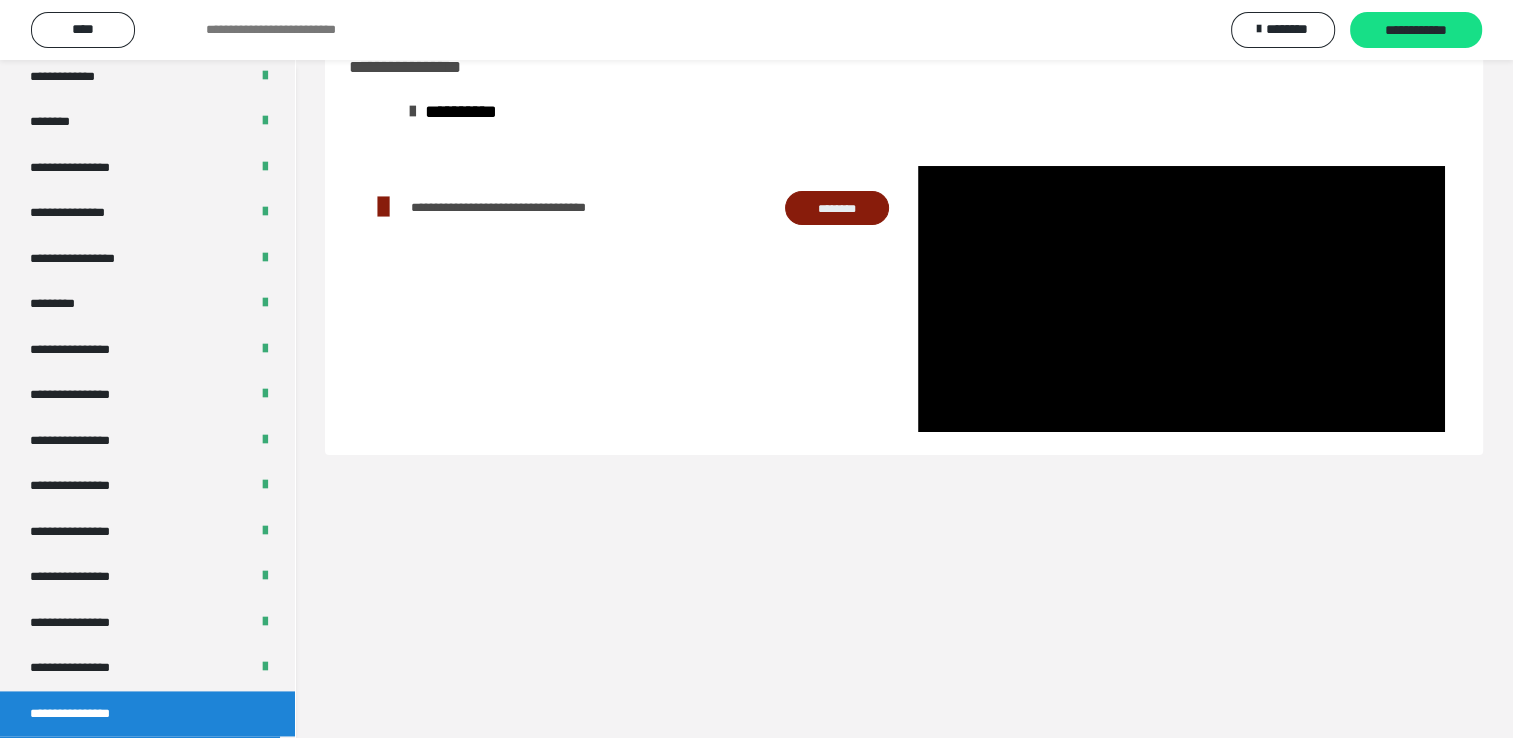 drag, startPoint x: 986, startPoint y: 600, endPoint x: 999, endPoint y: 580, distance: 23.853722 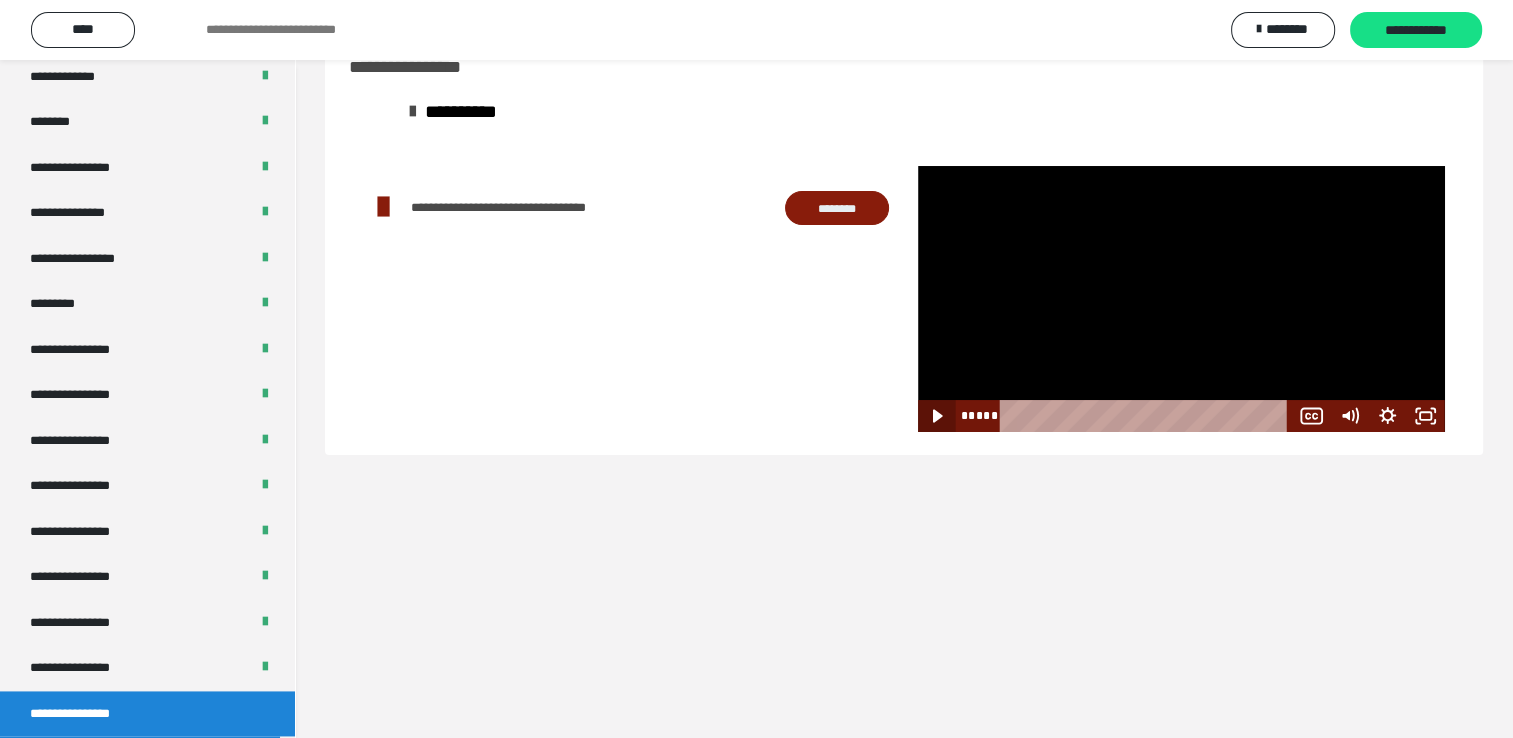 click 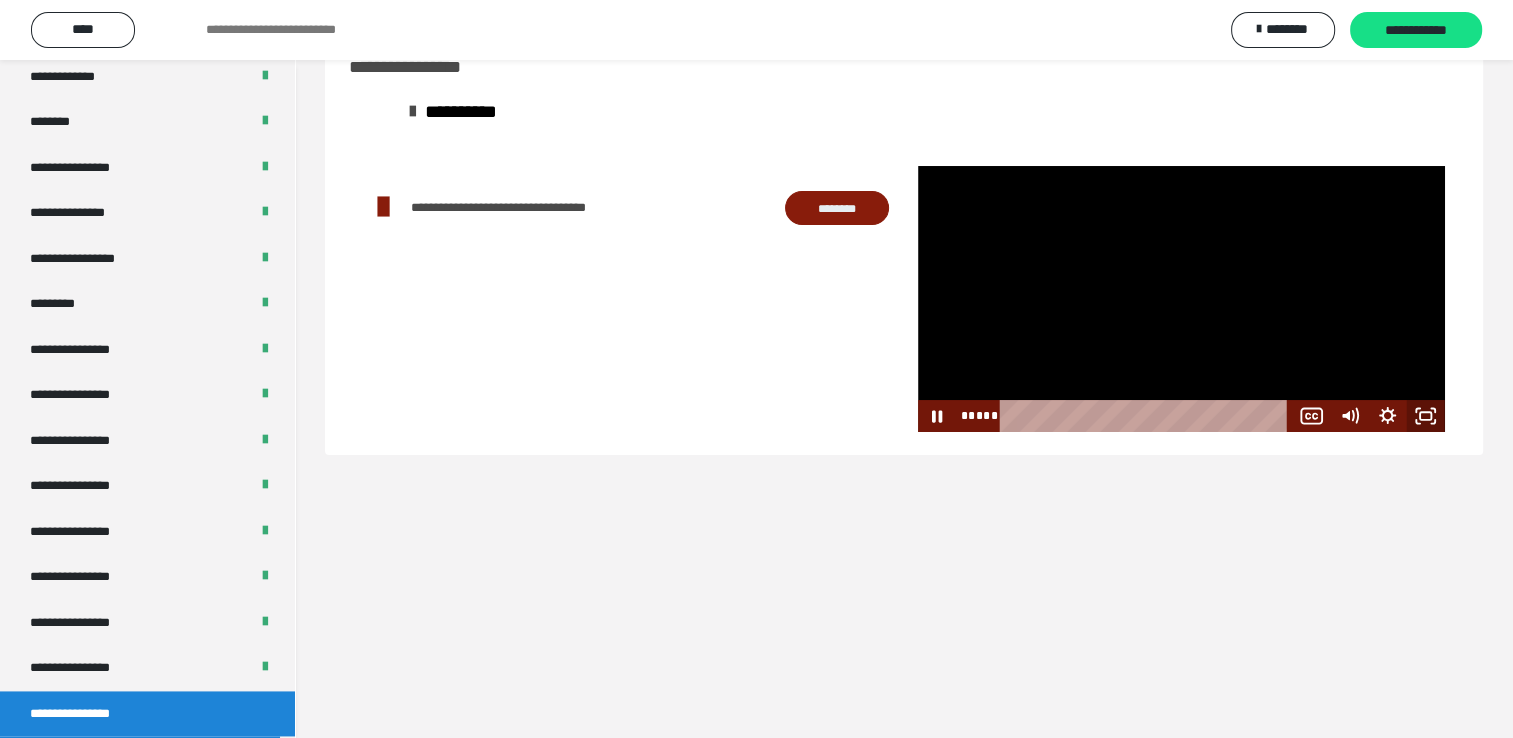 click 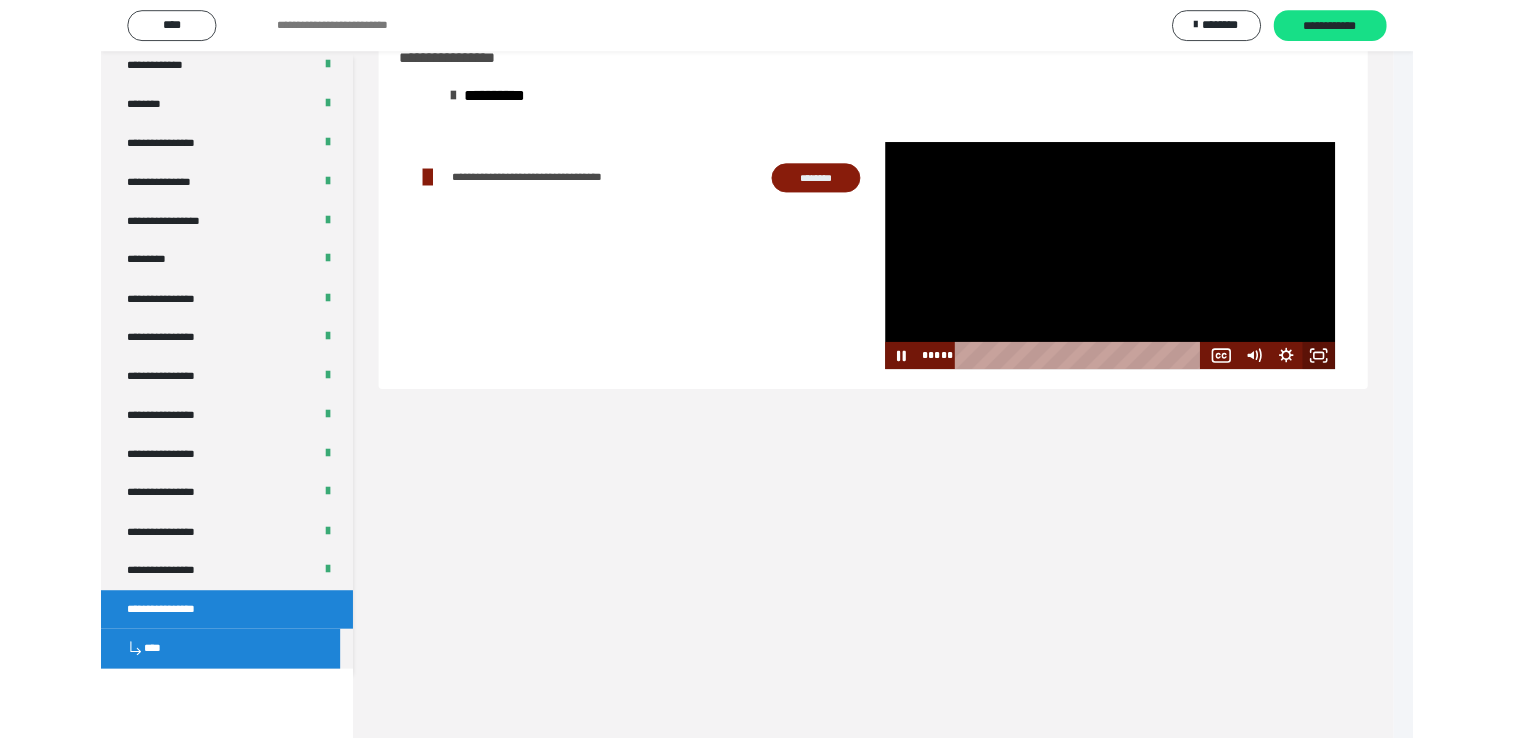 scroll, scrollTop: 2526, scrollLeft: 0, axis: vertical 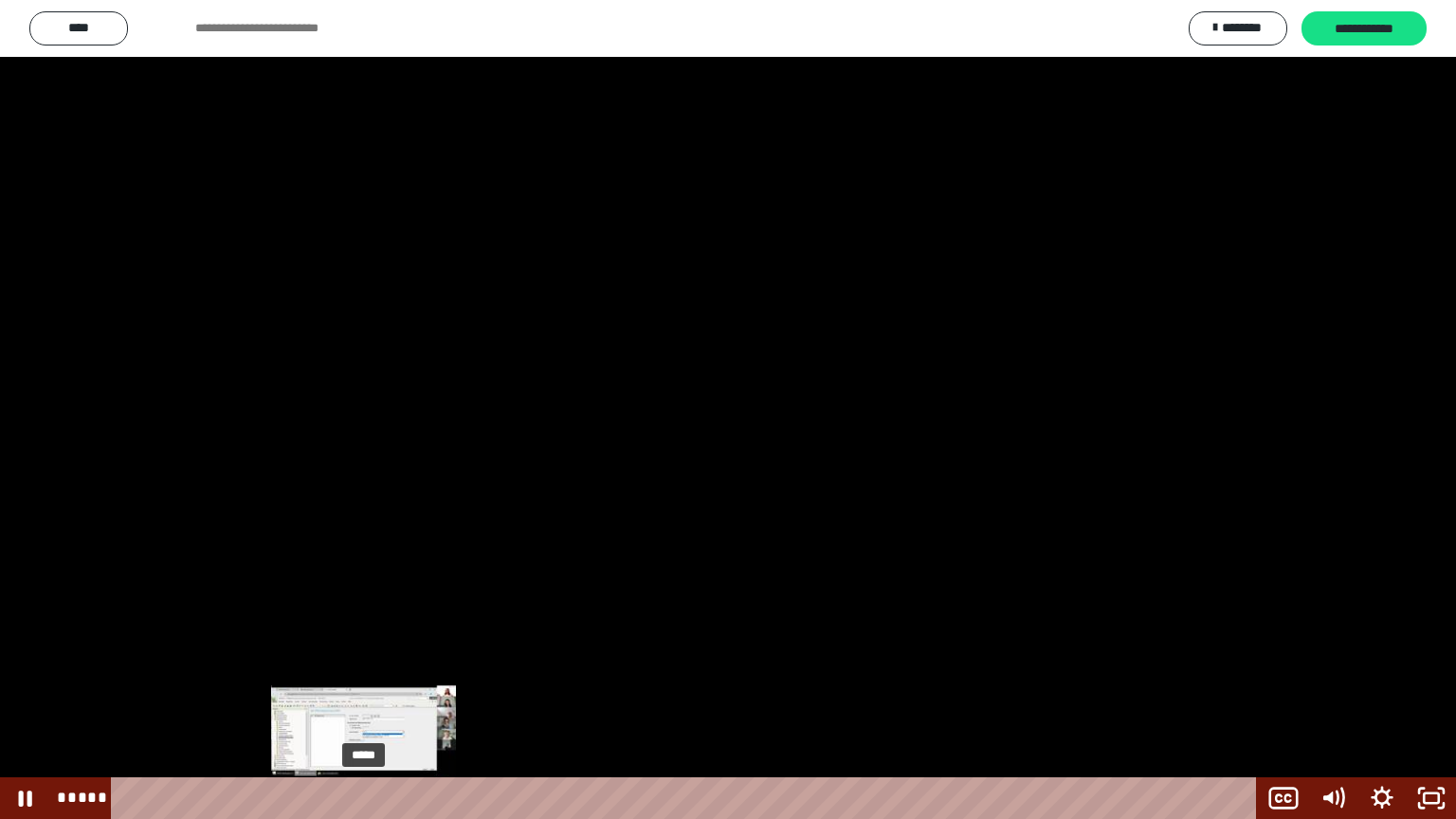 click at bounding box center (363, 798) 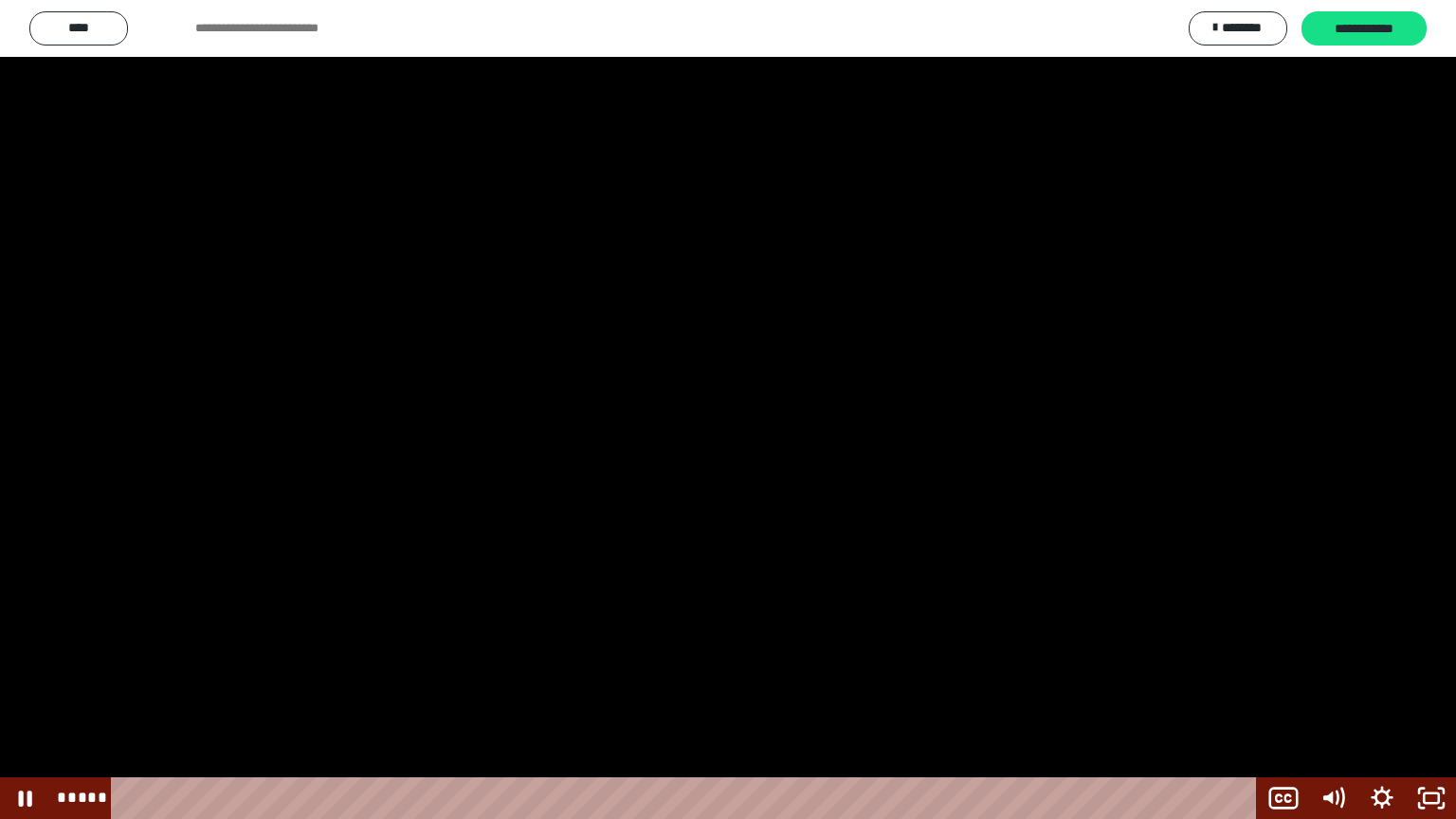 click at bounding box center [728, 410] 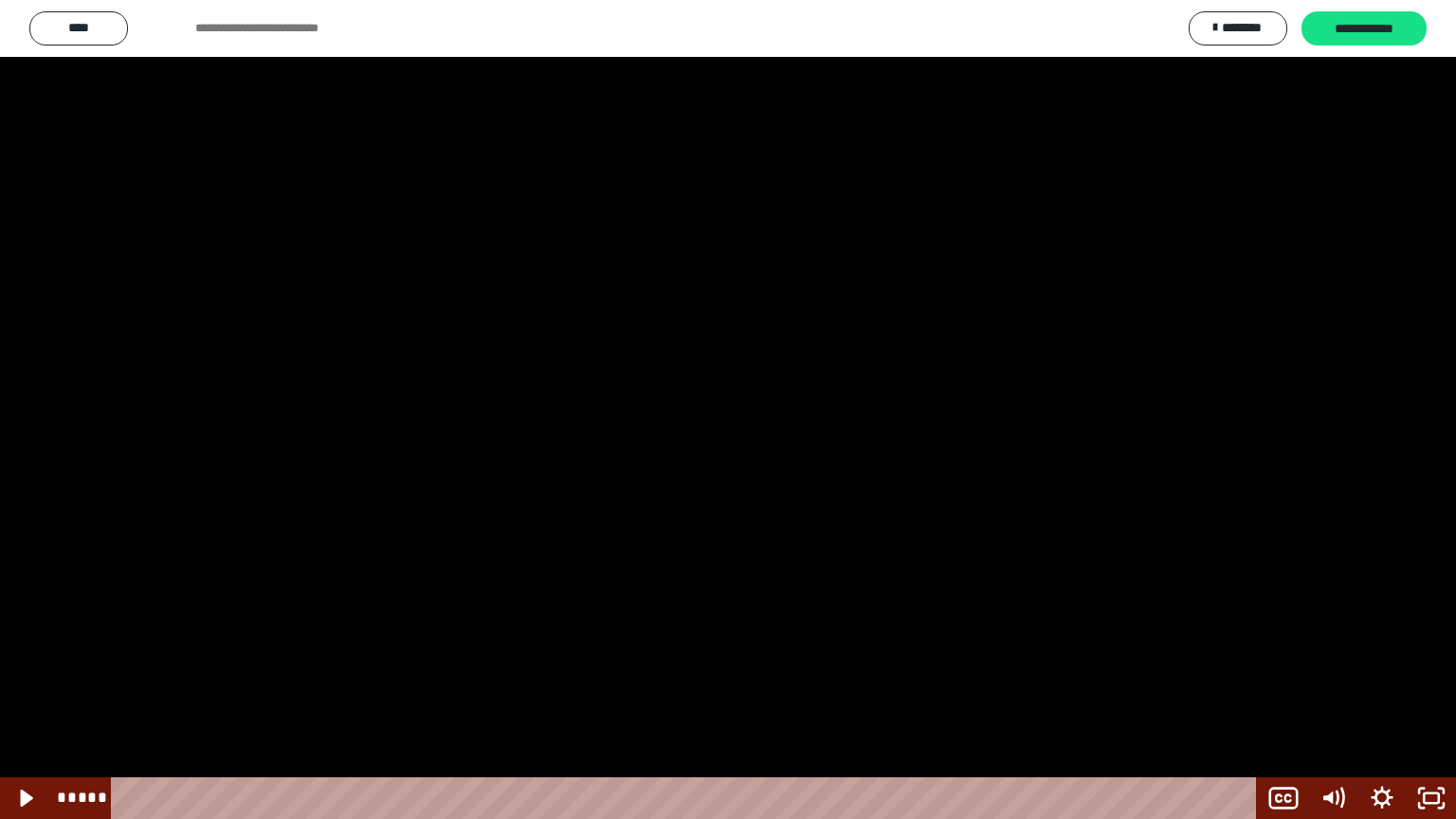 click at bounding box center (728, 410) 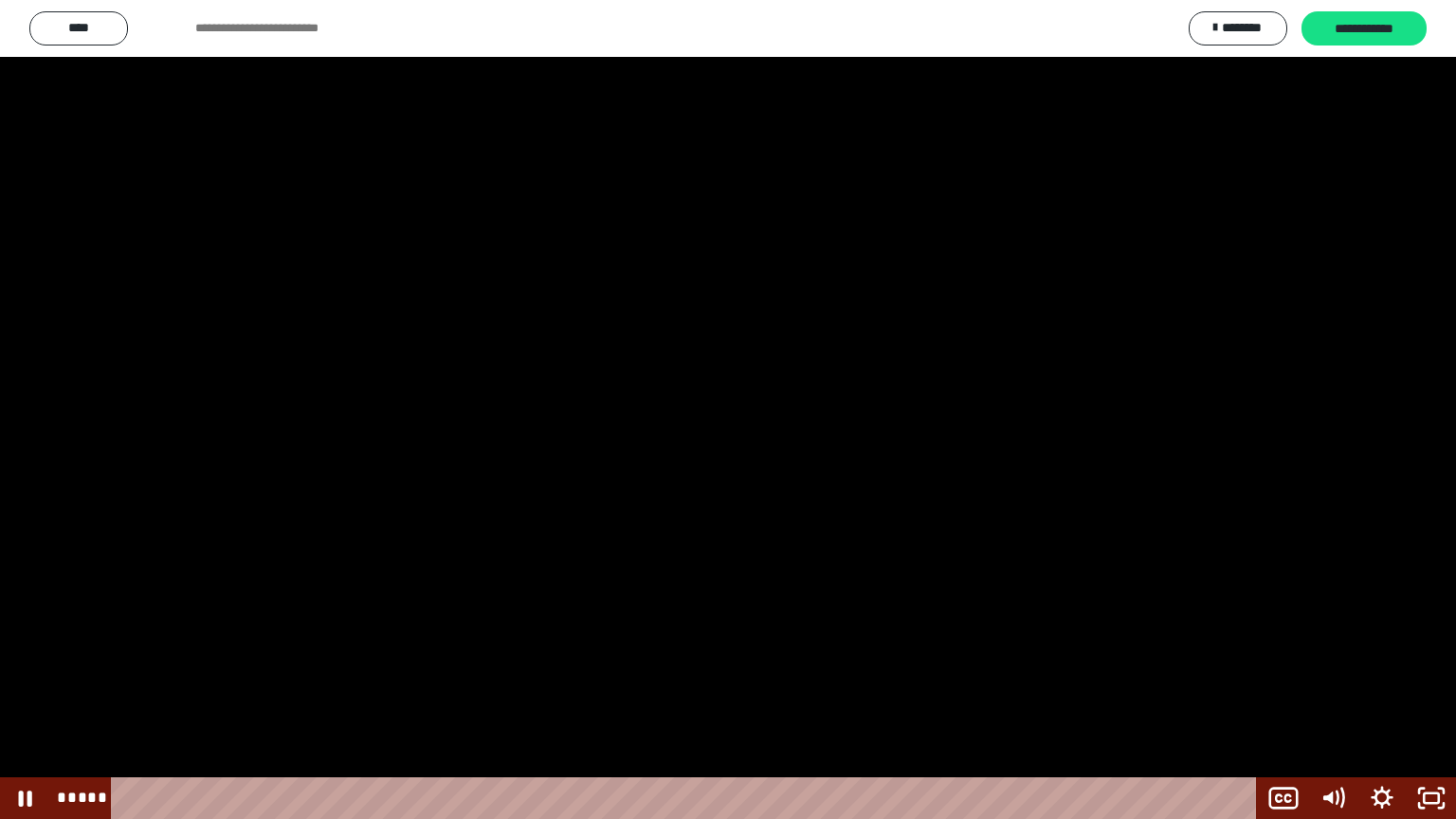 click at bounding box center [728, 410] 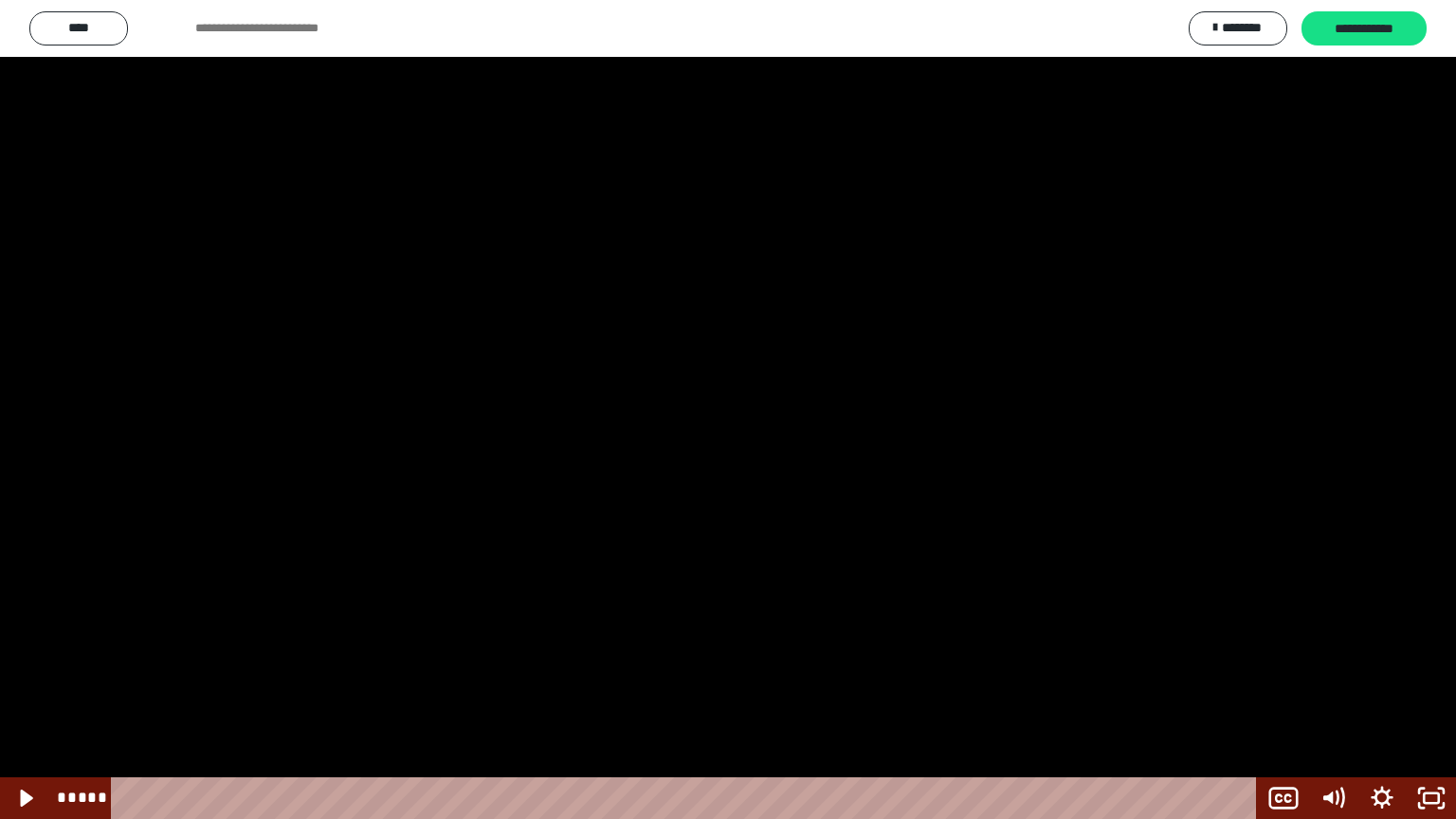 click at bounding box center [728, 410] 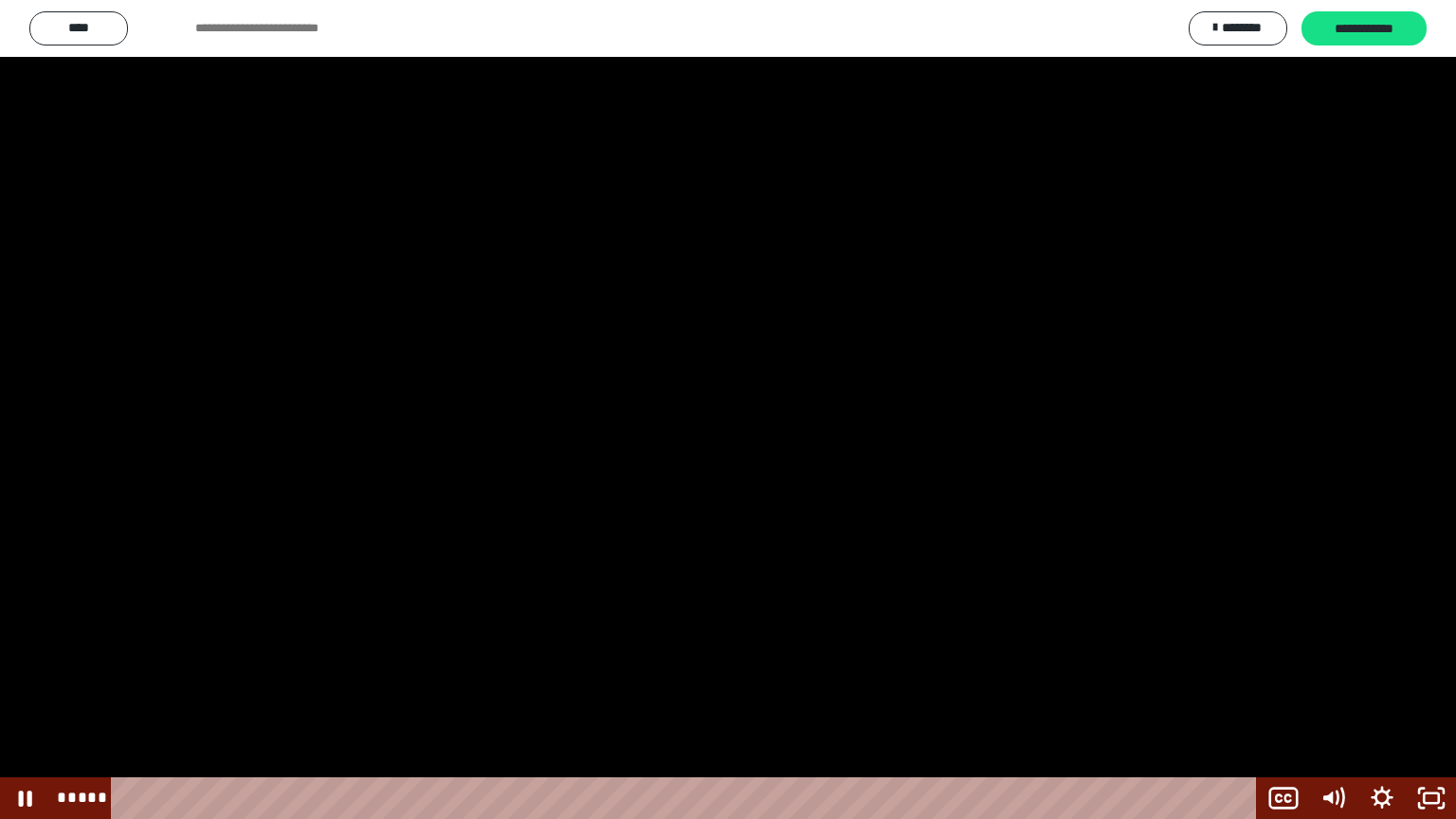 click at bounding box center [728, 410] 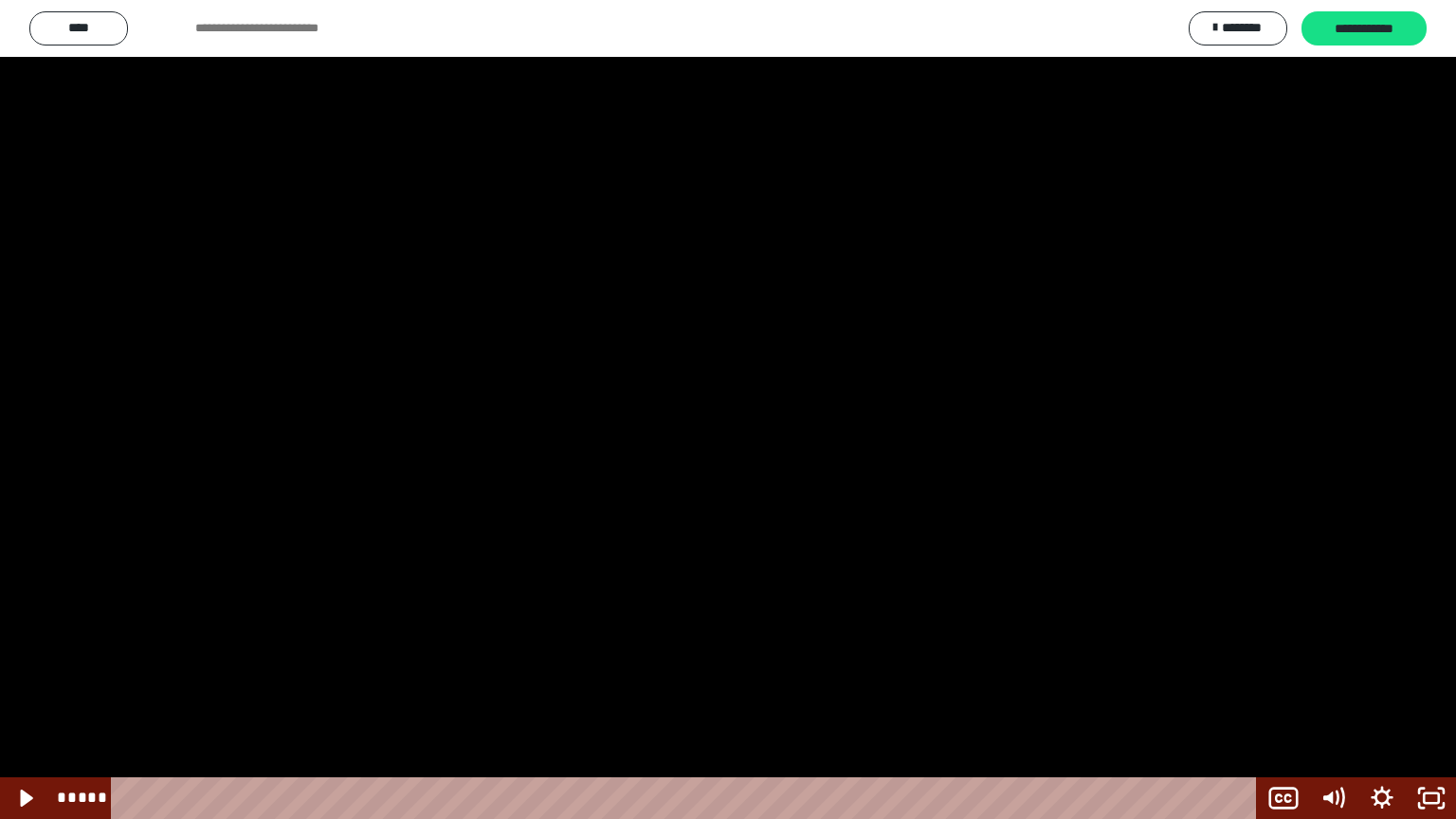 click at bounding box center [728, 410] 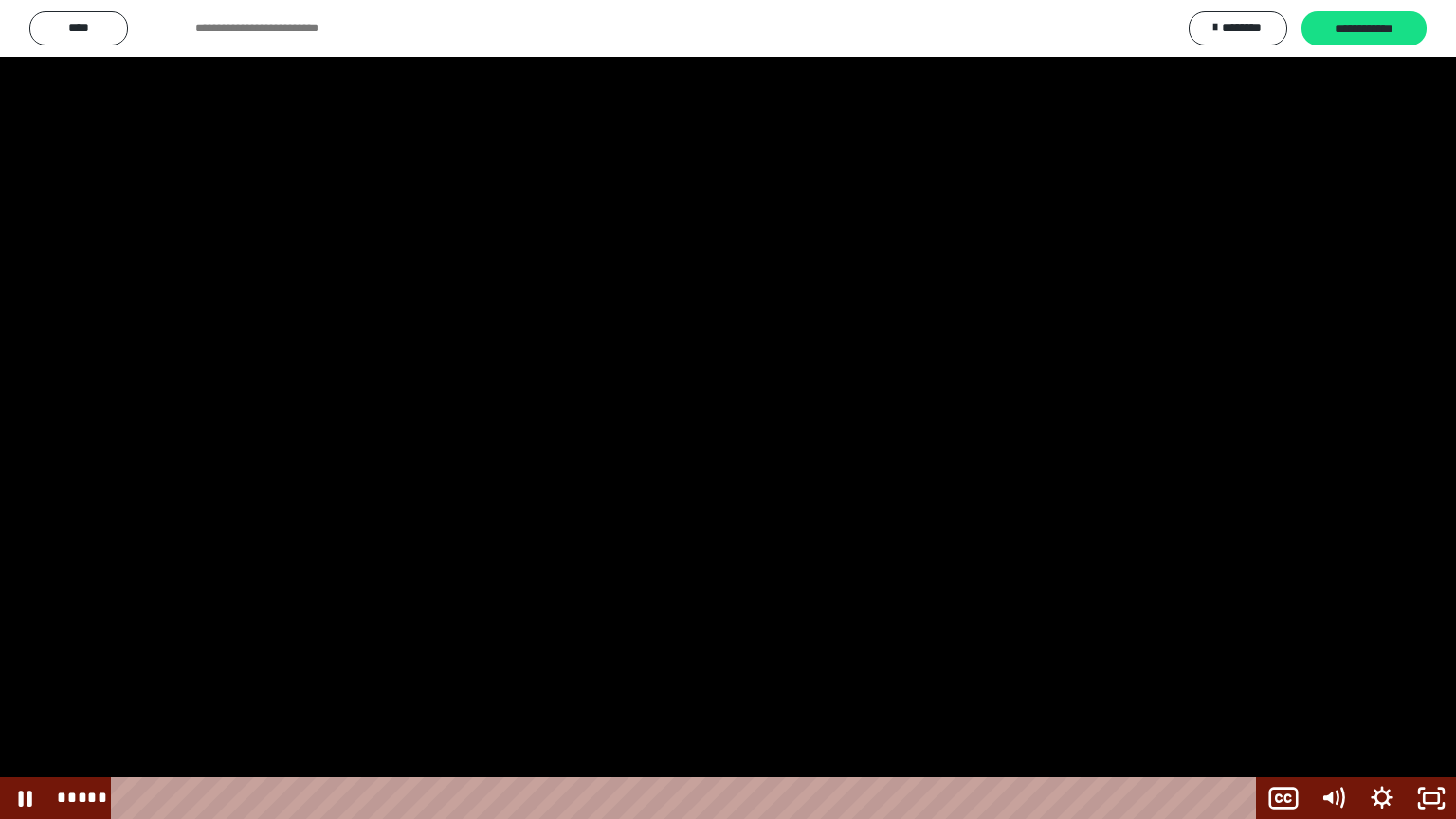 click at bounding box center [728, 410] 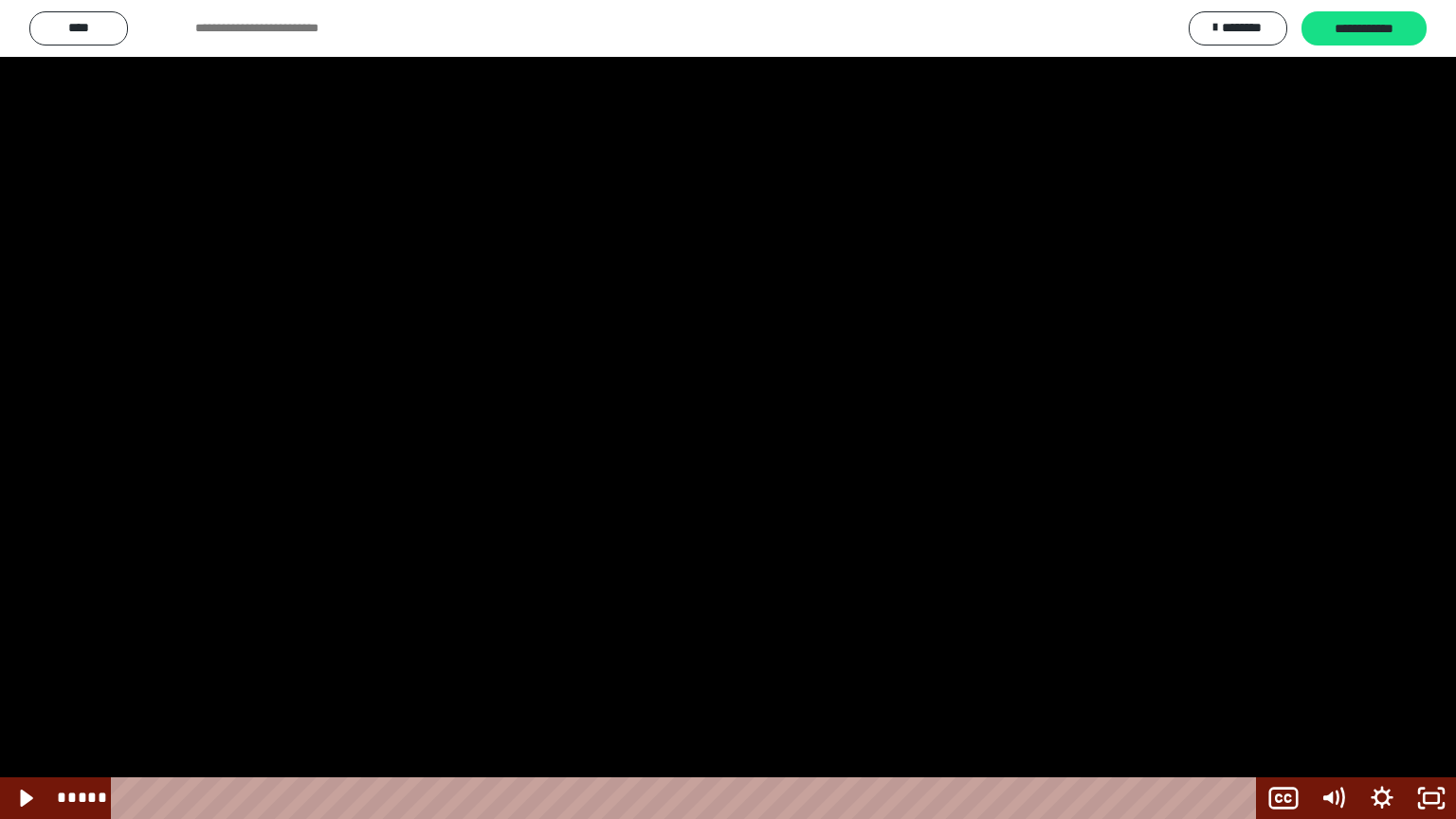 click at bounding box center (728, 410) 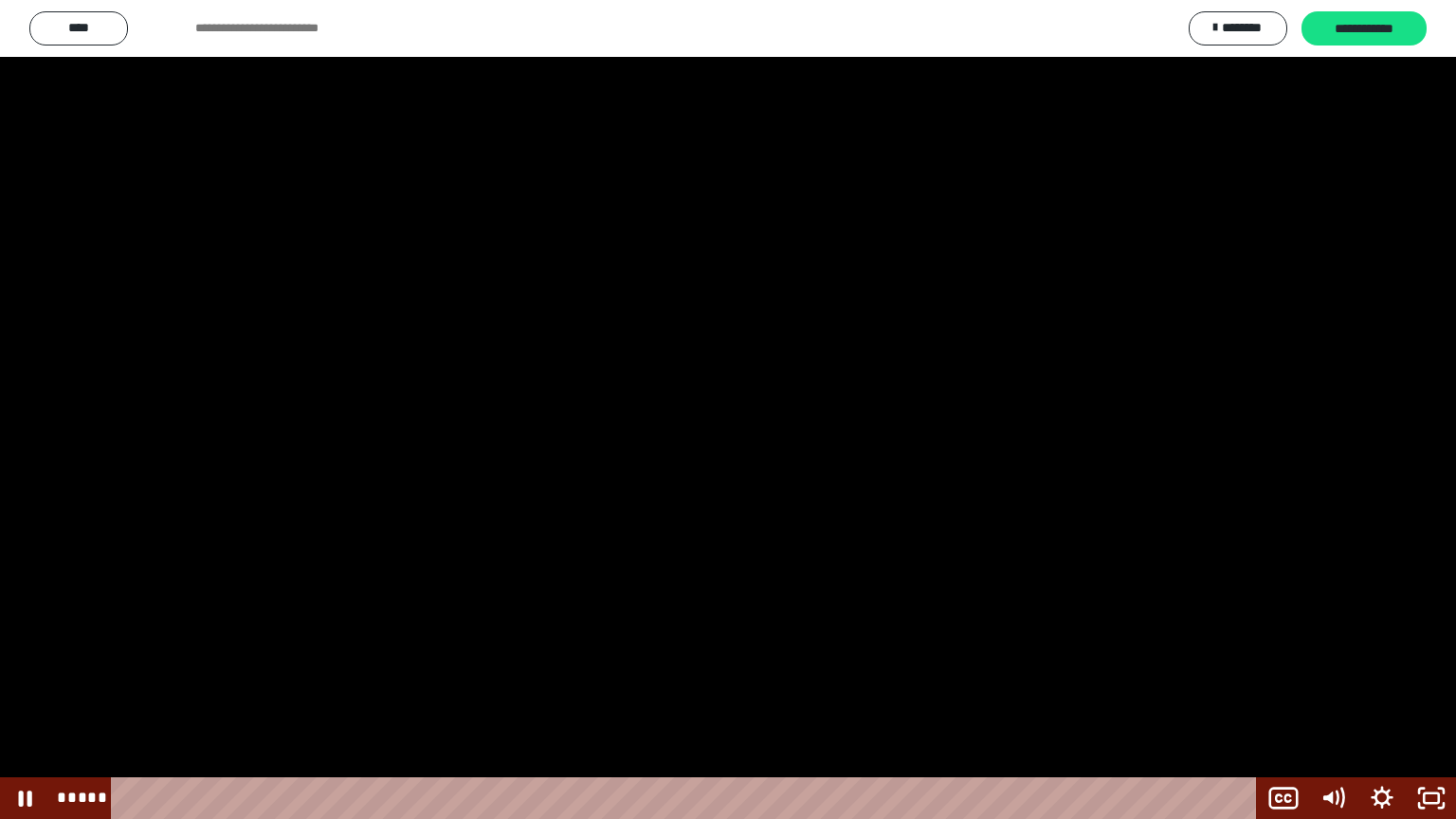 click at bounding box center [728, 410] 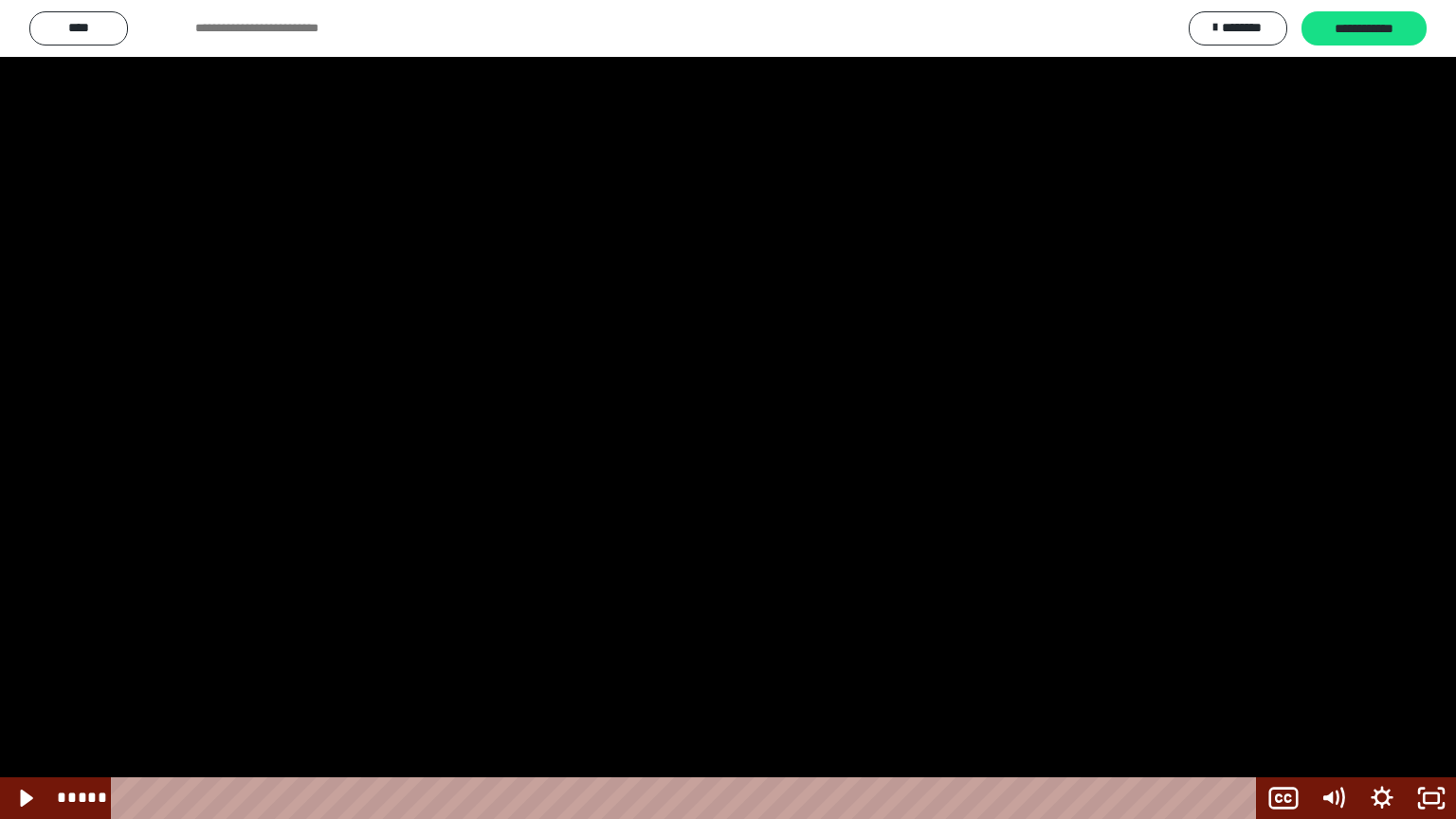 click at bounding box center [728, 410] 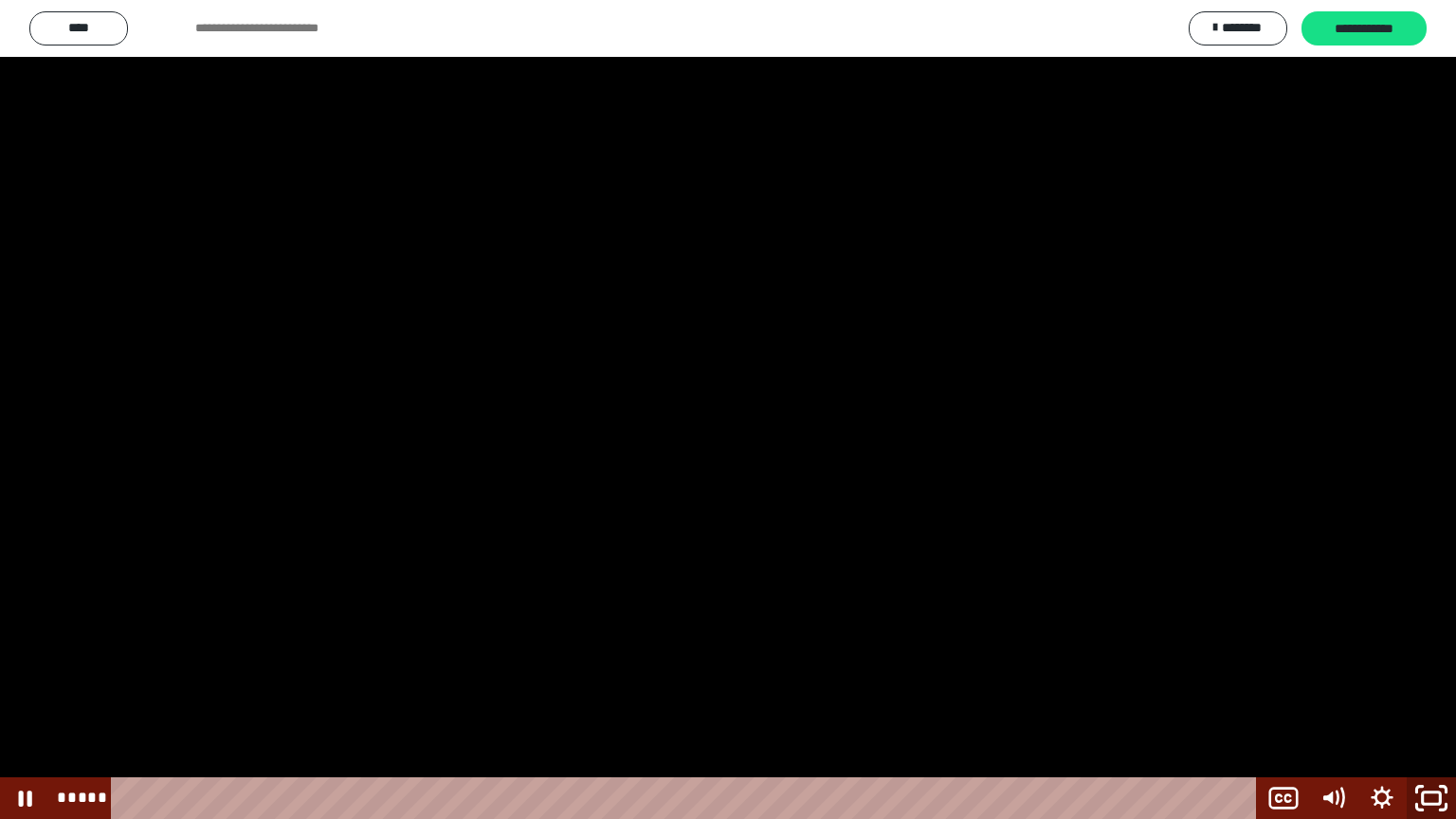click 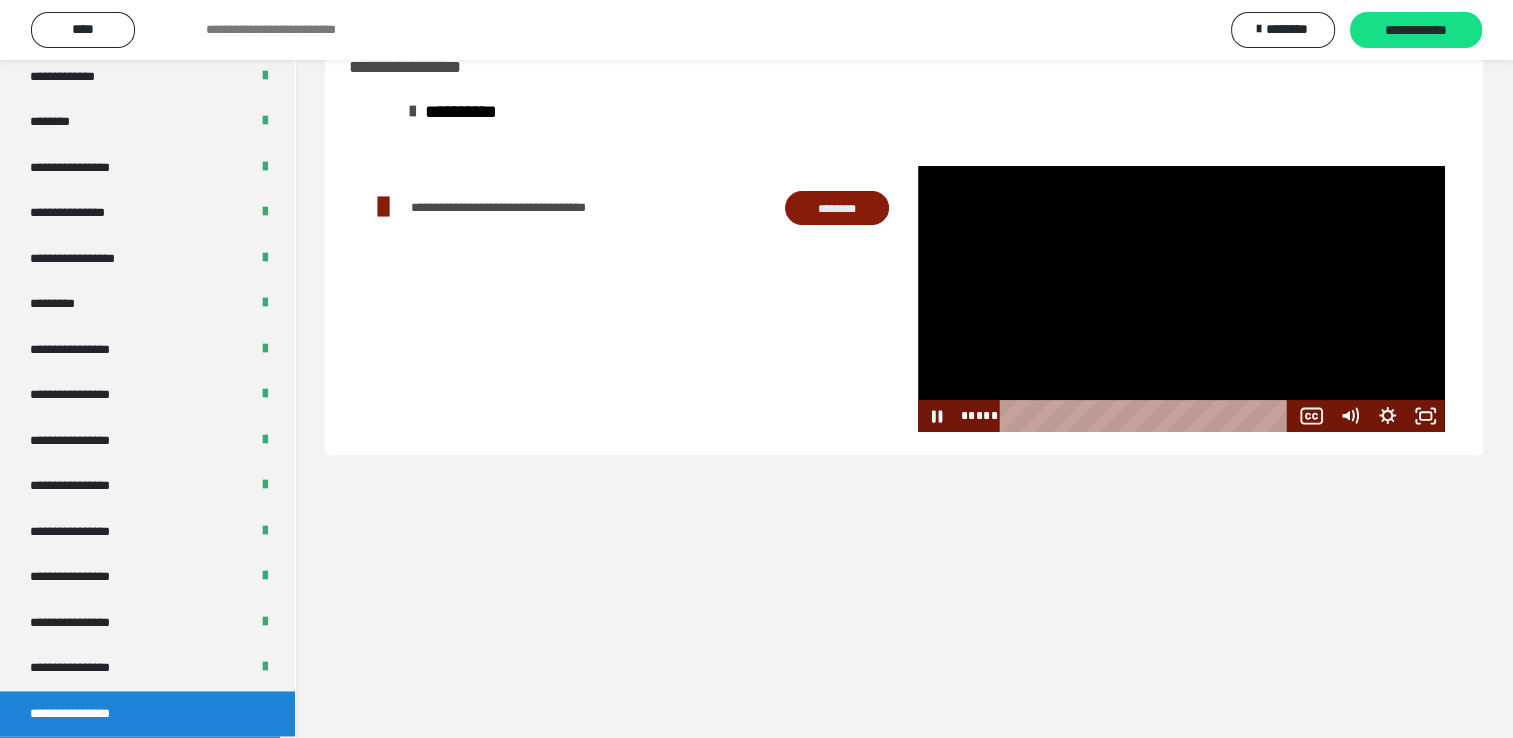 click at bounding box center [1181, 298] 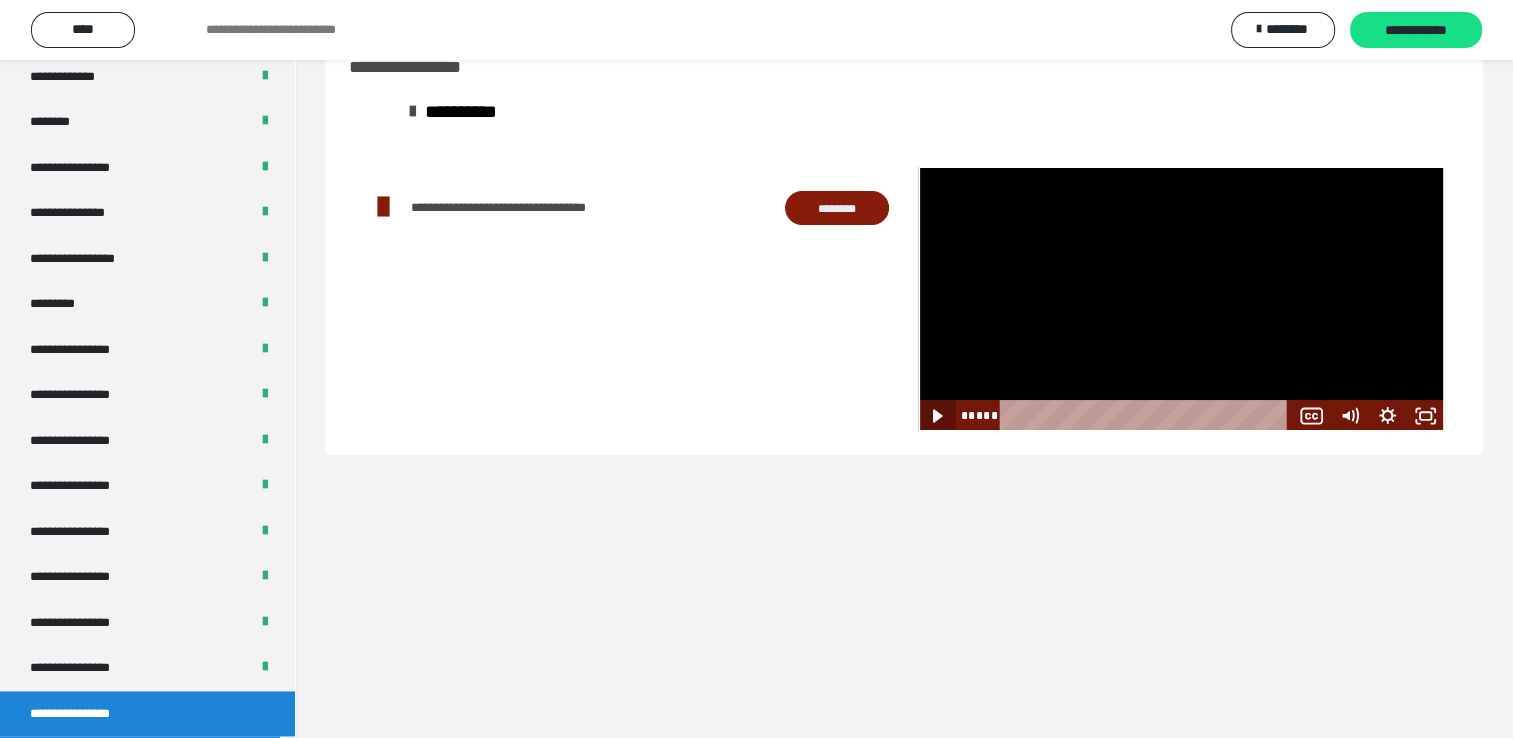 click 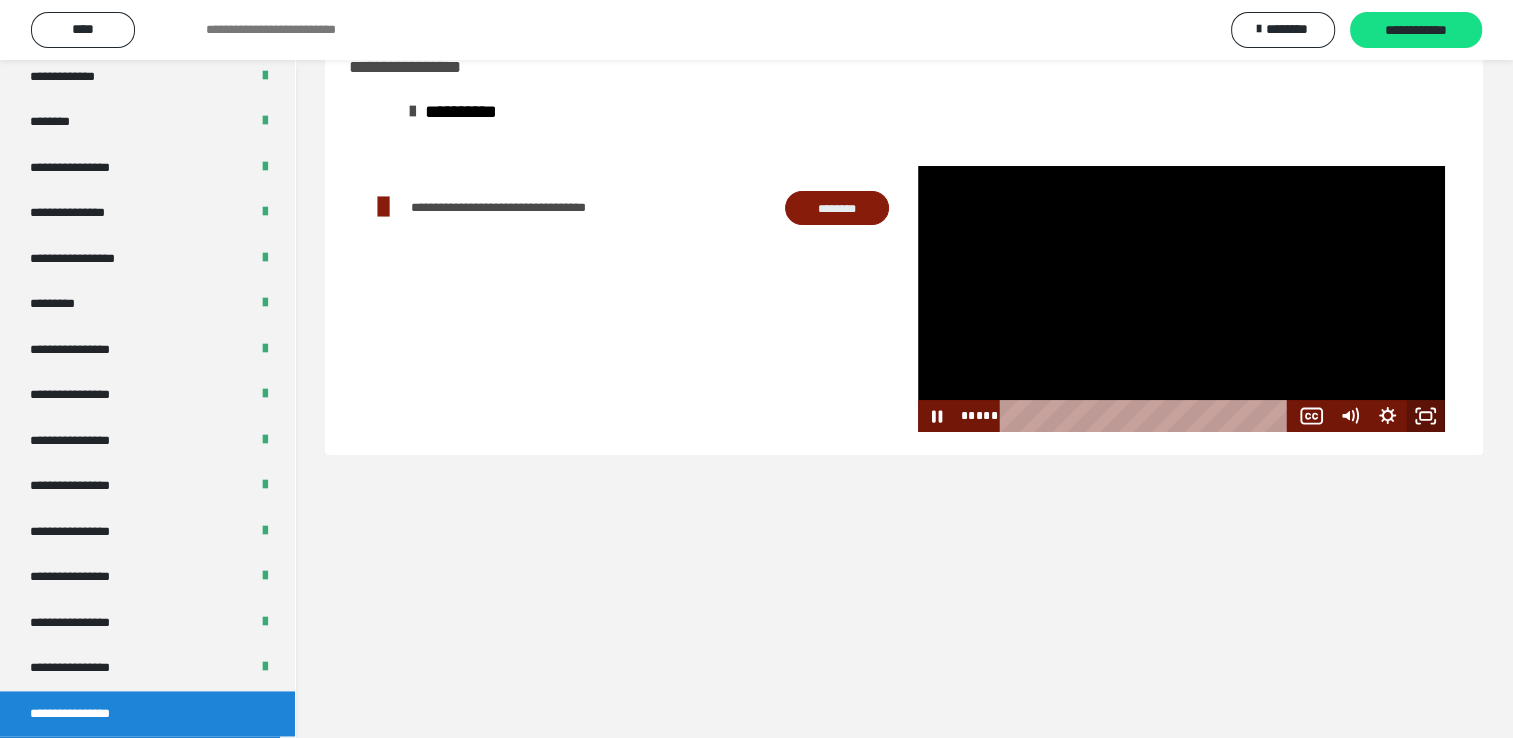 click 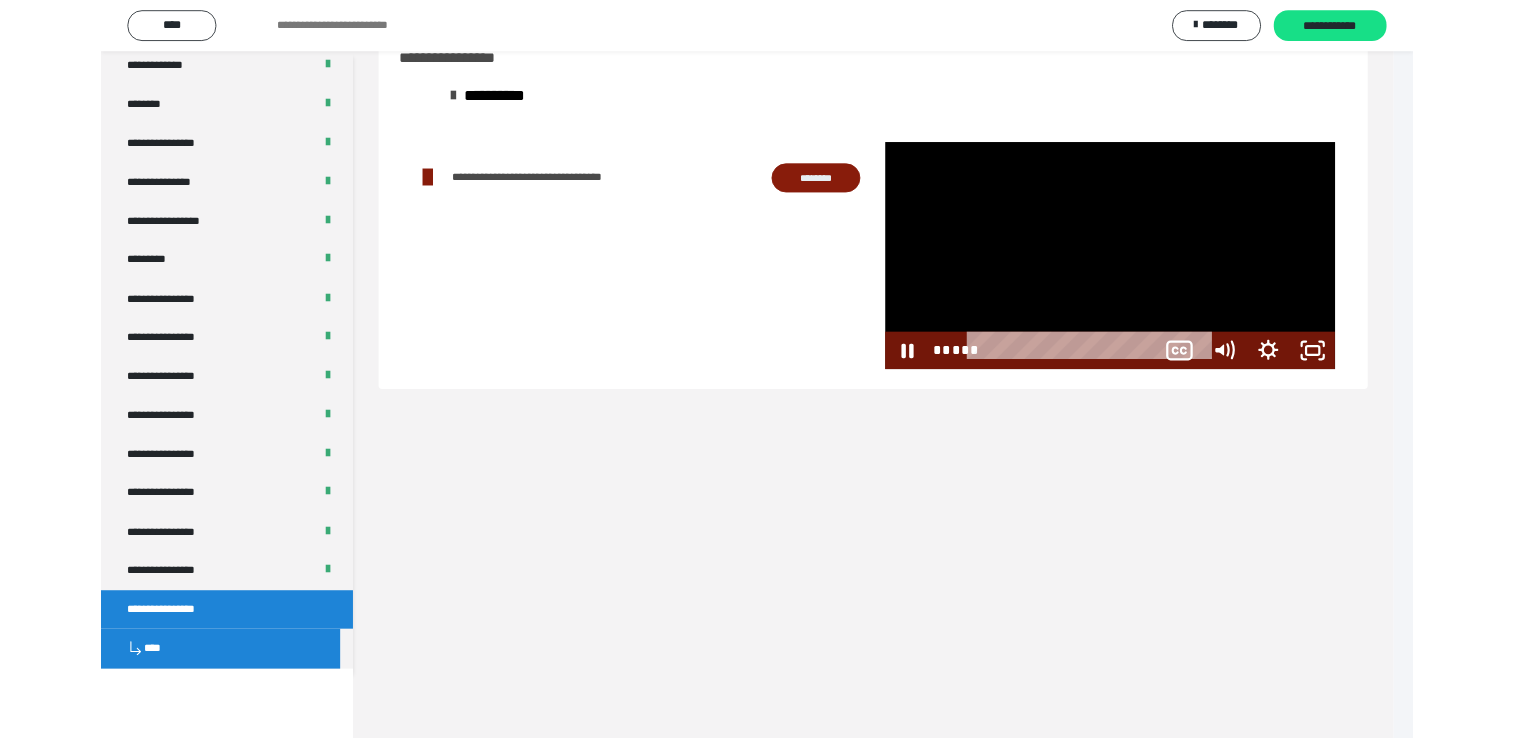 scroll, scrollTop: 2526, scrollLeft: 0, axis: vertical 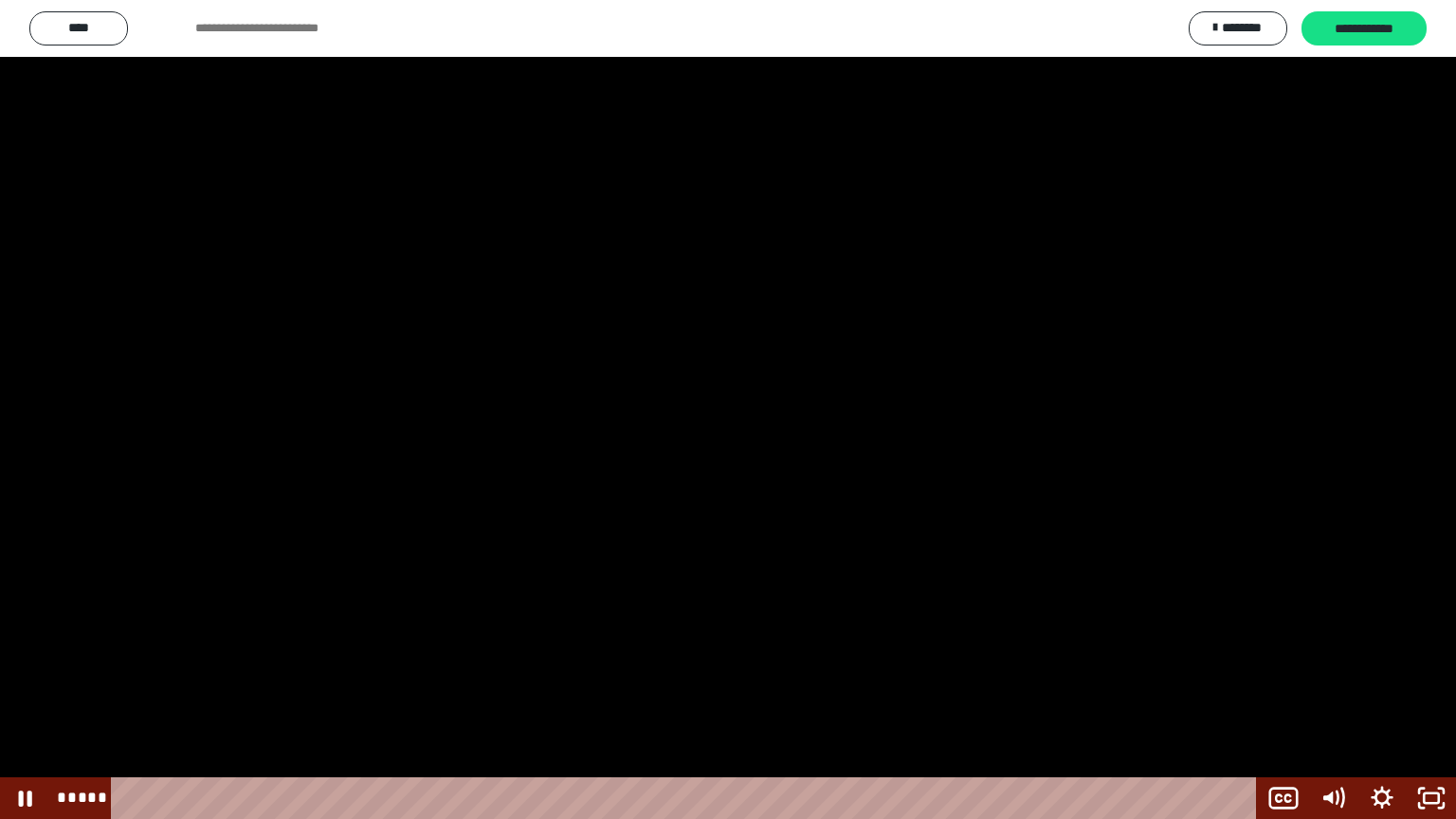 click at bounding box center [728, 410] 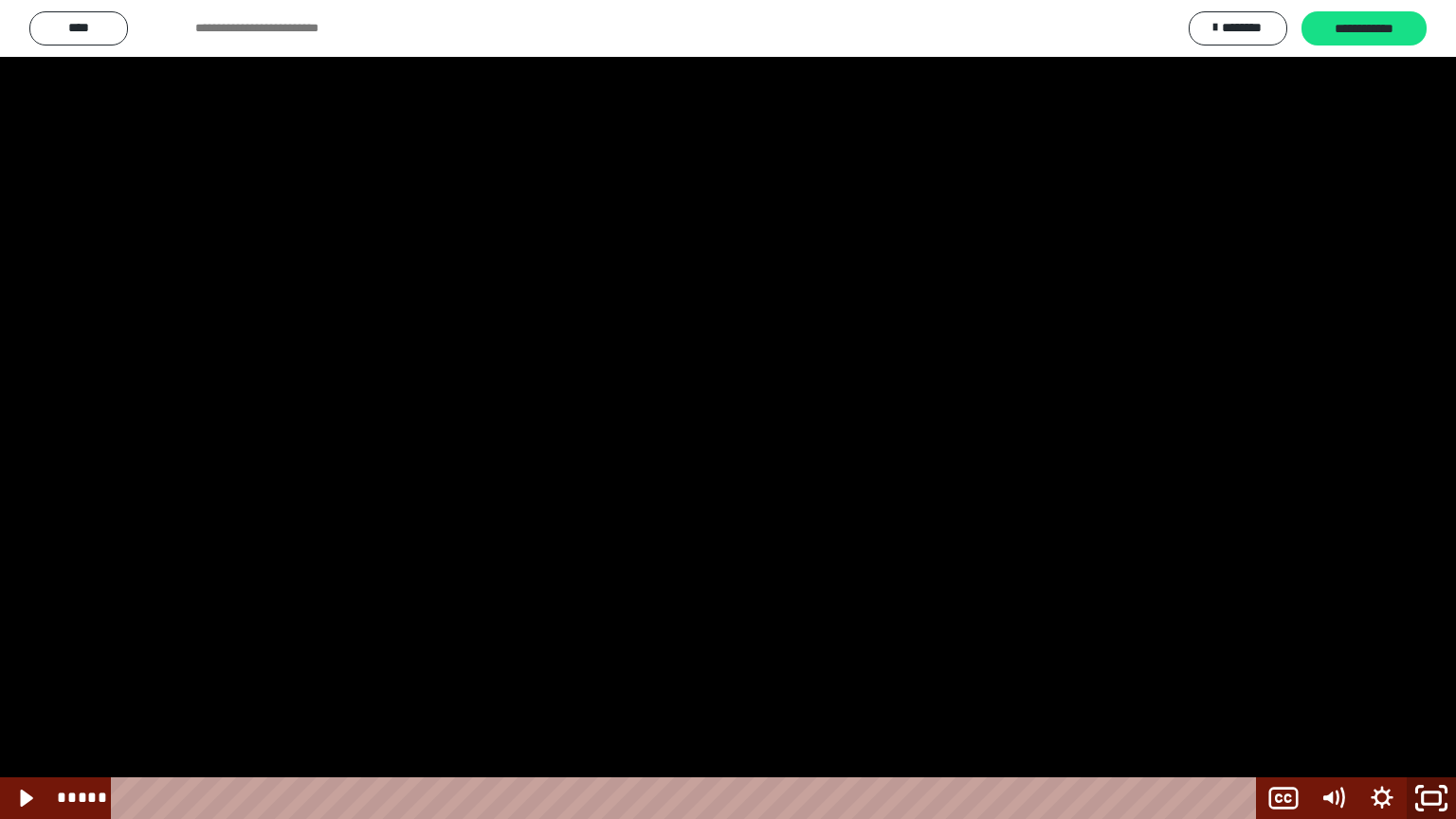 click 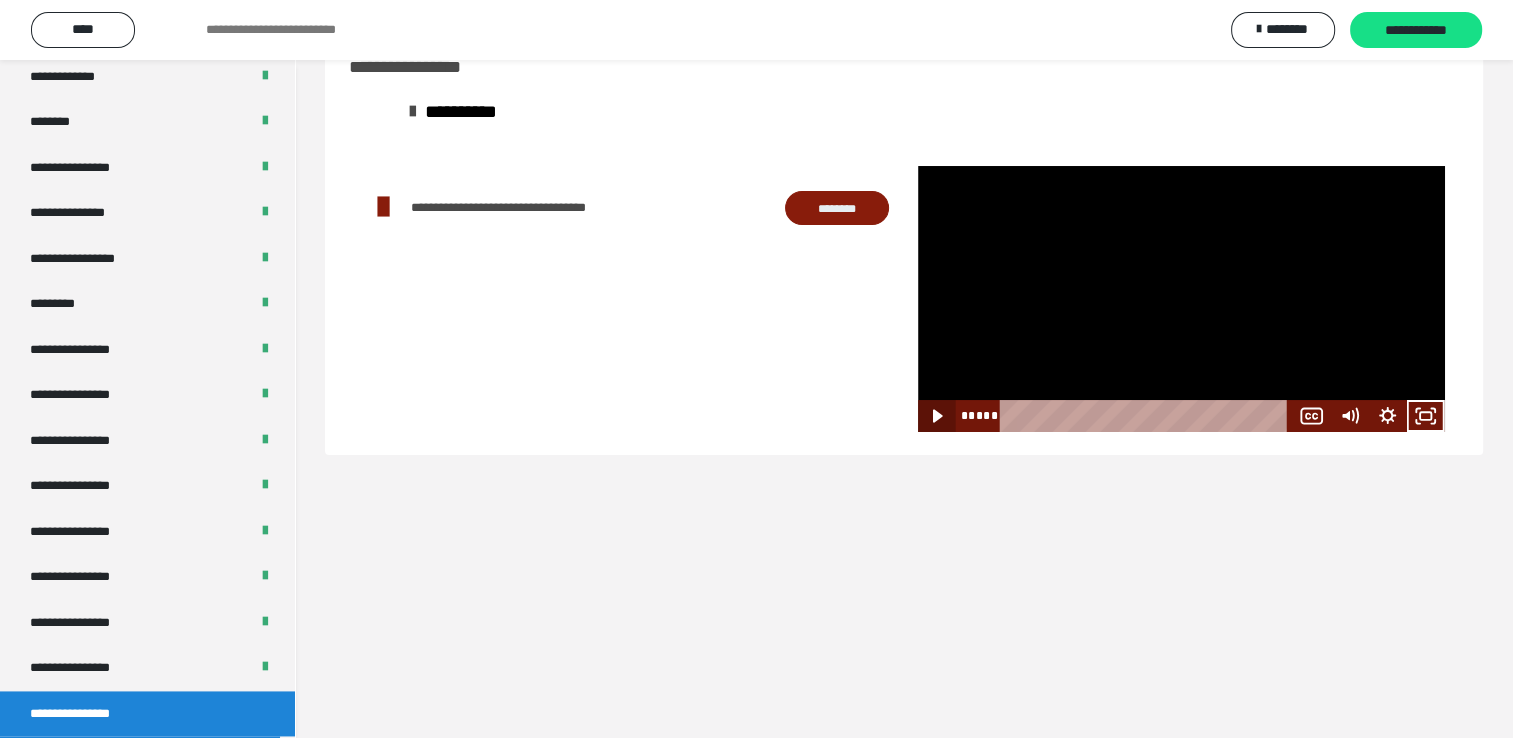 click 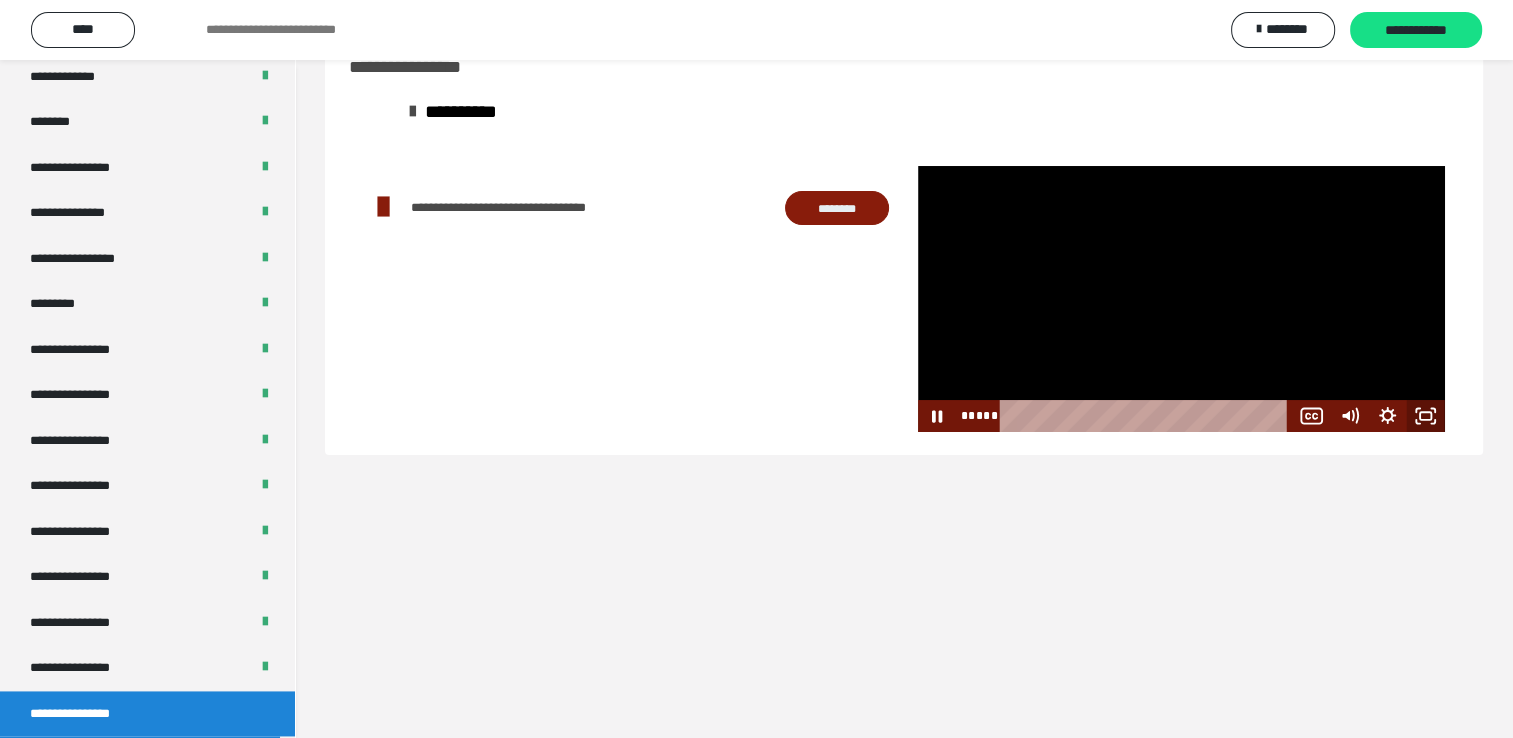 click 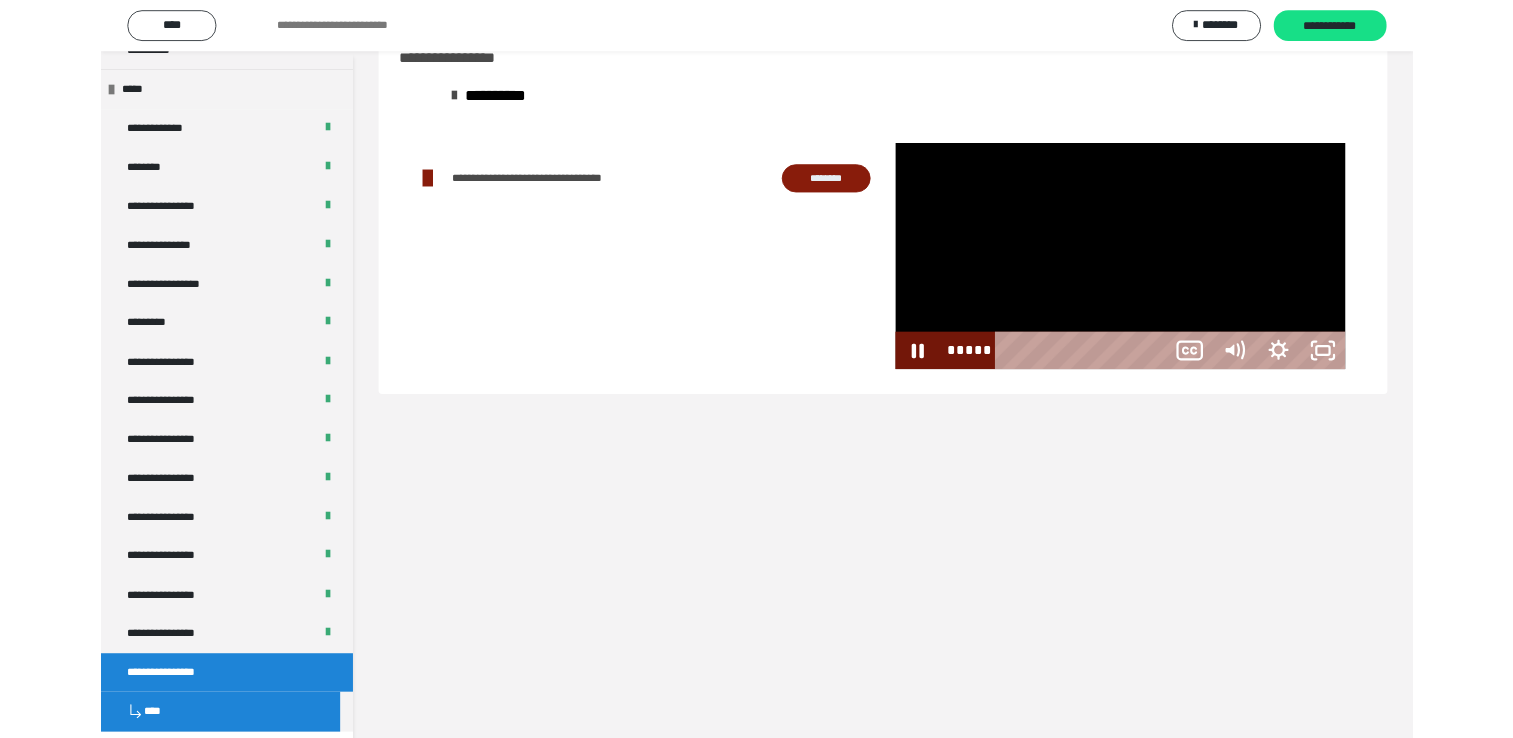 scroll, scrollTop: 2526, scrollLeft: 0, axis: vertical 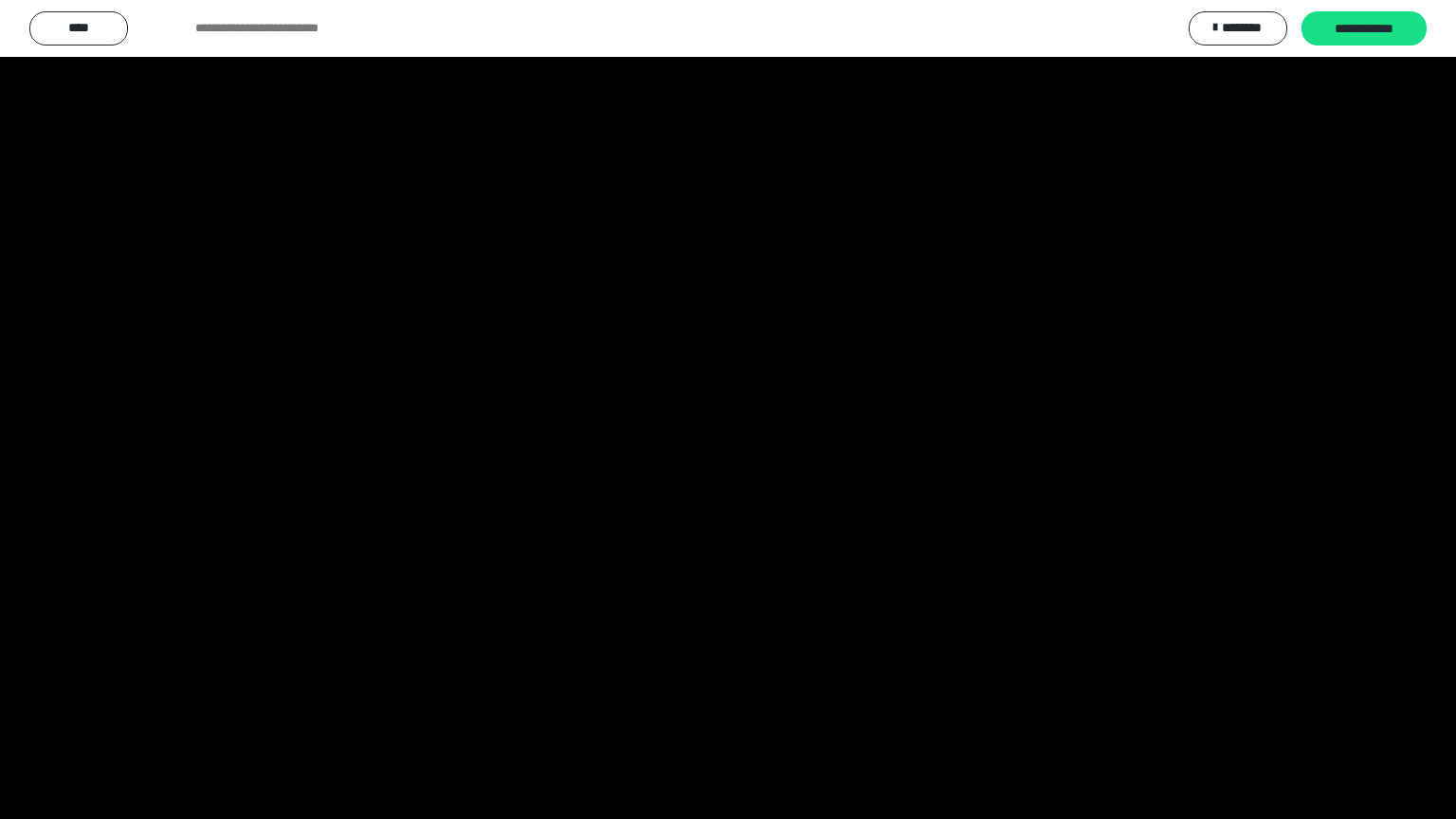 click at bounding box center (728, 410) 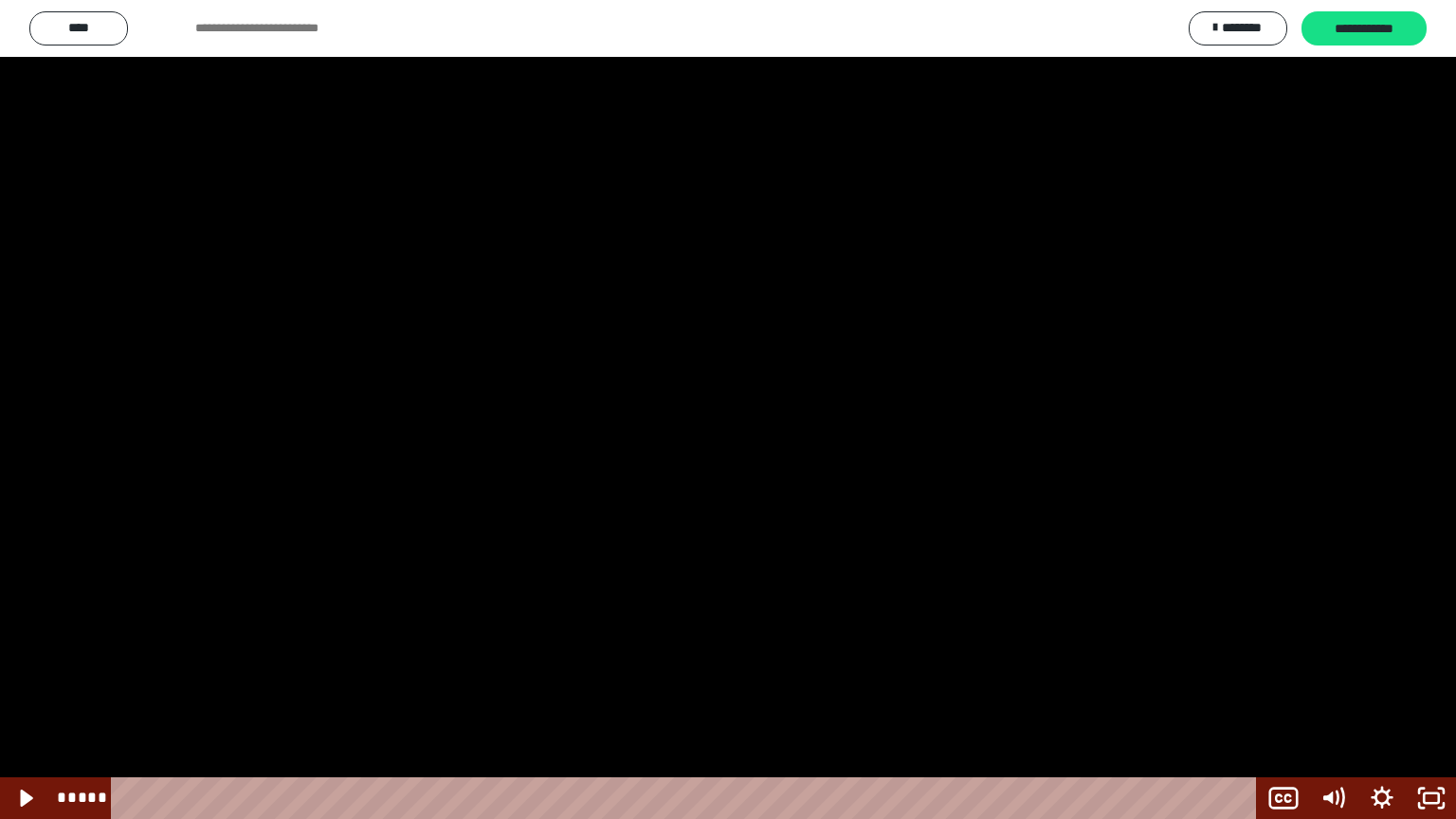 click at bounding box center [728, 410] 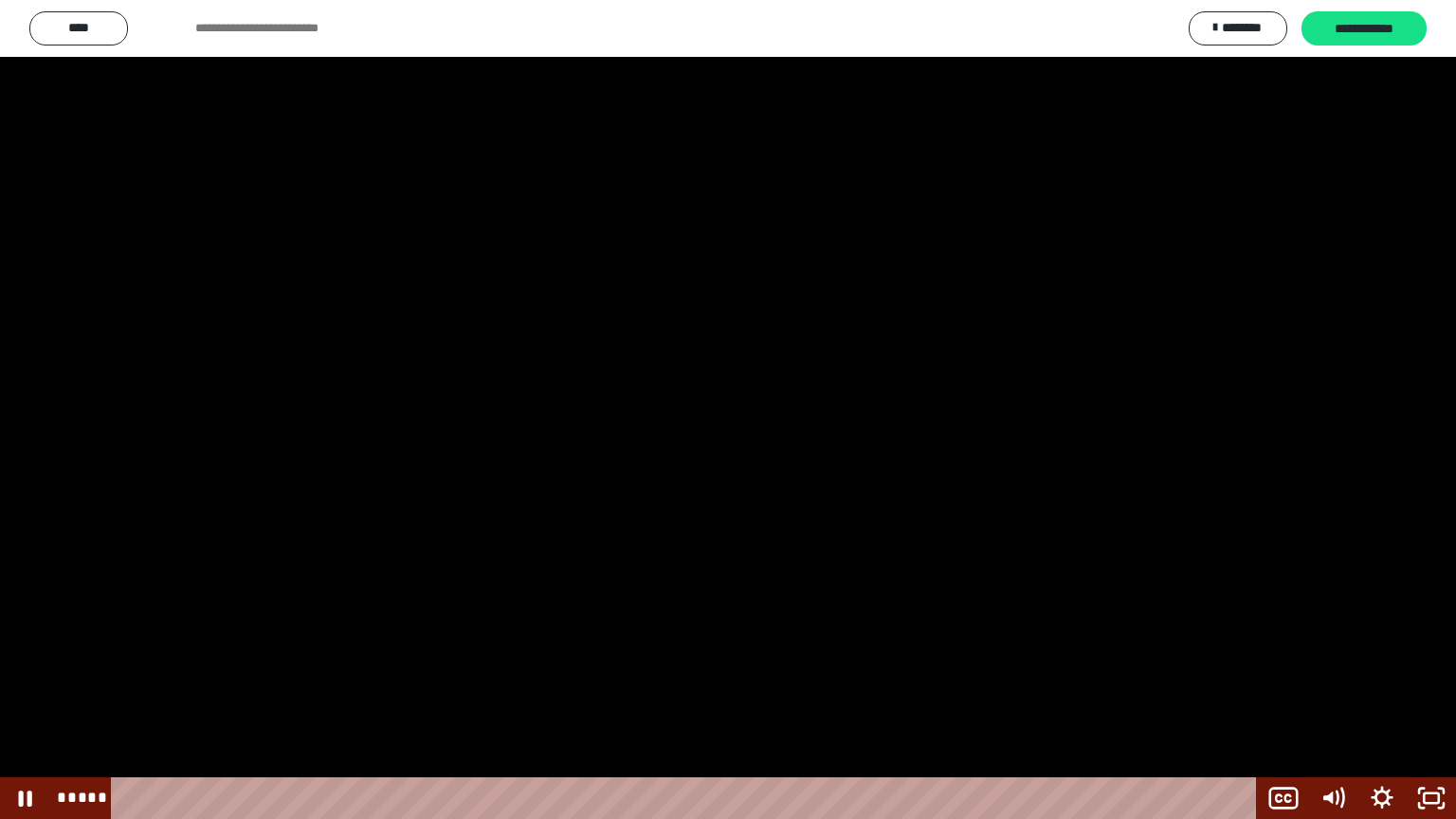 click at bounding box center (728, 410) 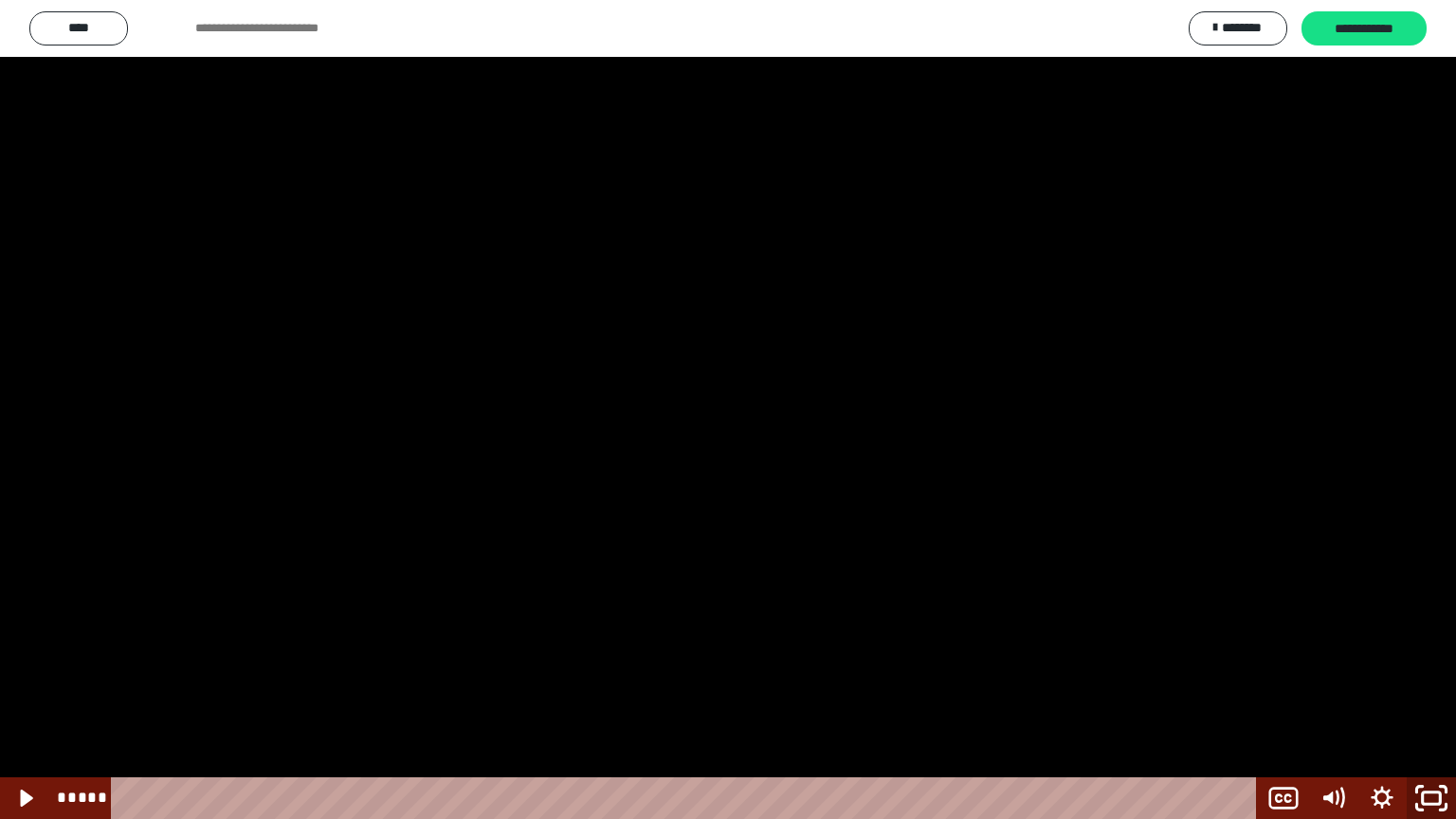 click 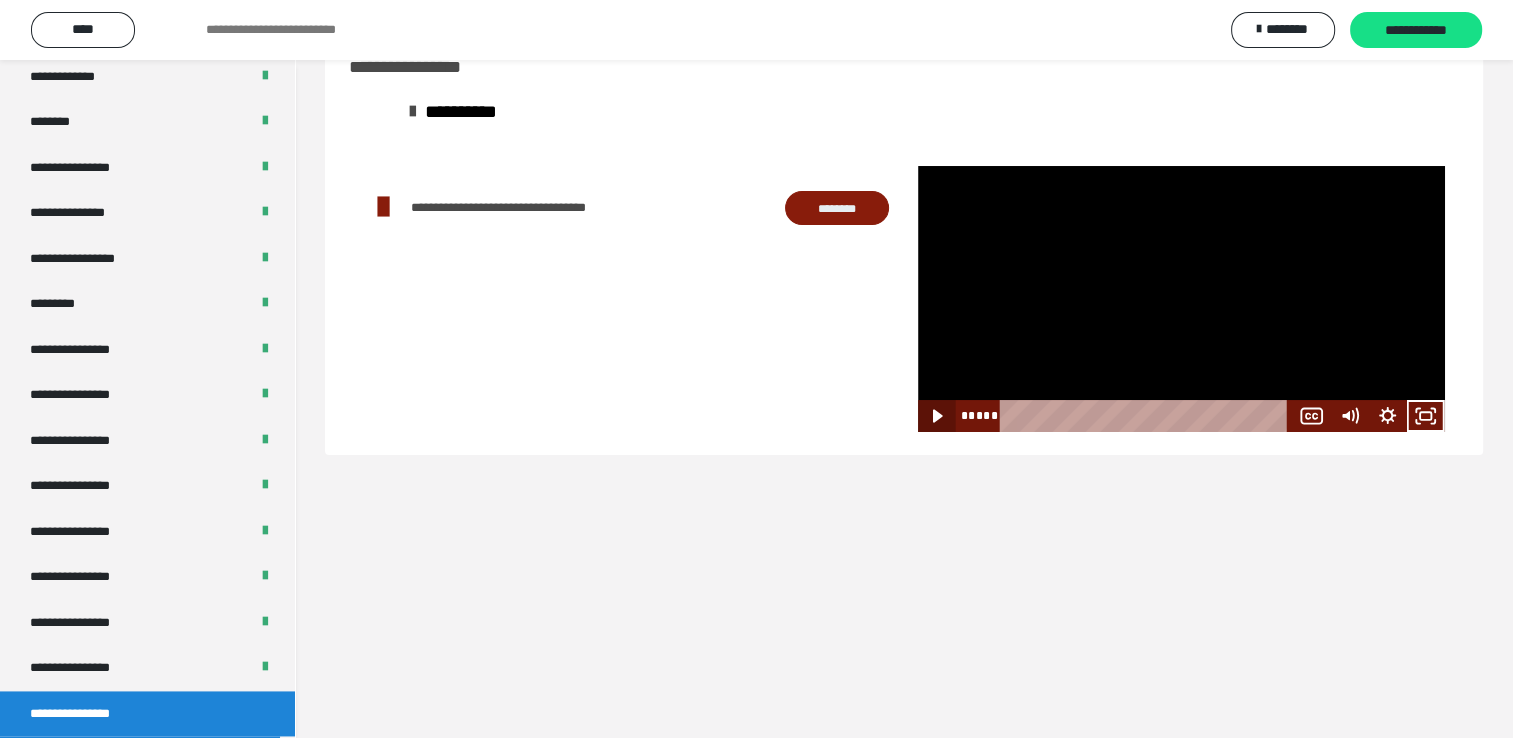 click 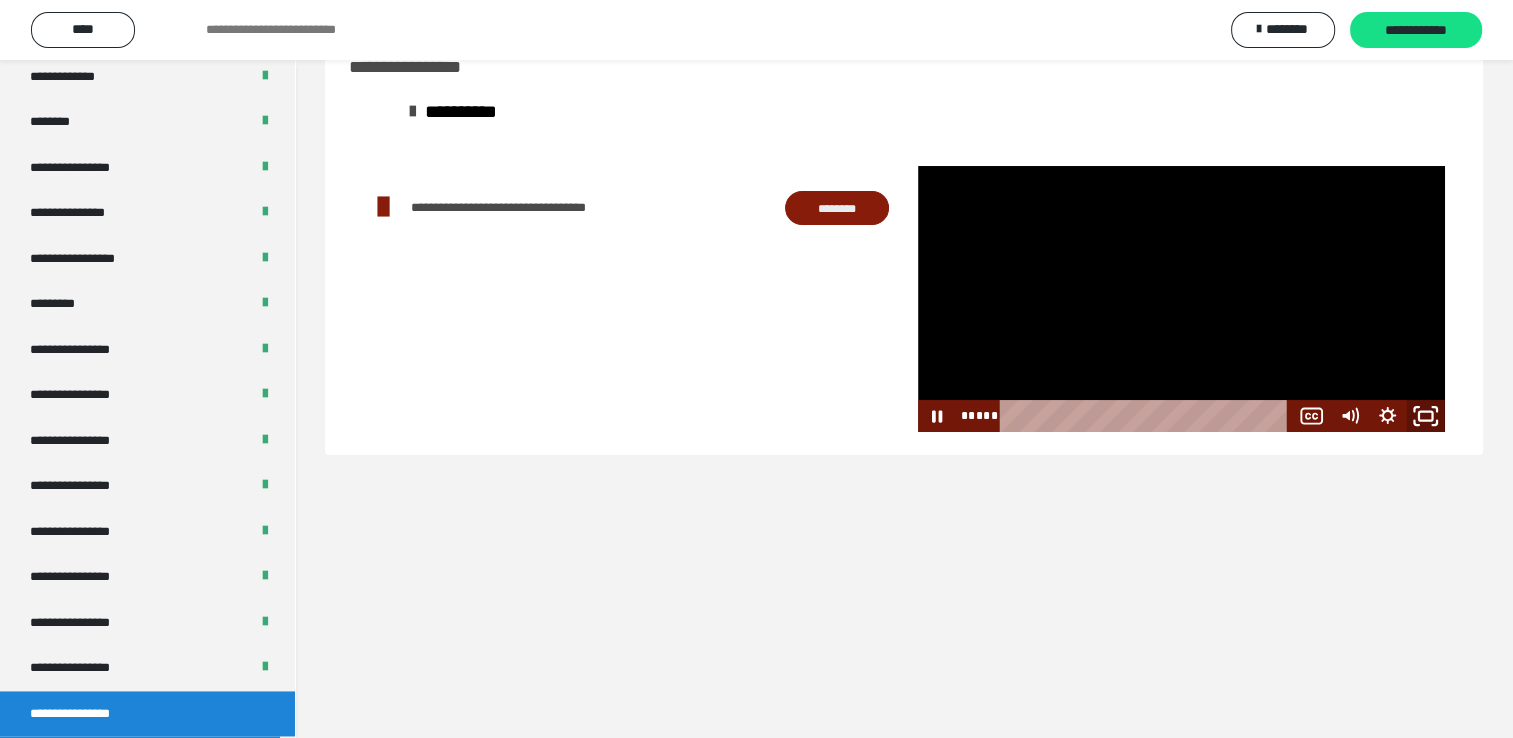 click 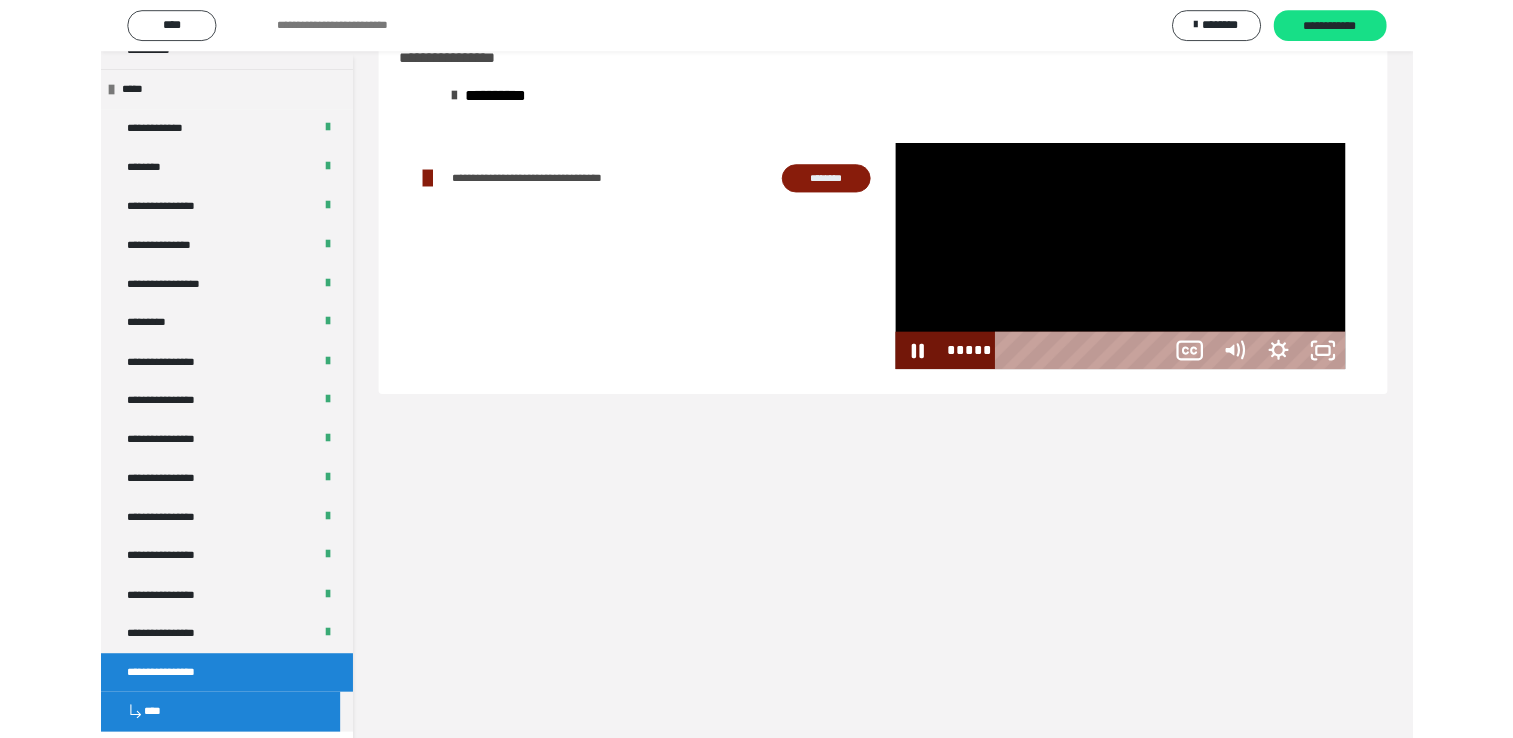 scroll, scrollTop: 2526, scrollLeft: 0, axis: vertical 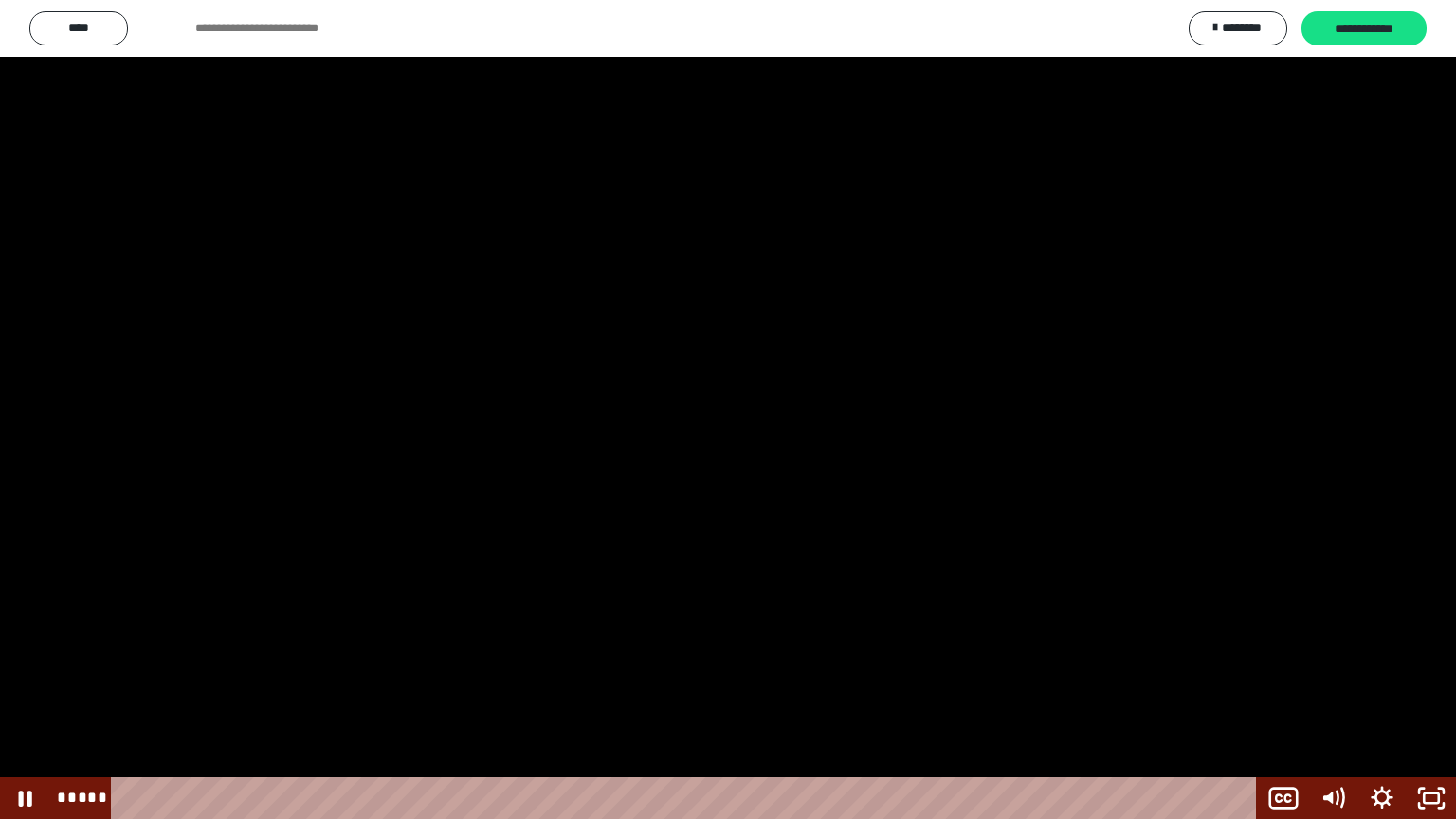 click at bounding box center (728, 410) 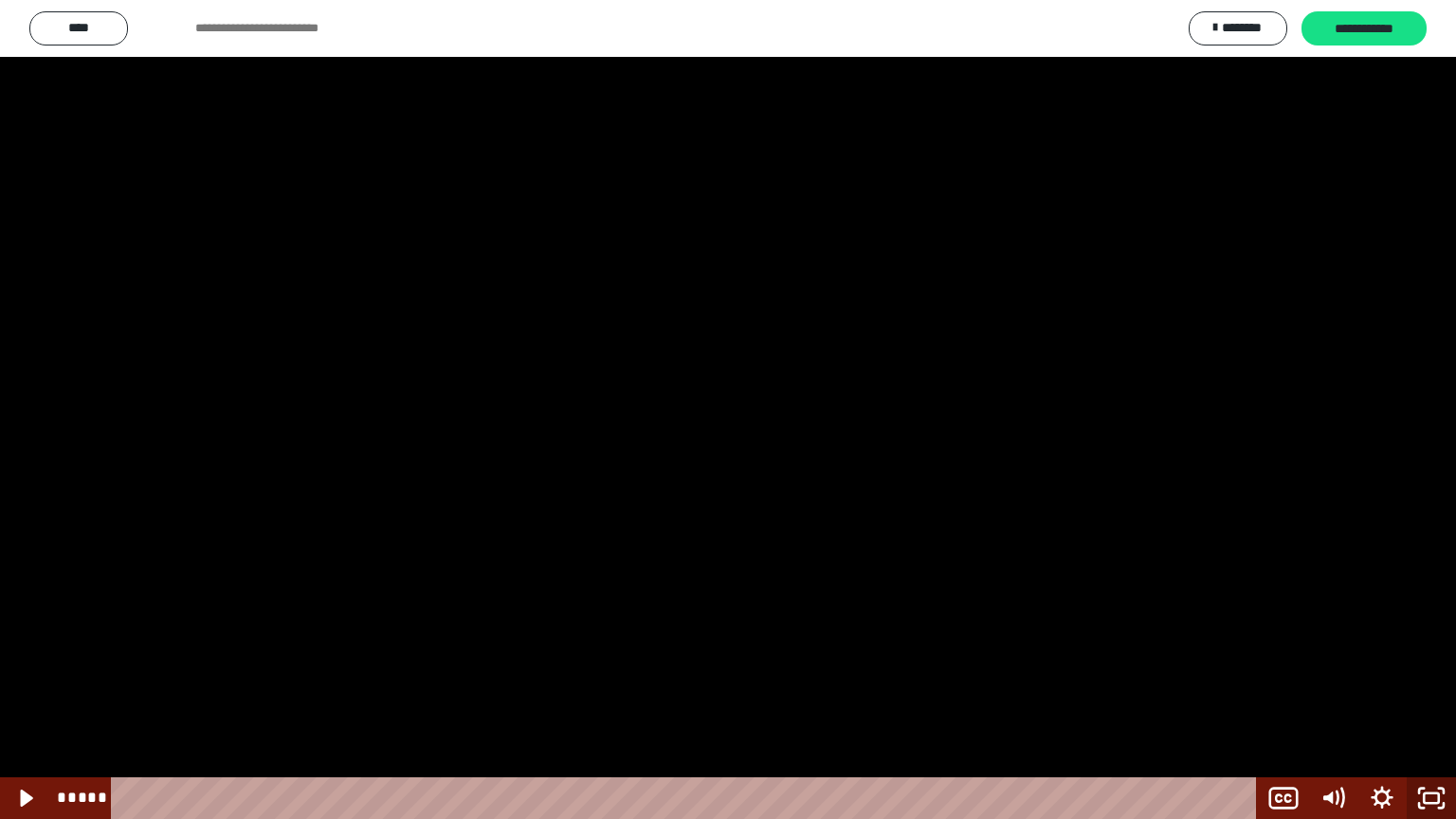click 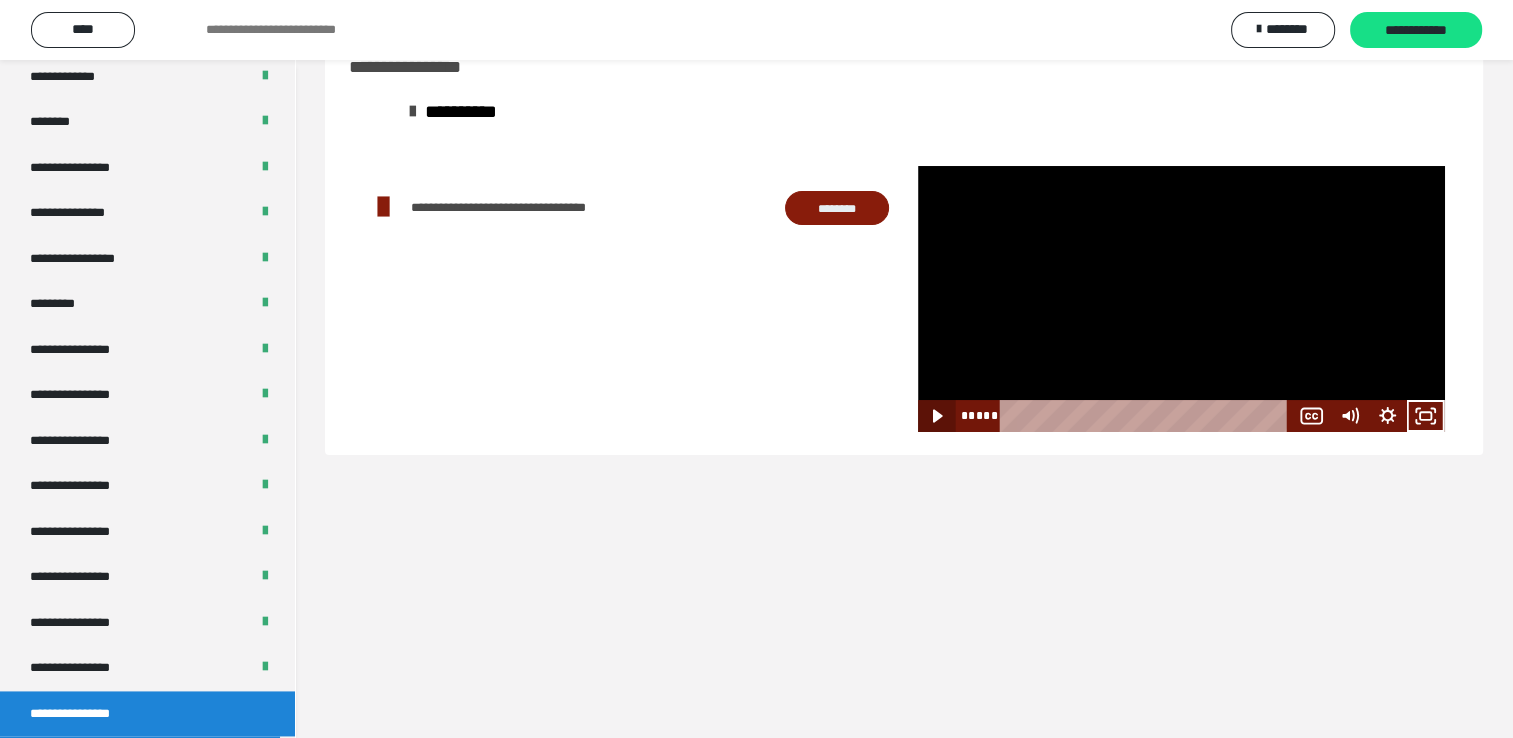 click 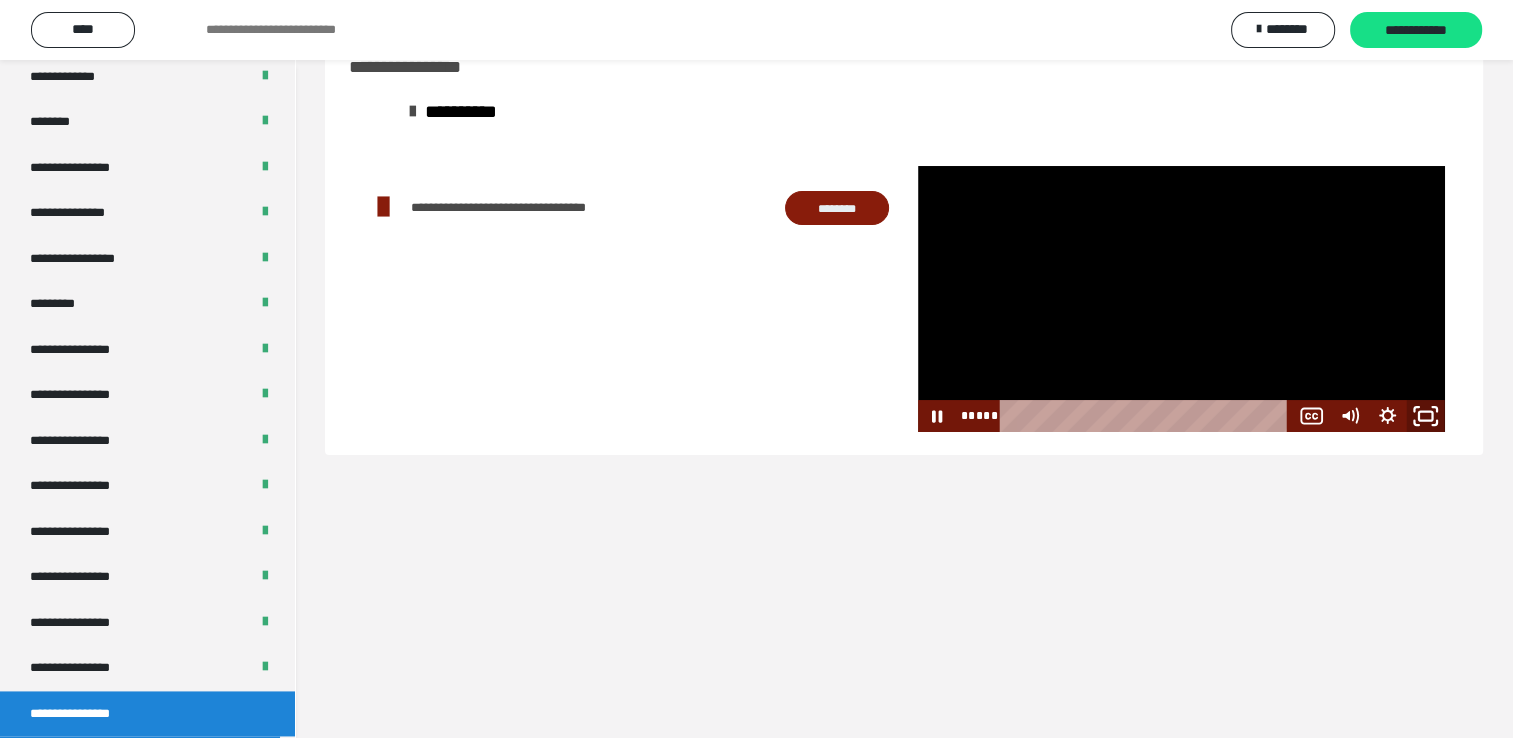 click 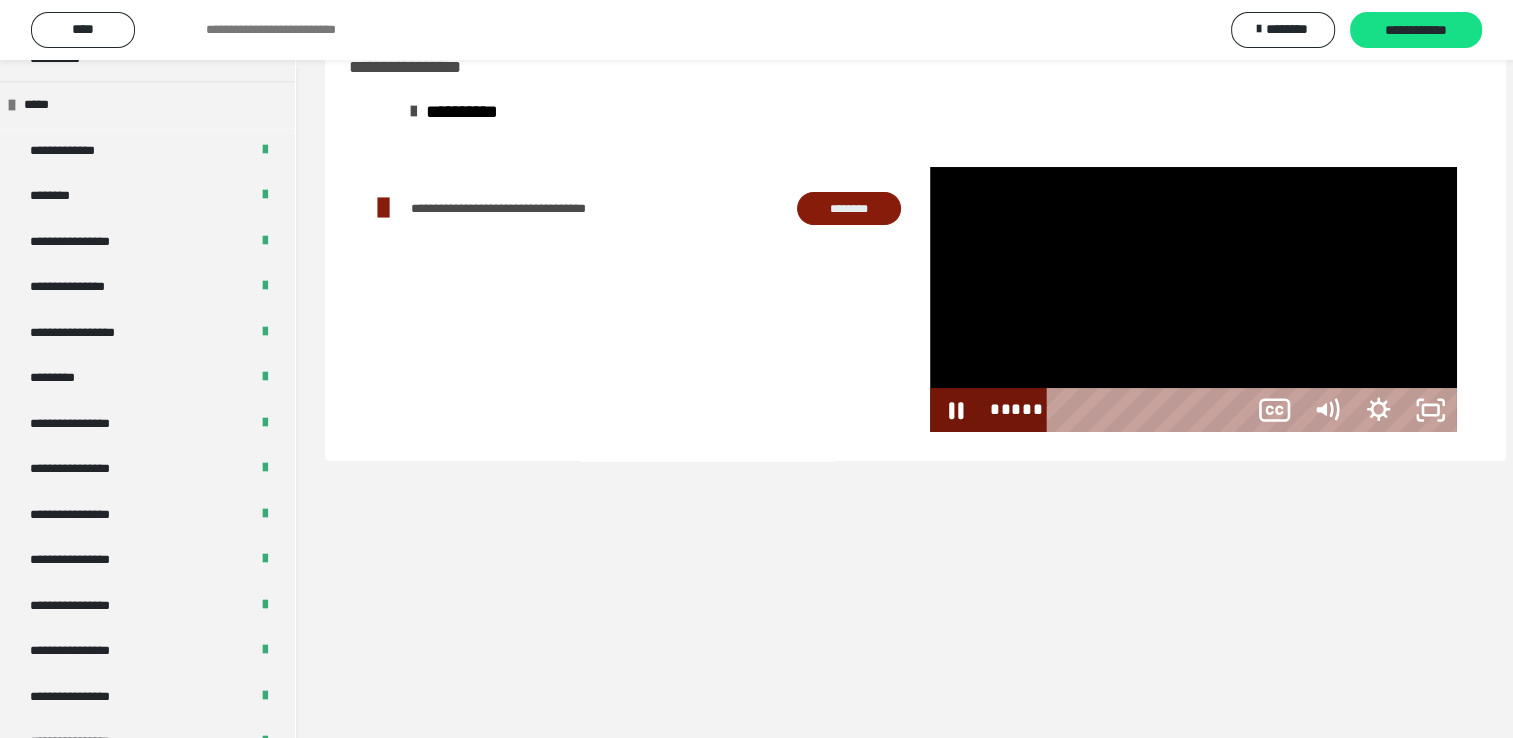 scroll, scrollTop: 2526, scrollLeft: 0, axis: vertical 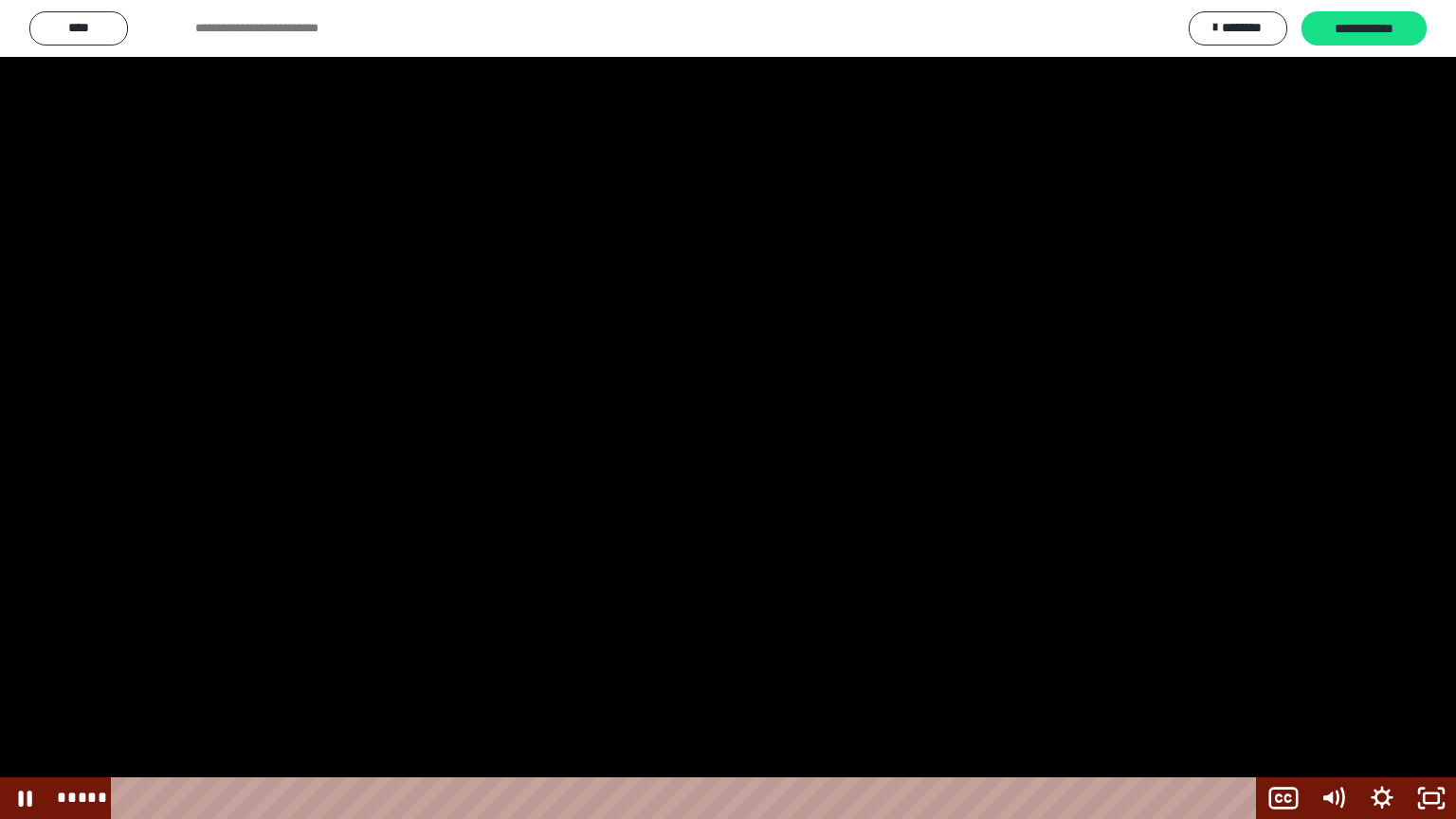 click at bounding box center (728, 410) 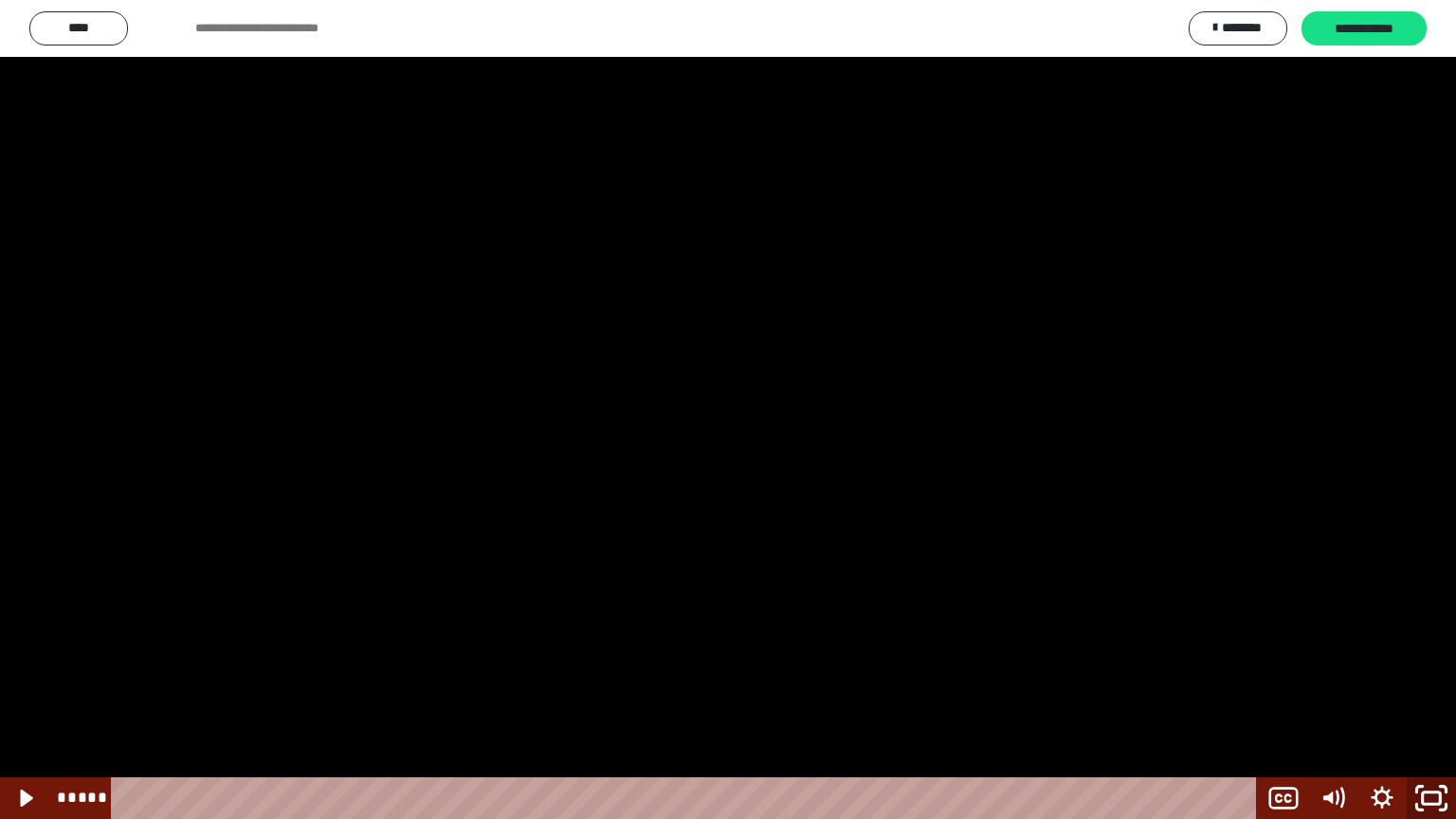click 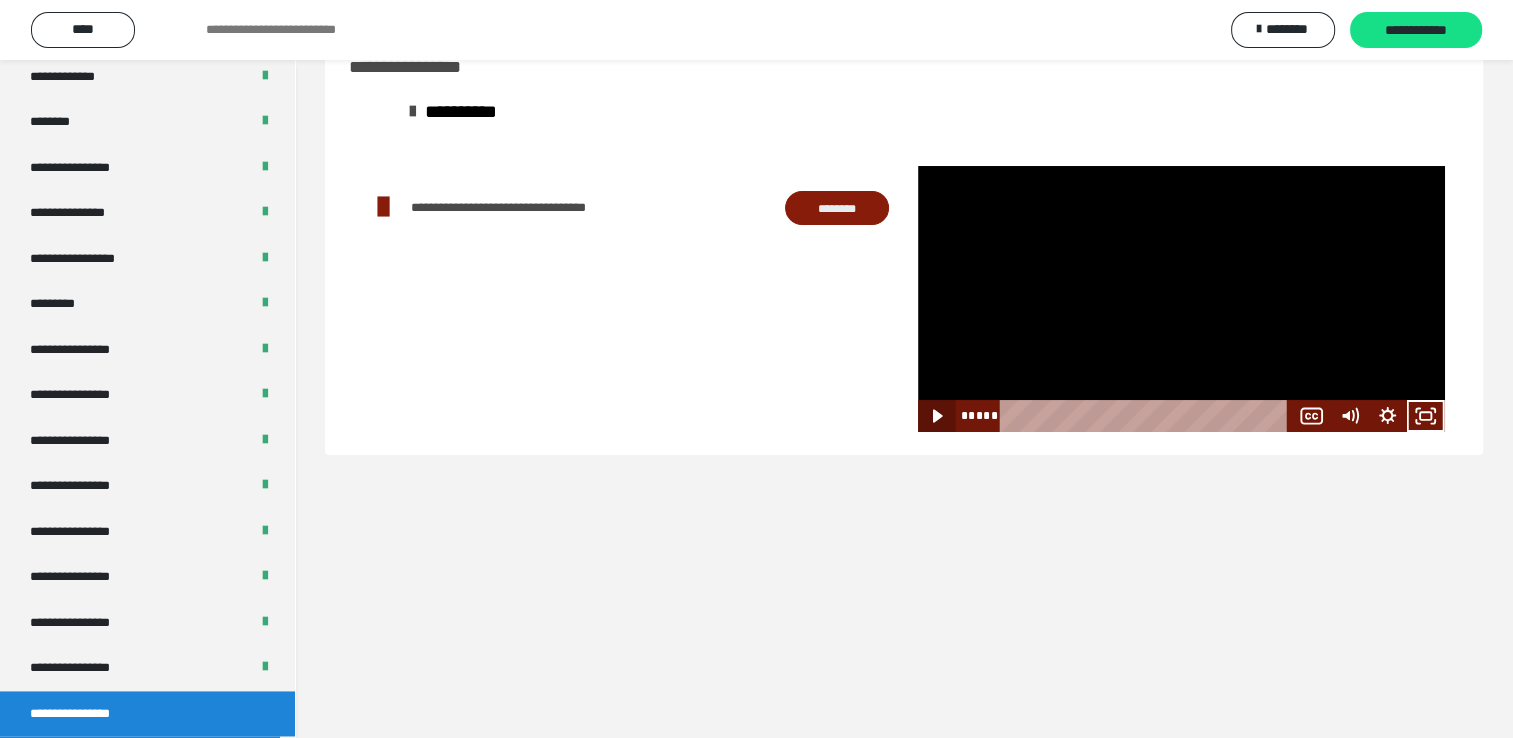 click 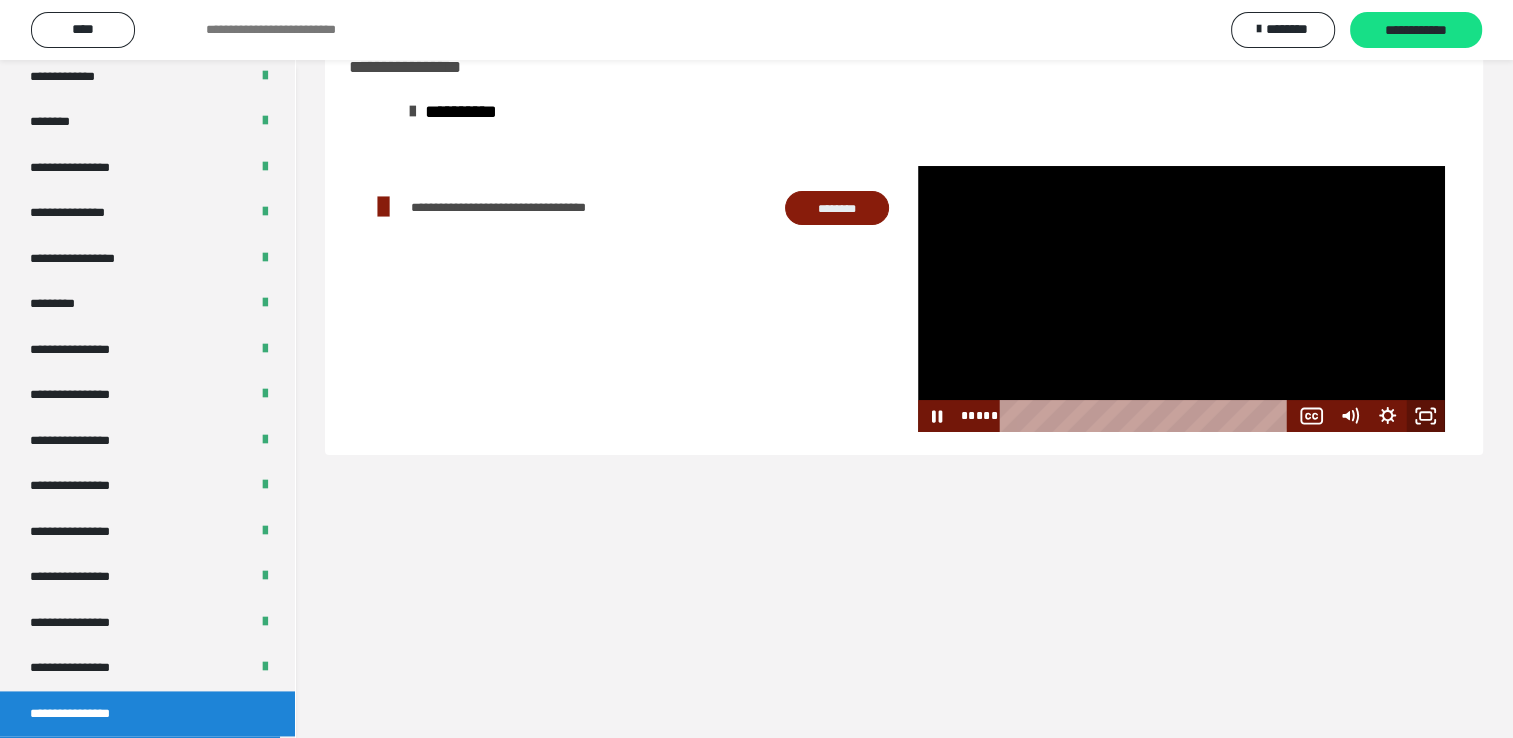click 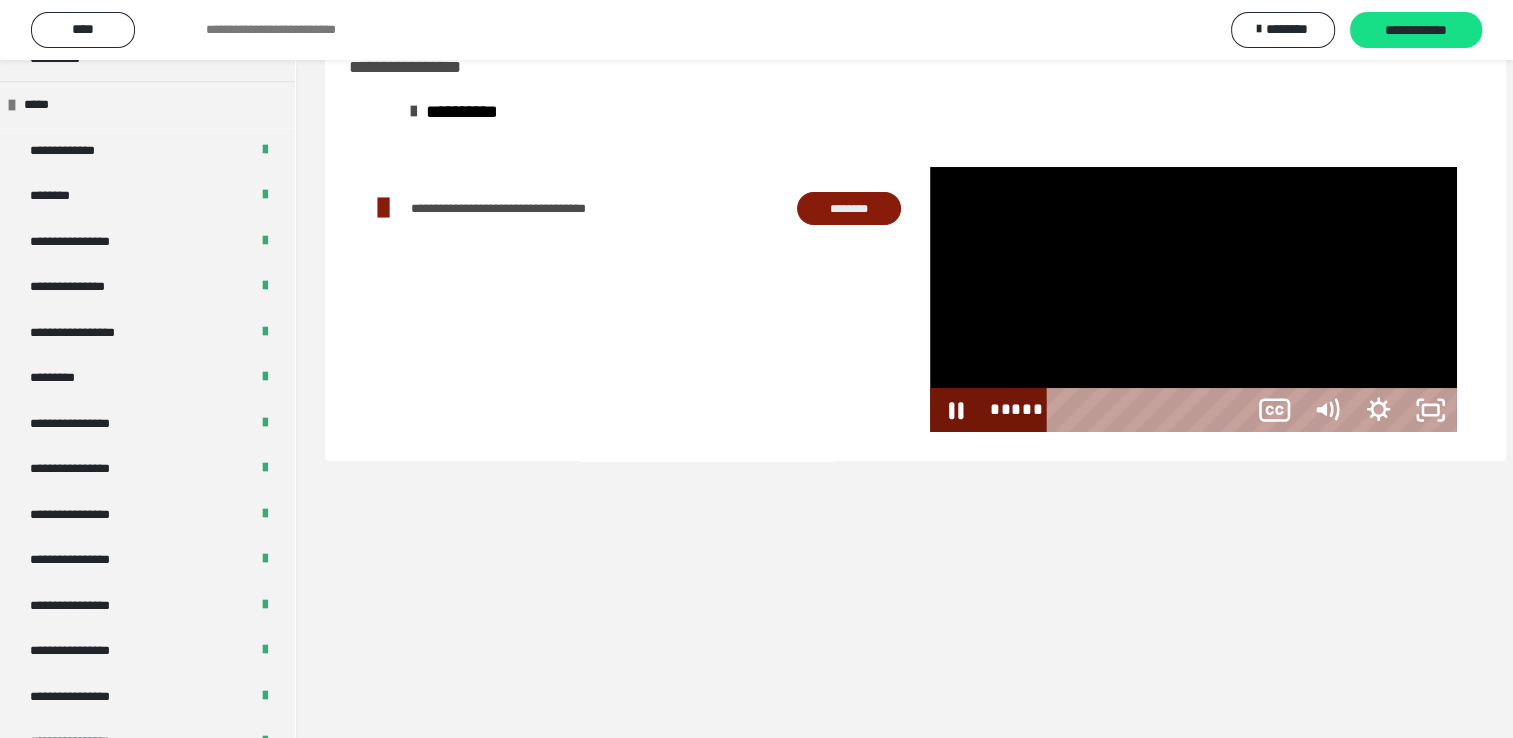 scroll, scrollTop: 2526, scrollLeft: 0, axis: vertical 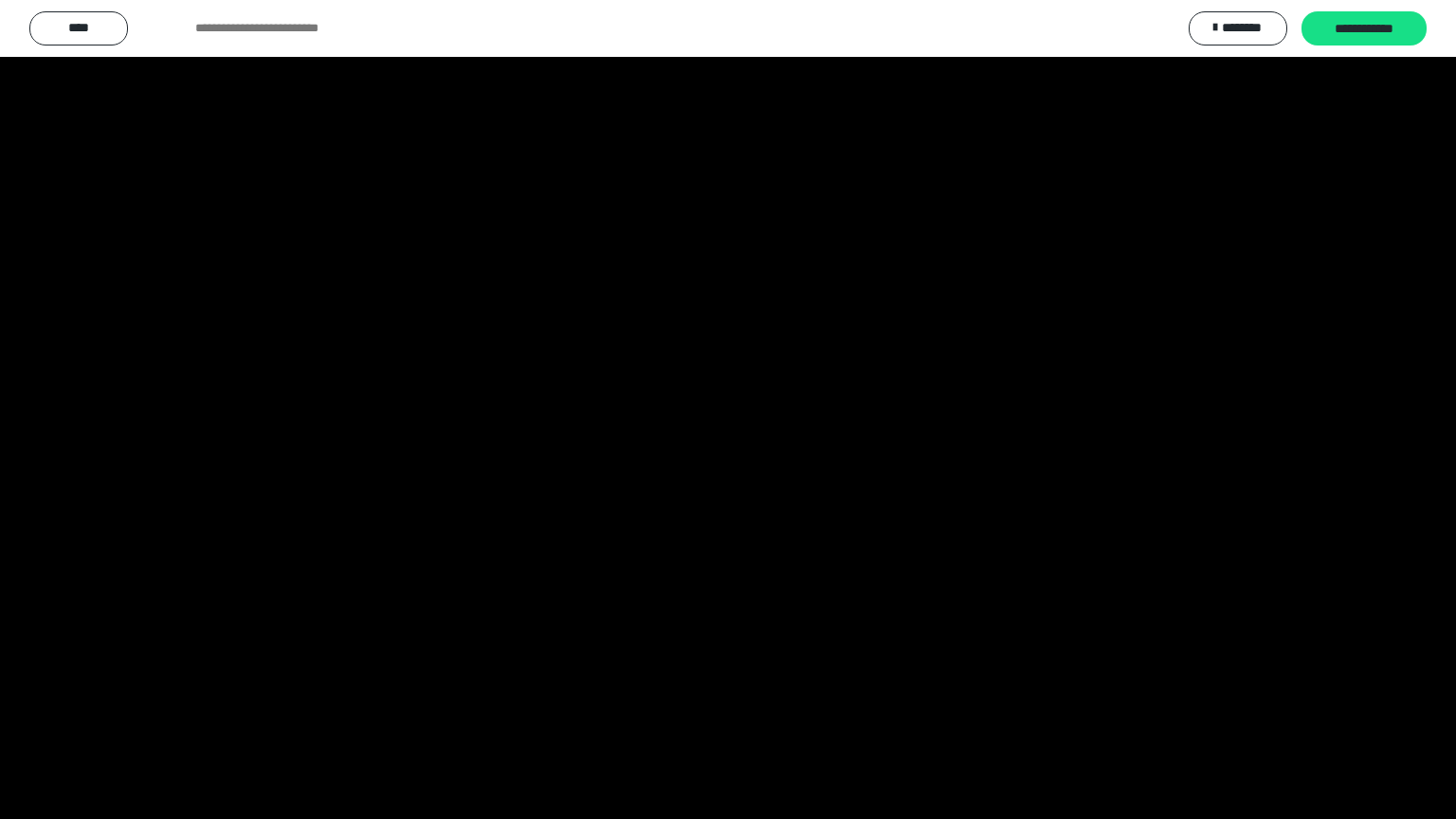 click at bounding box center [728, 410] 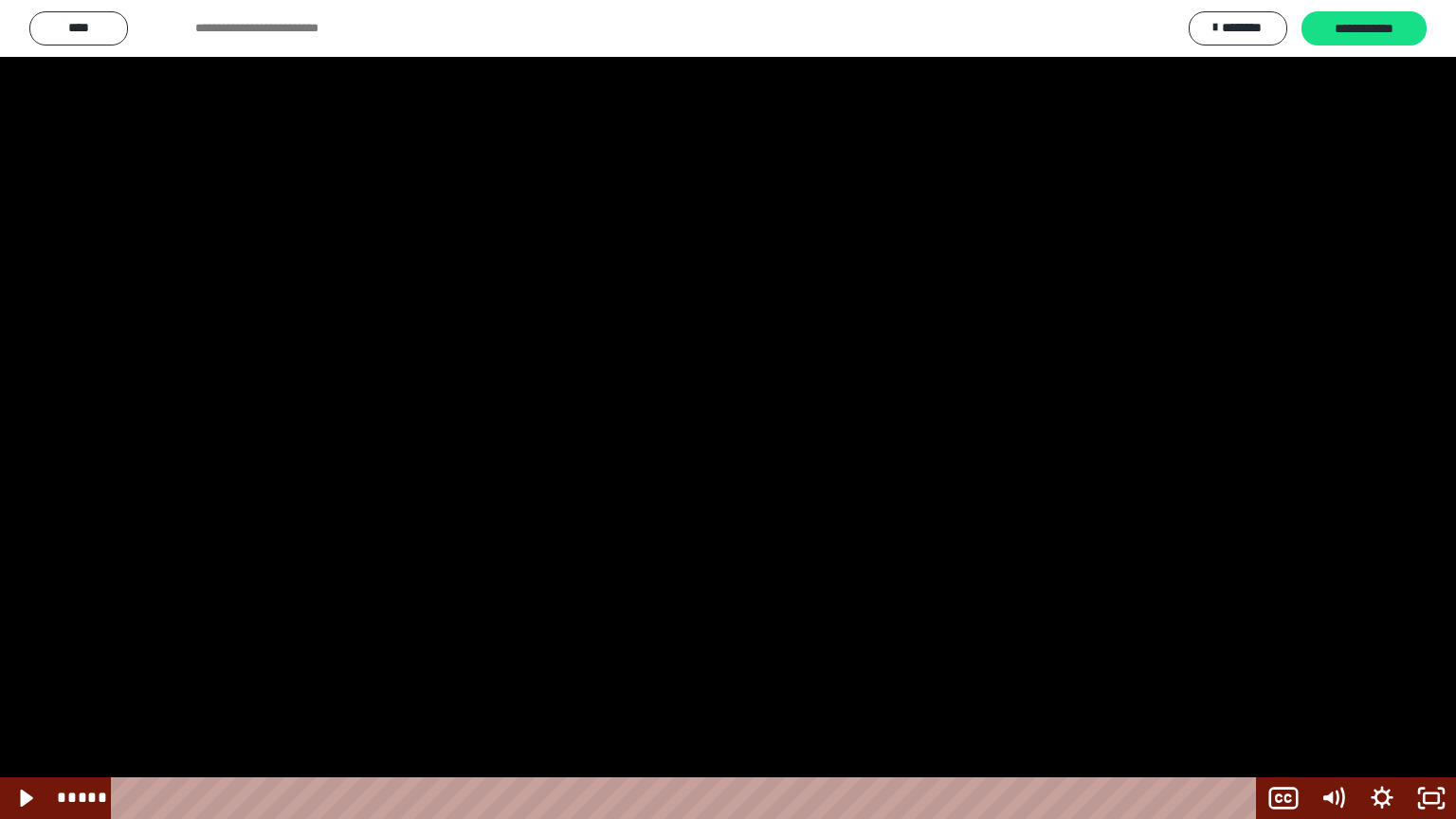 click at bounding box center (728, 410) 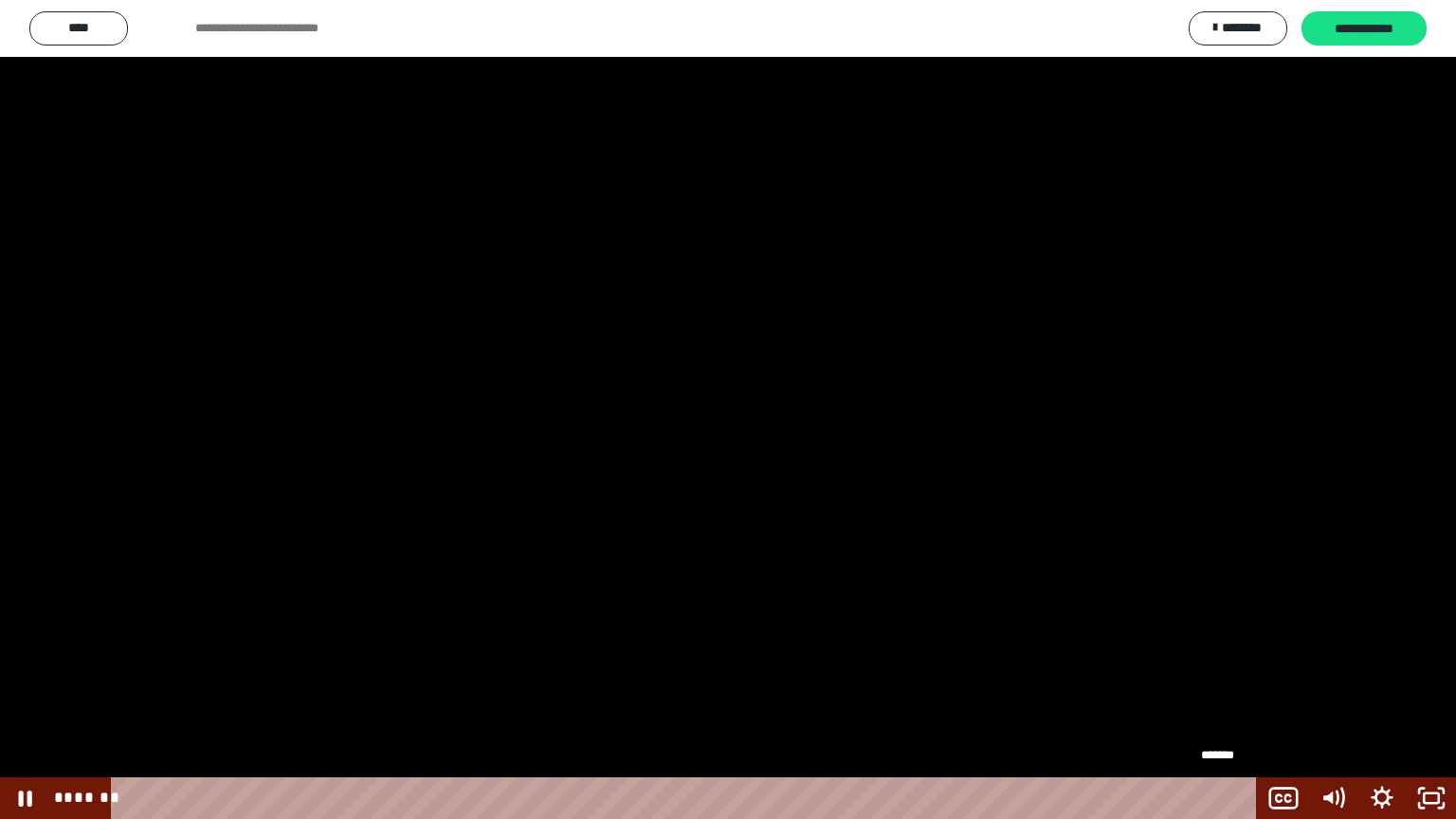 click on "*******" at bounding box center (687, 798) 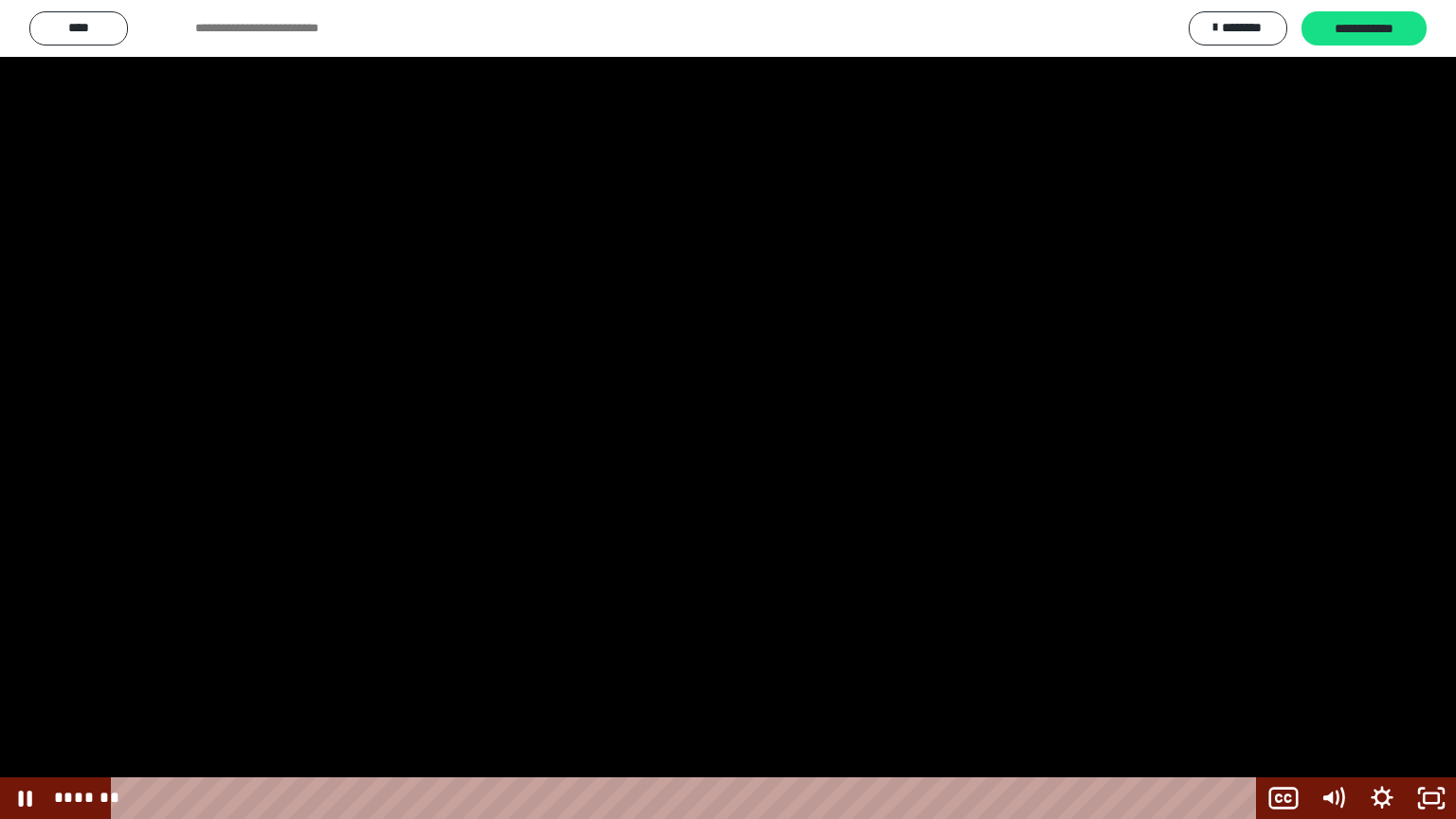 click at bounding box center [728, 410] 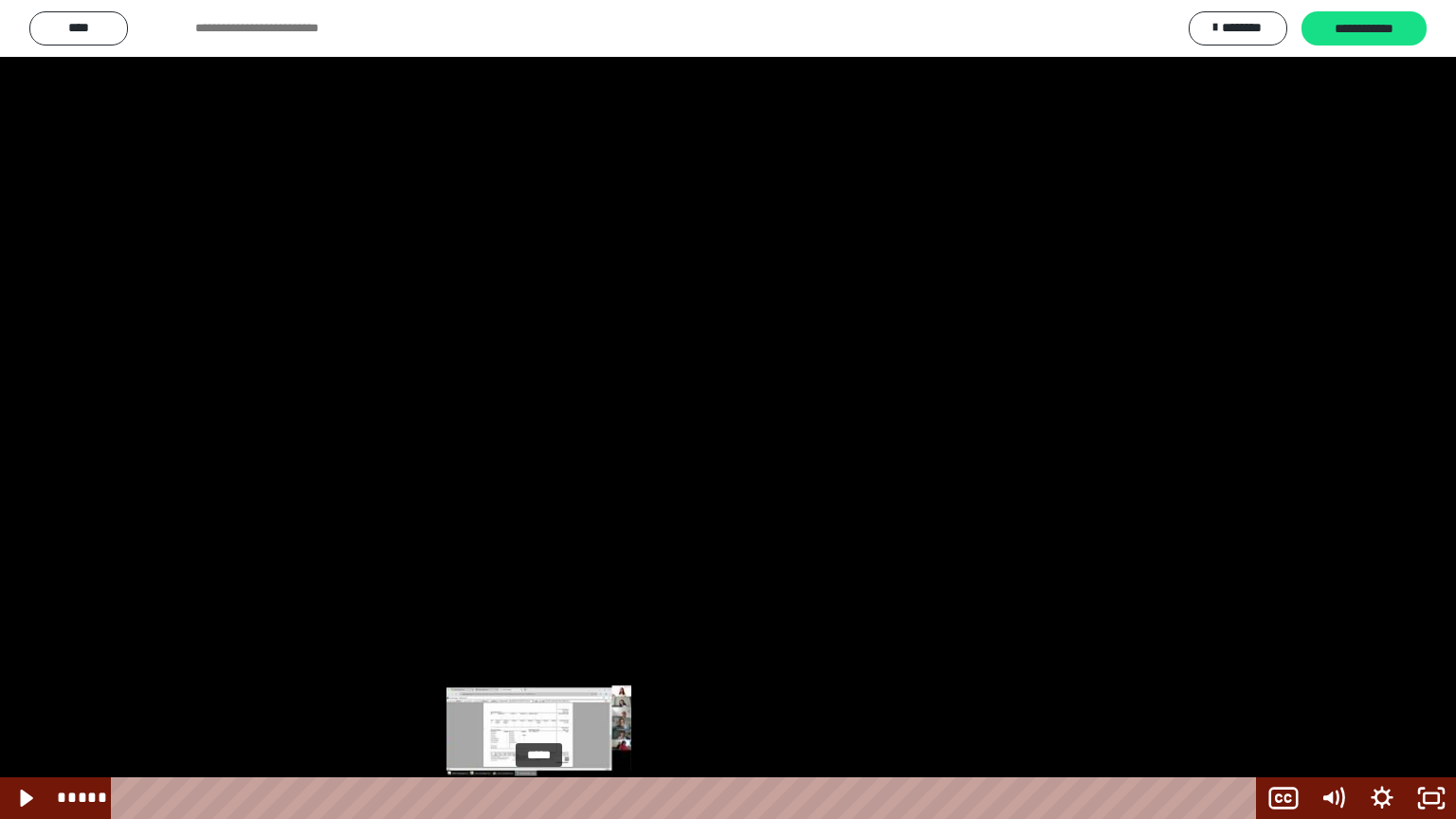 drag, startPoint x: 1221, startPoint y: 799, endPoint x: 540, endPoint y: 804, distance: 681.0184 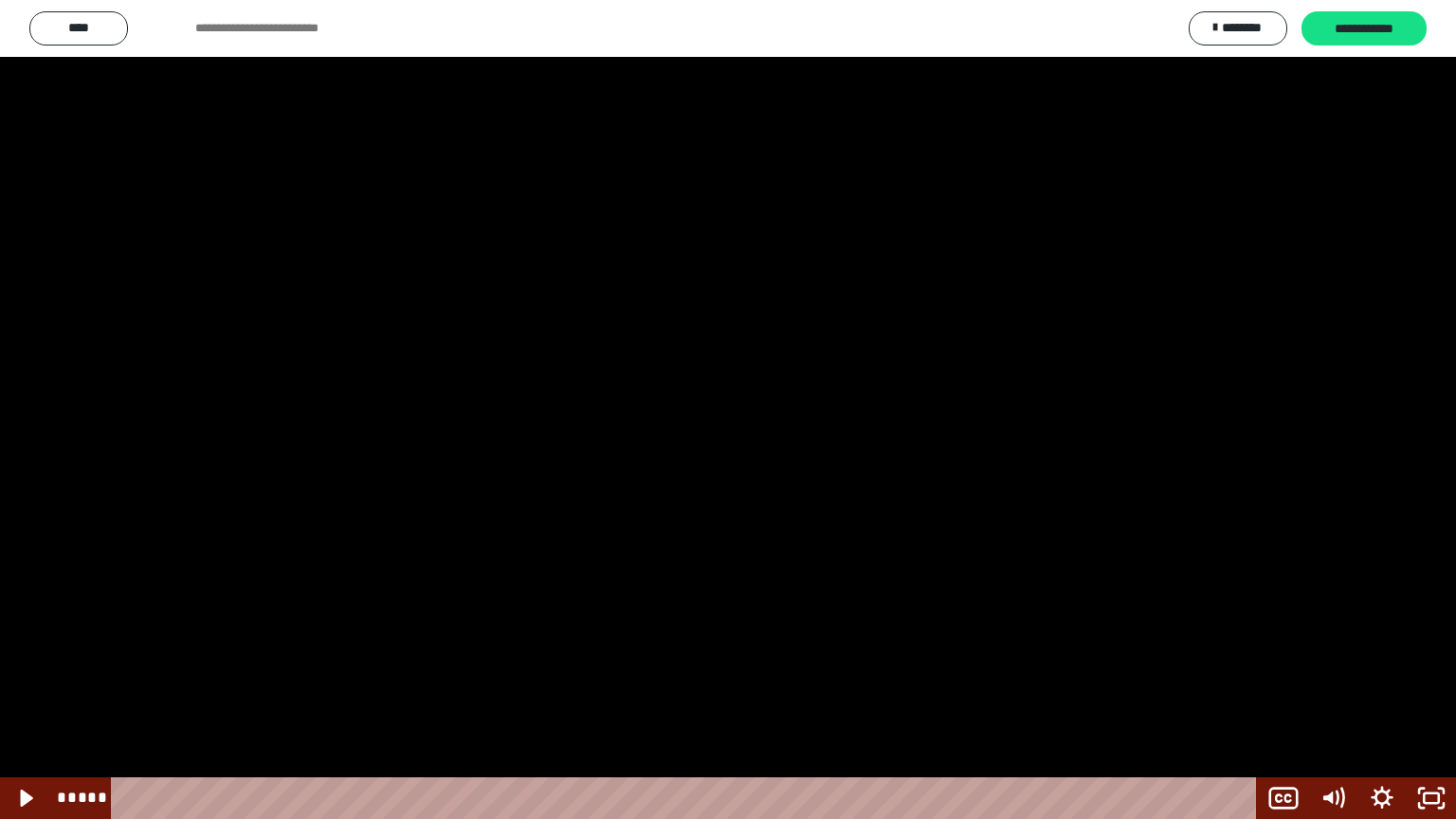 click at bounding box center (728, 410) 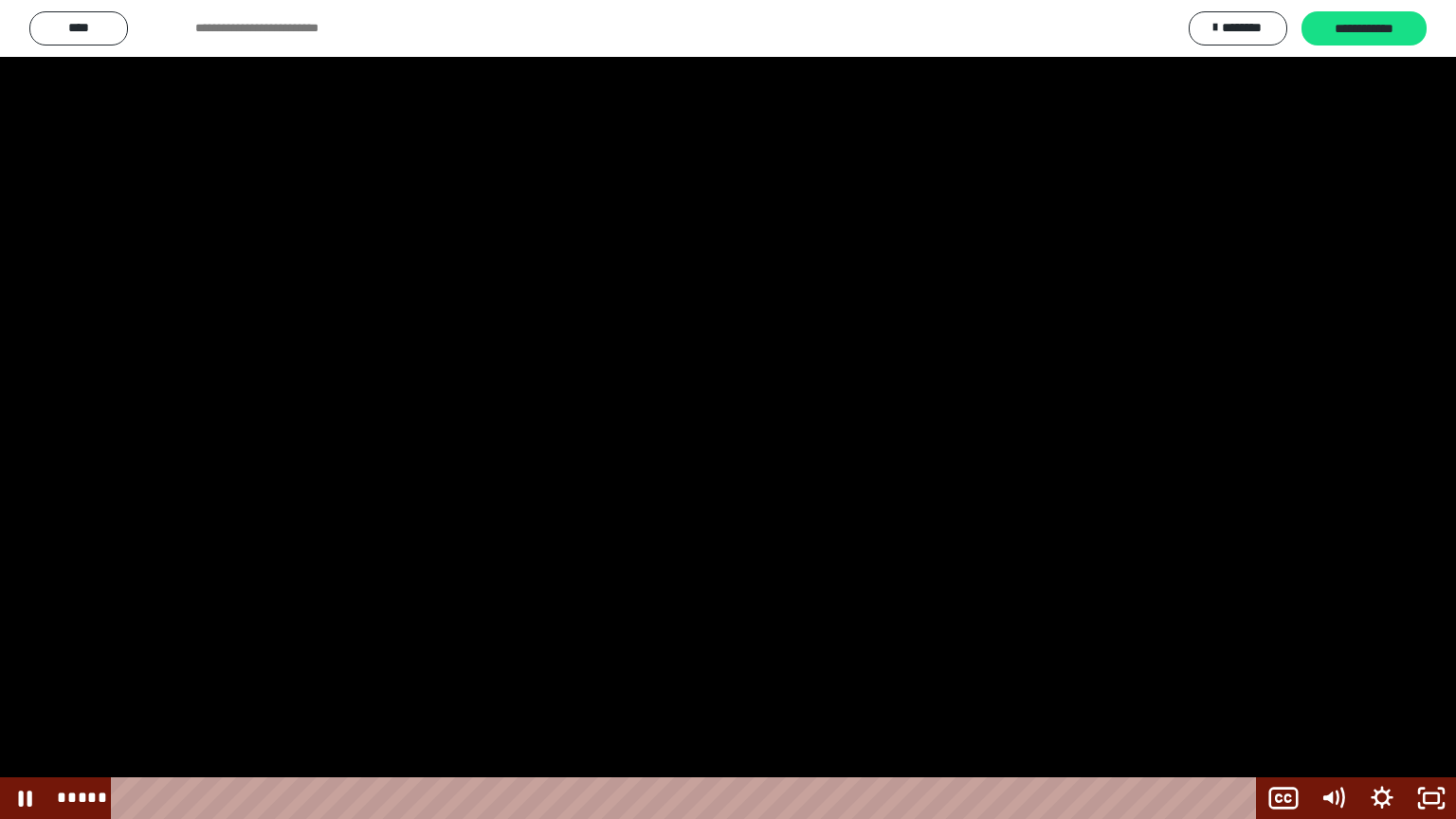 click at bounding box center [728, 410] 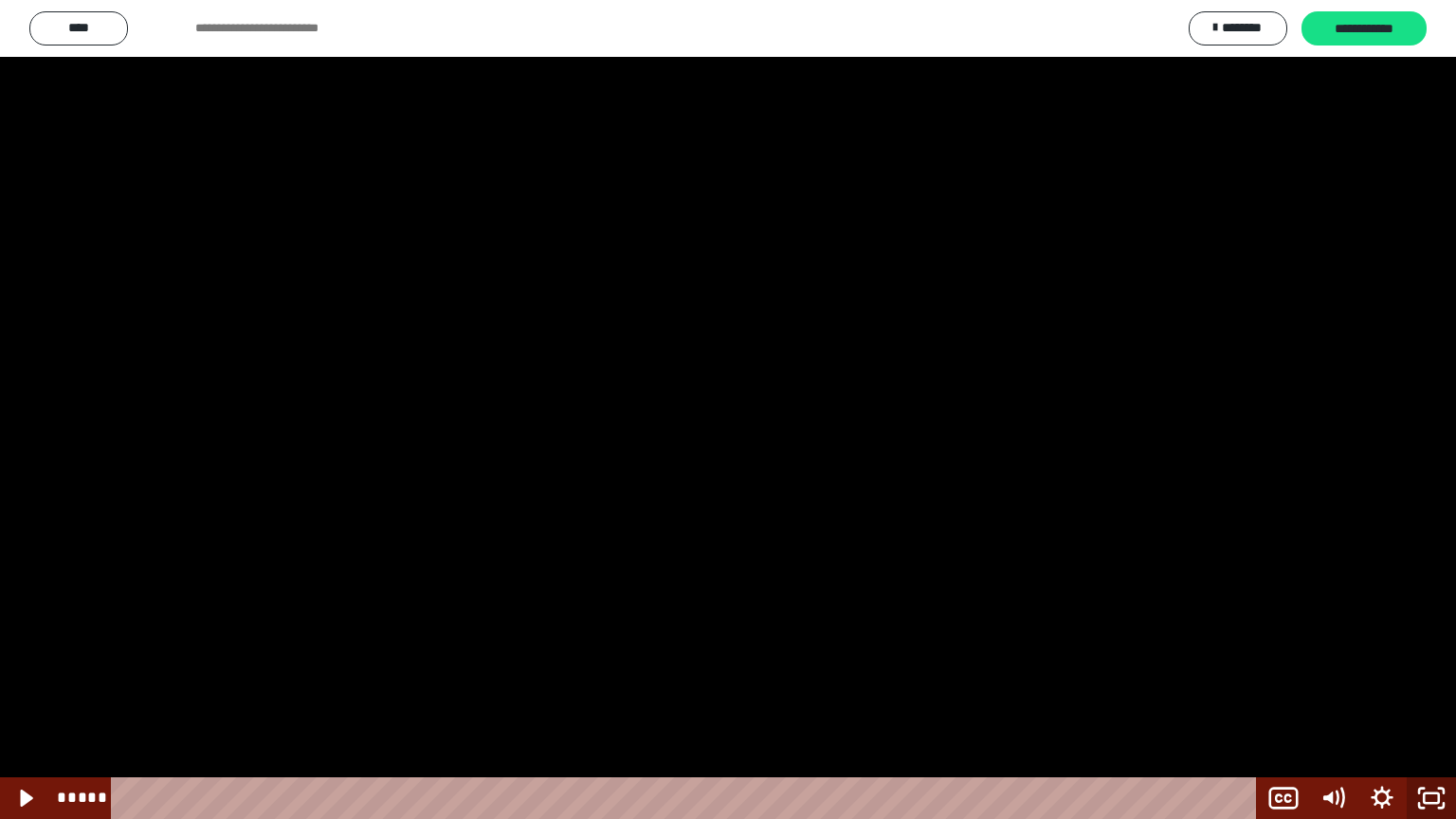 click 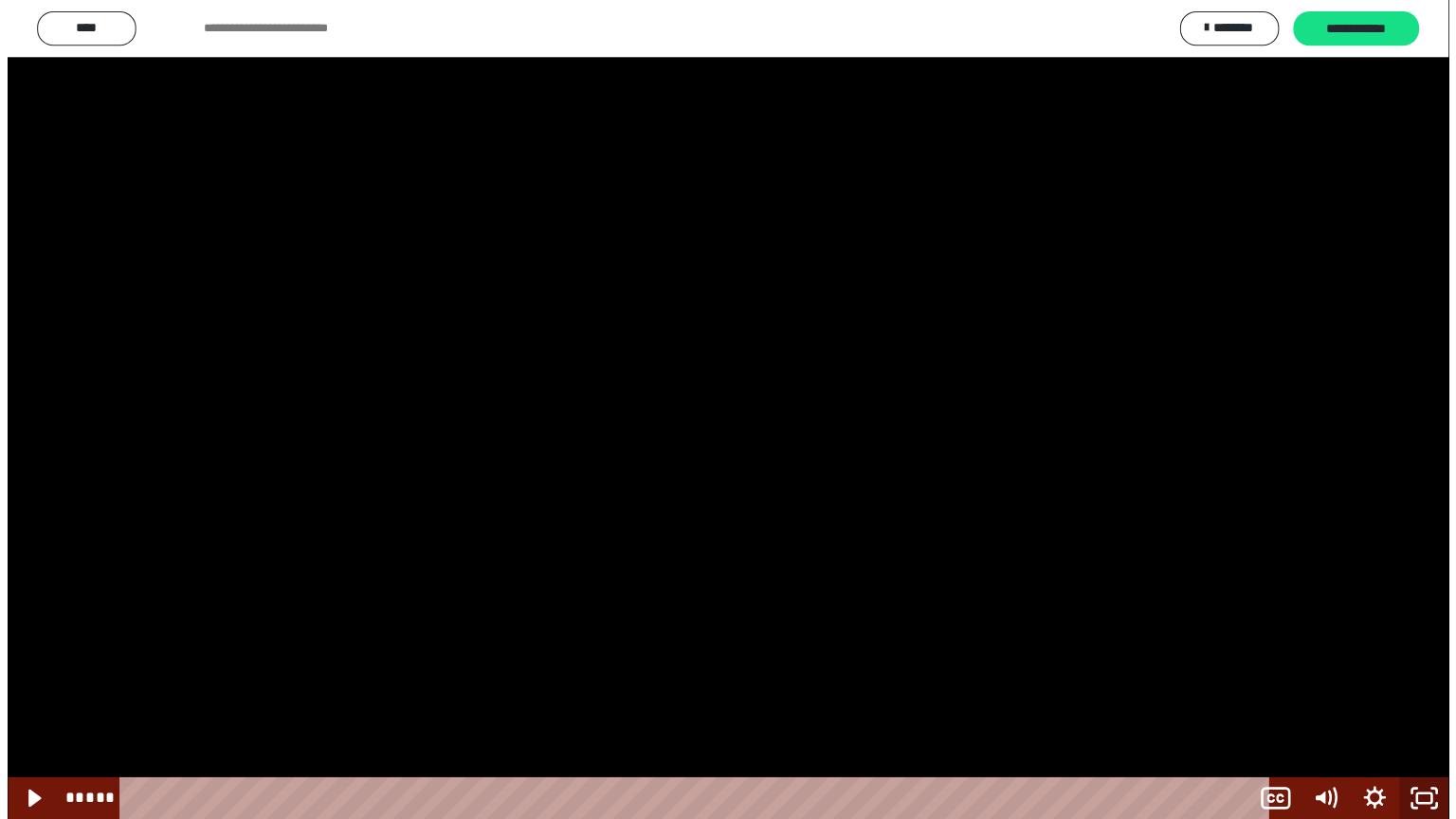 scroll, scrollTop: 2468, scrollLeft: 0, axis: vertical 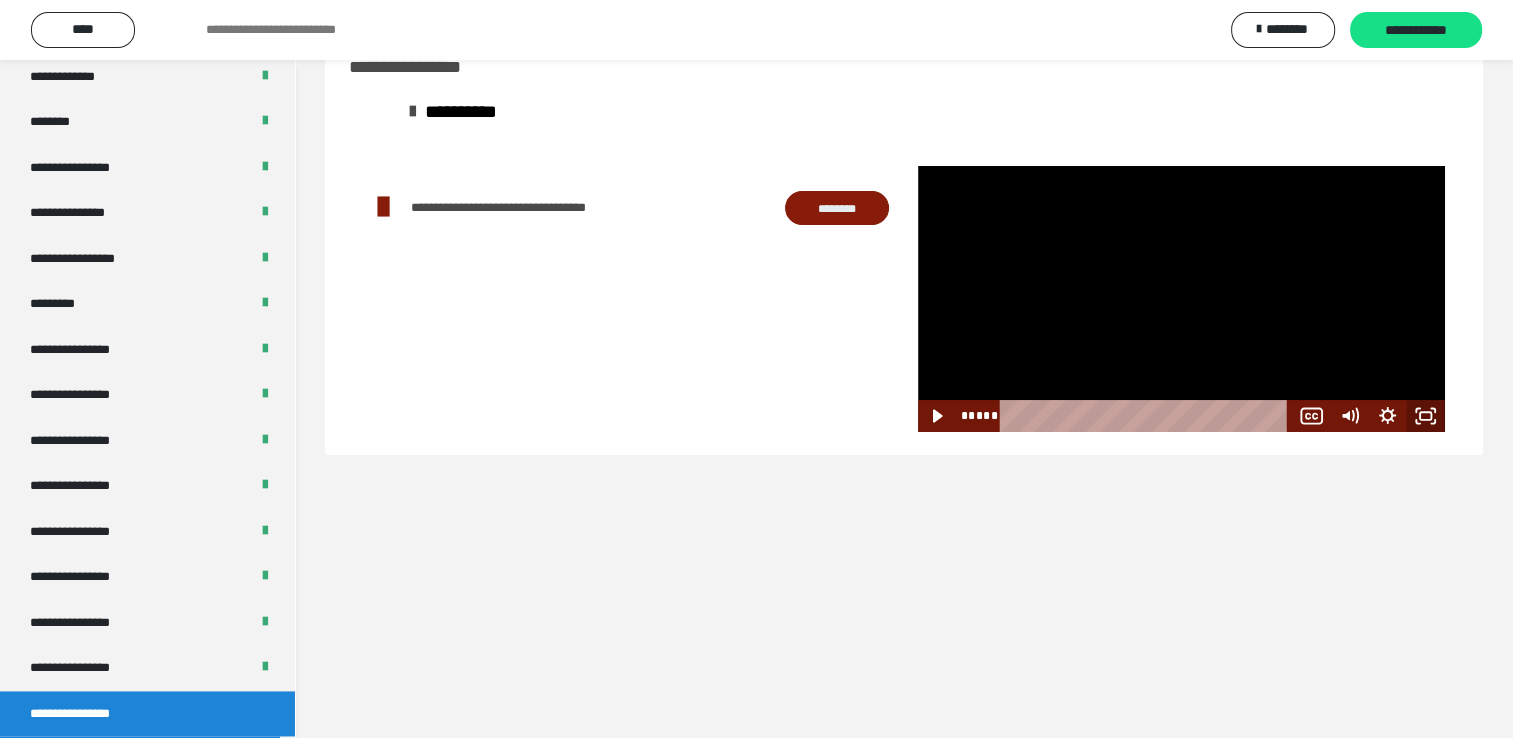click 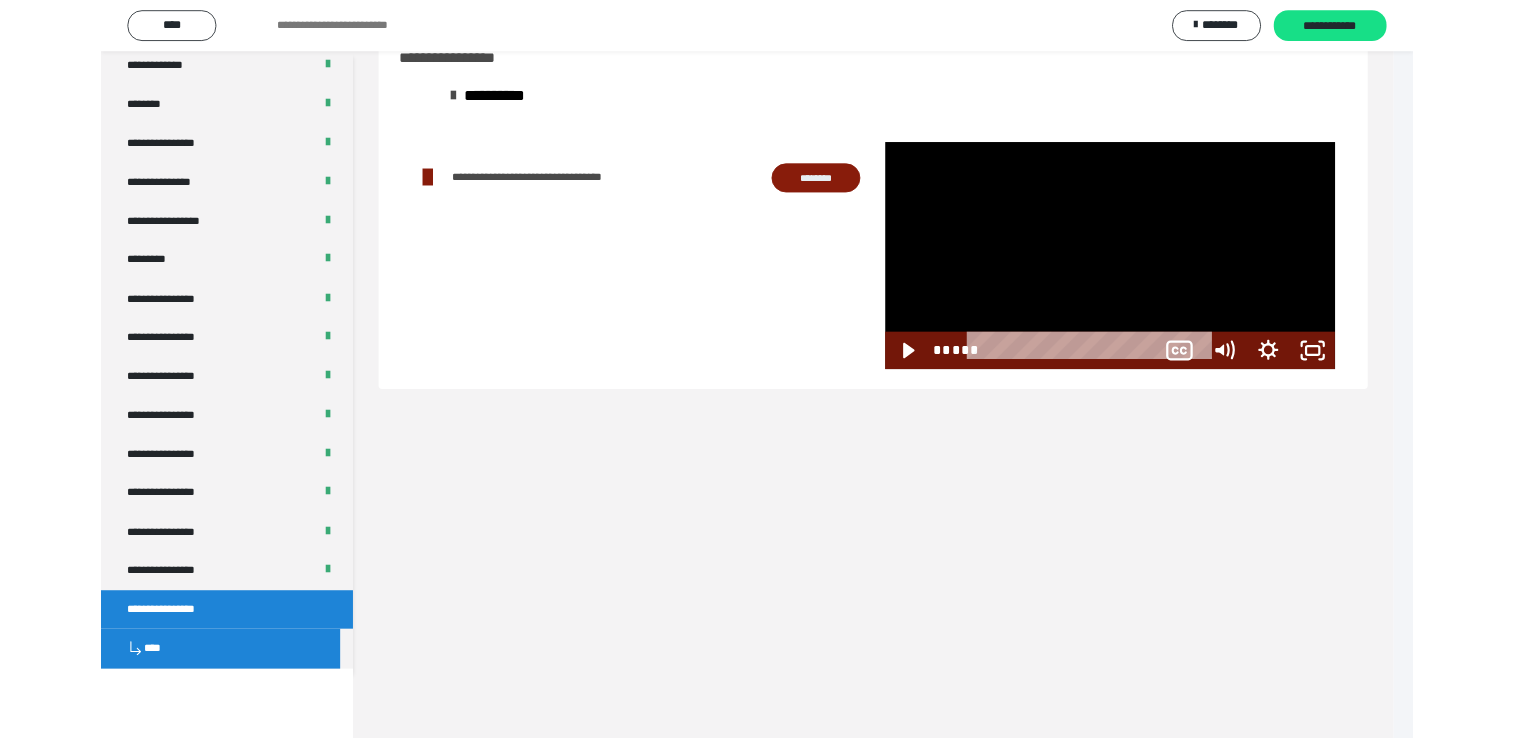 scroll, scrollTop: 2526, scrollLeft: 0, axis: vertical 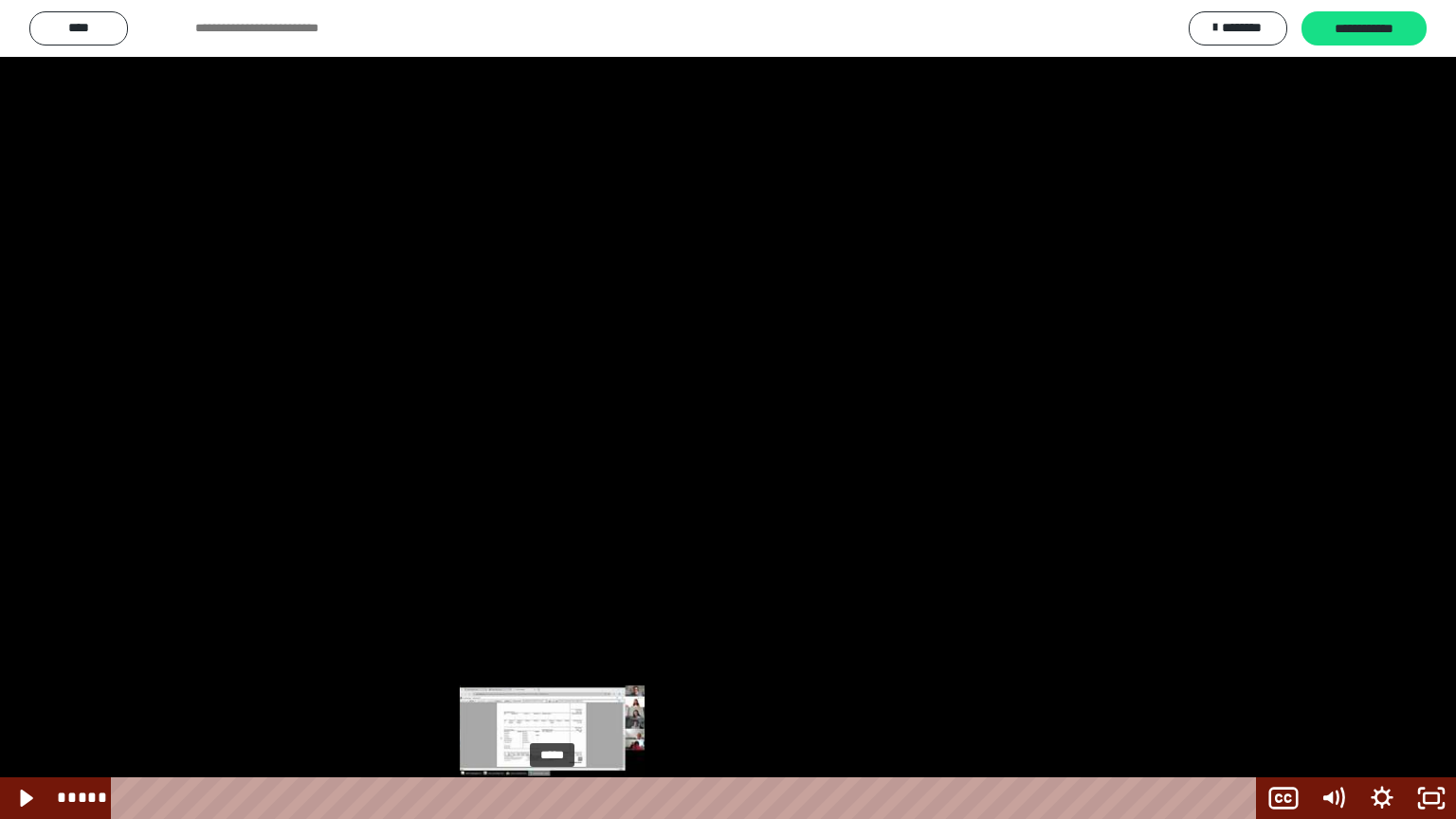 click at bounding box center [552, 798] 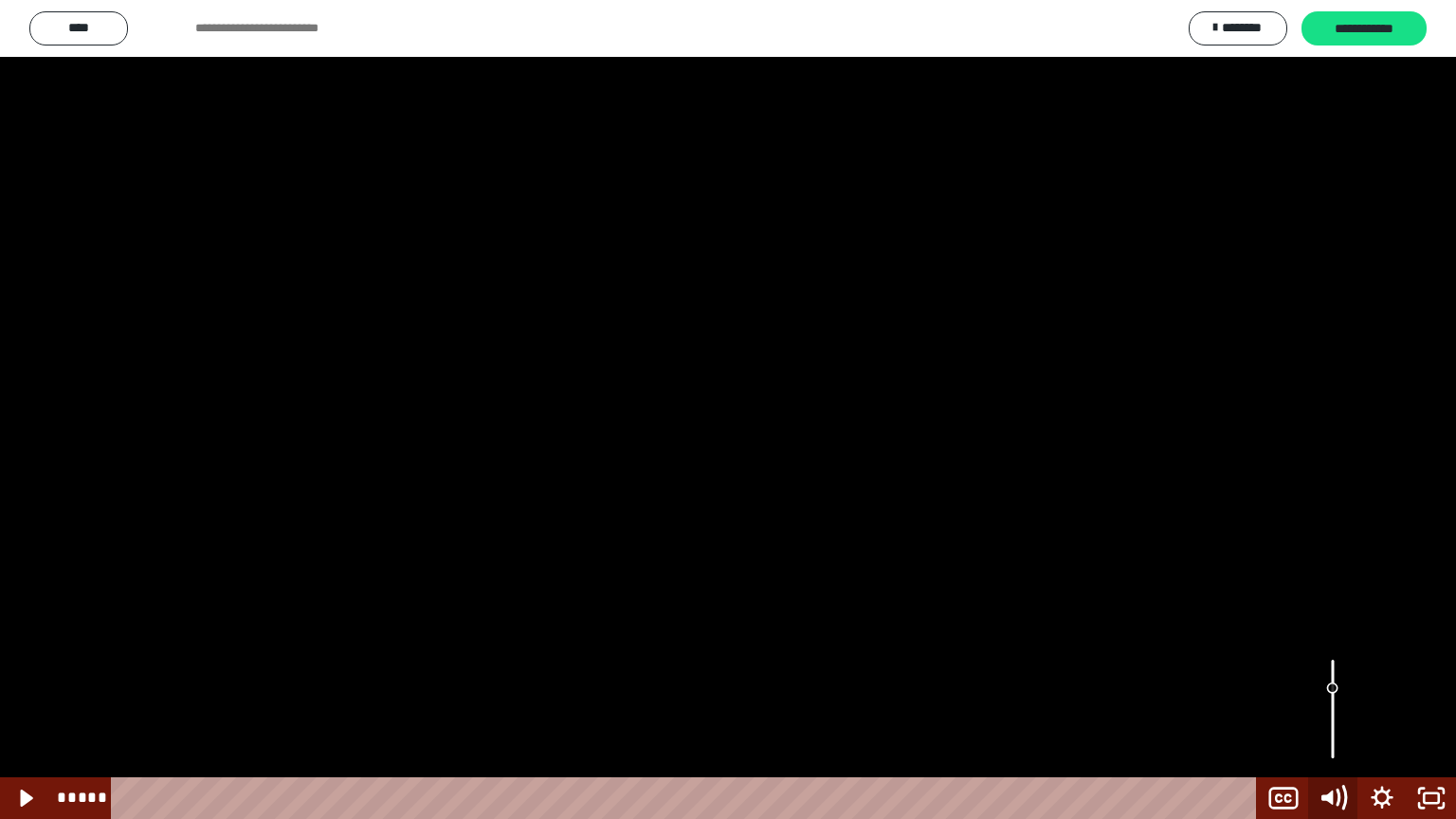 click 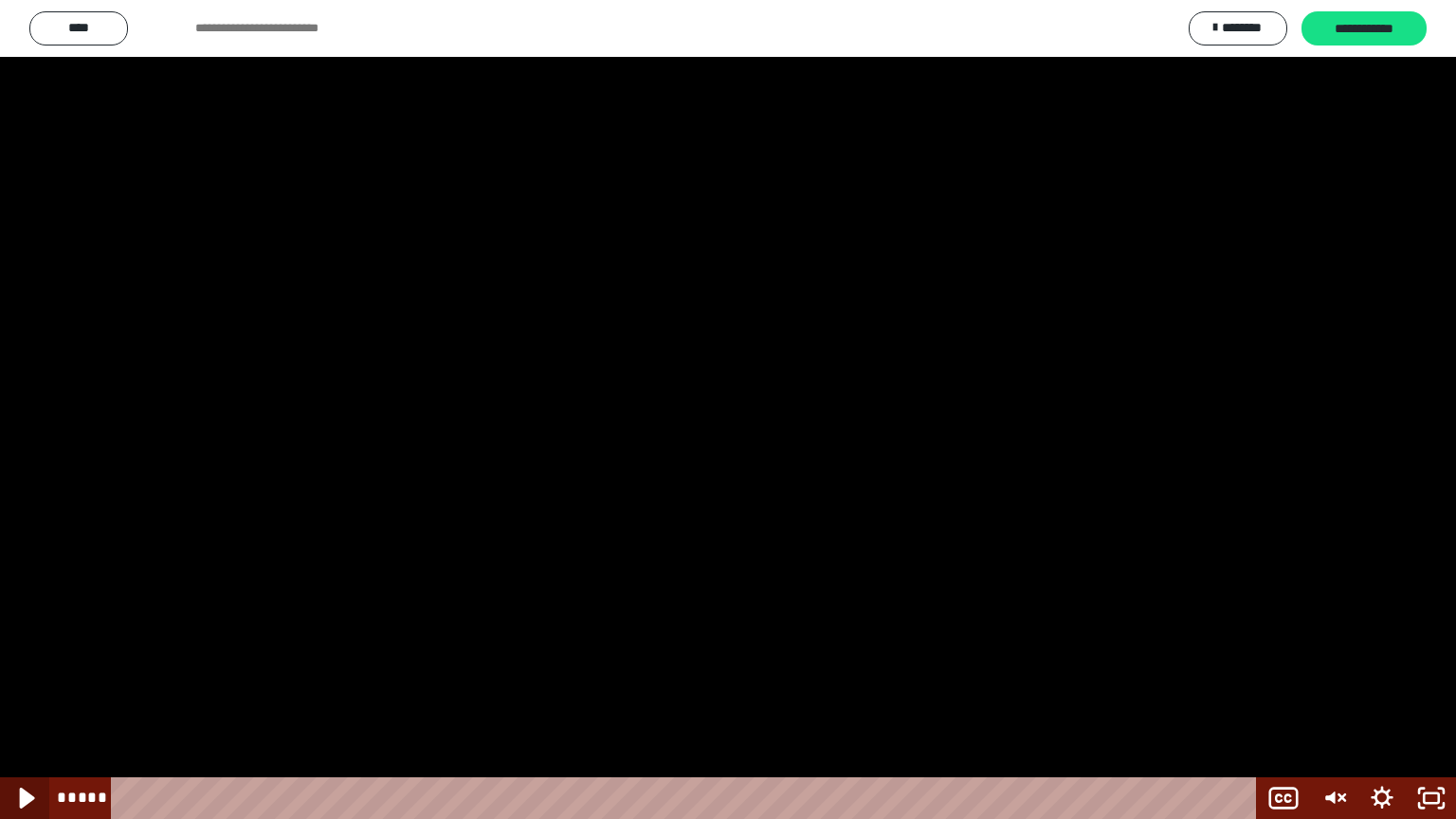click 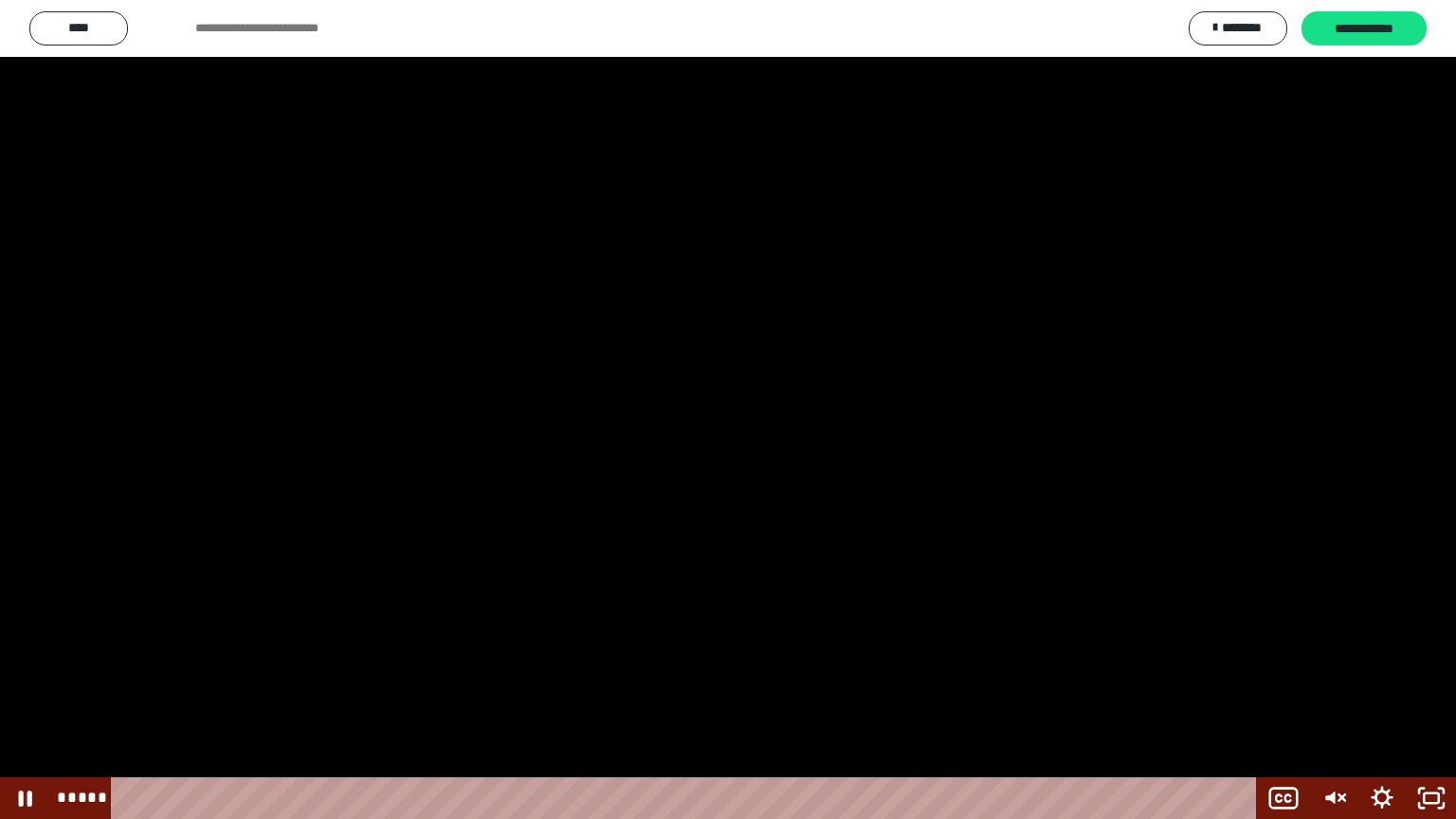 click at bounding box center [728, 410] 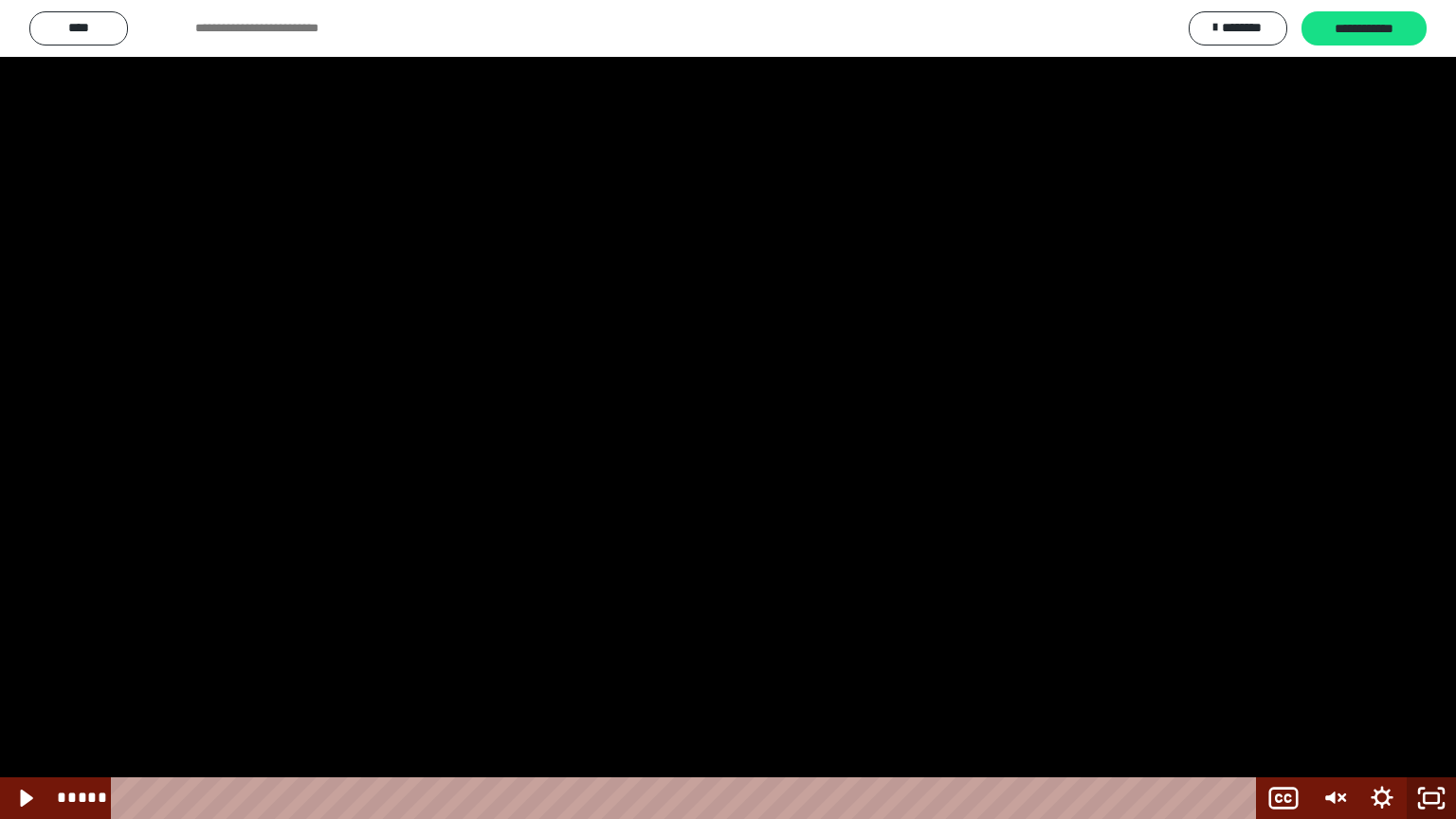 click 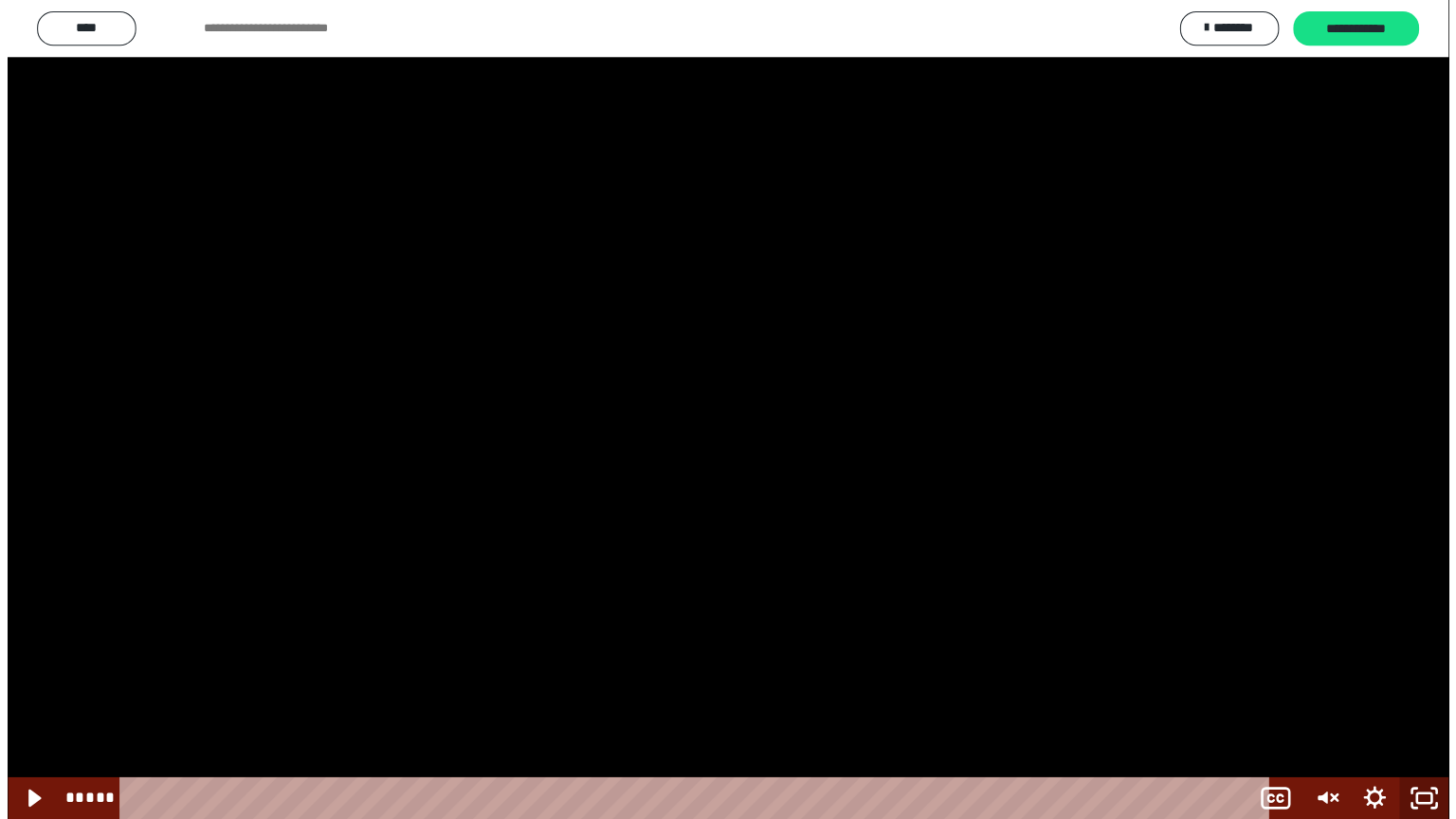 scroll, scrollTop: 2468, scrollLeft: 0, axis: vertical 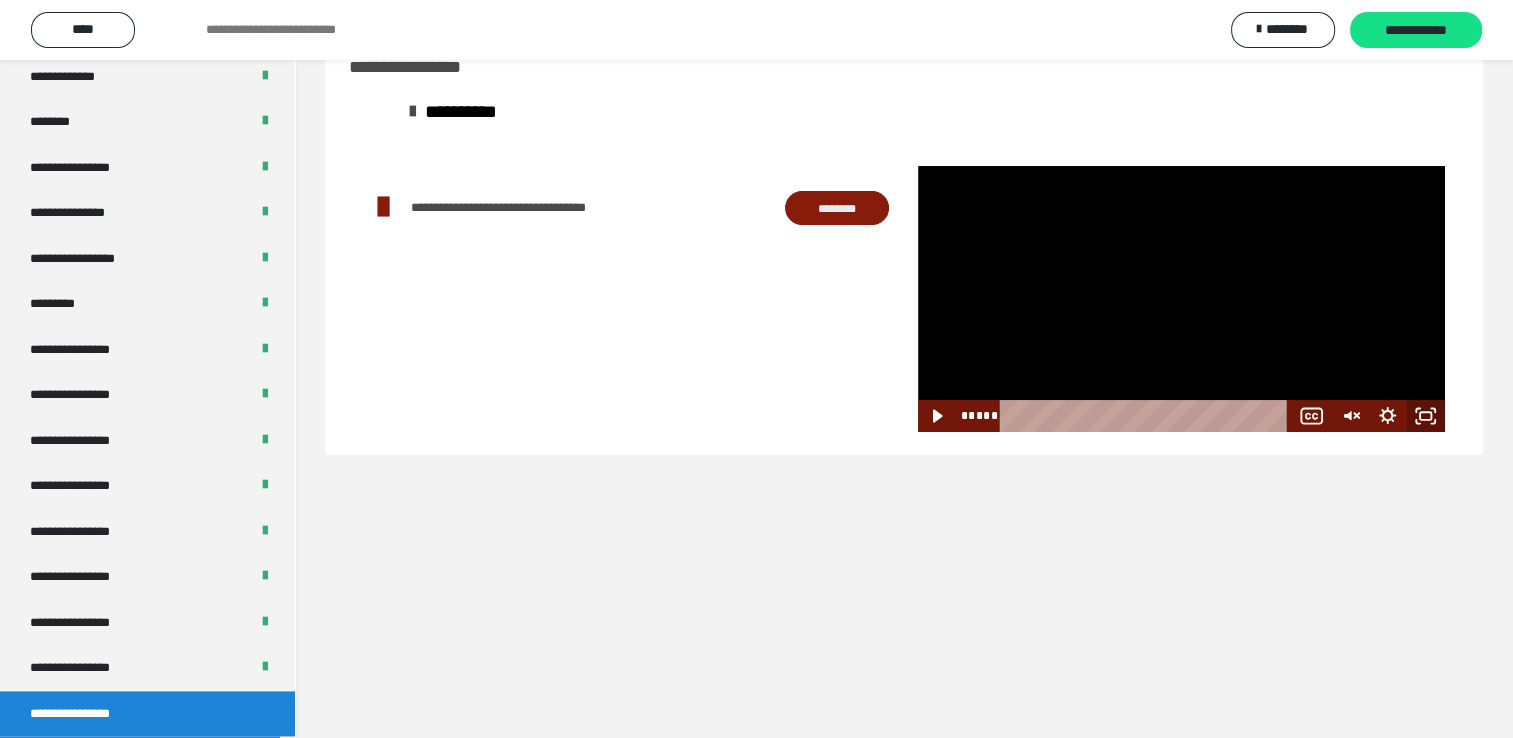 click 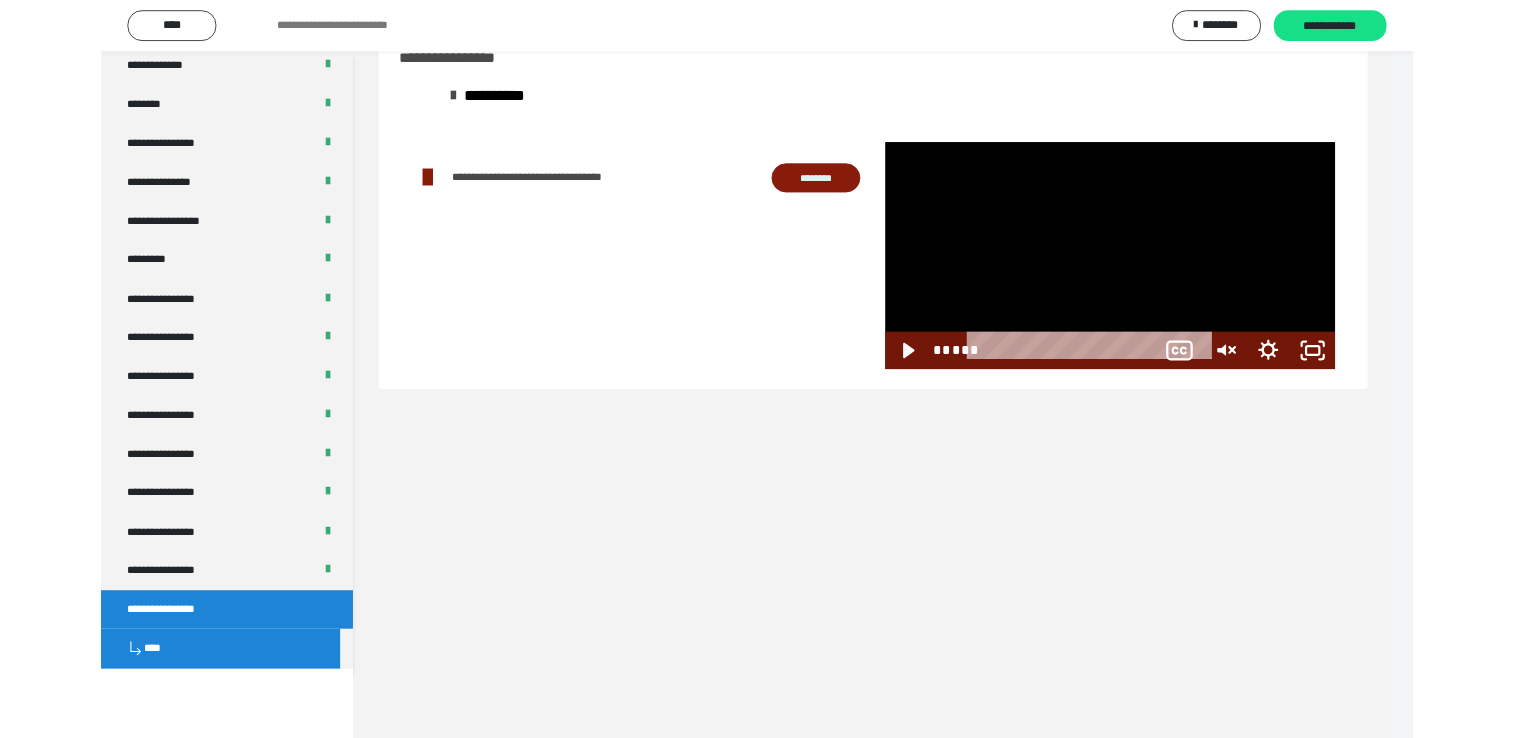 scroll, scrollTop: 2526, scrollLeft: 0, axis: vertical 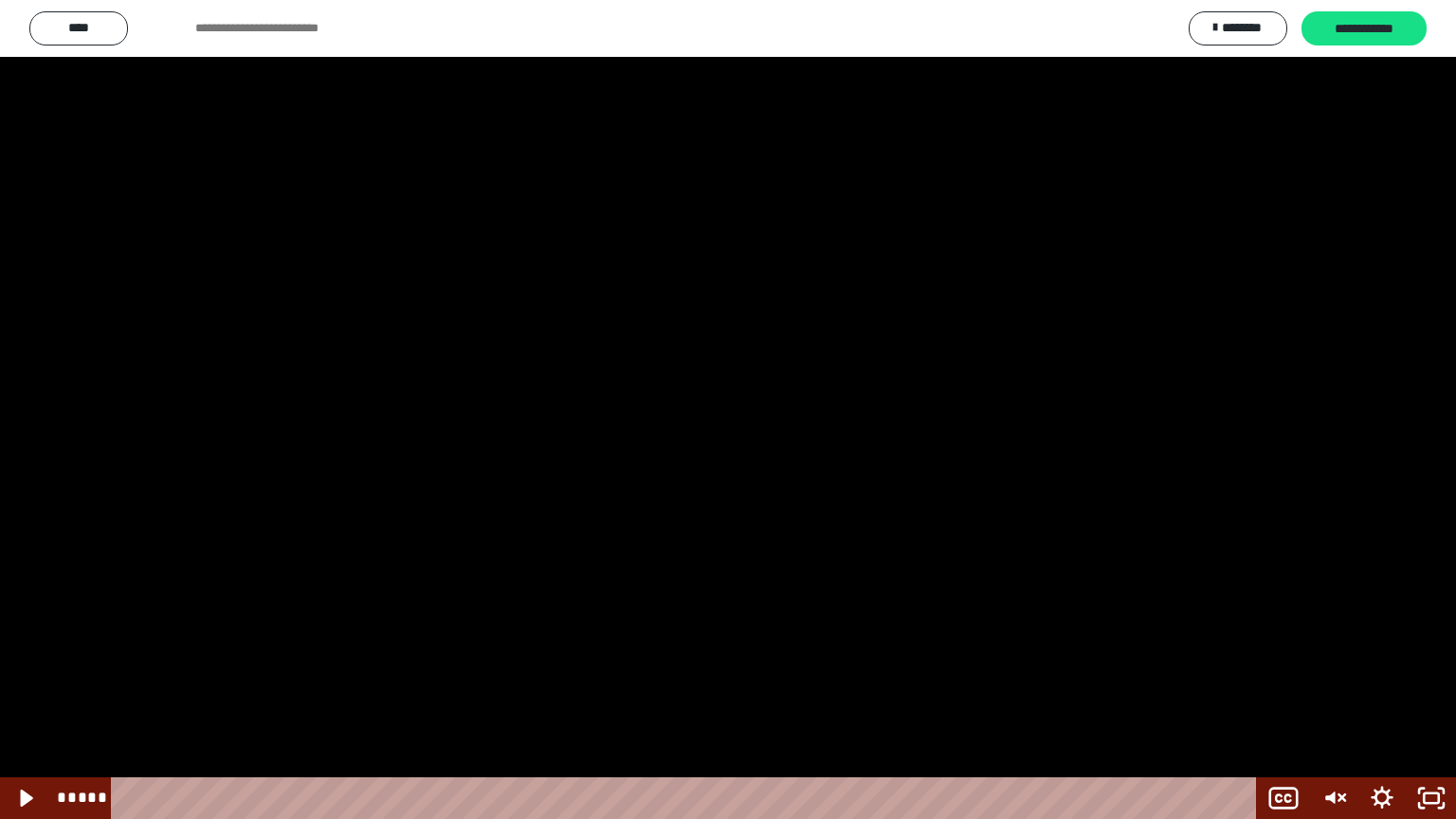 type 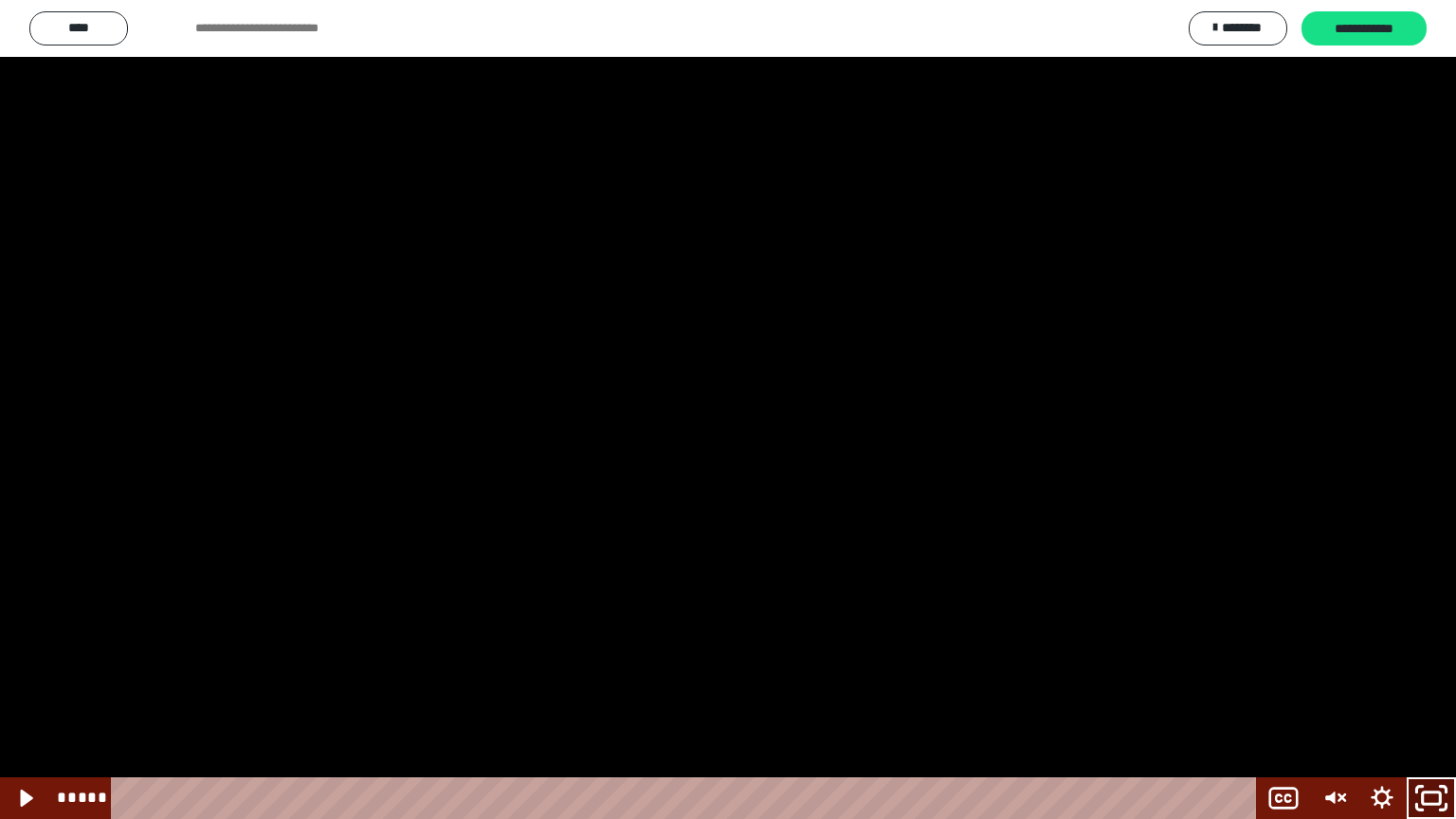 click 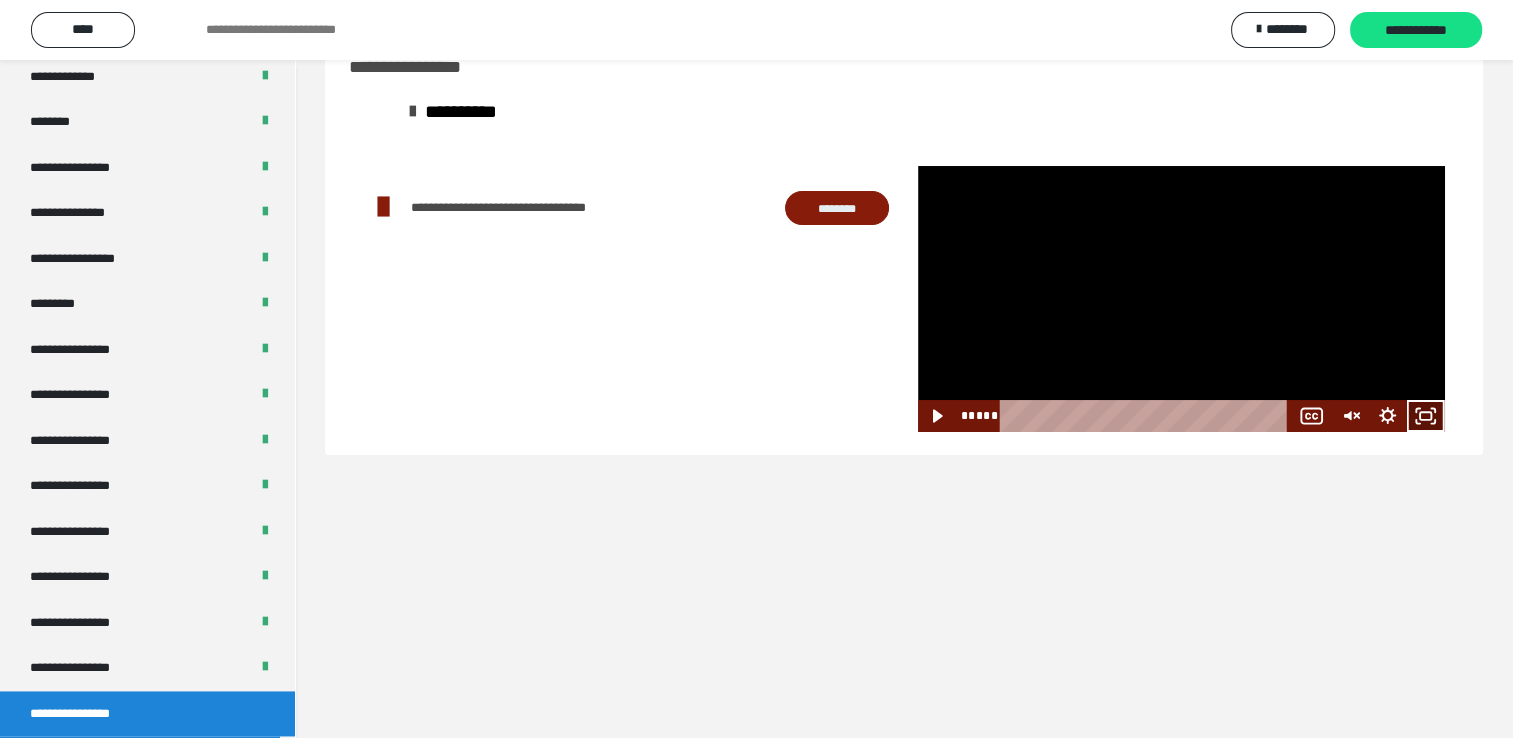 click 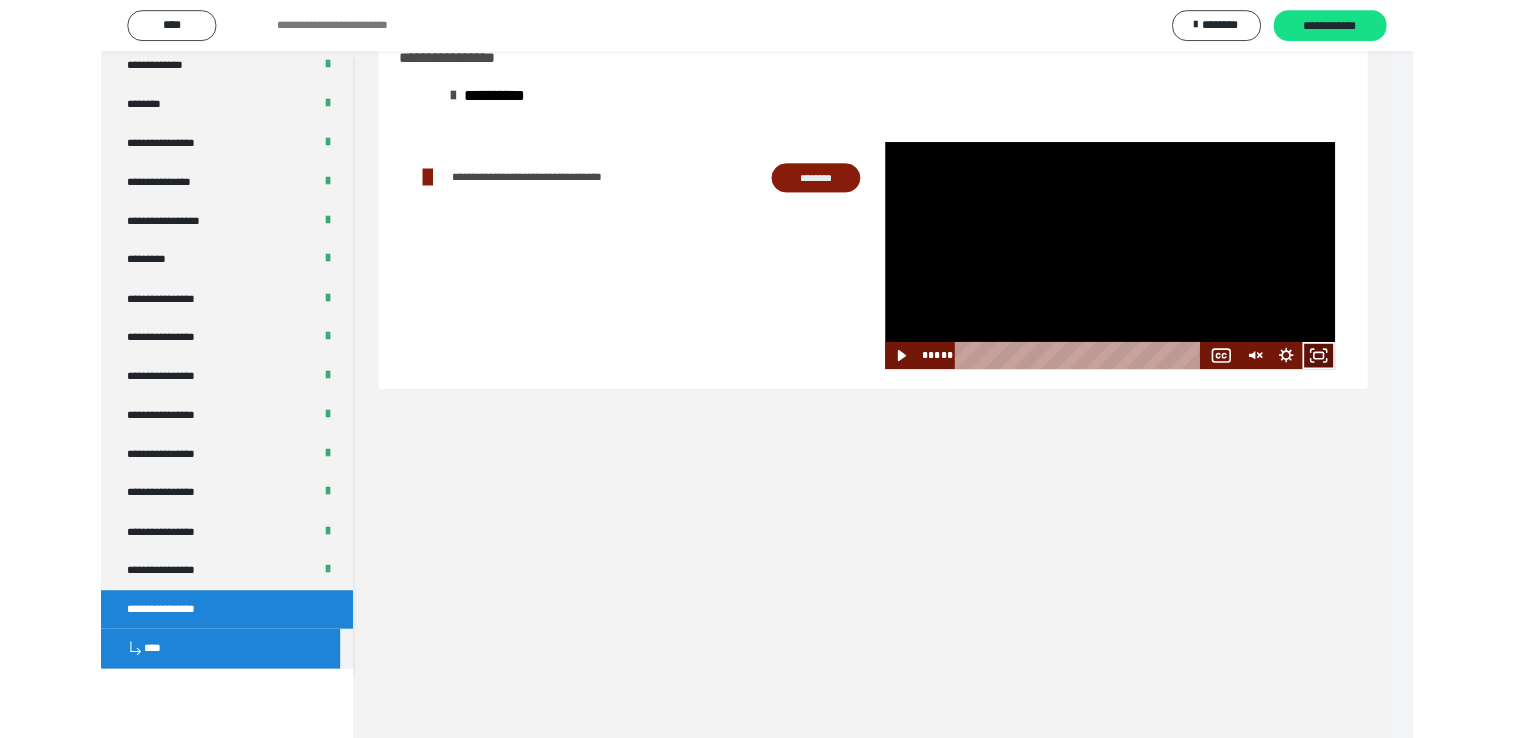 scroll, scrollTop: 2526, scrollLeft: 0, axis: vertical 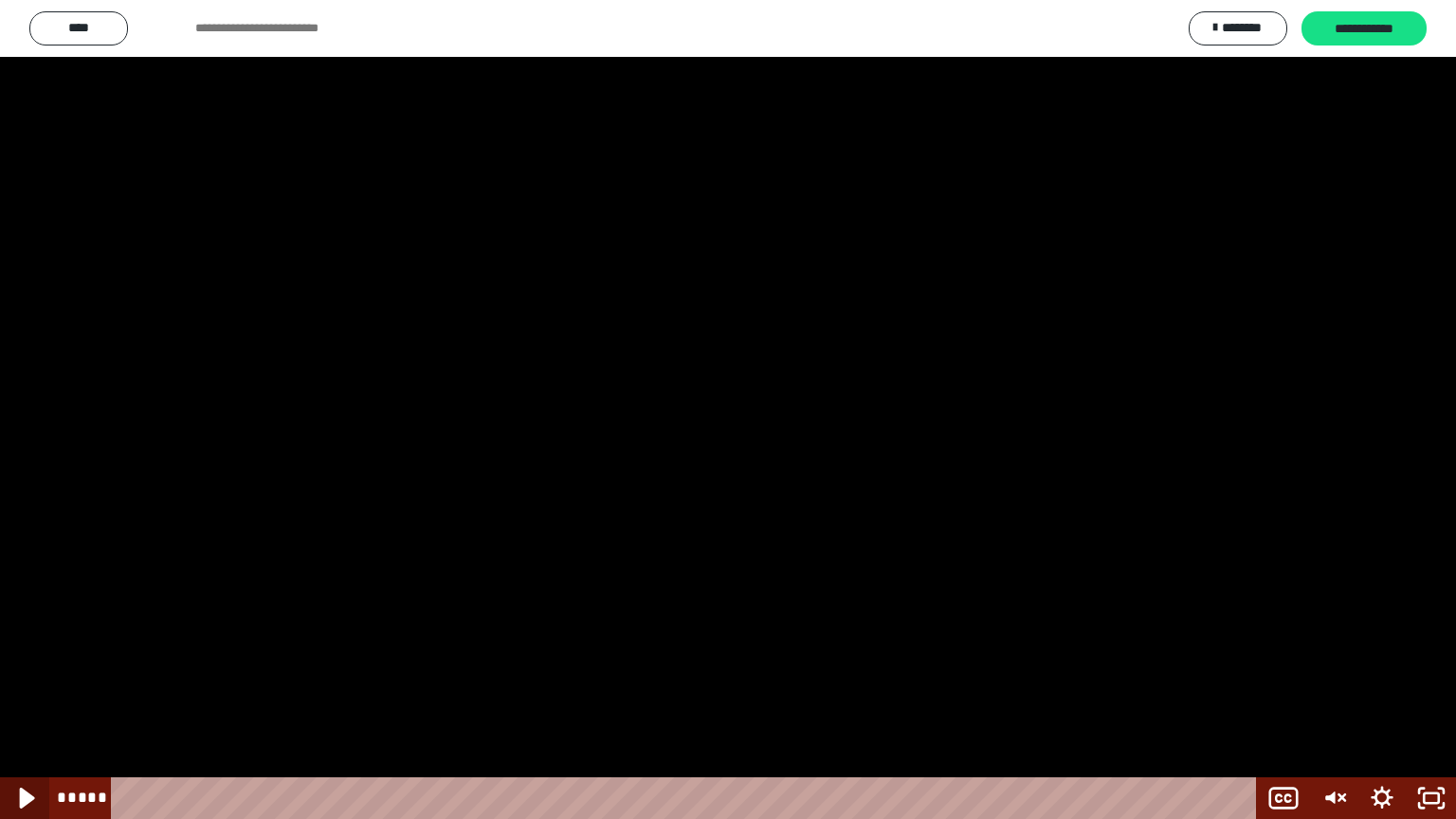 click 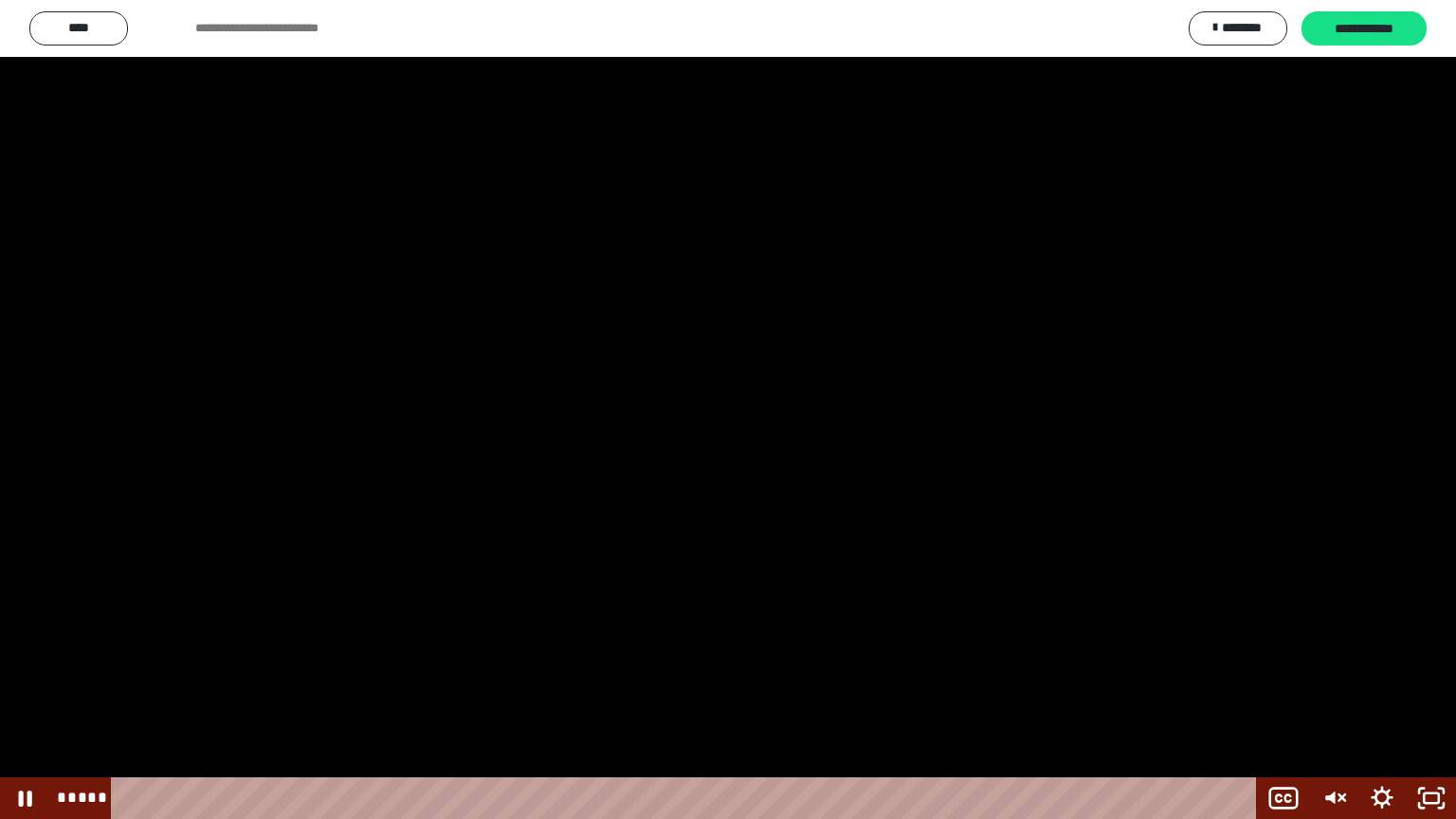 click at bounding box center [728, 410] 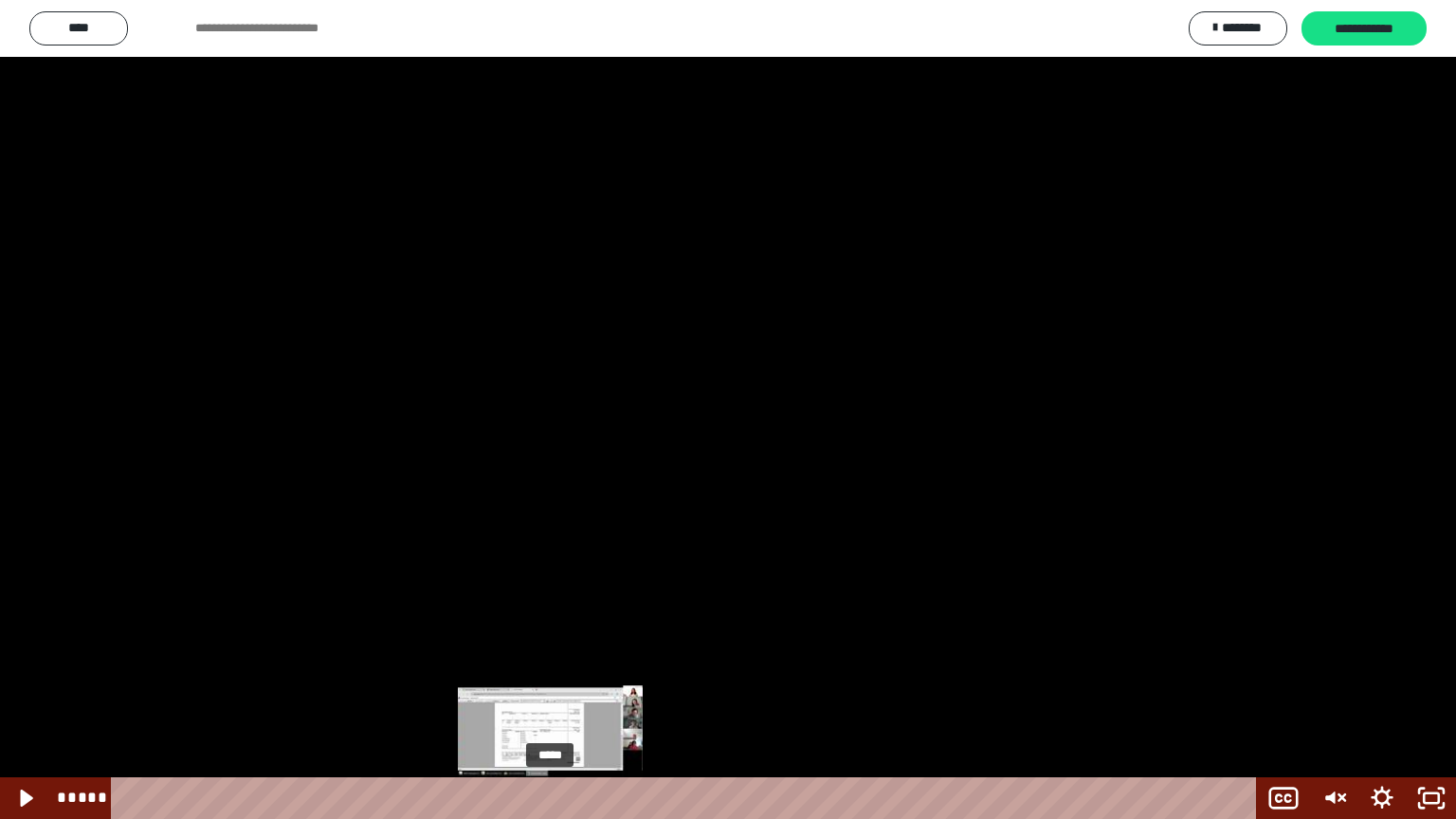 click at bounding box center [550, 798] 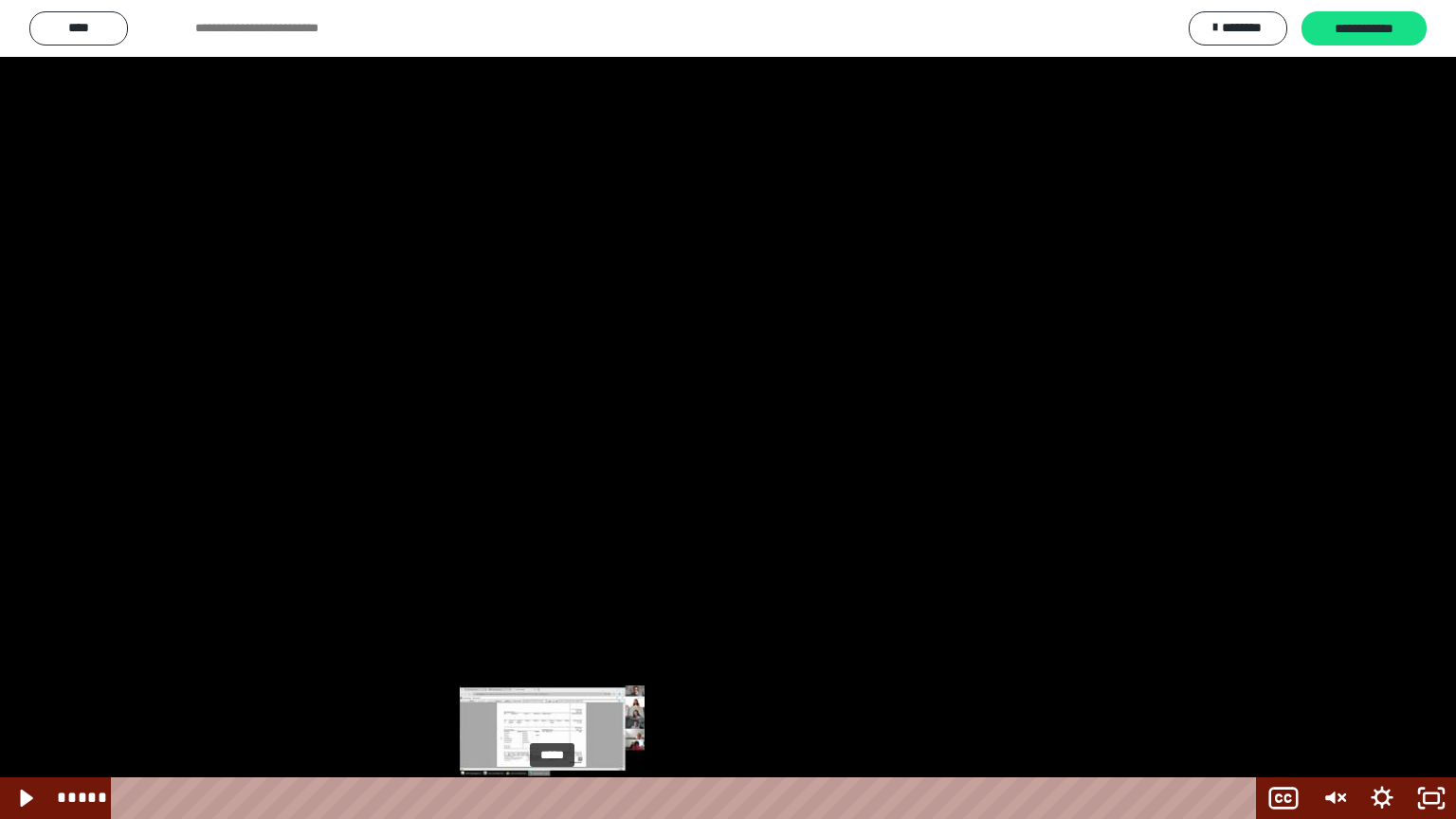 click at bounding box center (552, 798) 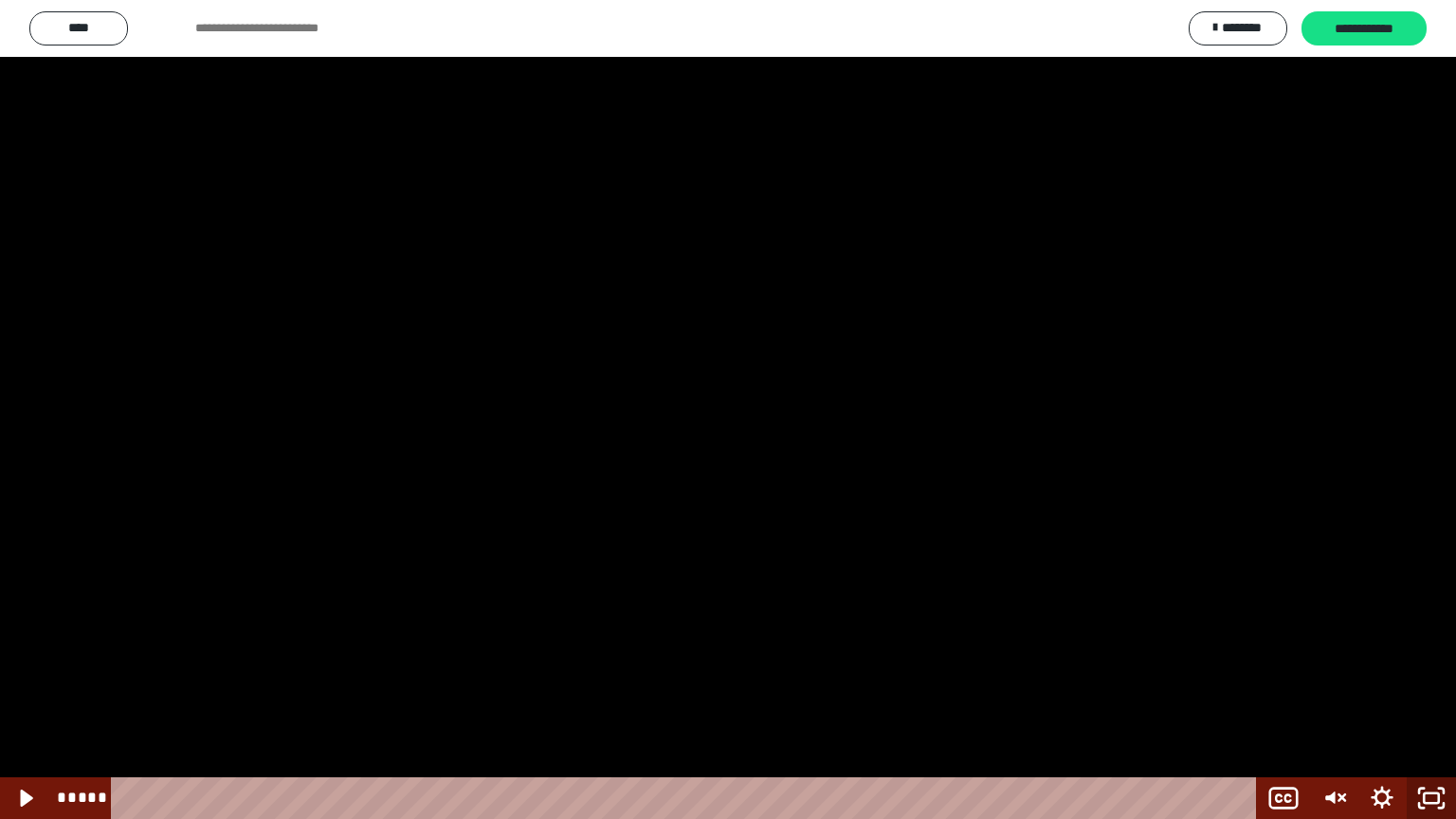 click 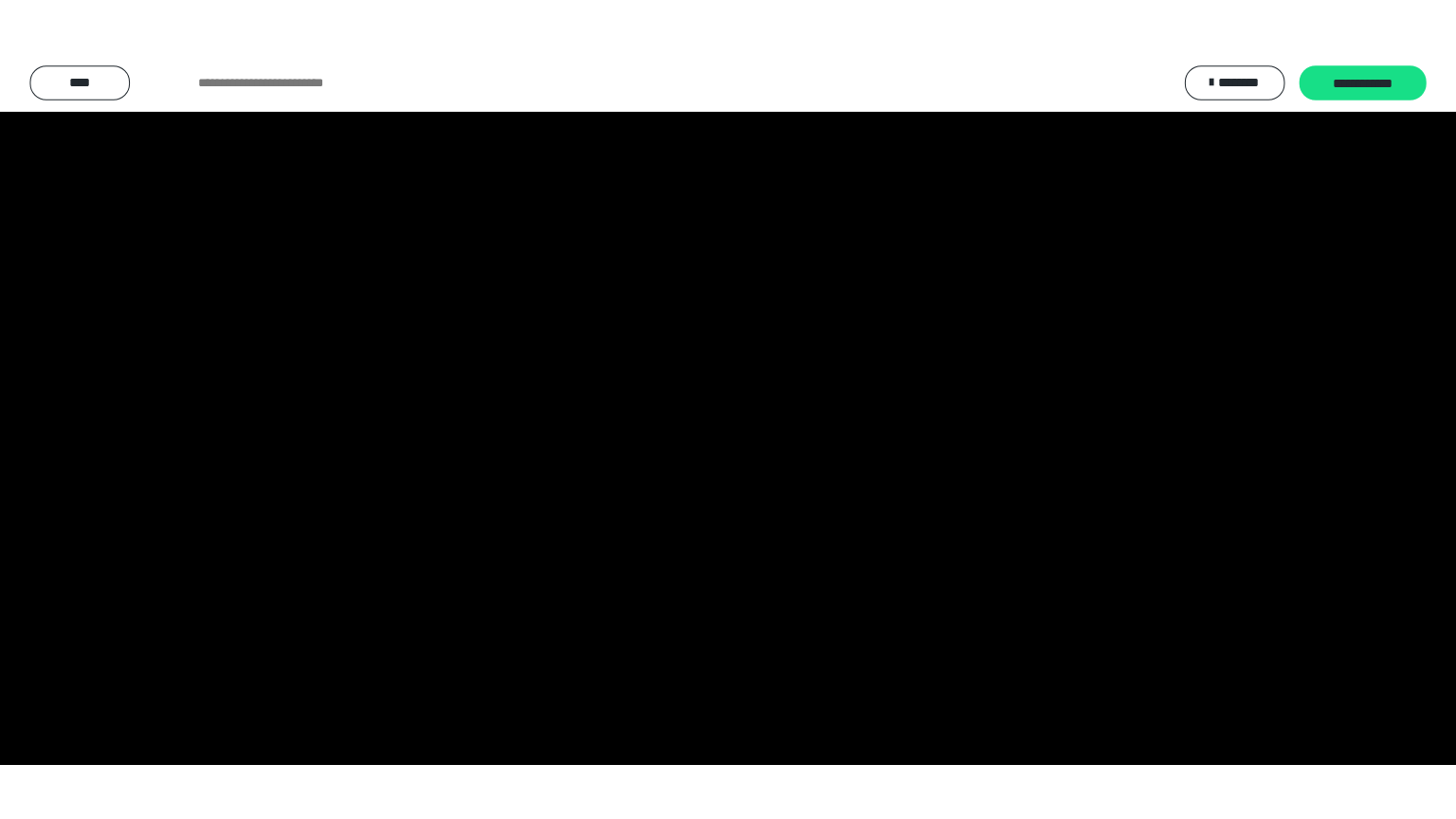 scroll, scrollTop: 2468, scrollLeft: 0, axis: vertical 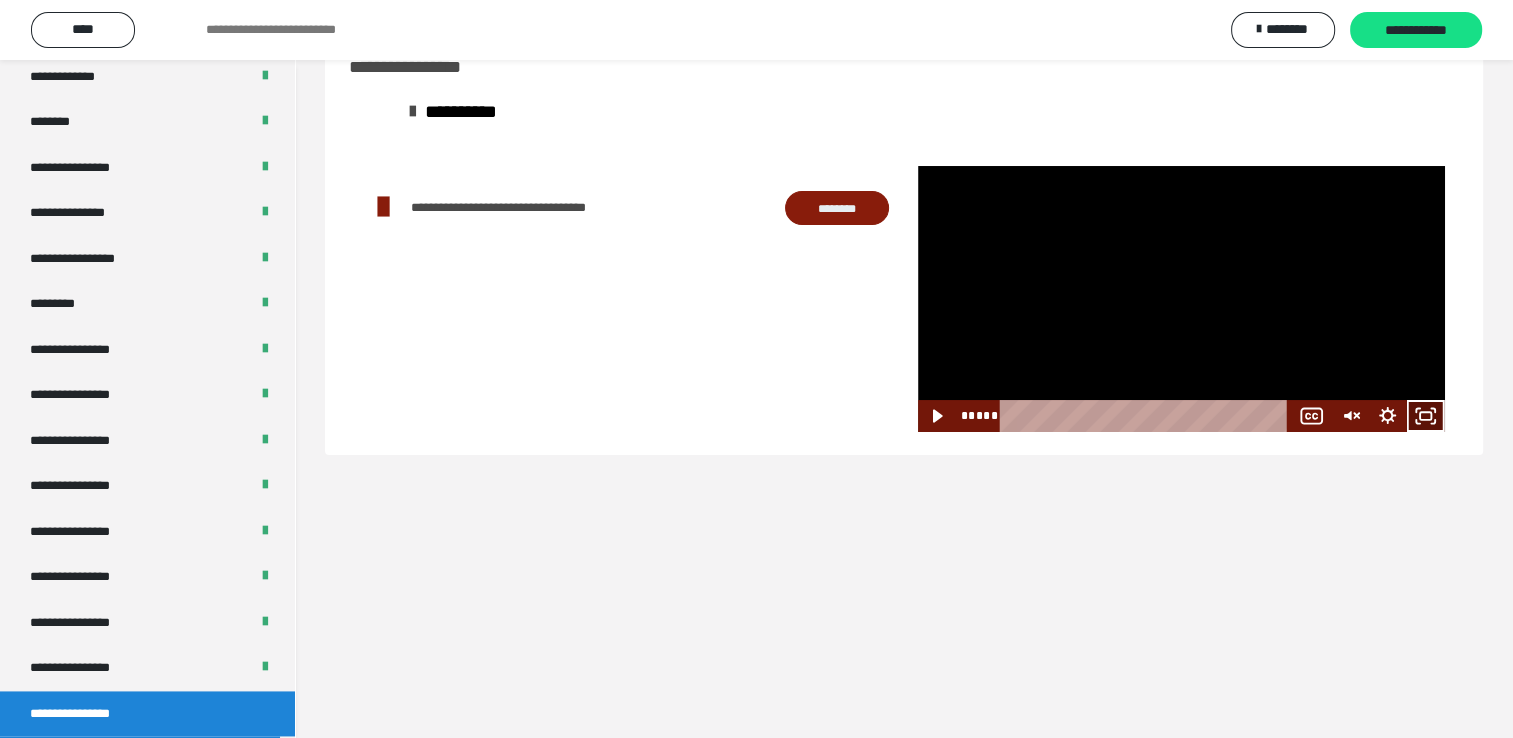 click 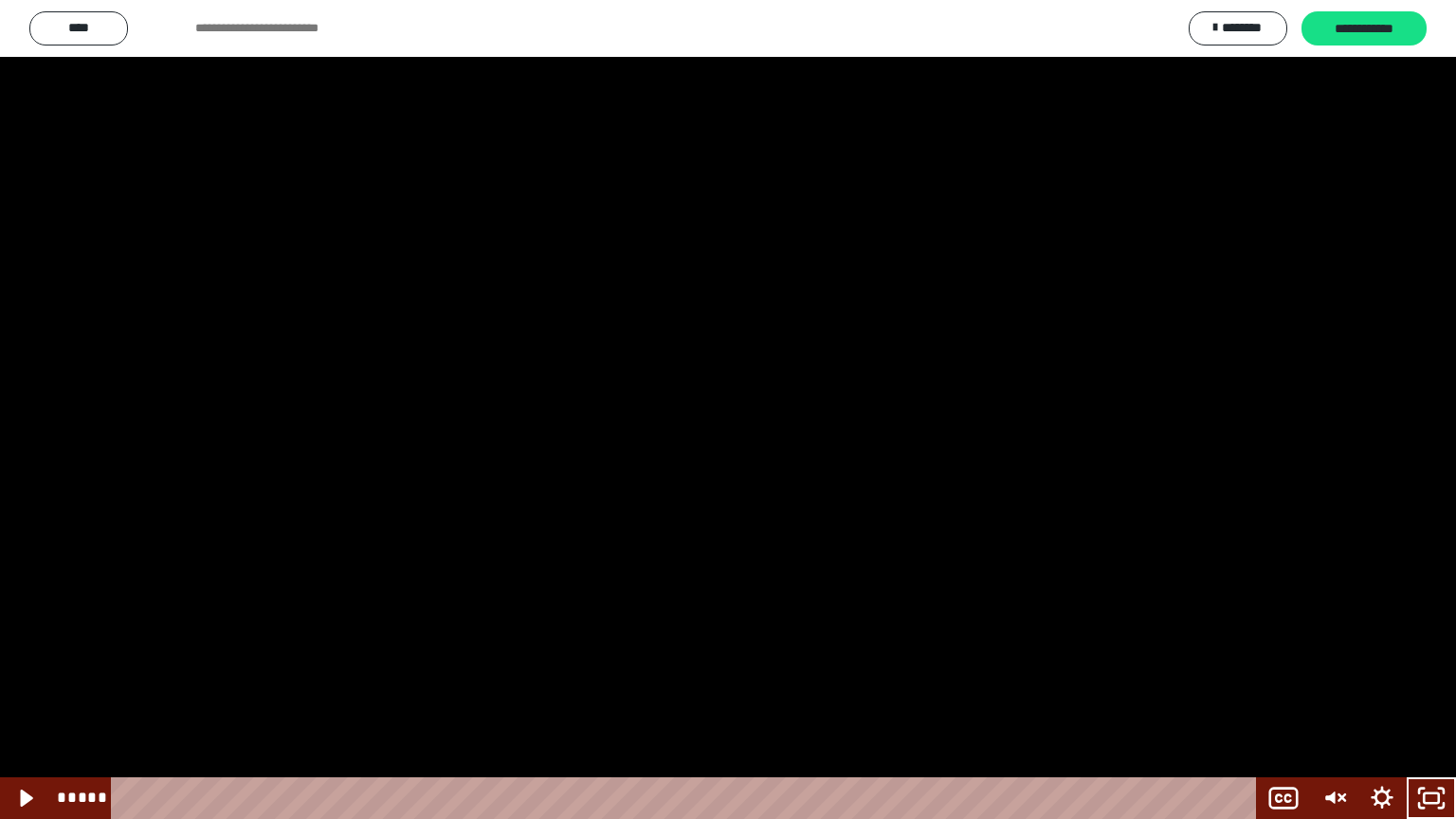 click at bounding box center [728, 410] 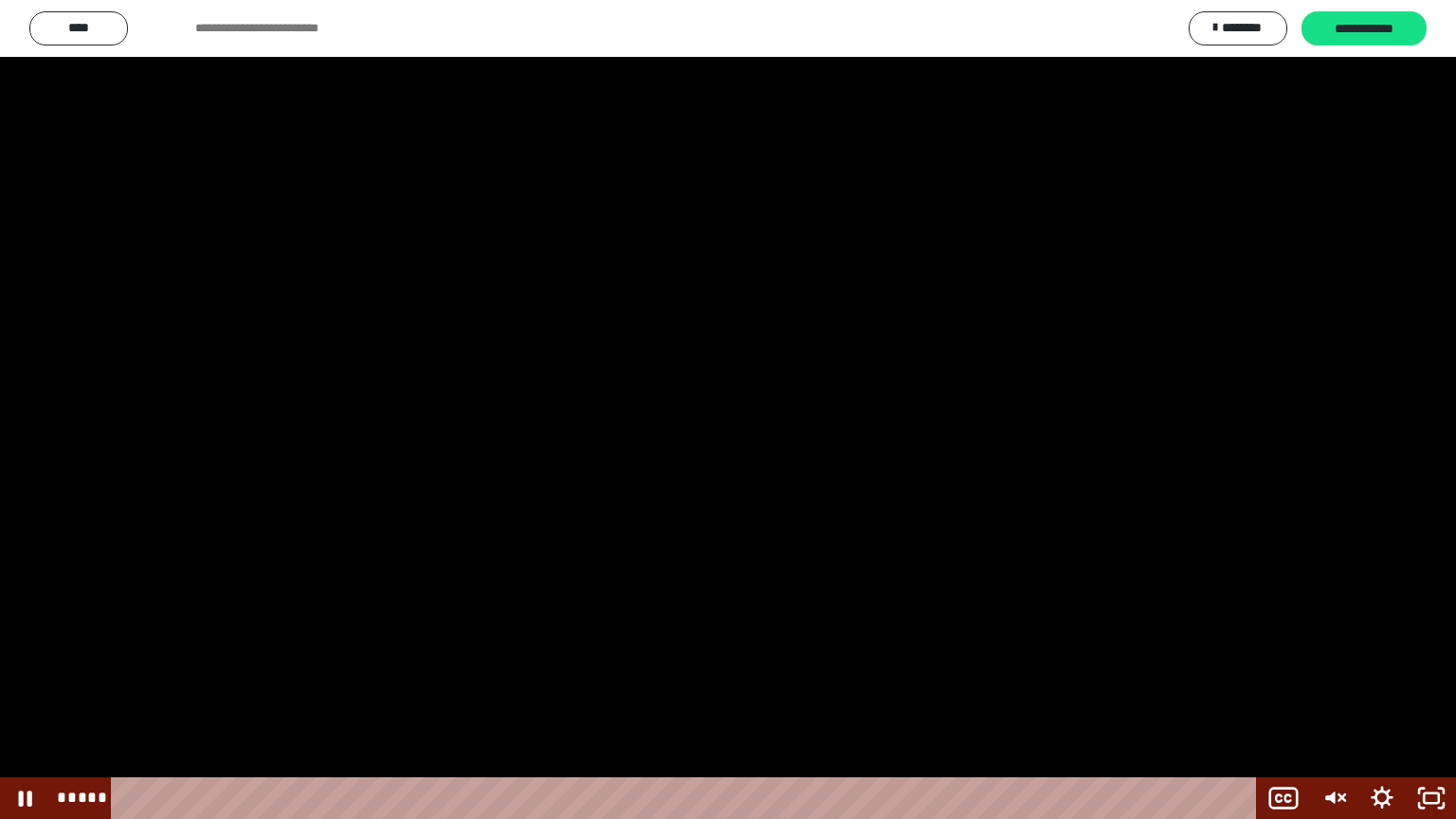 click at bounding box center (728, 410) 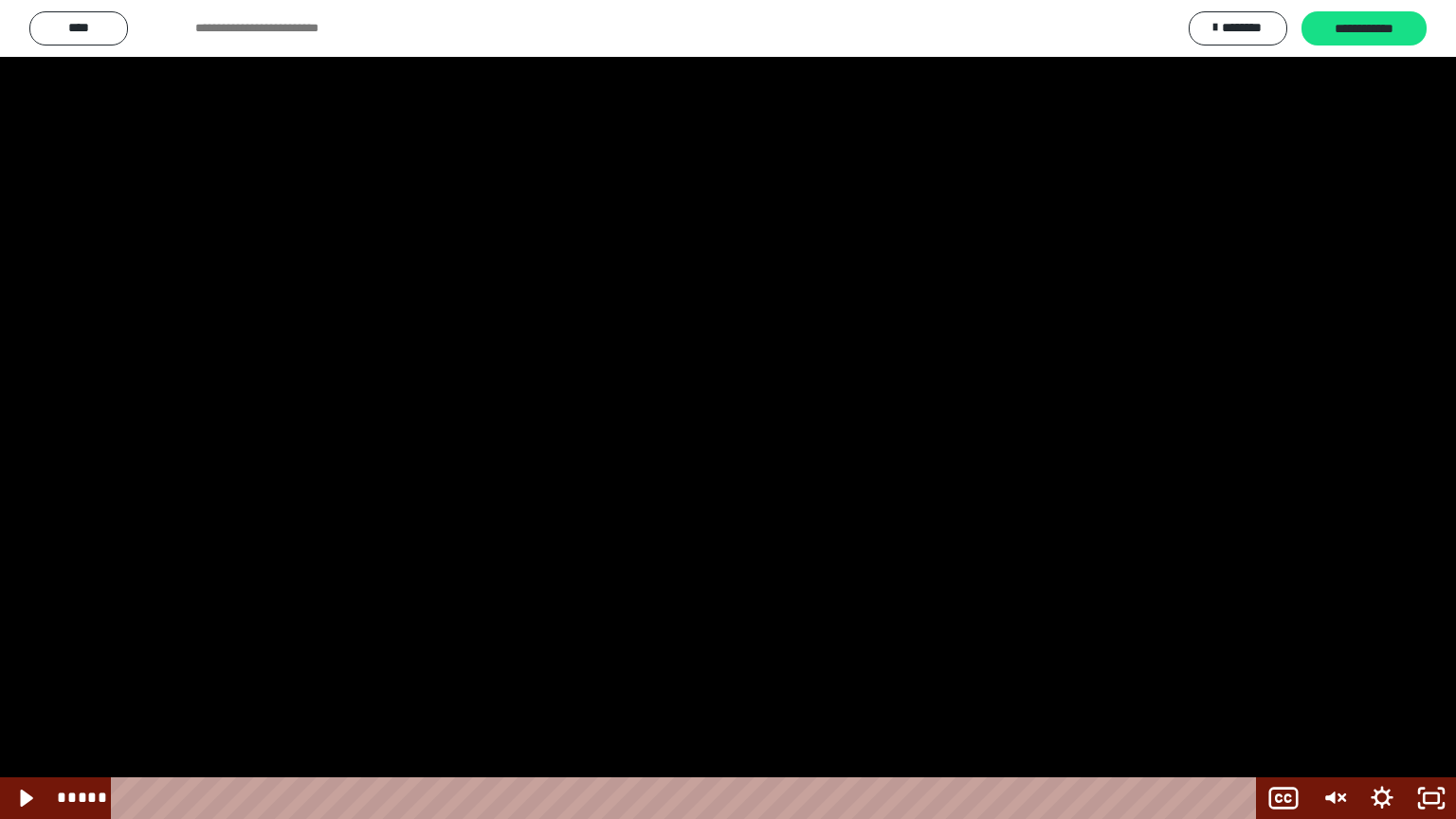 click at bounding box center [728, 410] 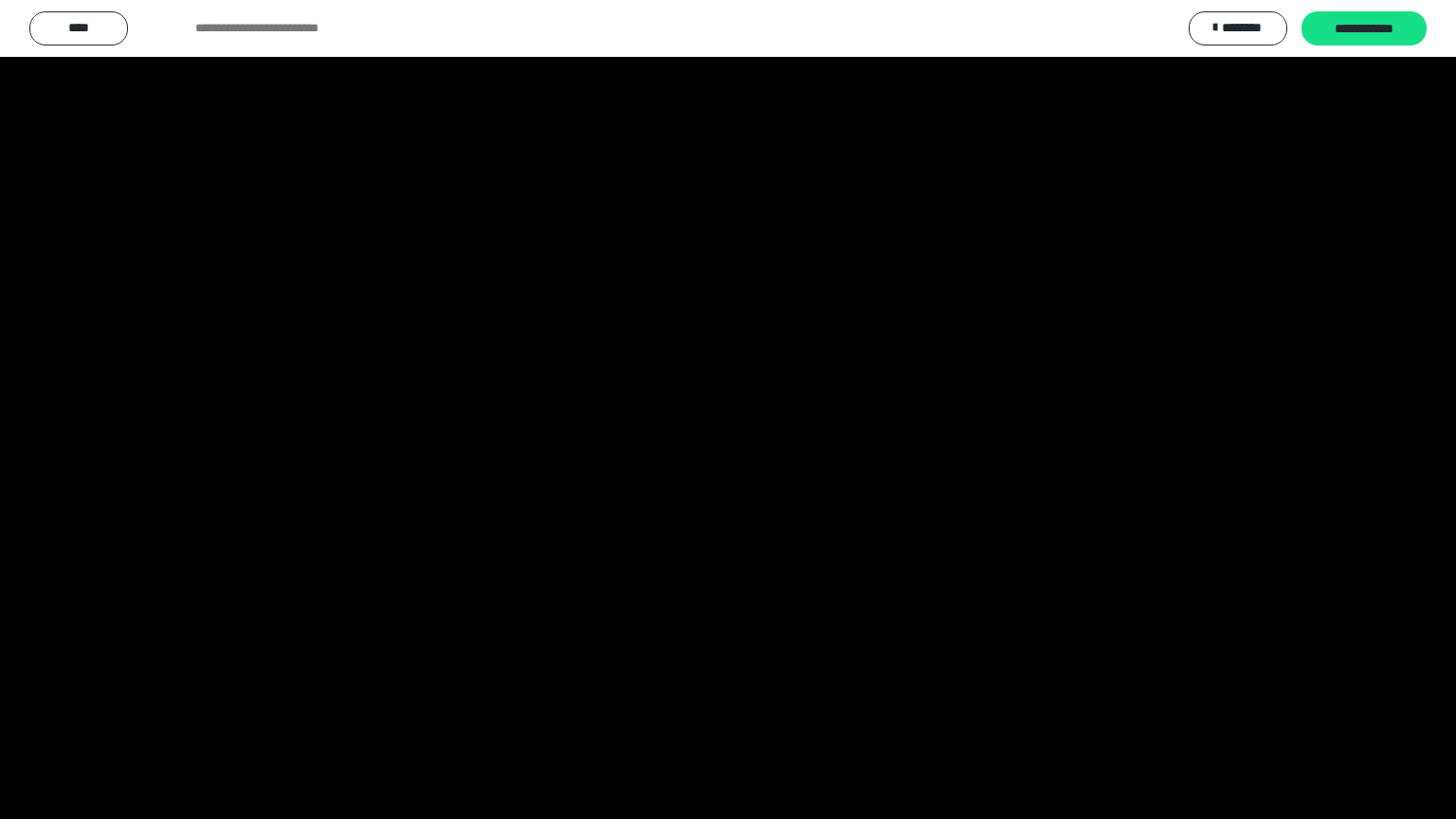 click at bounding box center (728, 410) 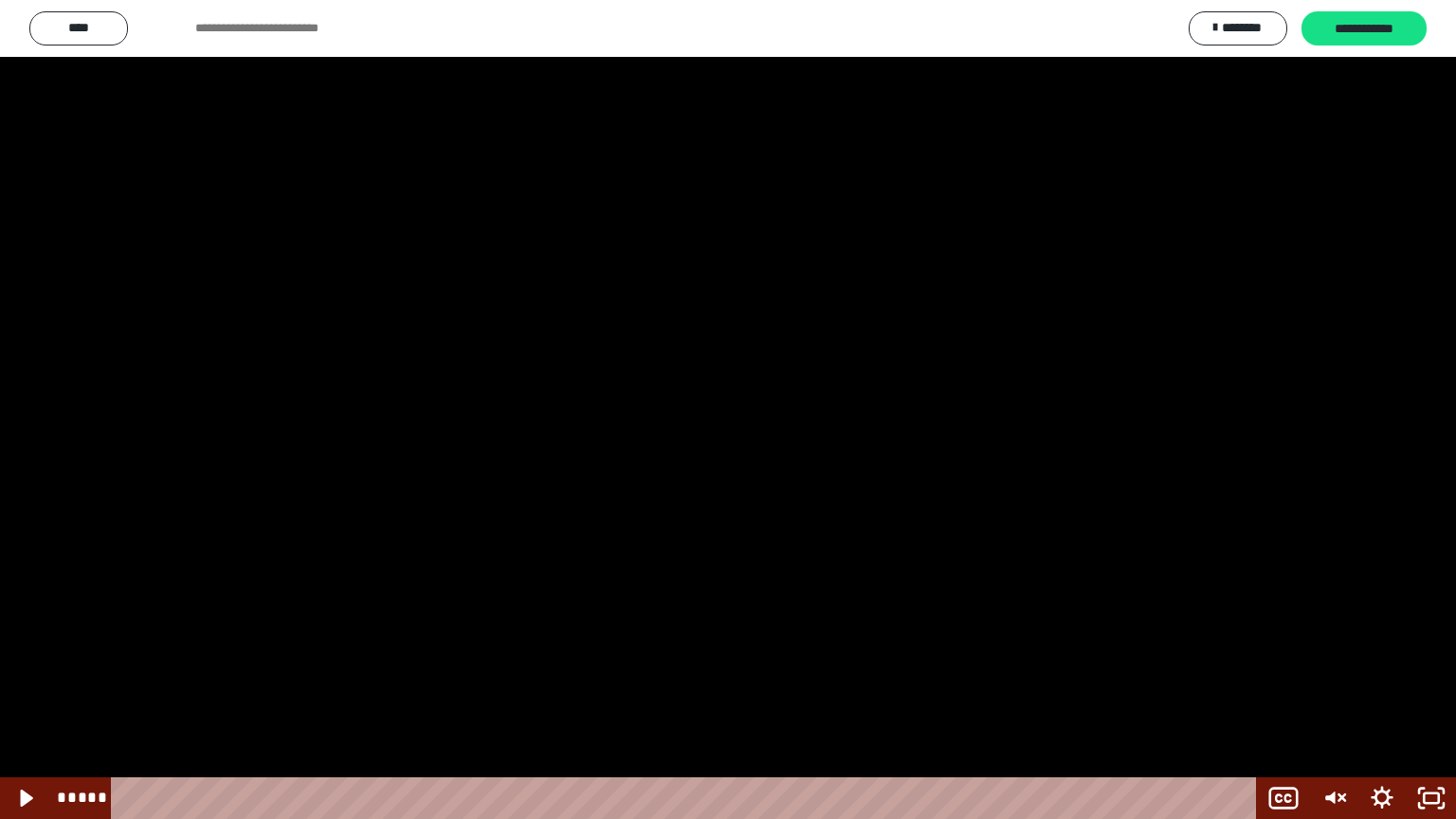 type 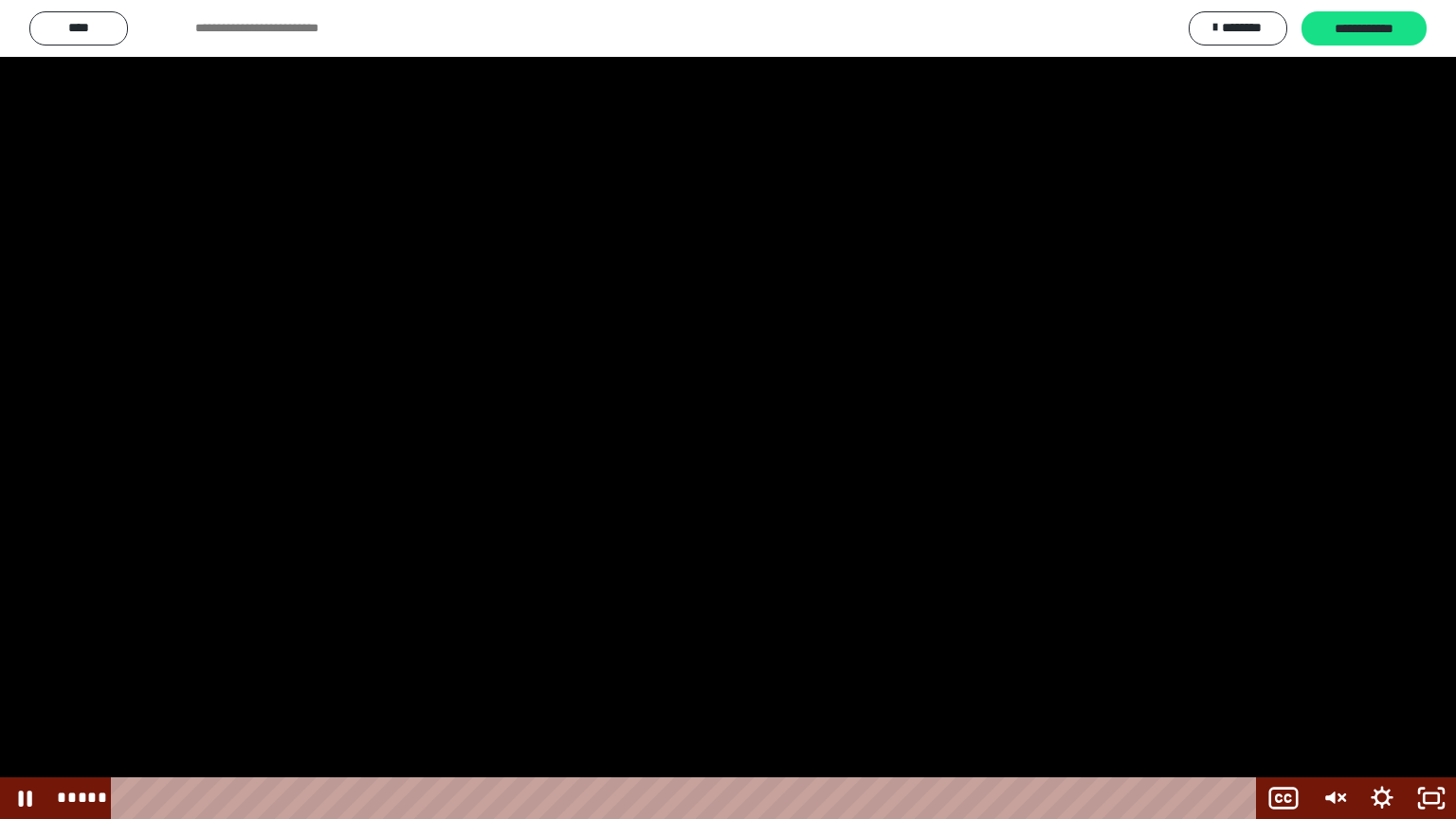 click at bounding box center (728, 410) 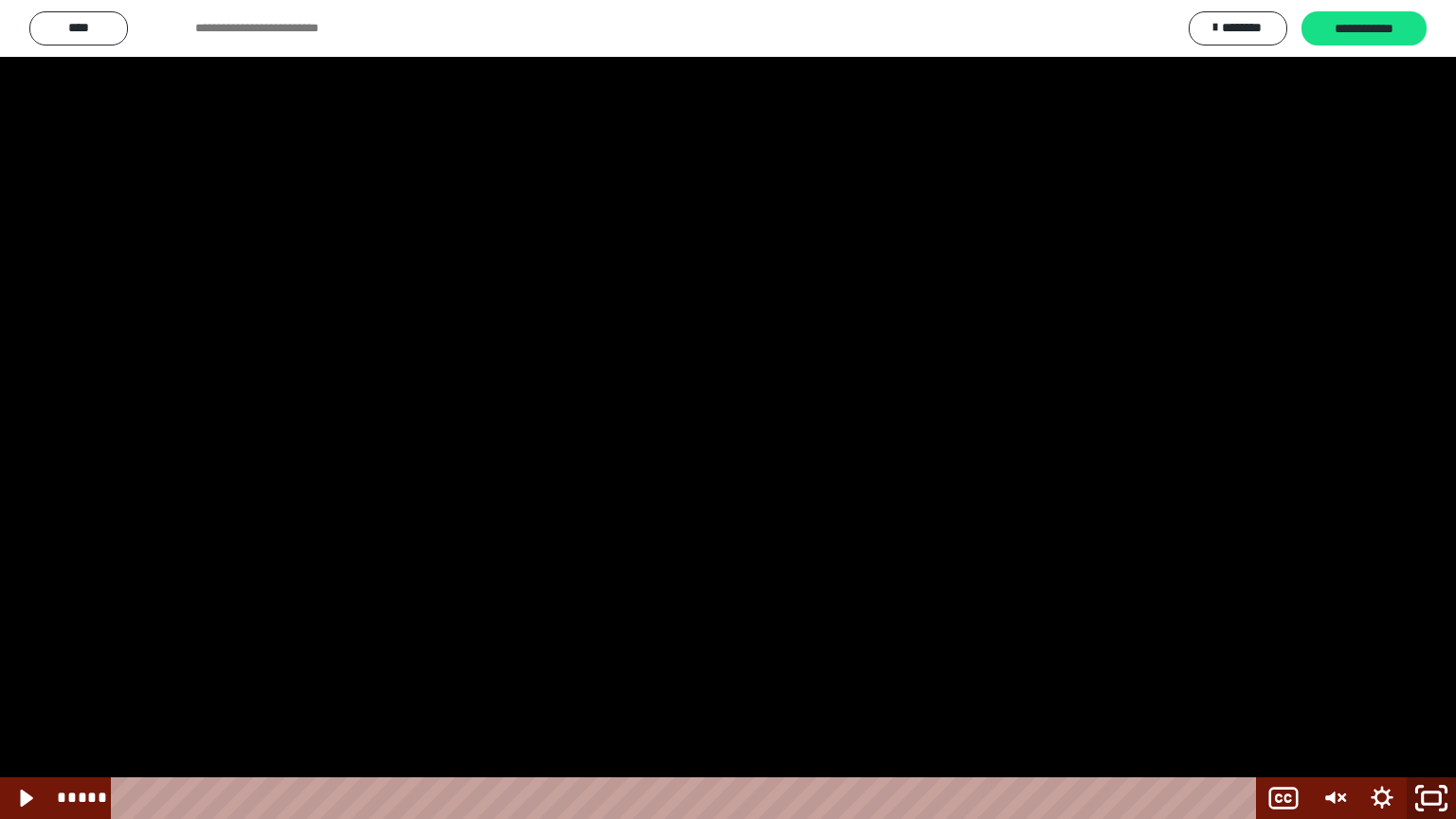 click 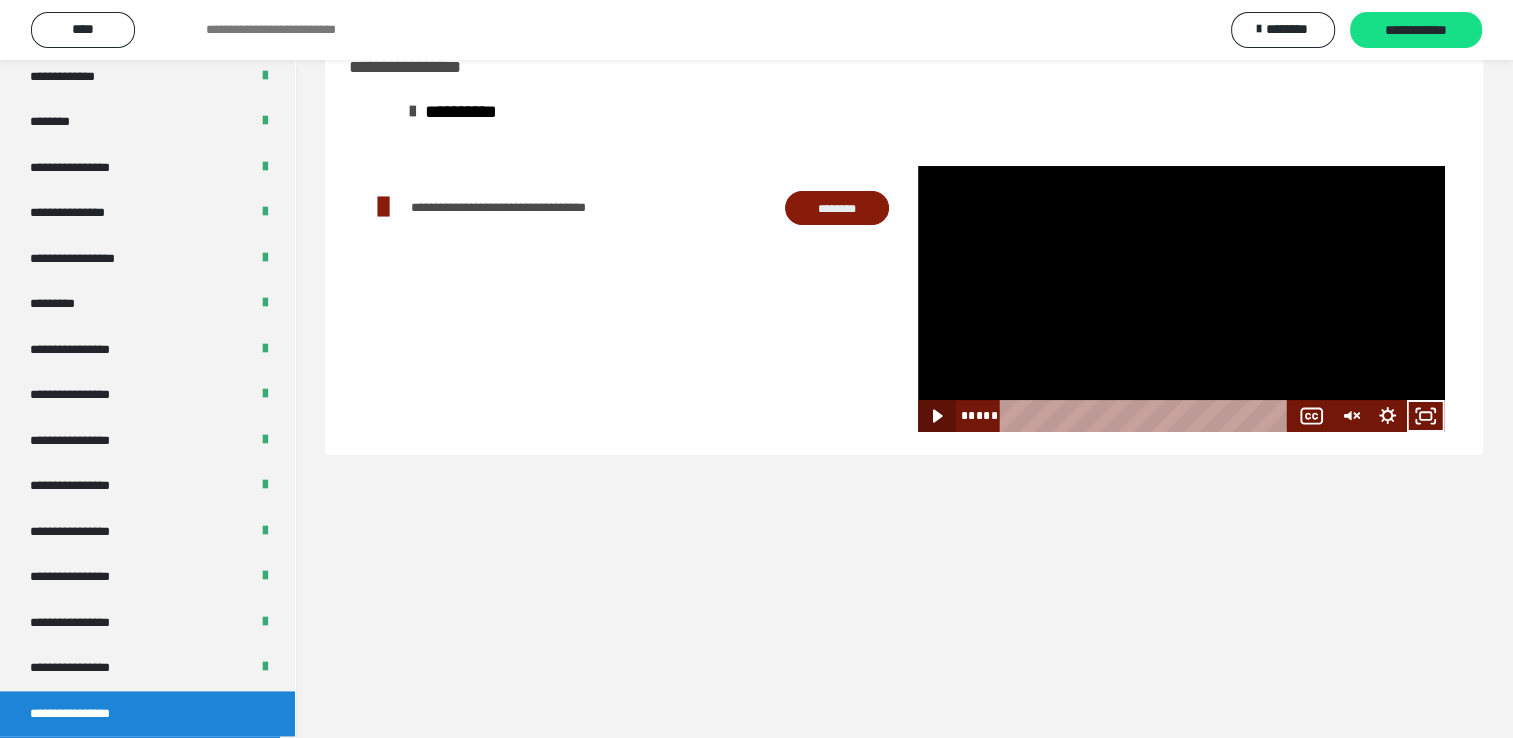 click 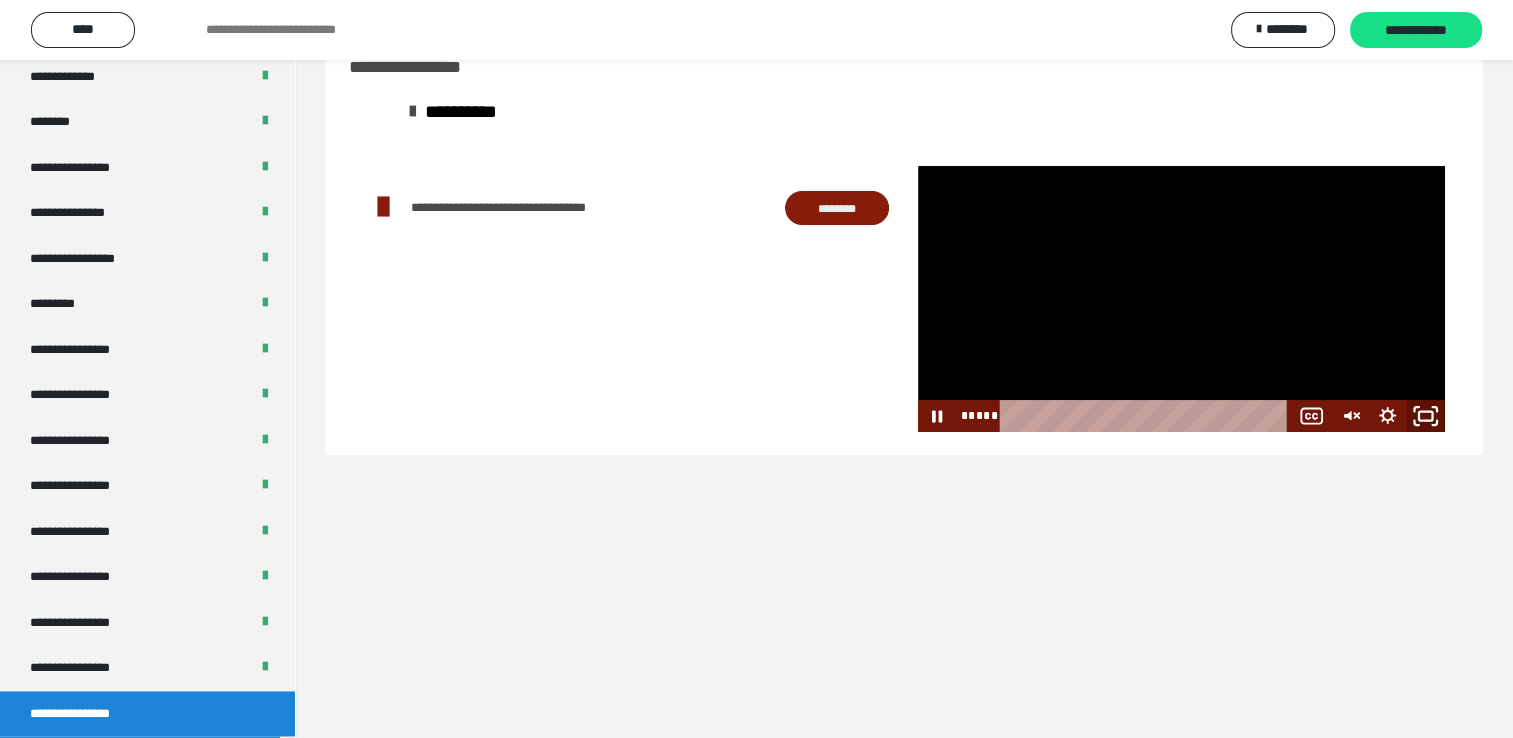 click 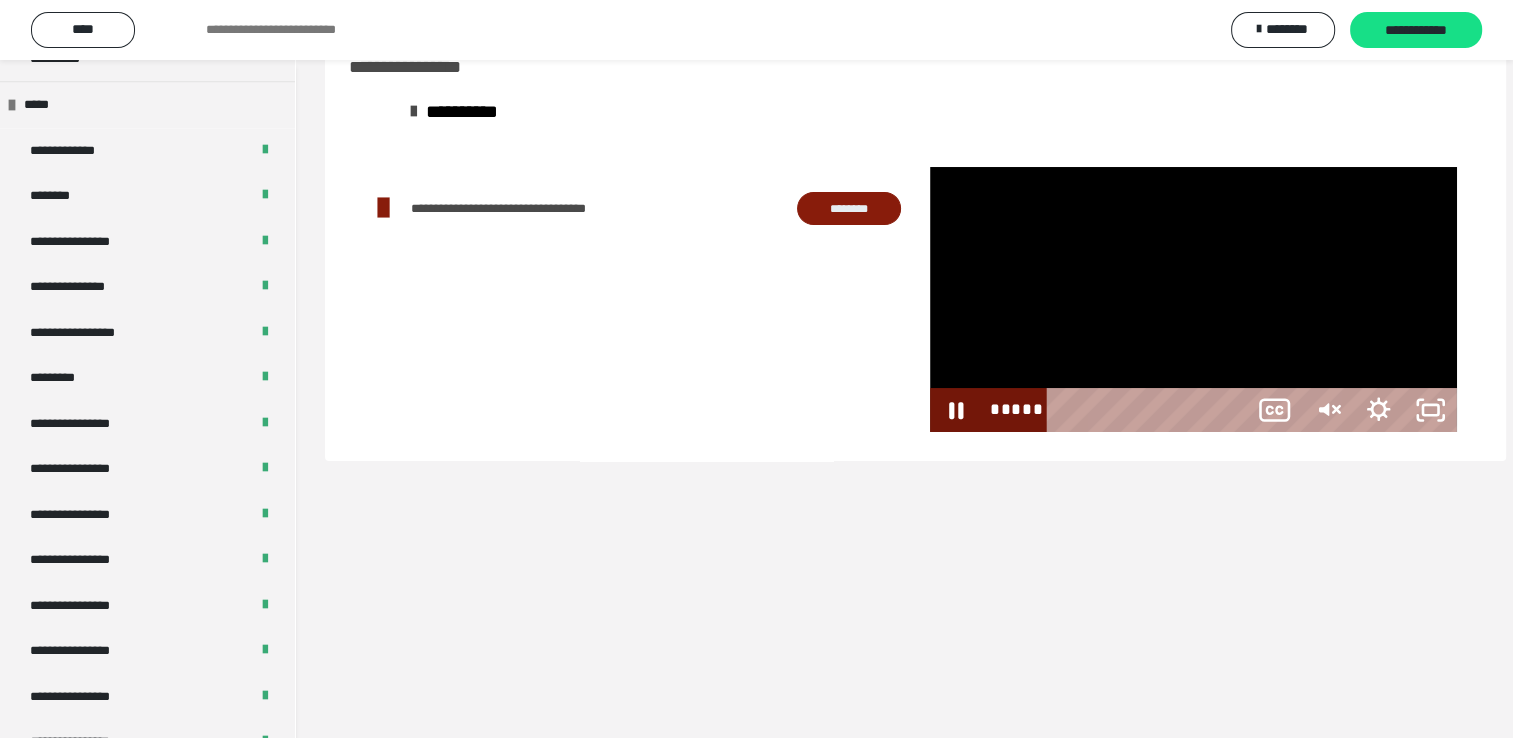 scroll, scrollTop: 2526, scrollLeft: 0, axis: vertical 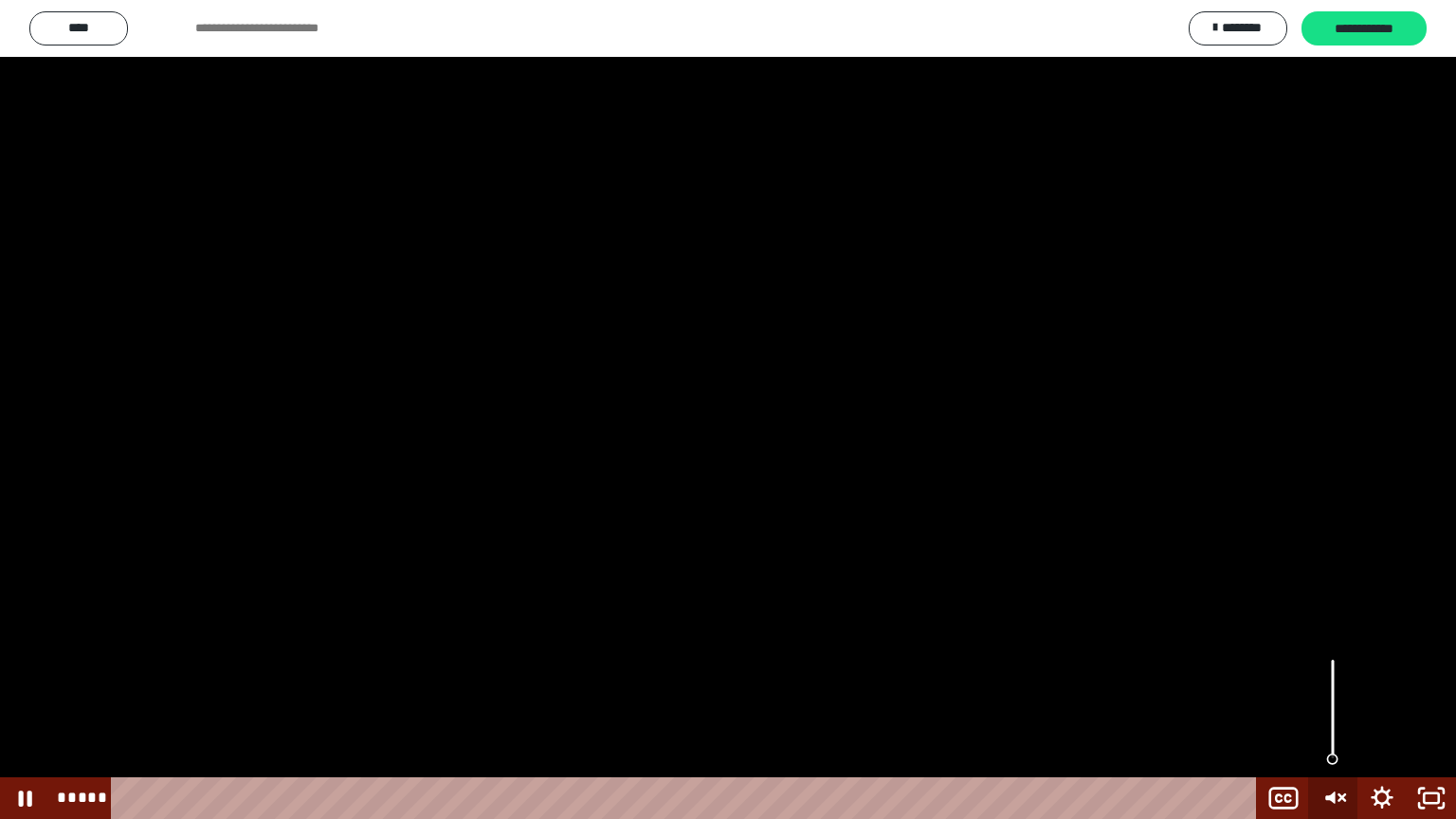 click 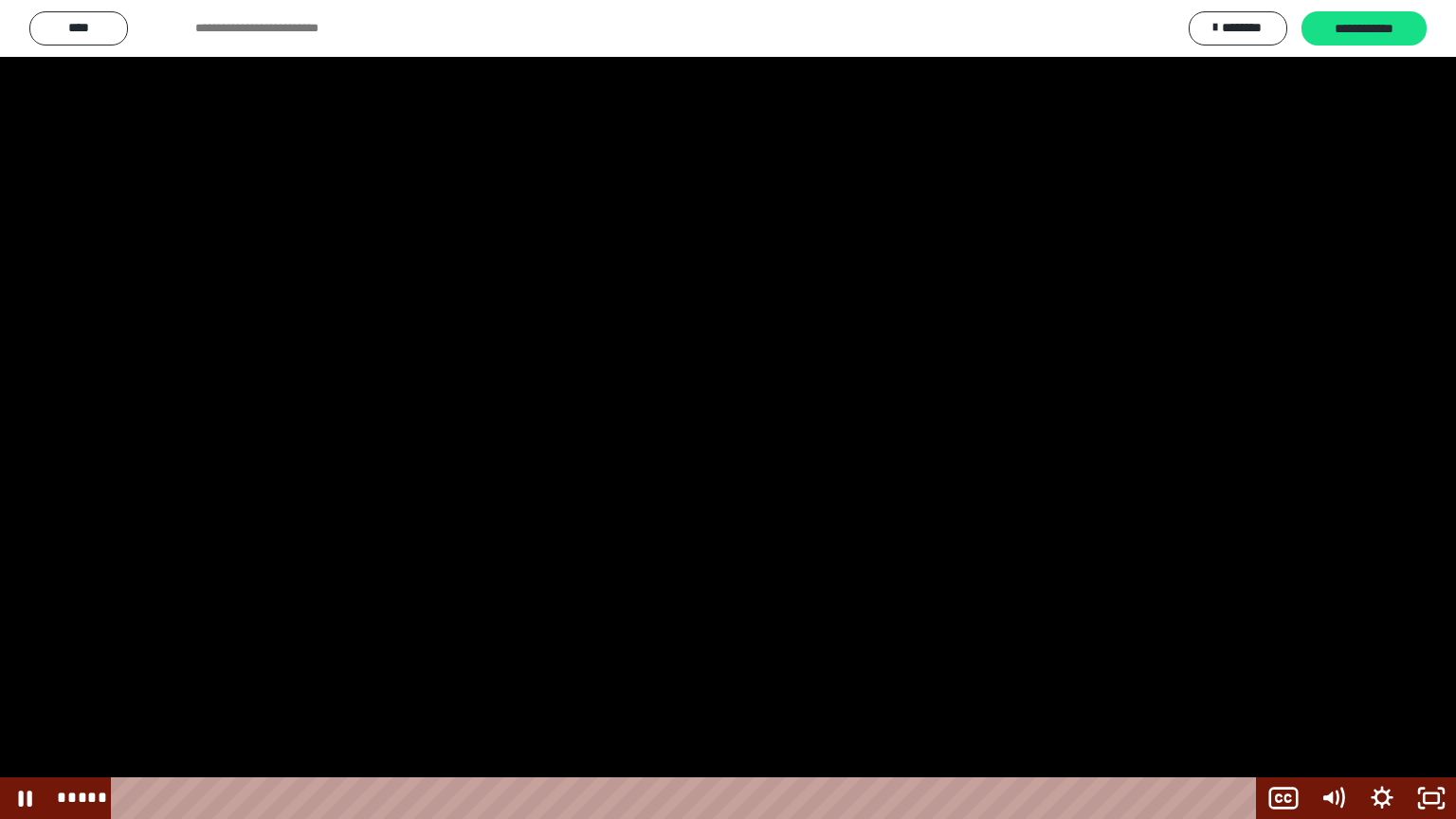 click at bounding box center (728, 410) 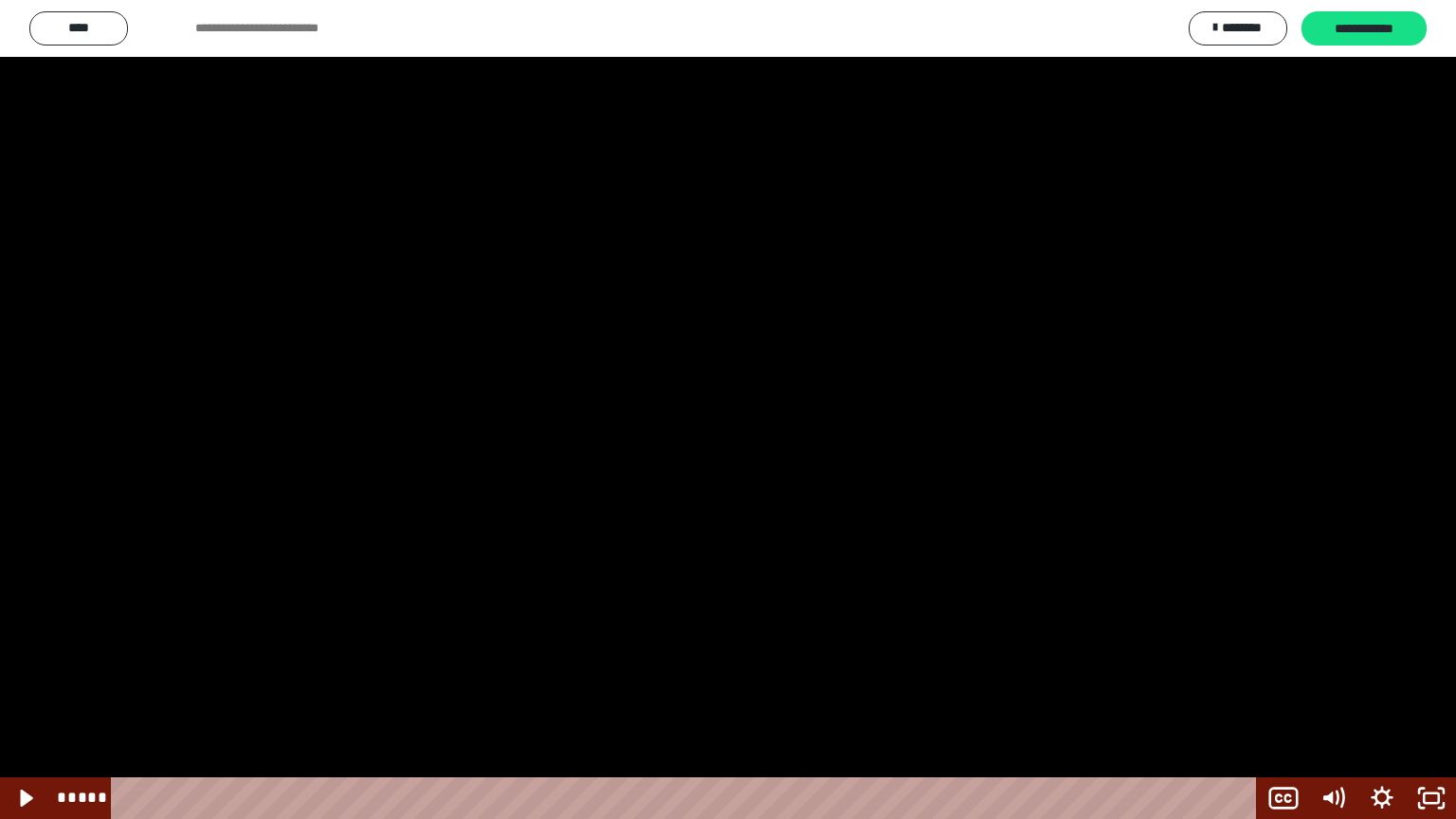 click at bounding box center [728, 410] 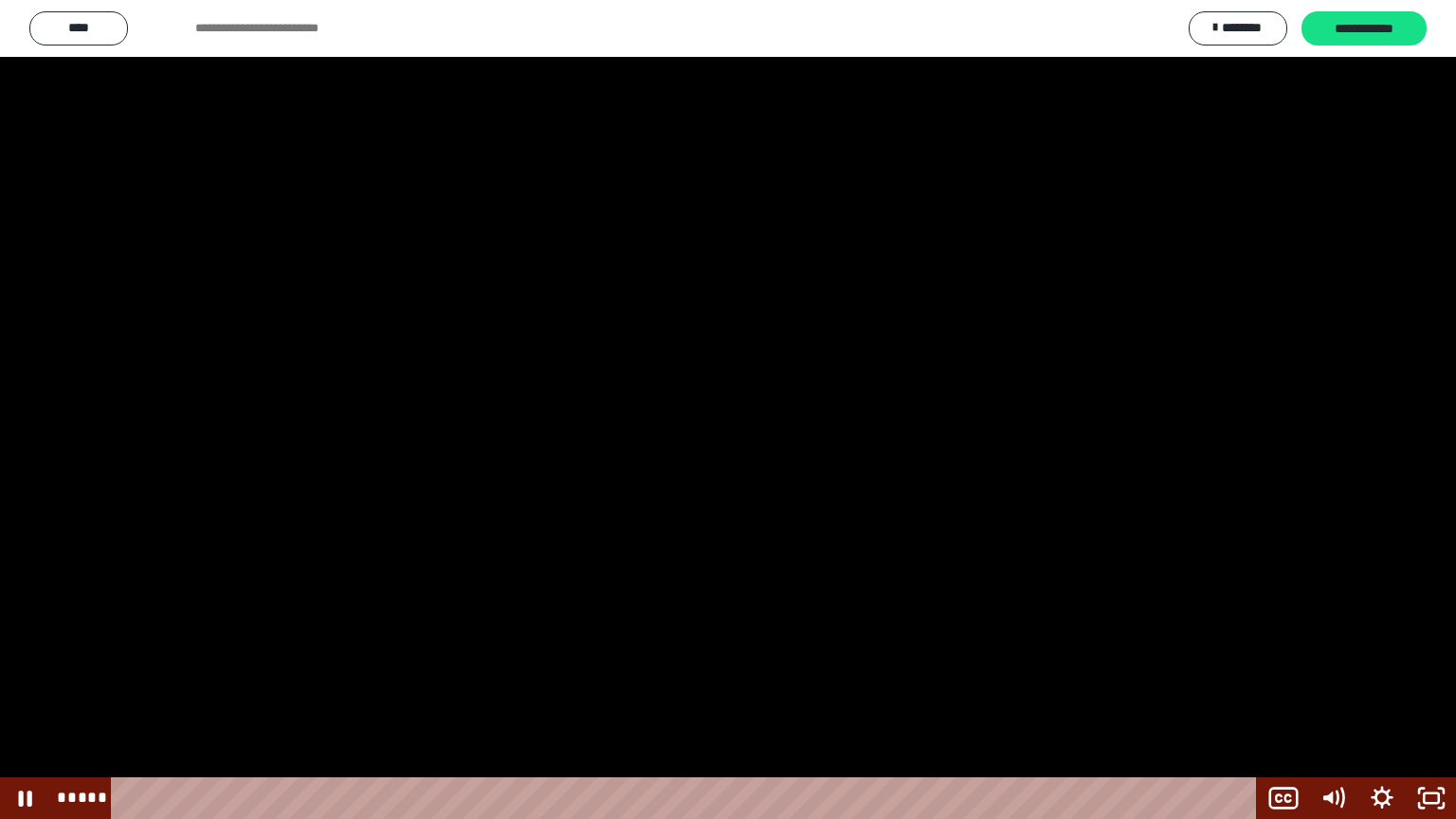 click at bounding box center [728, 410] 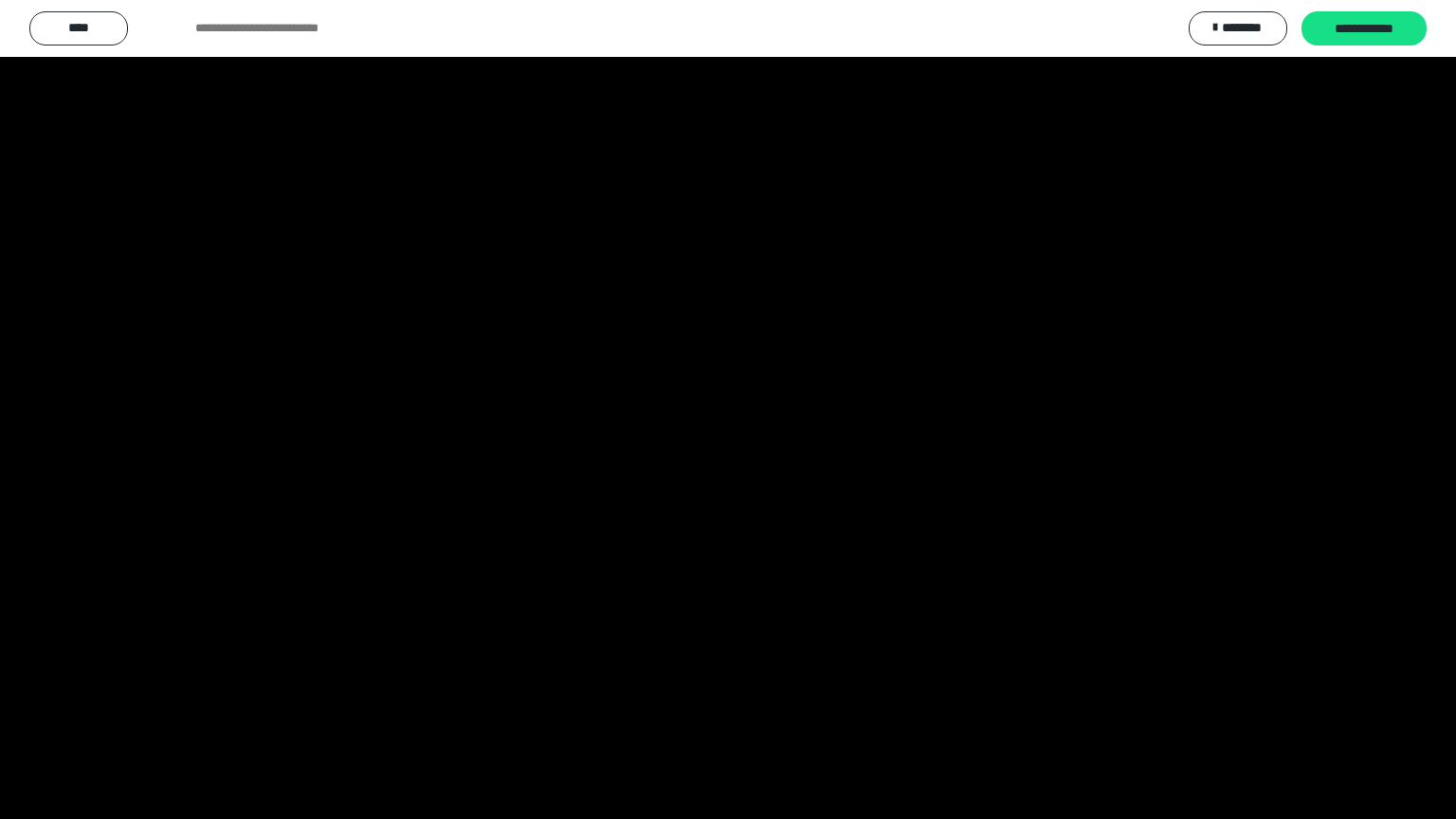 click at bounding box center (728, 410) 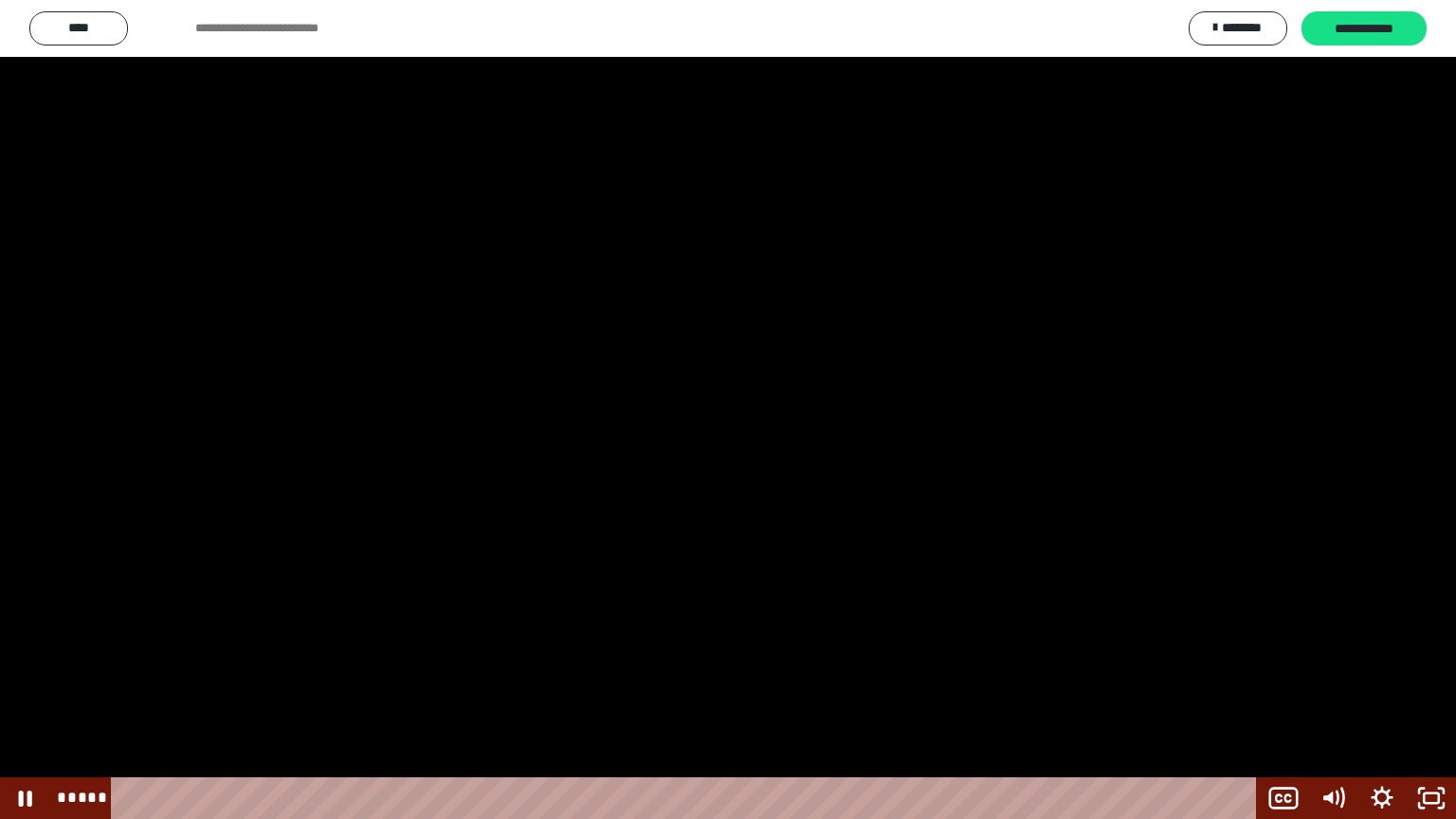 click at bounding box center (728, 410) 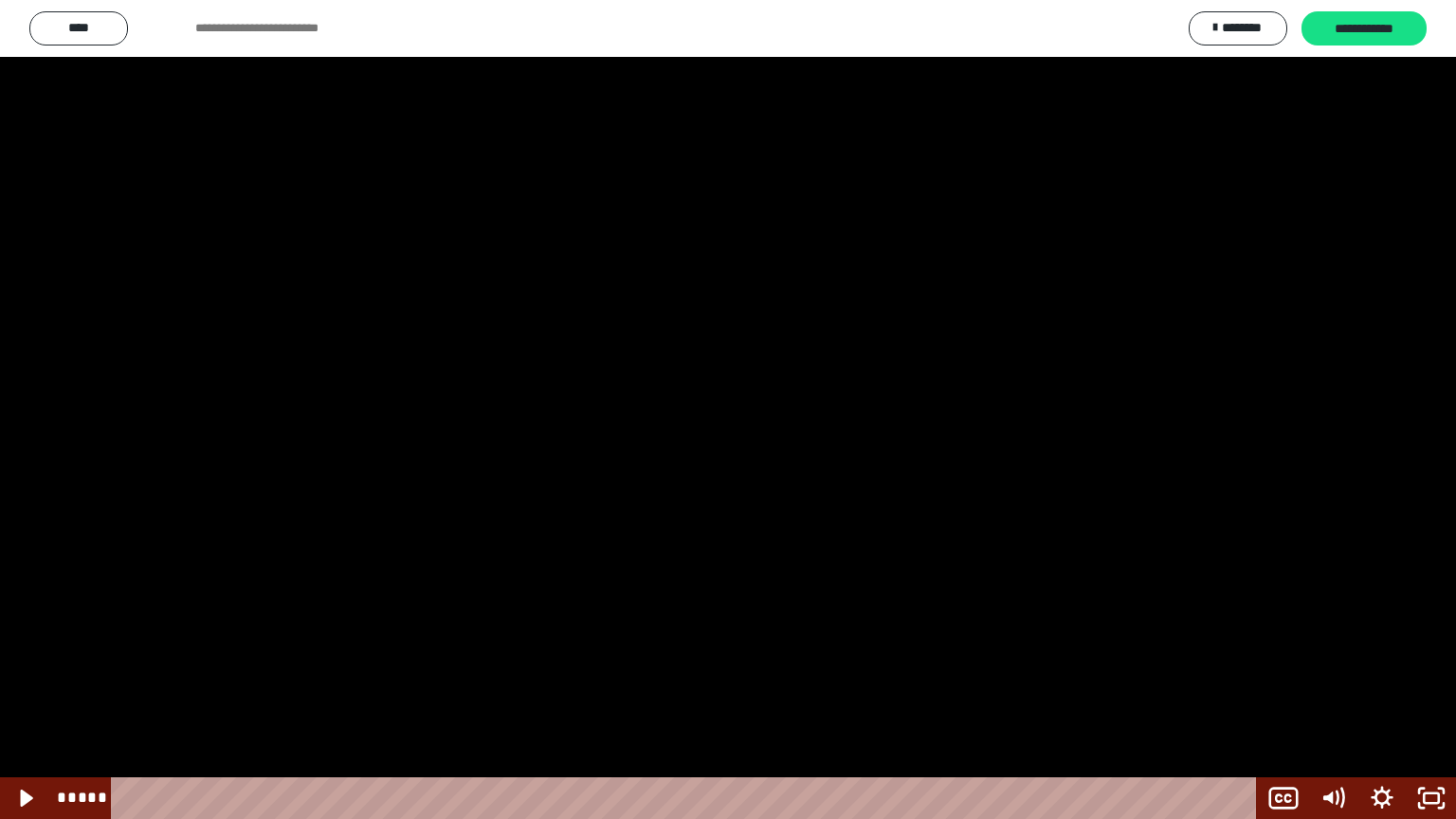 click at bounding box center (728, 410) 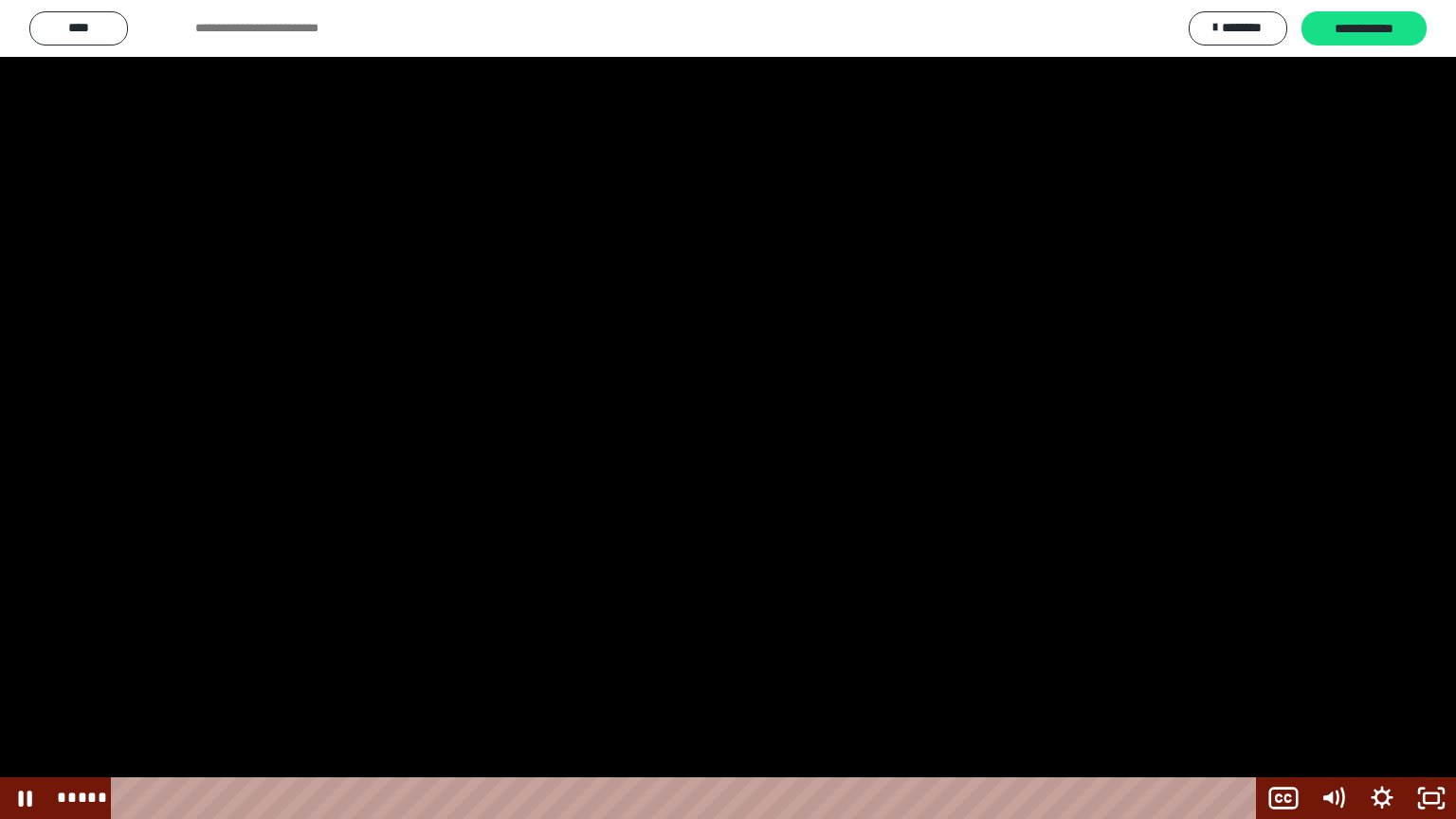 click at bounding box center [728, 410] 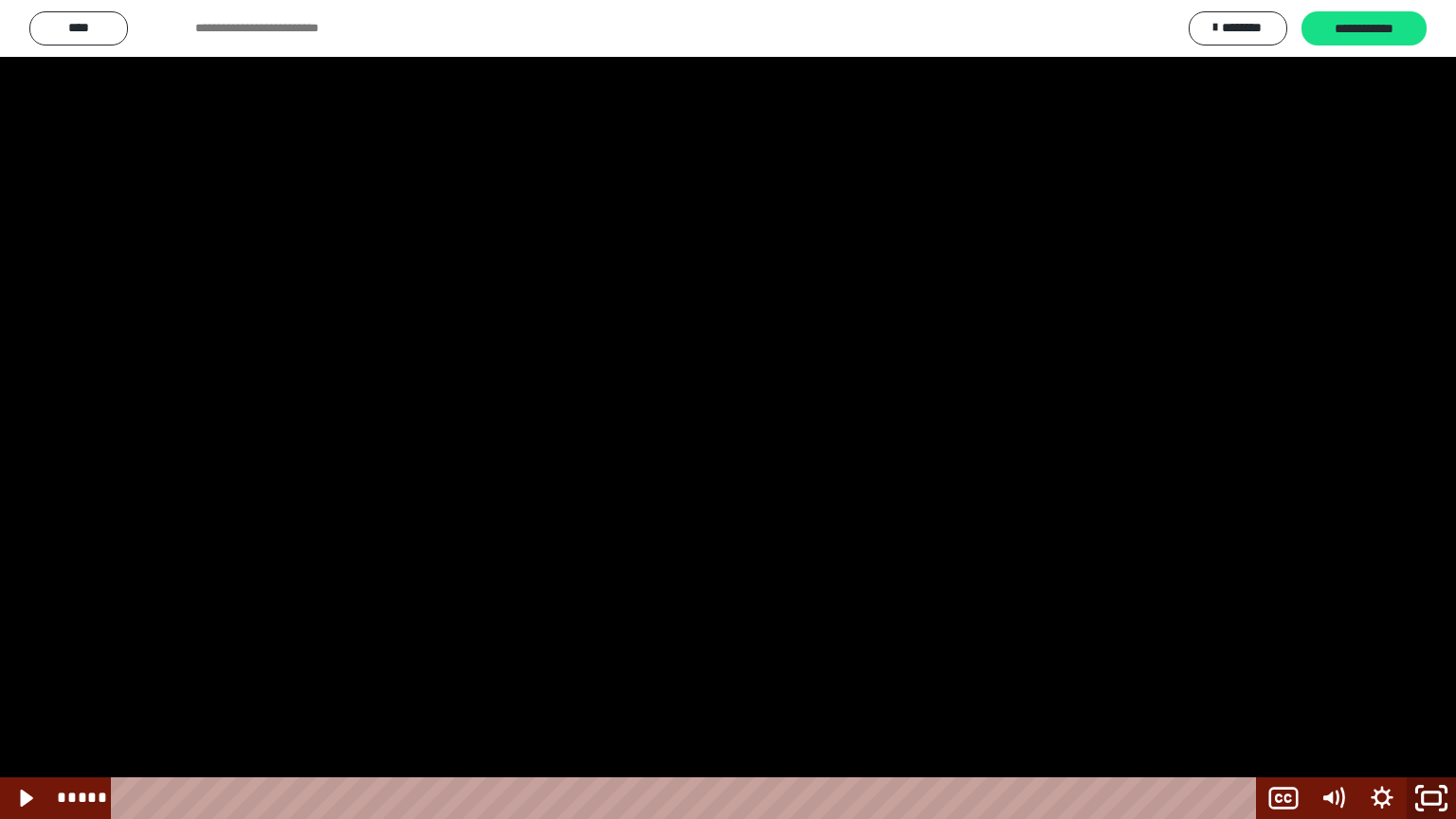 click 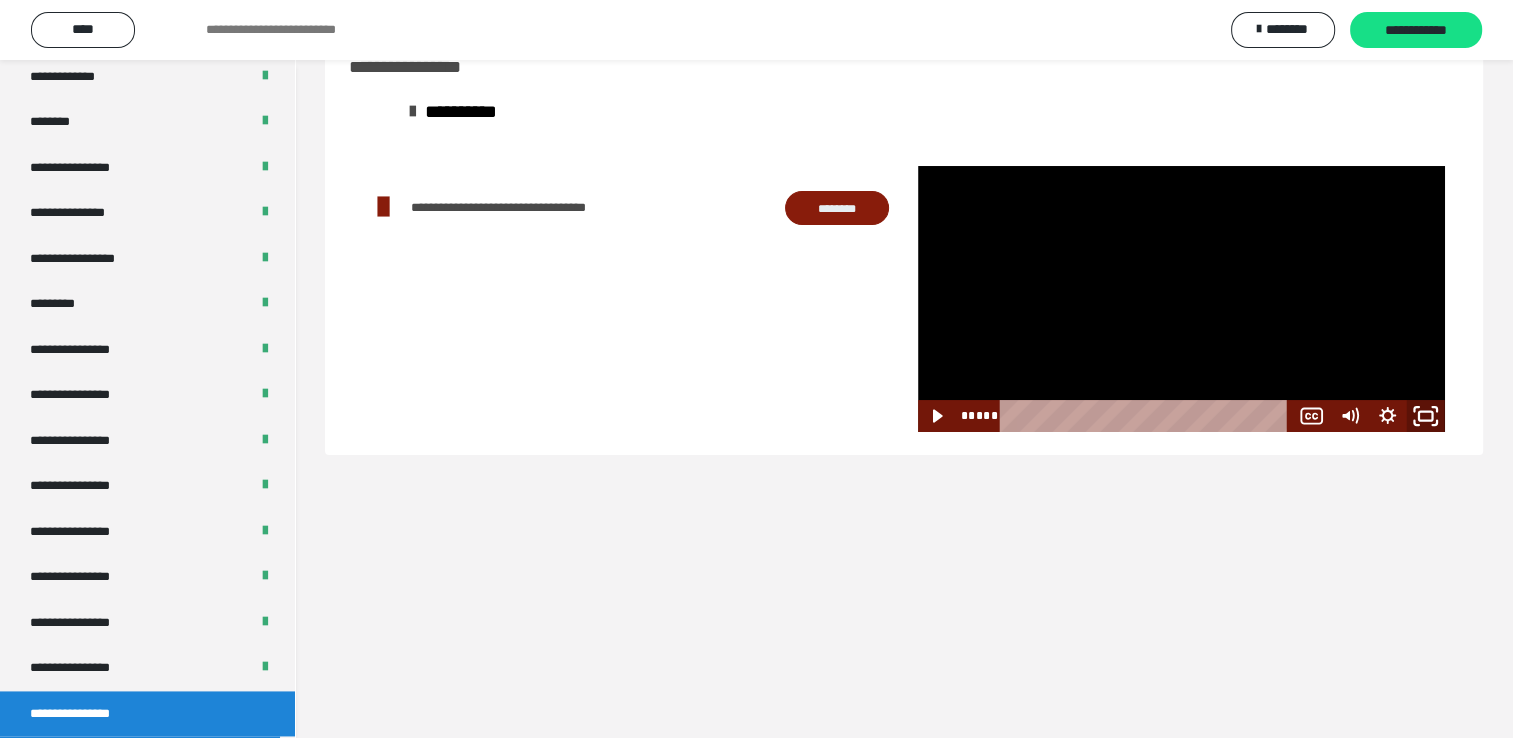 click 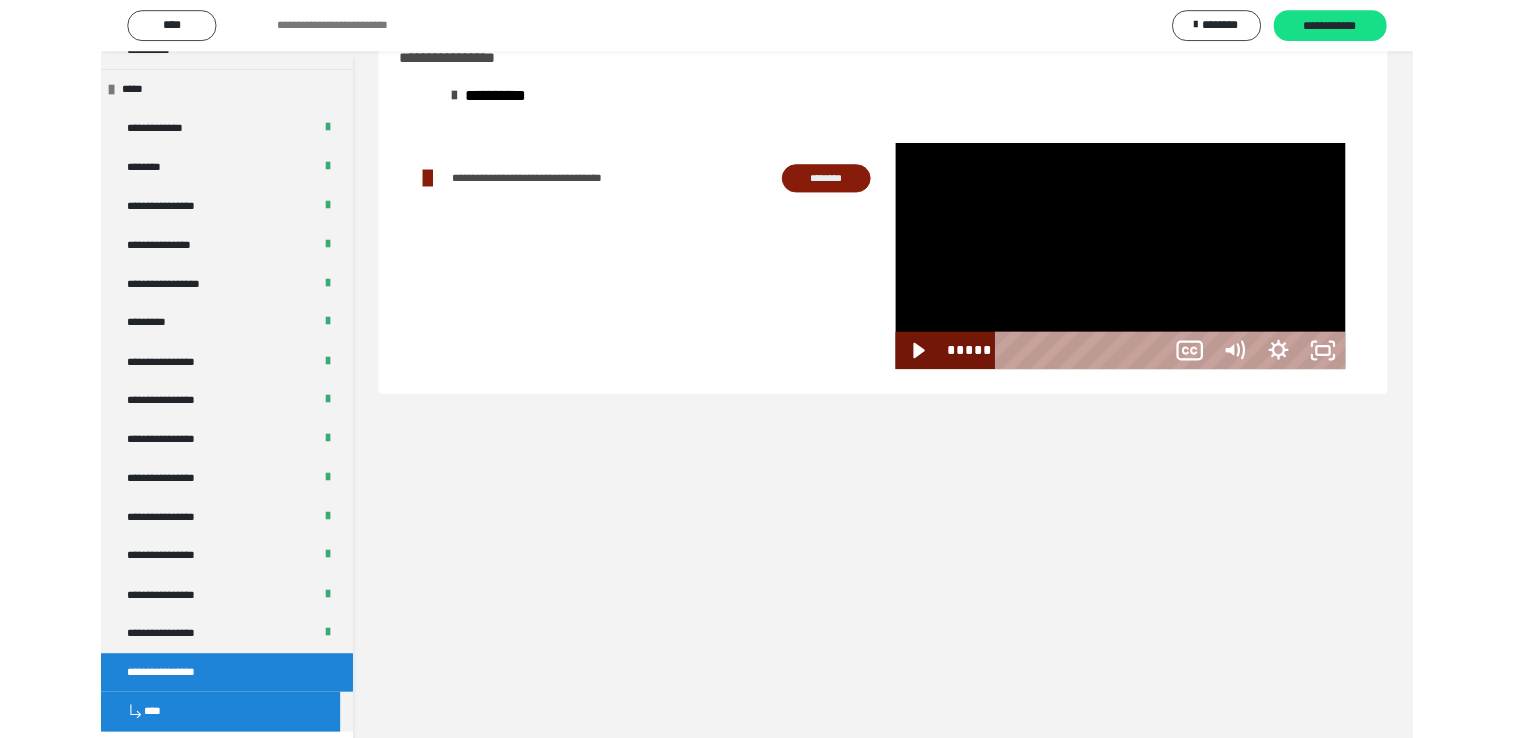 scroll, scrollTop: 2526, scrollLeft: 0, axis: vertical 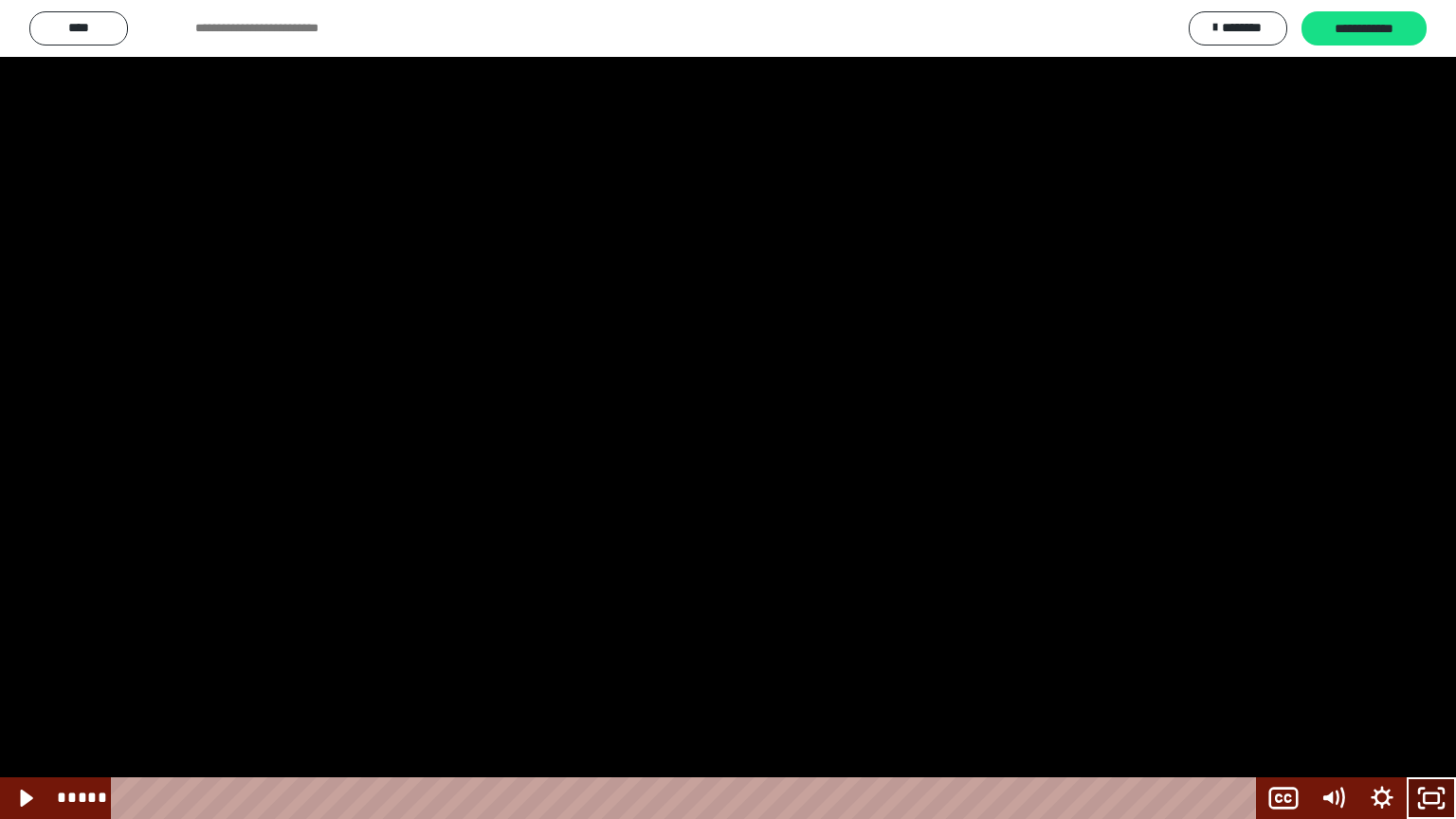 click 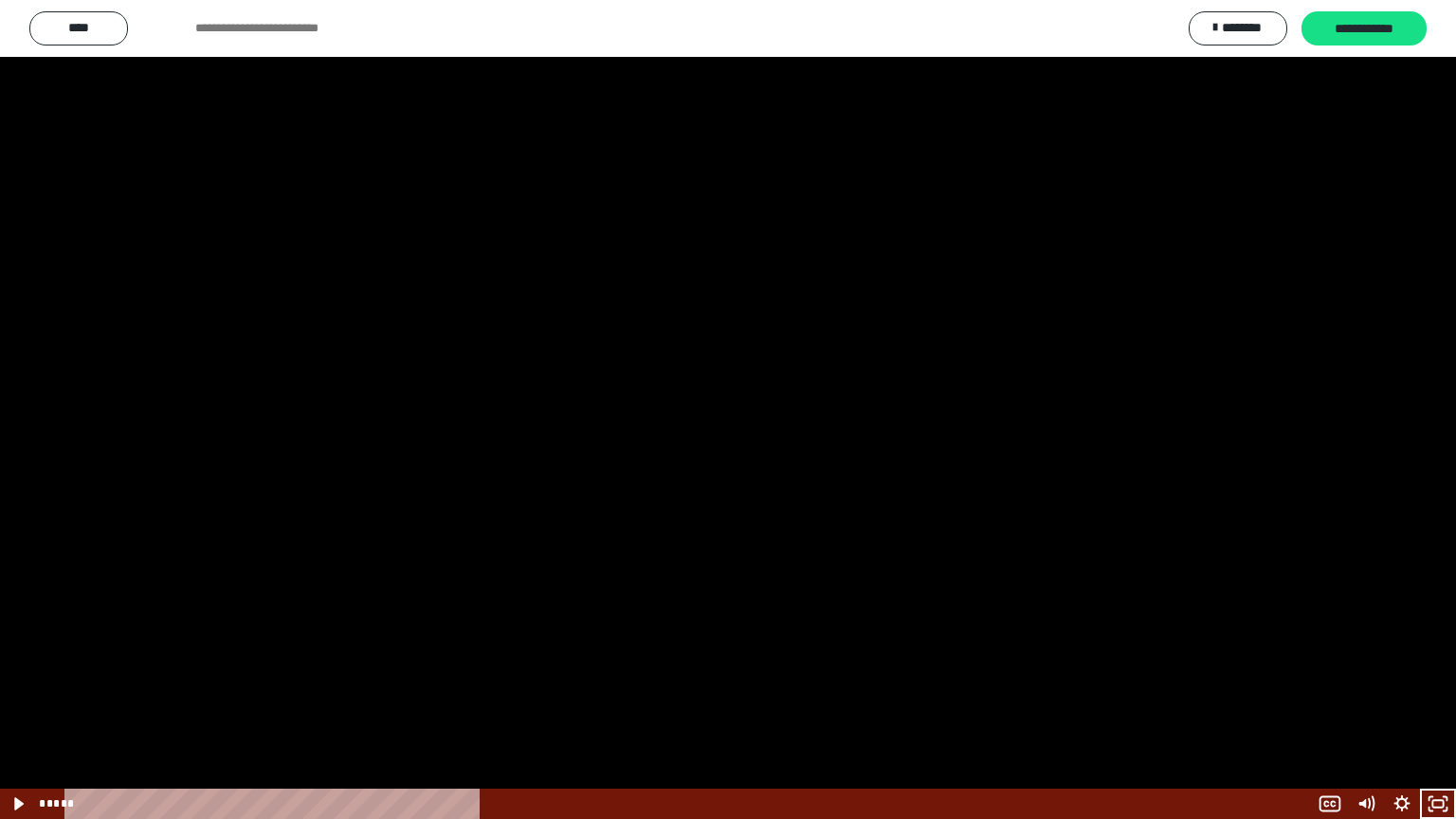 scroll, scrollTop: 2468, scrollLeft: 0, axis: vertical 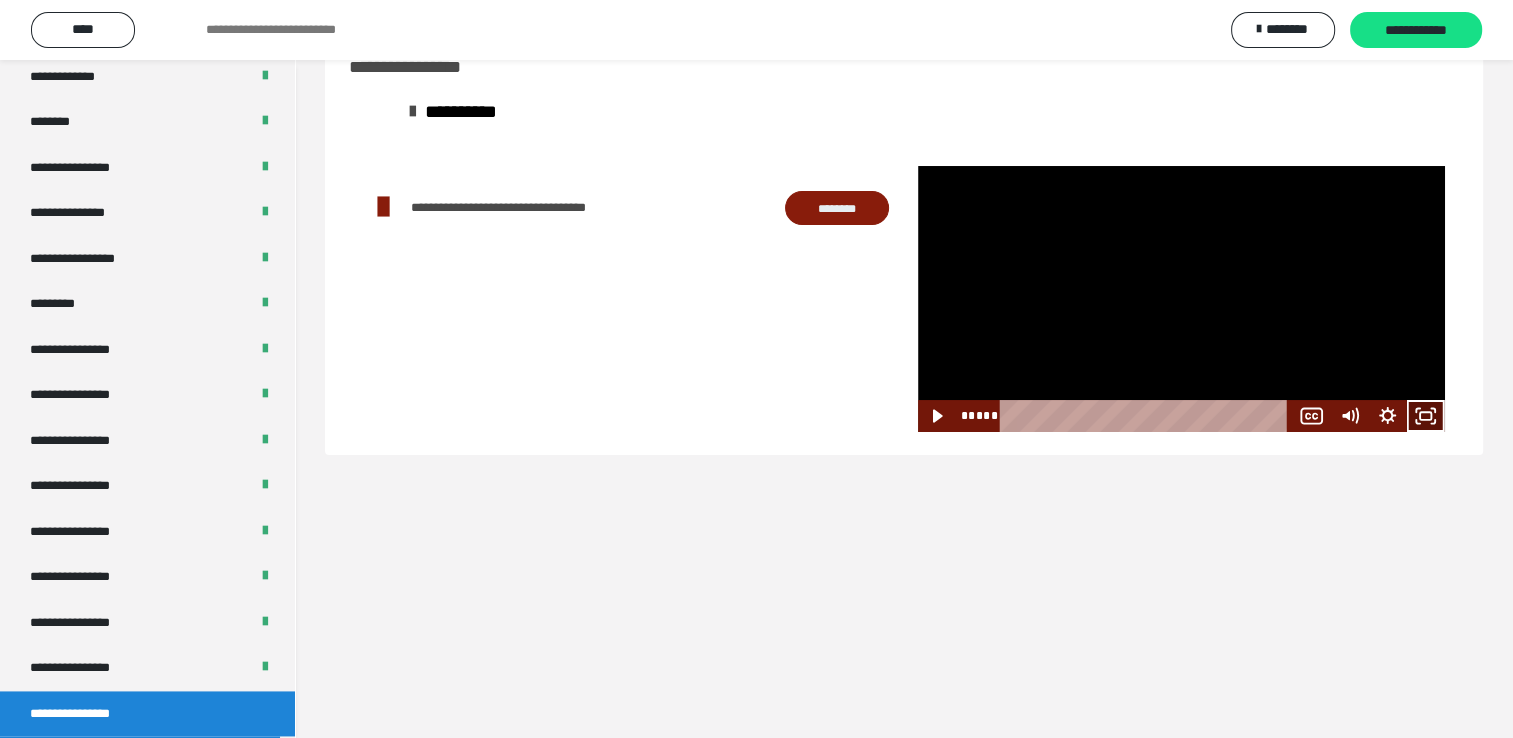 click 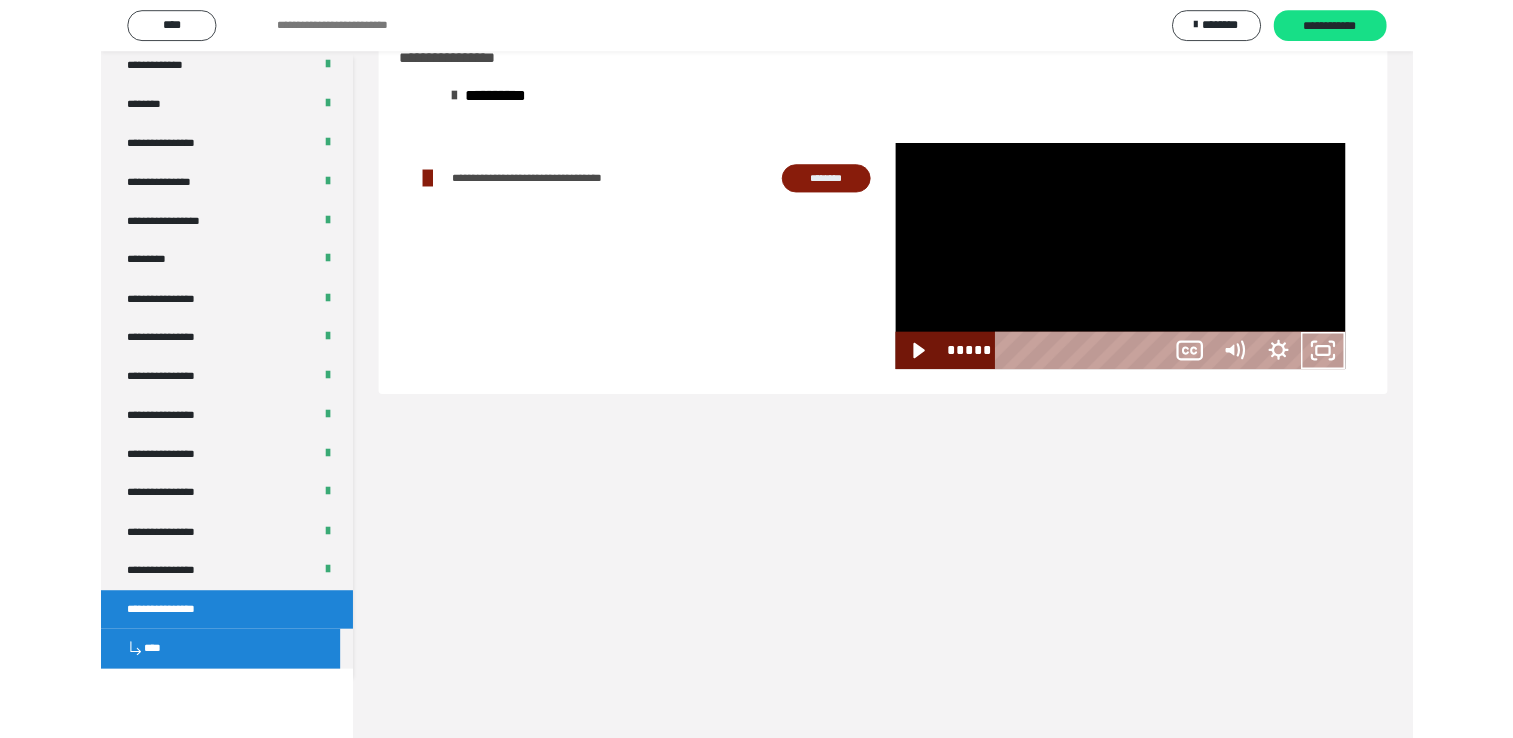 scroll, scrollTop: 2526, scrollLeft: 0, axis: vertical 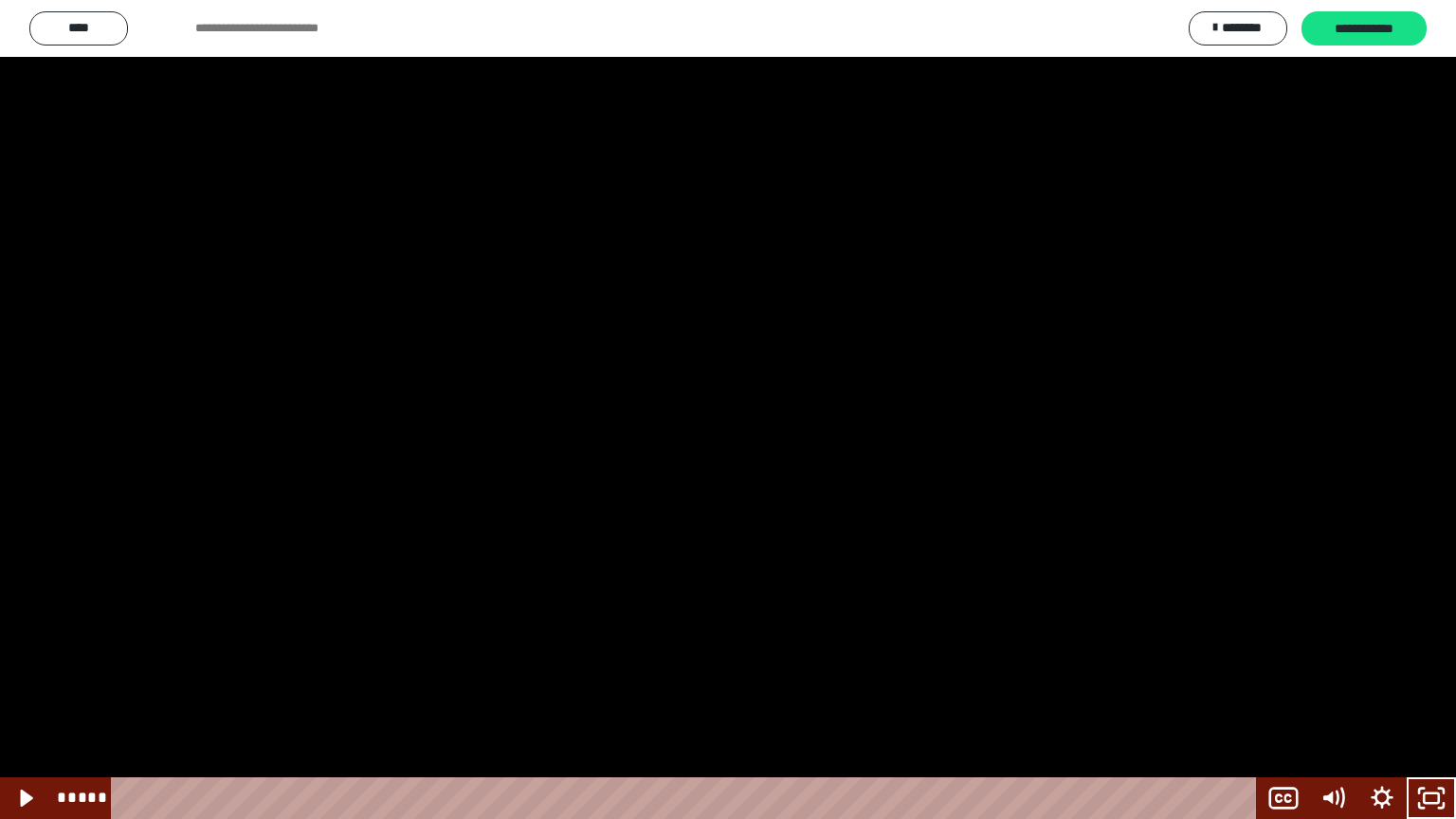 click at bounding box center [728, 410] 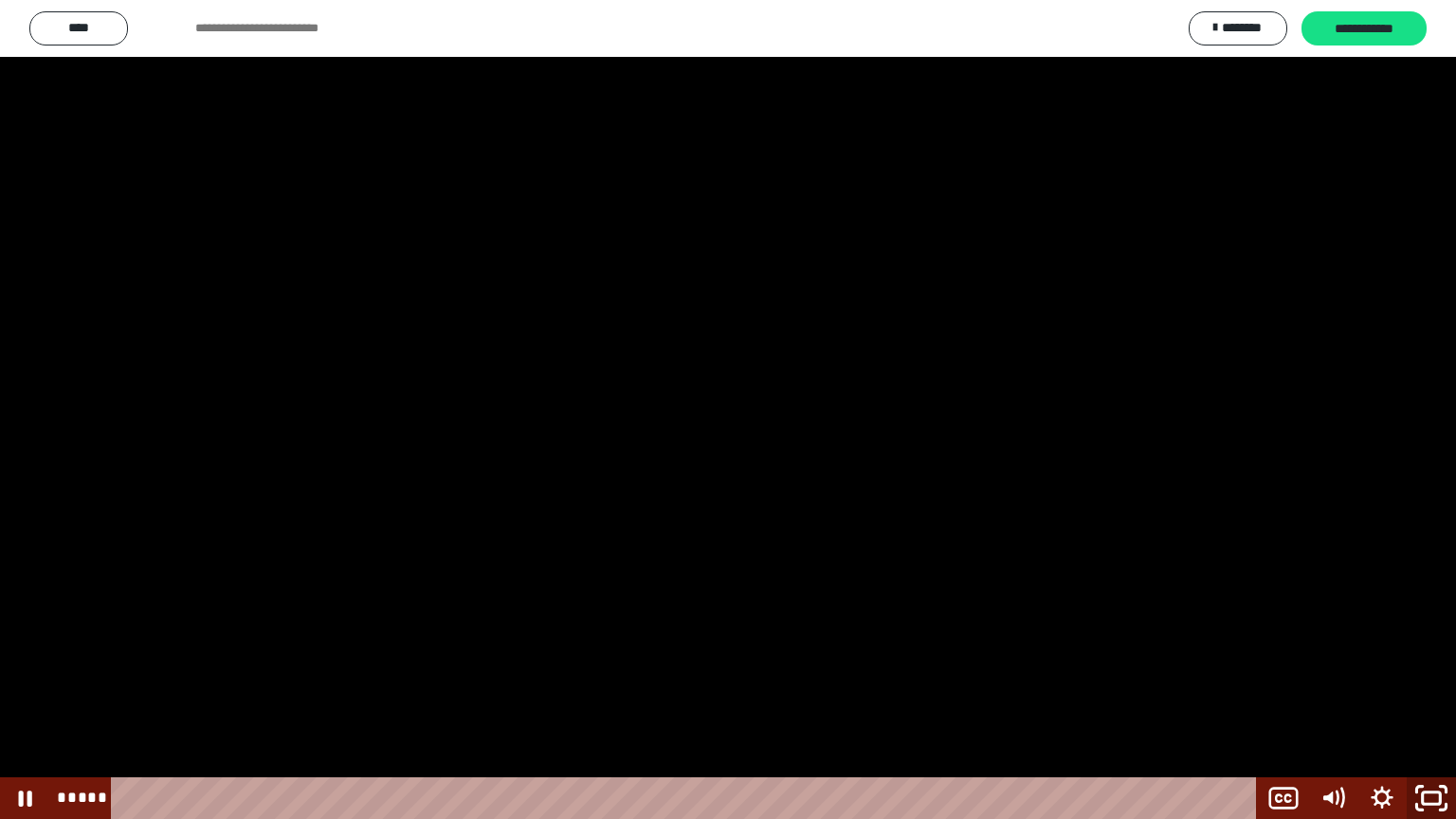 click 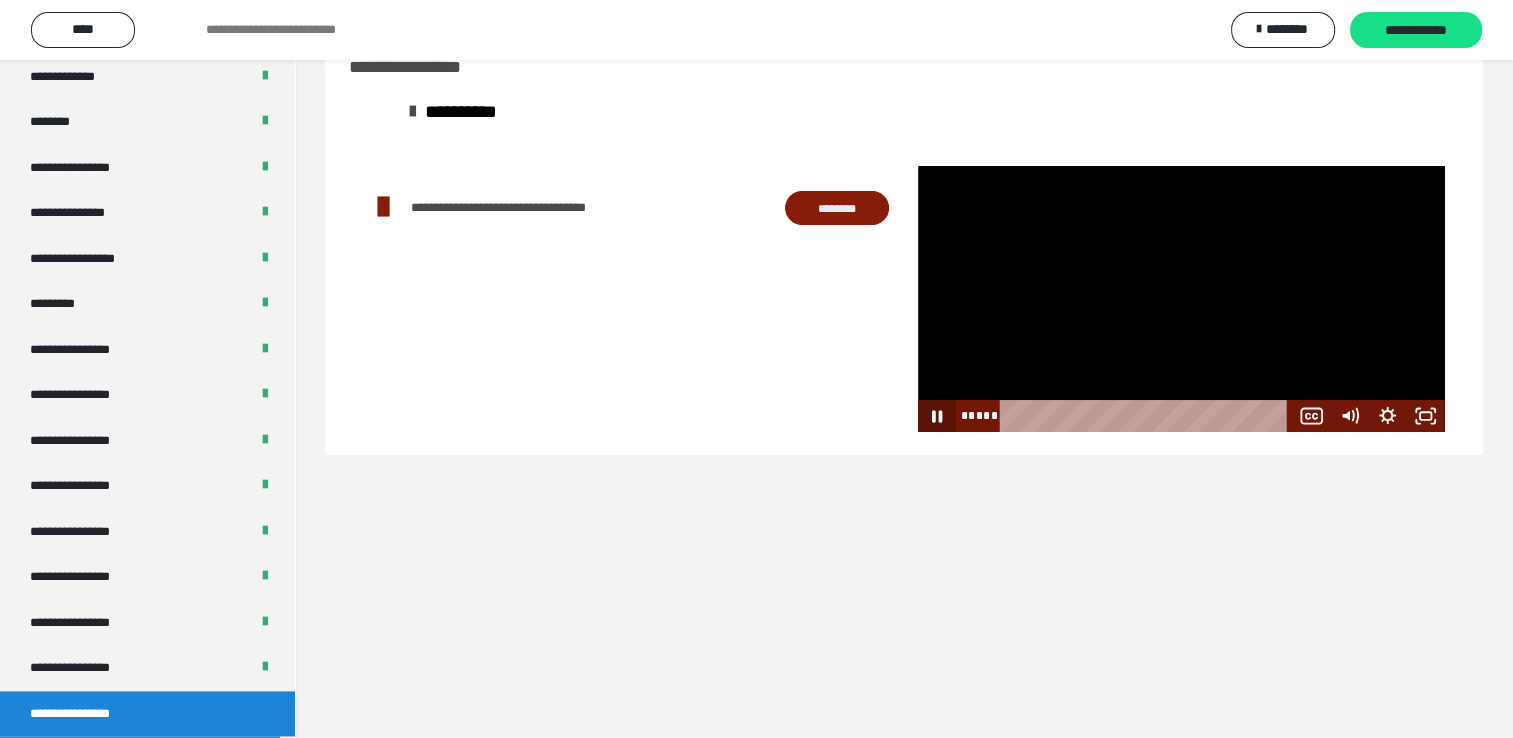 click 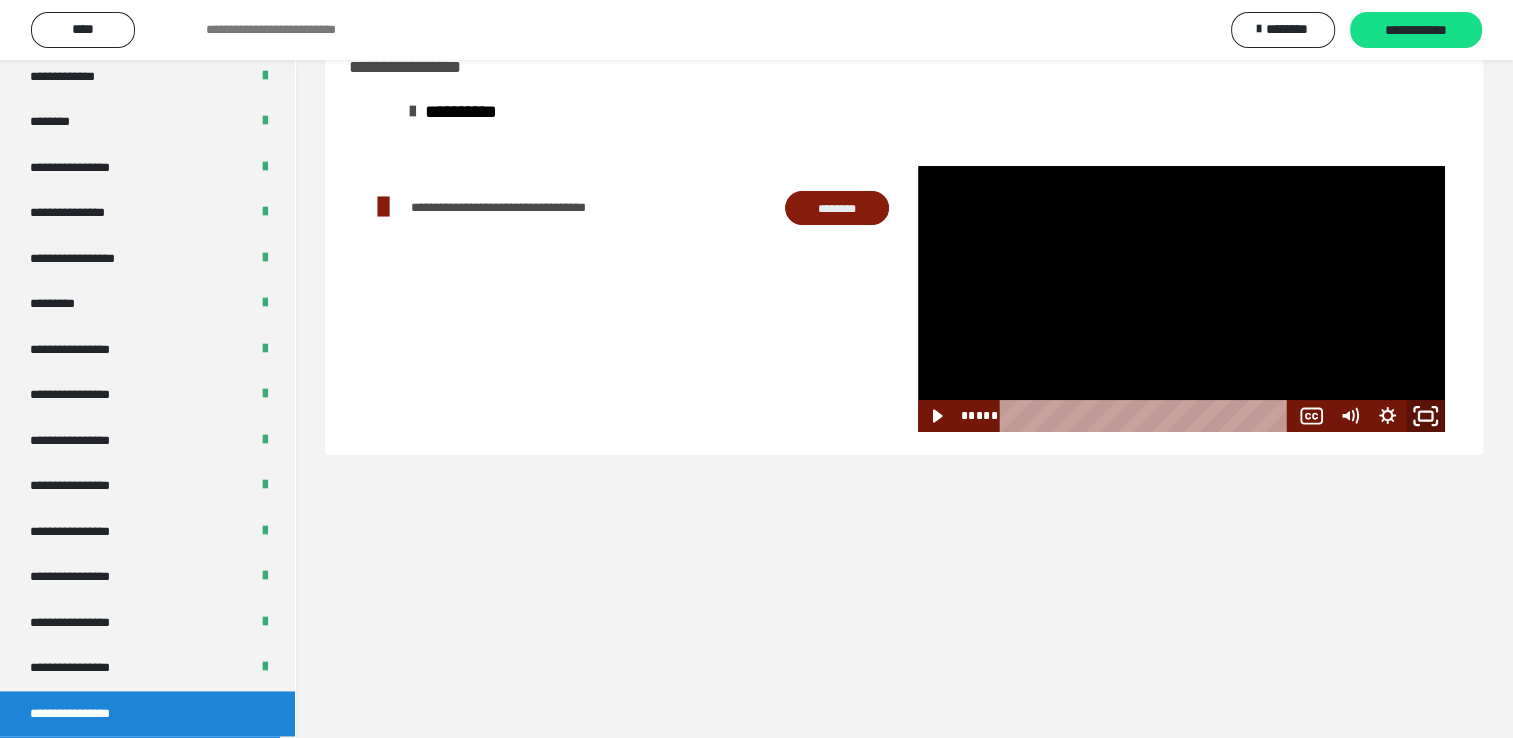 click 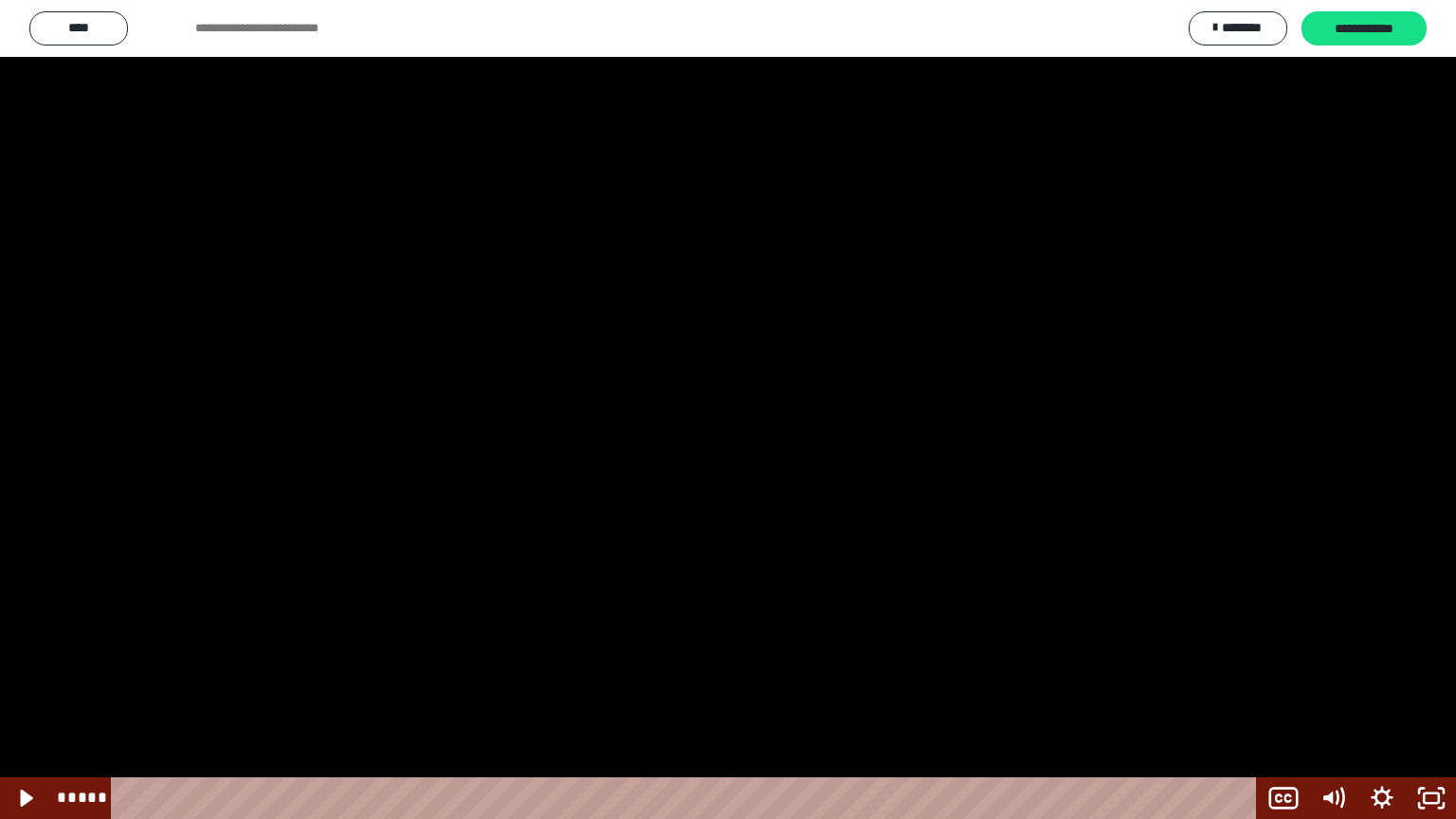 click at bounding box center (728, 410) 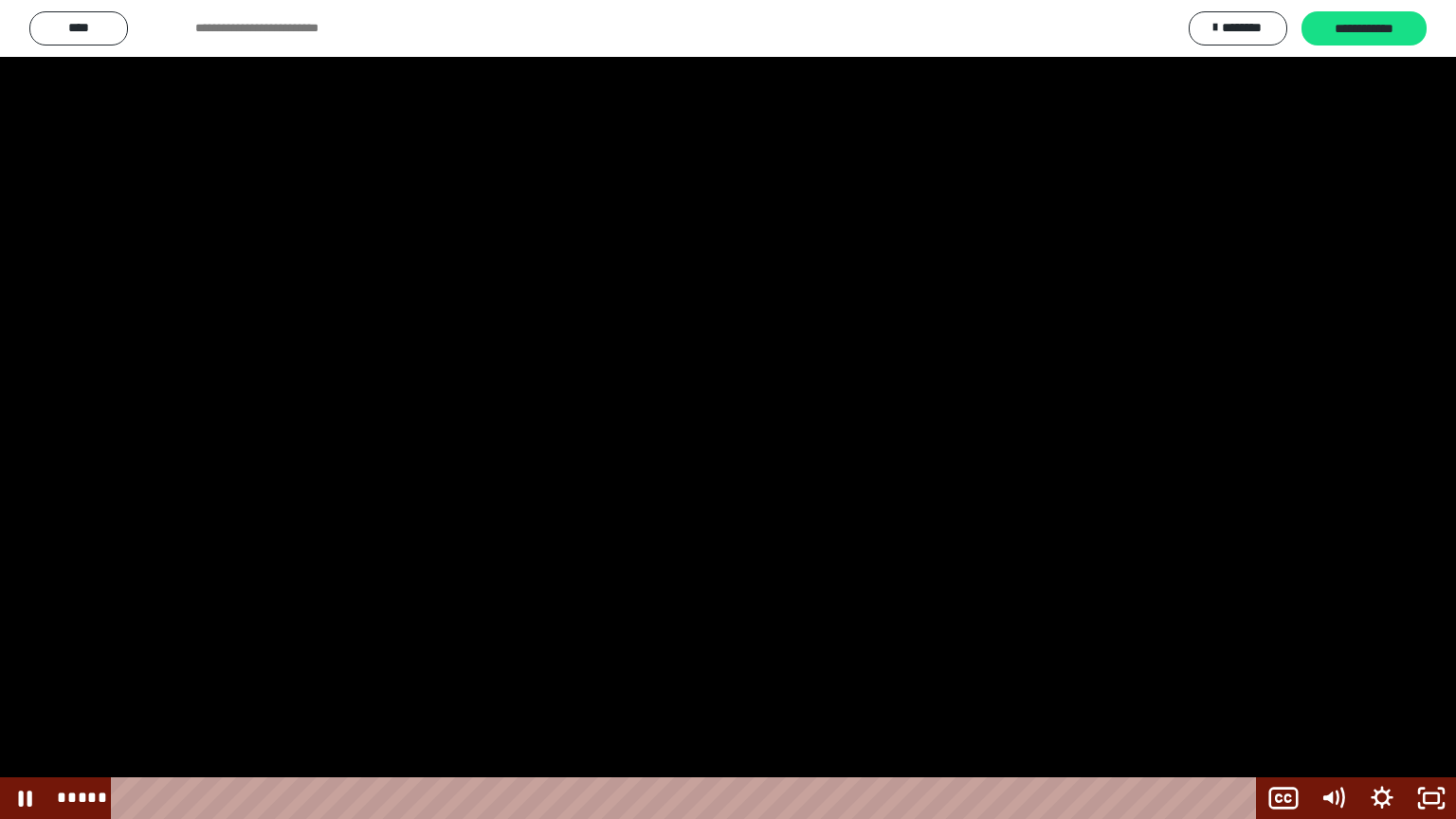 click at bounding box center [728, 410] 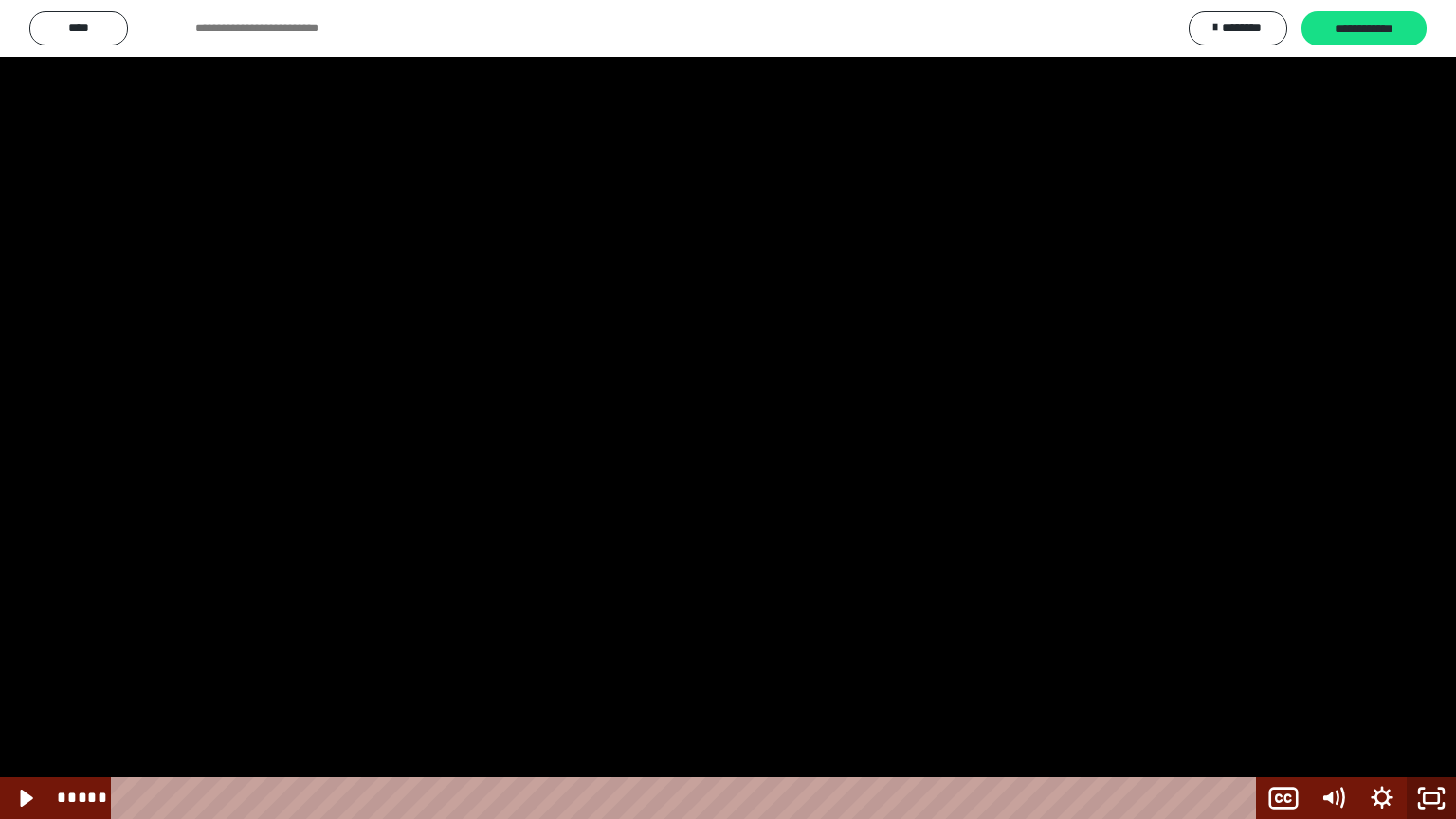 click 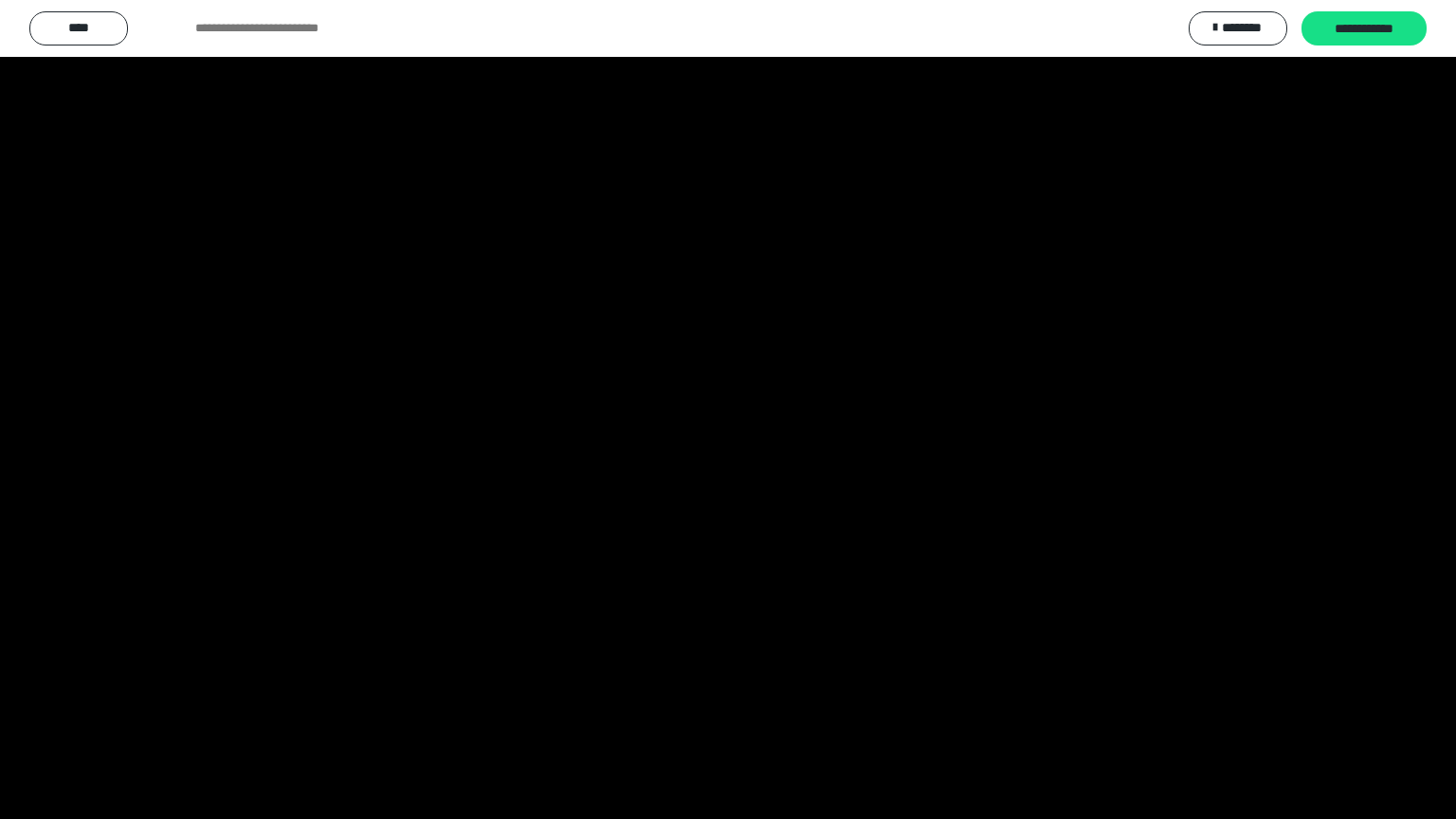 scroll, scrollTop: 2468, scrollLeft: 0, axis: vertical 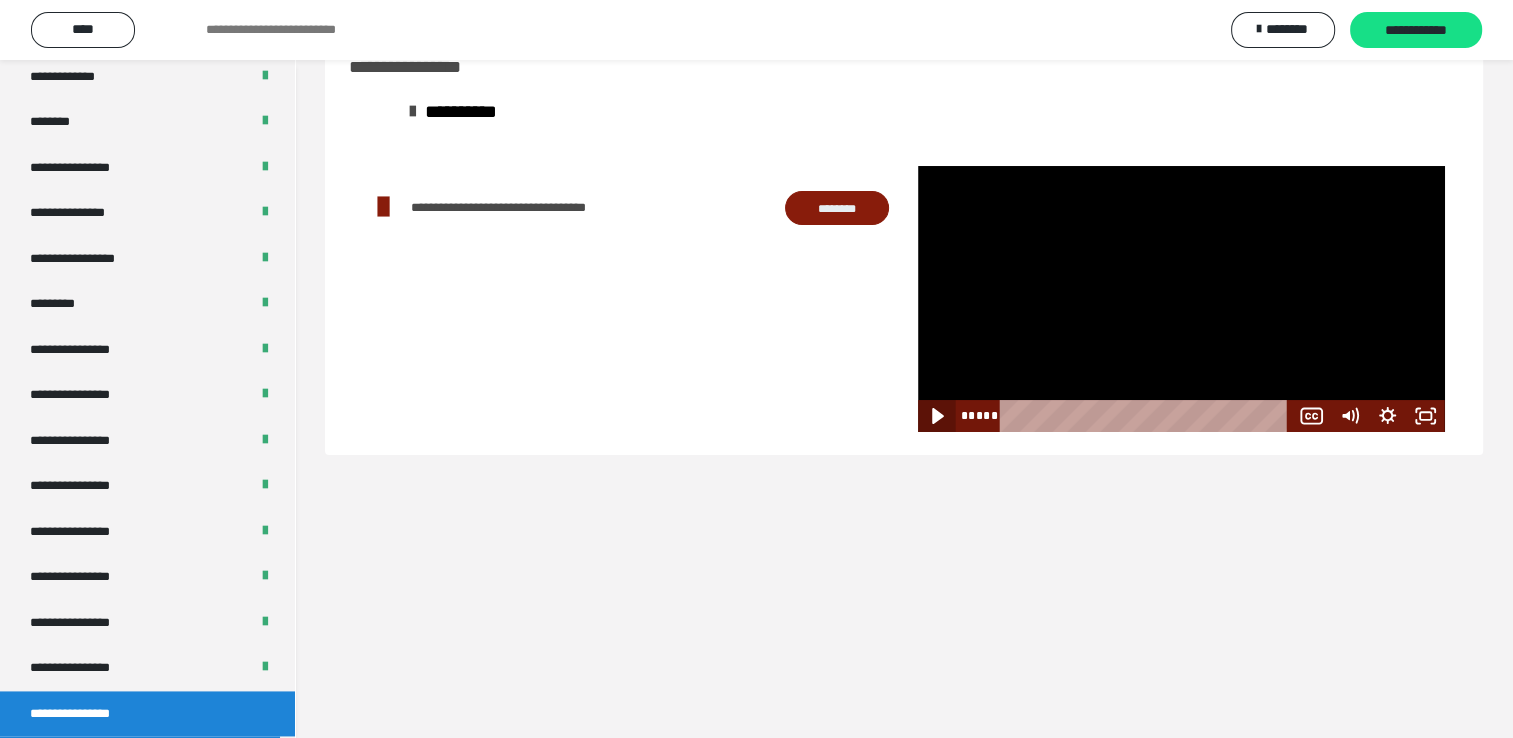 click 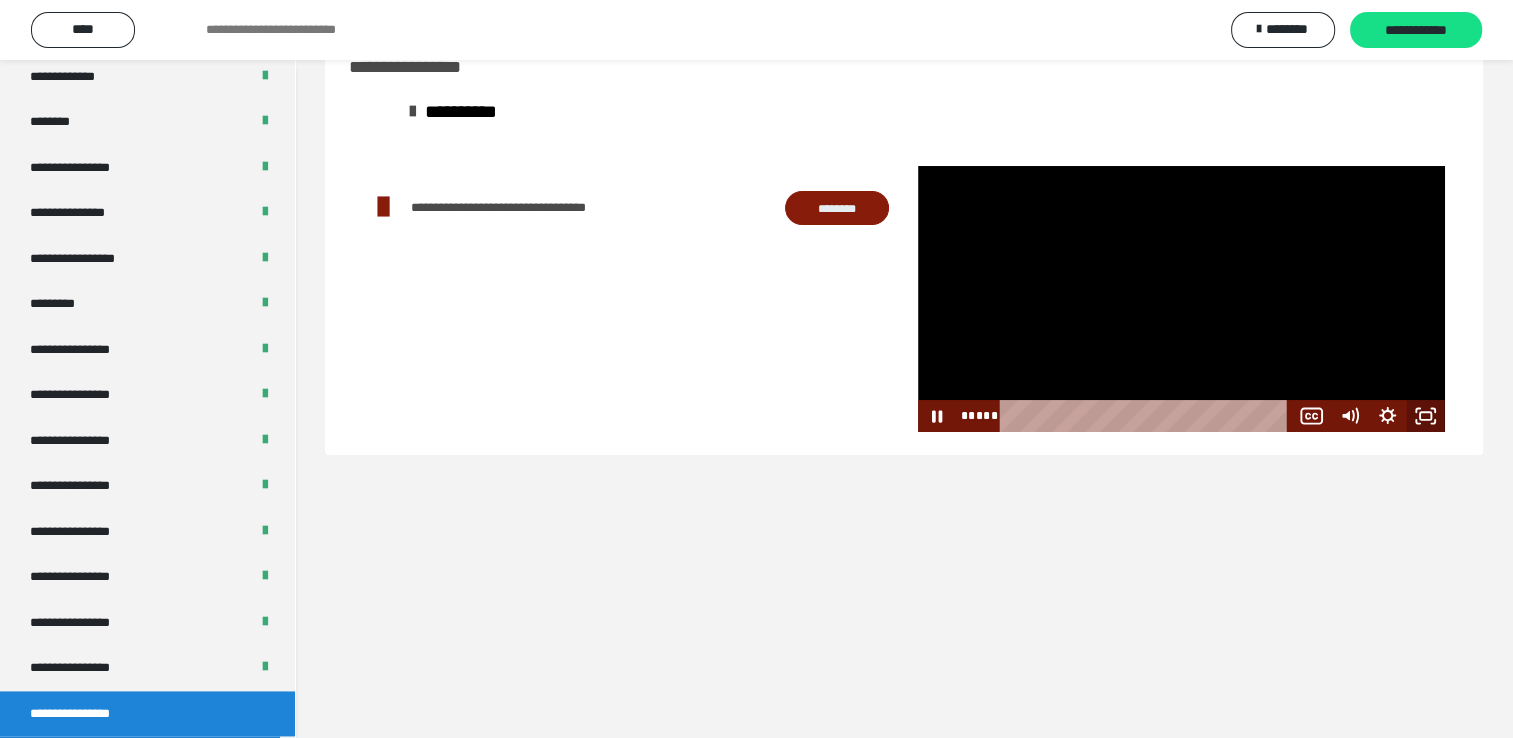 drag, startPoint x: 1432, startPoint y: 416, endPoint x: 1437, endPoint y: 489, distance: 73.171036 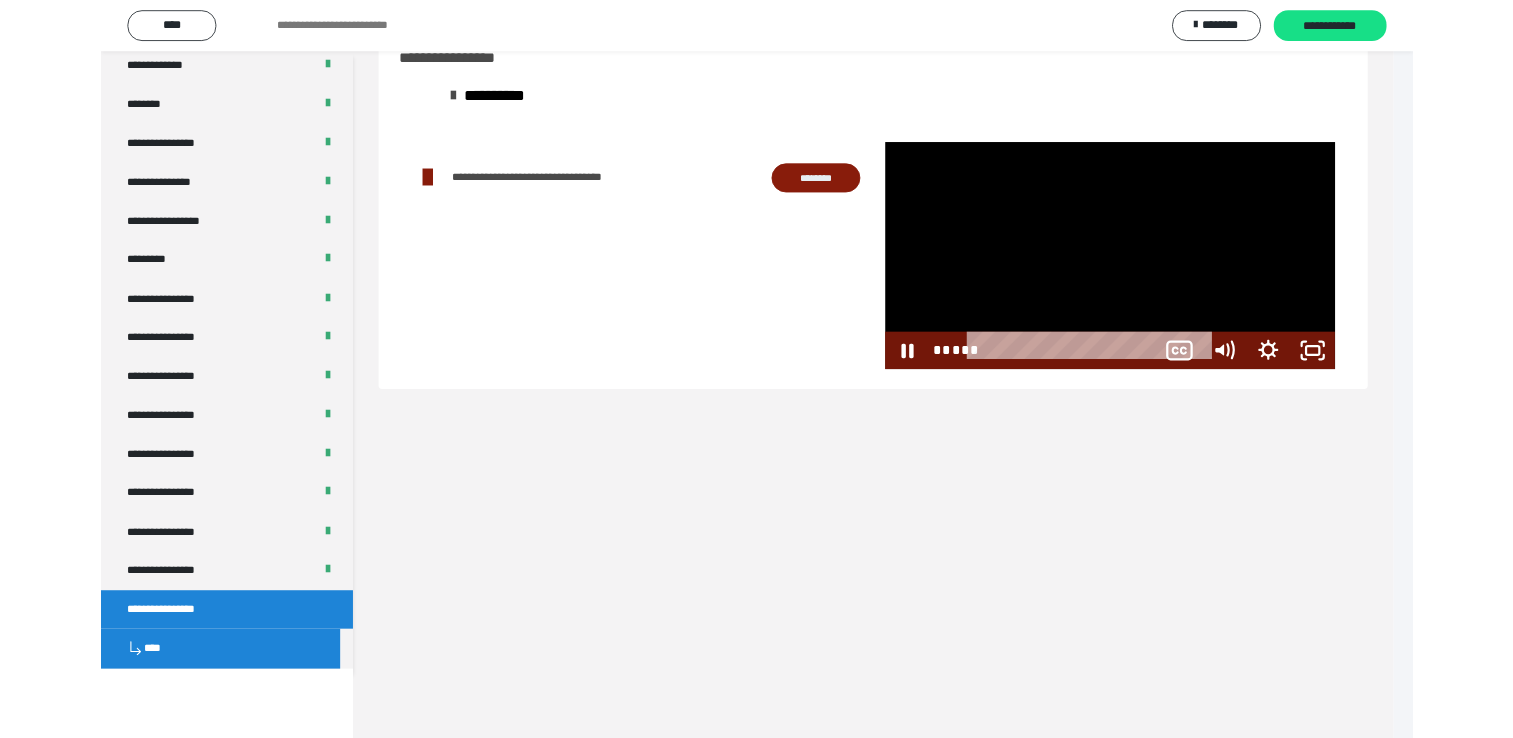 scroll, scrollTop: 2526, scrollLeft: 0, axis: vertical 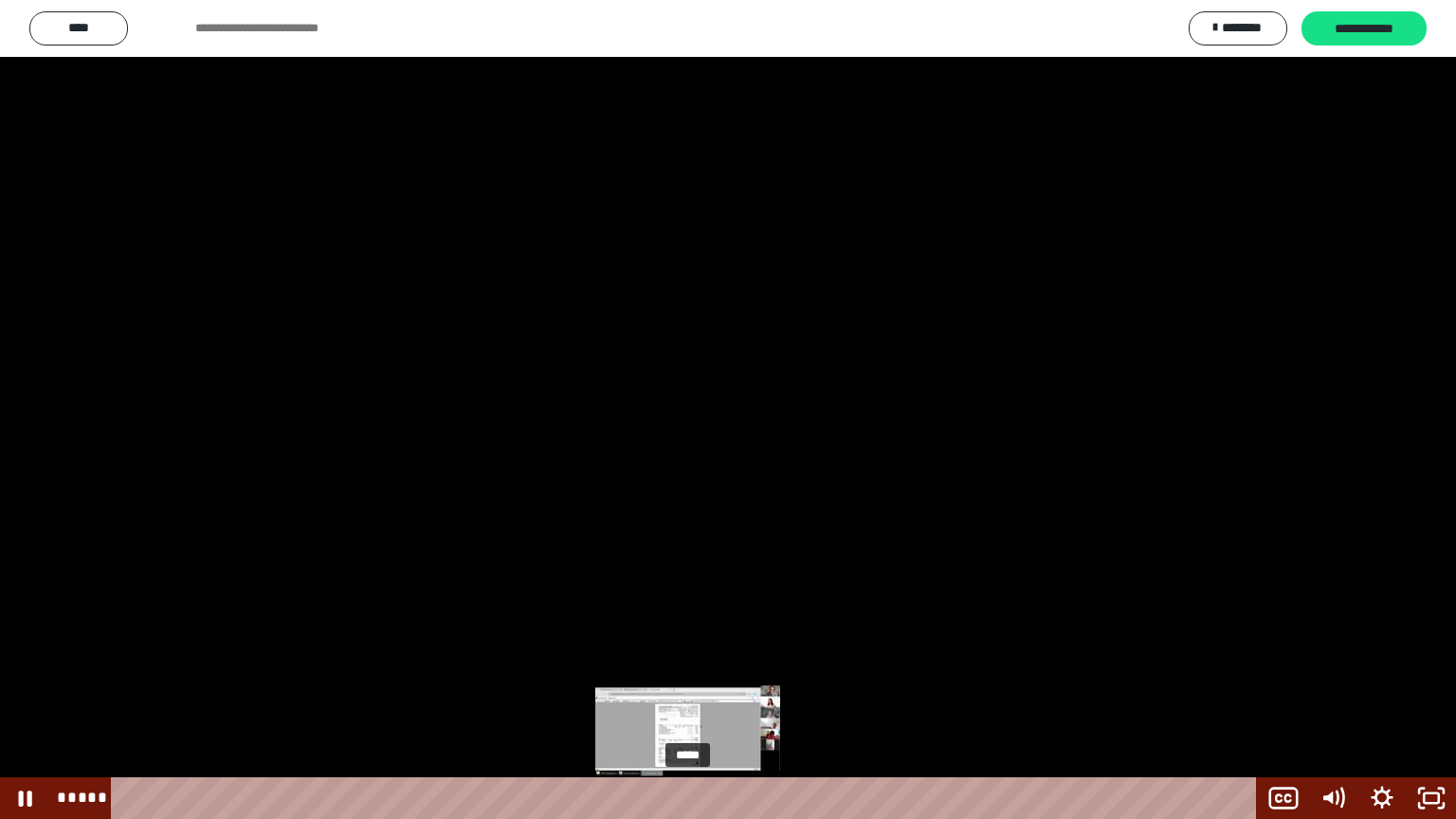 click on "*****" at bounding box center (687, 798) 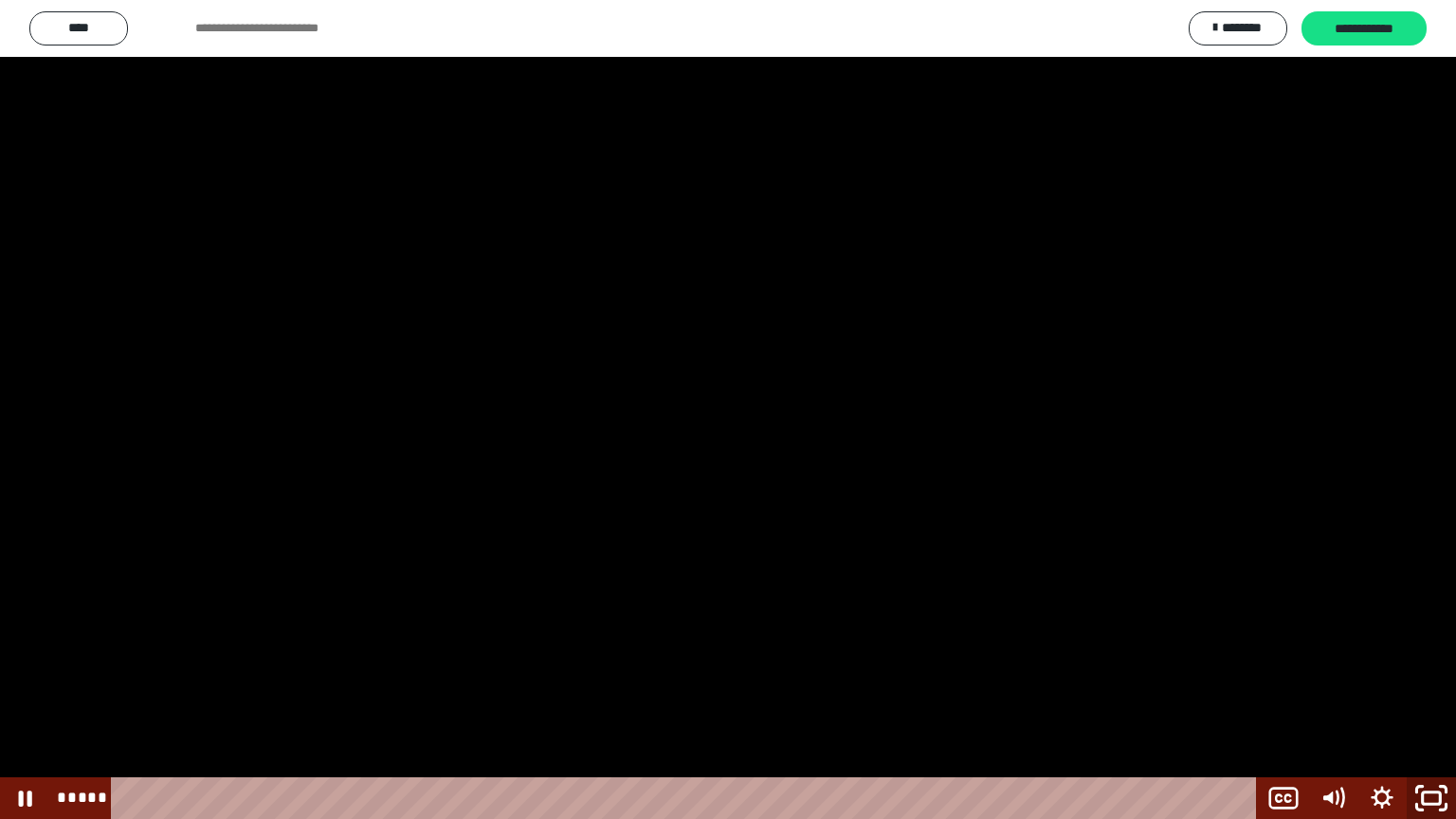 click 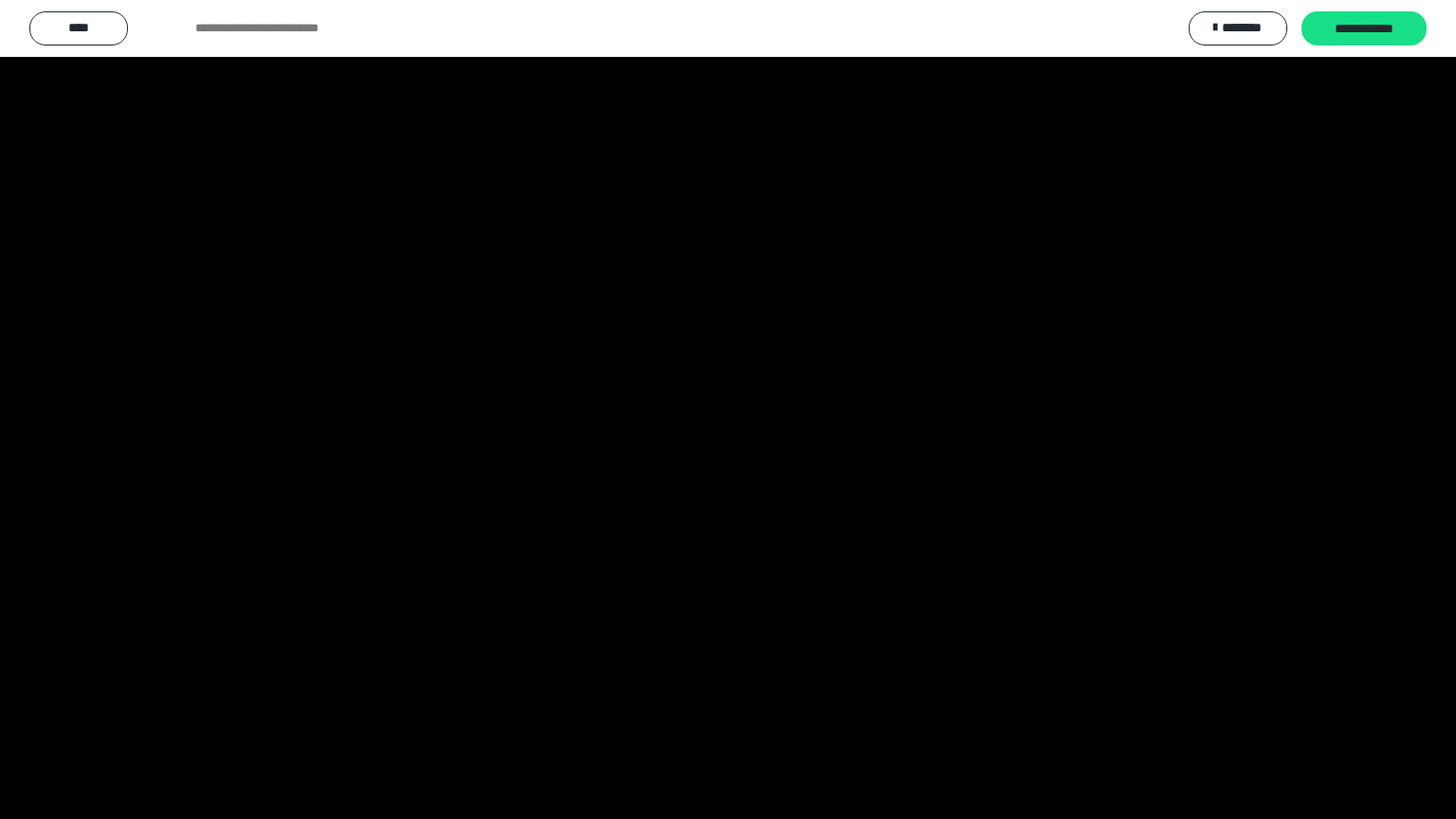 scroll, scrollTop: 2468, scrollLeft: 0, axis: vertical 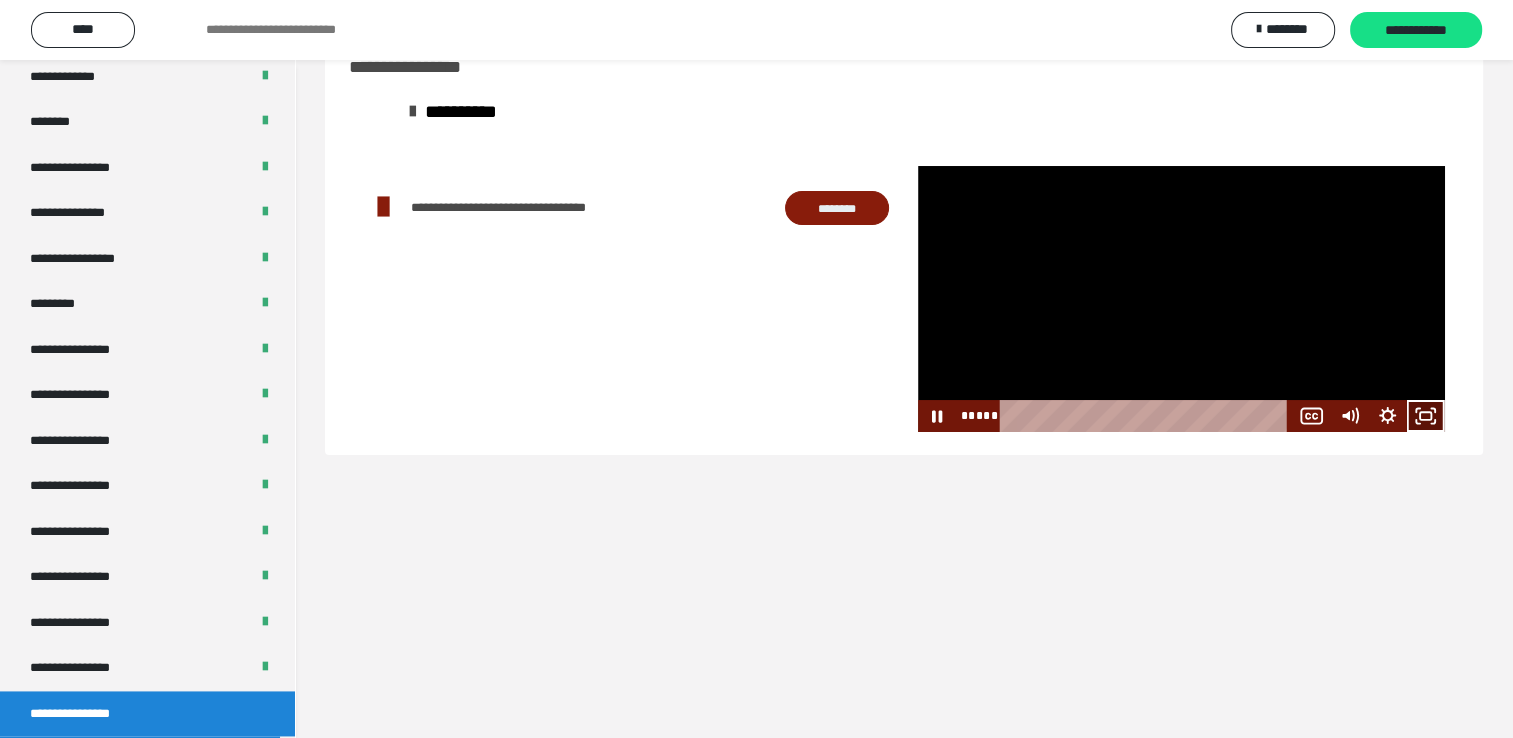 click 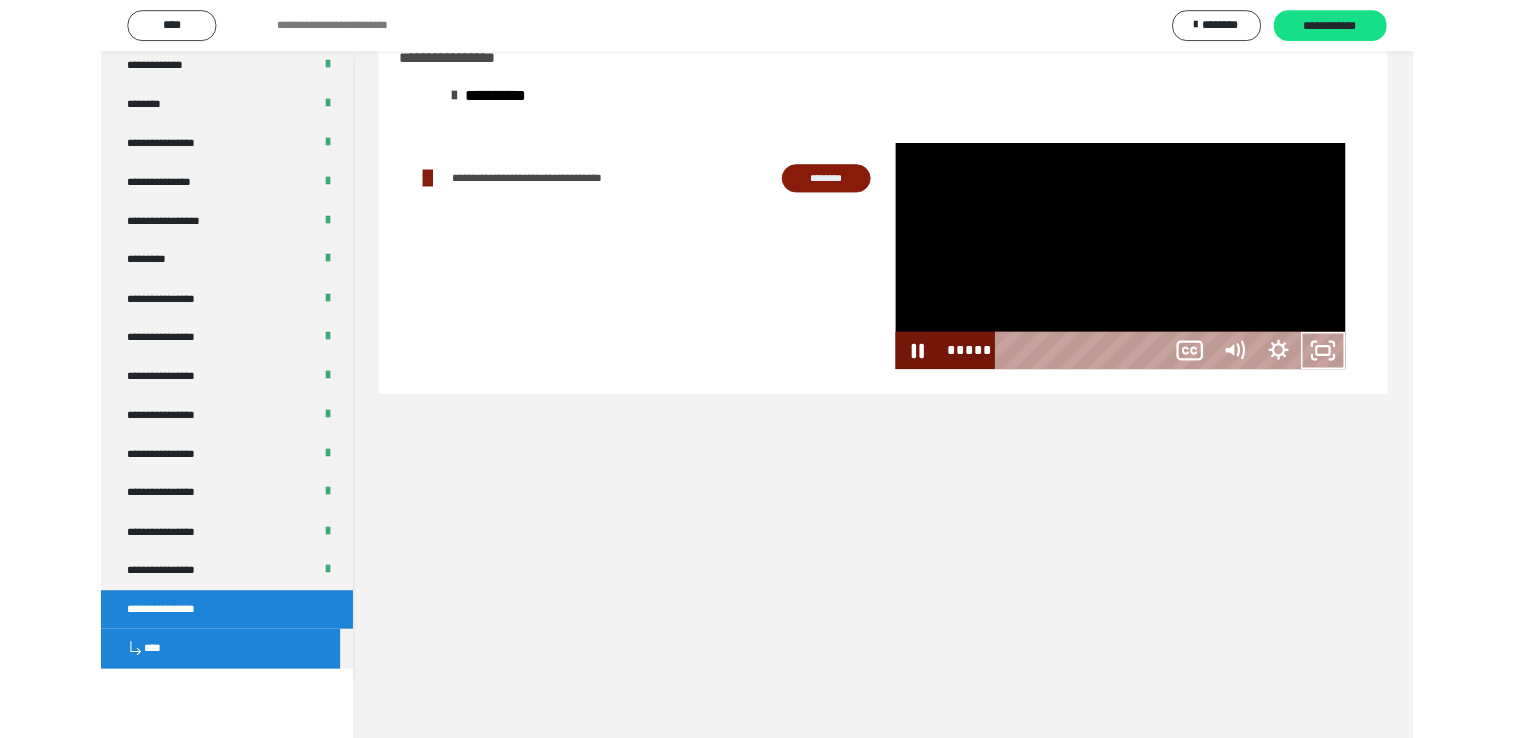 scroll, scrollTop: 2526, scrollLeft: 0, axis: vertical 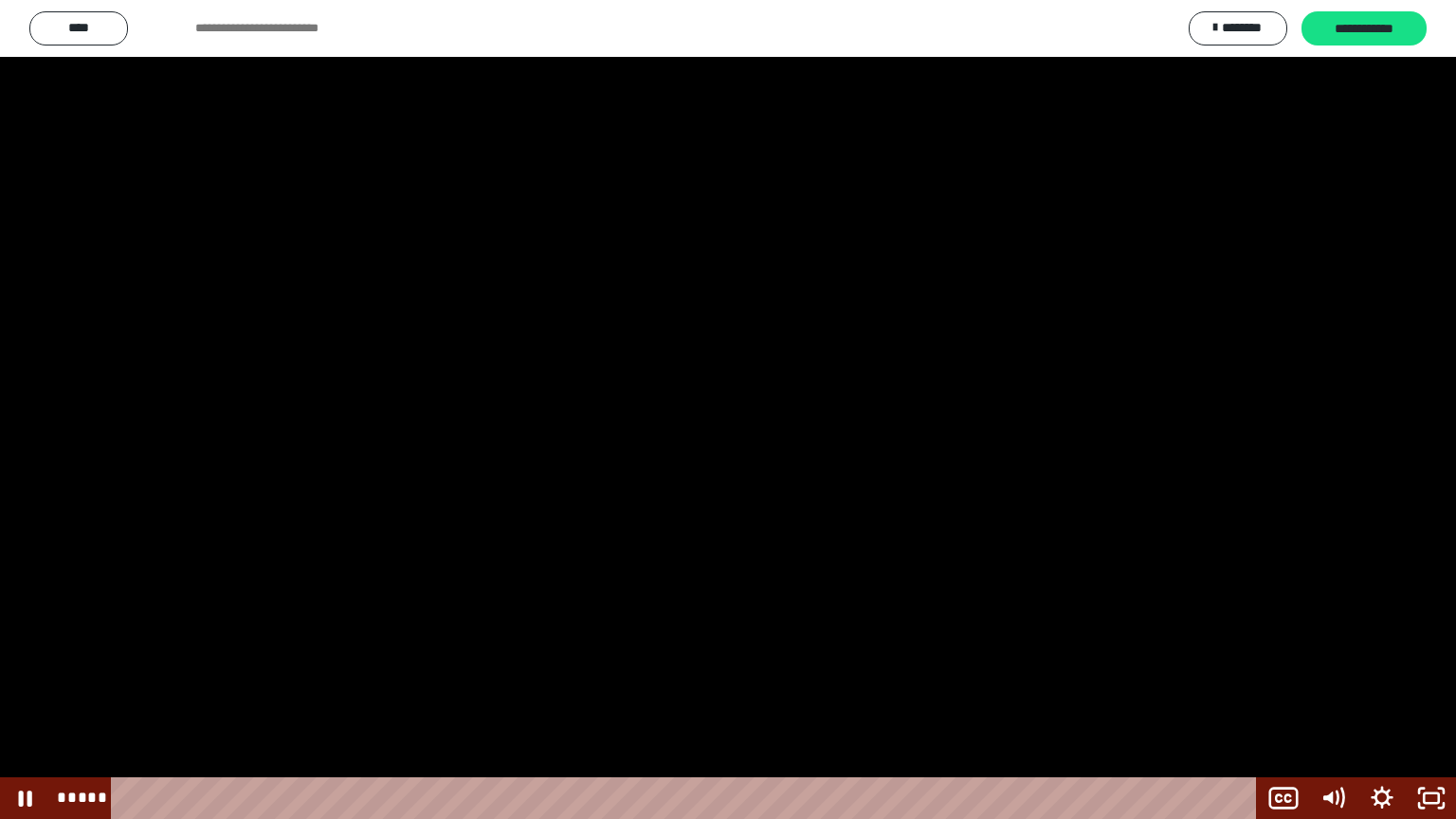 click at bounding box center [728, 410] 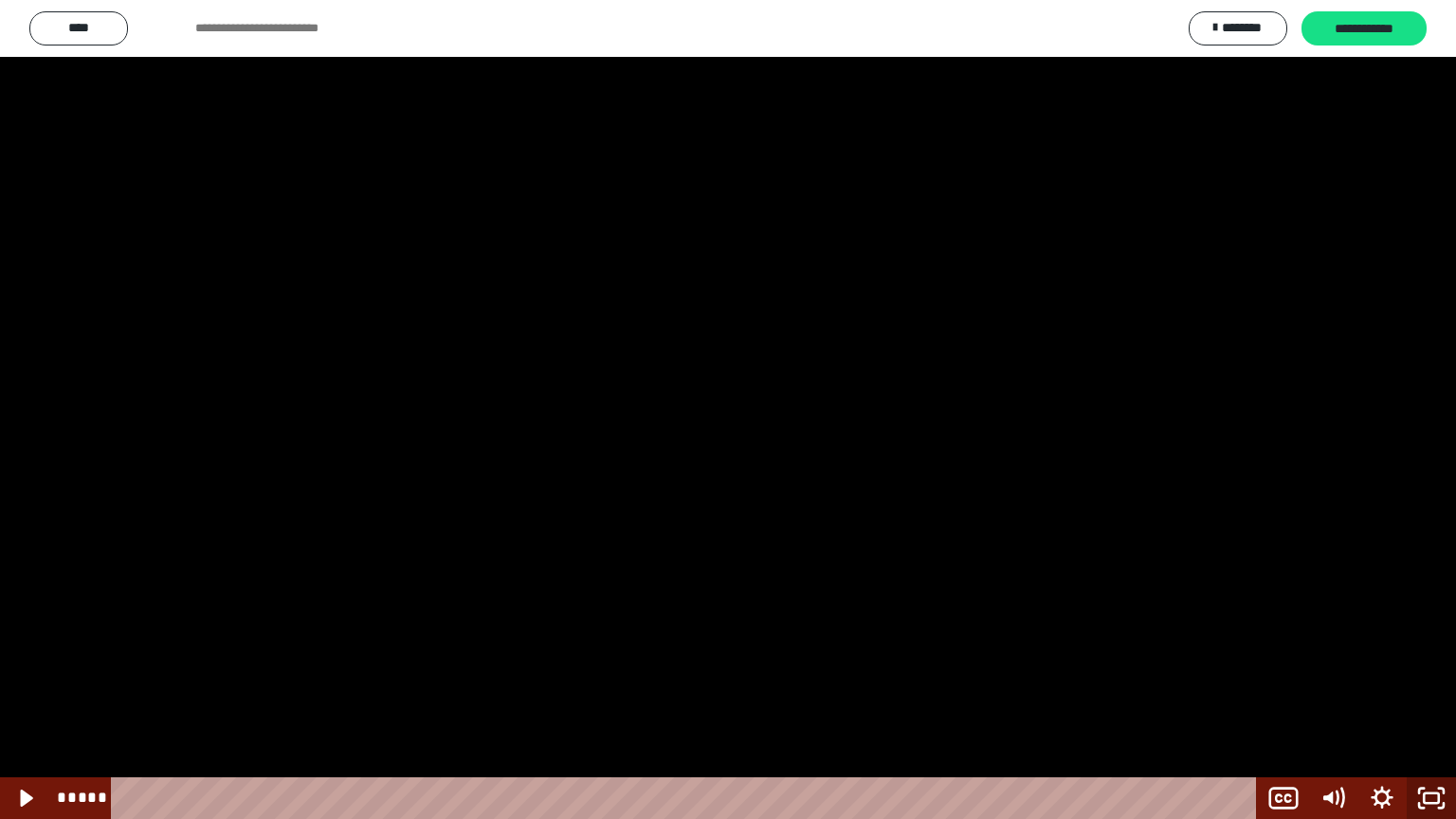 click 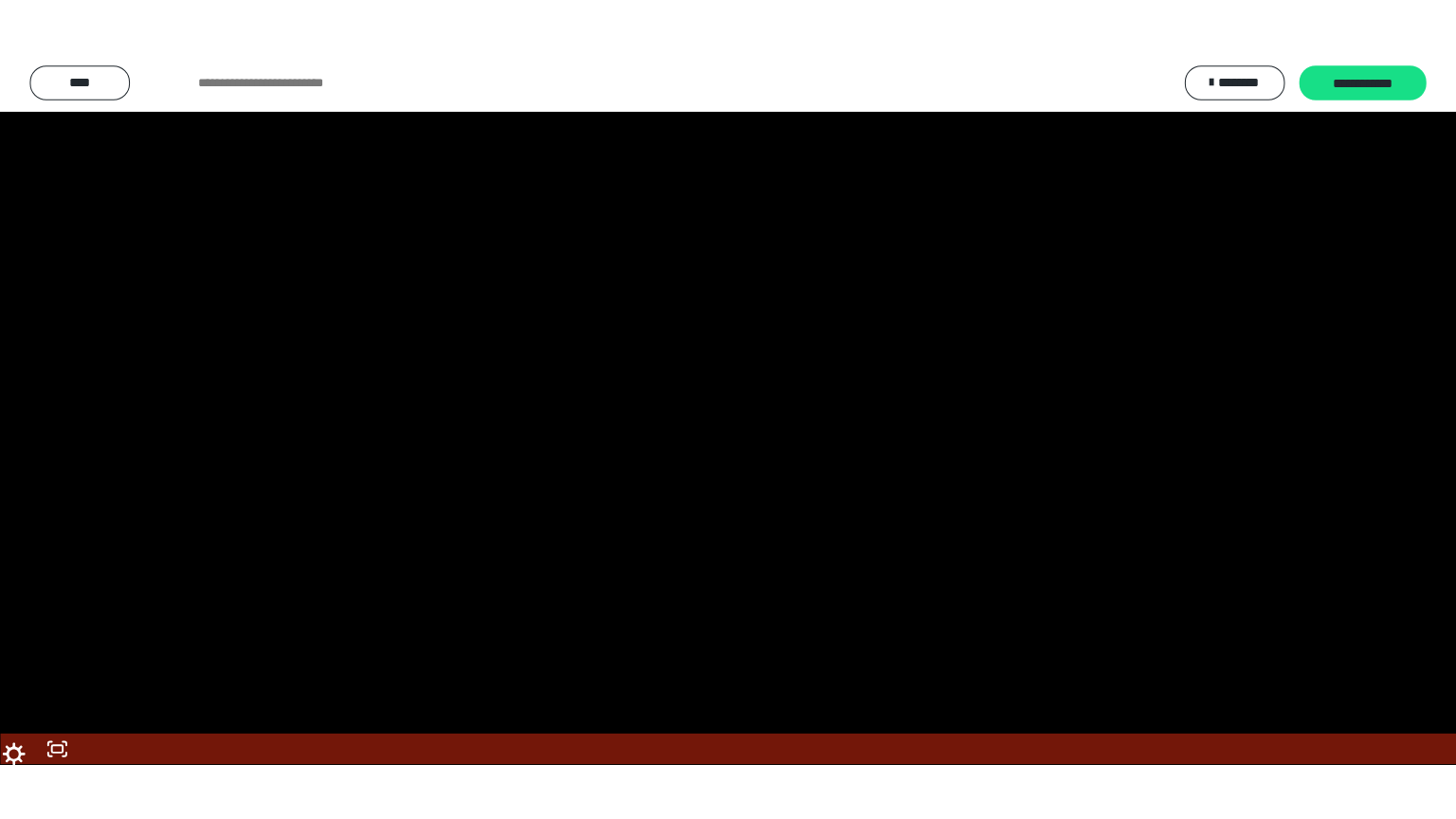scroll, scrollTop: 2468, scrollLeft: 0, axis: vertical 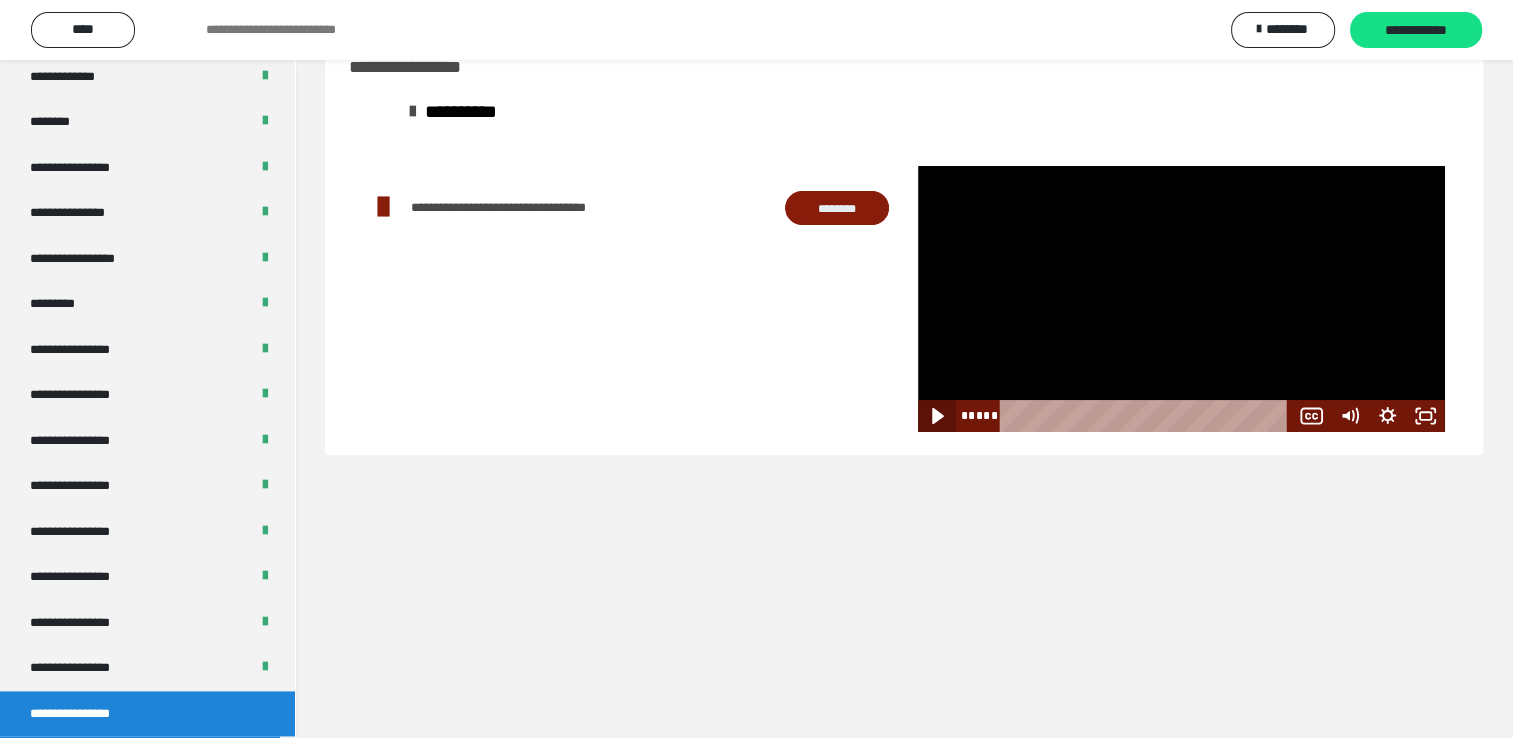 click 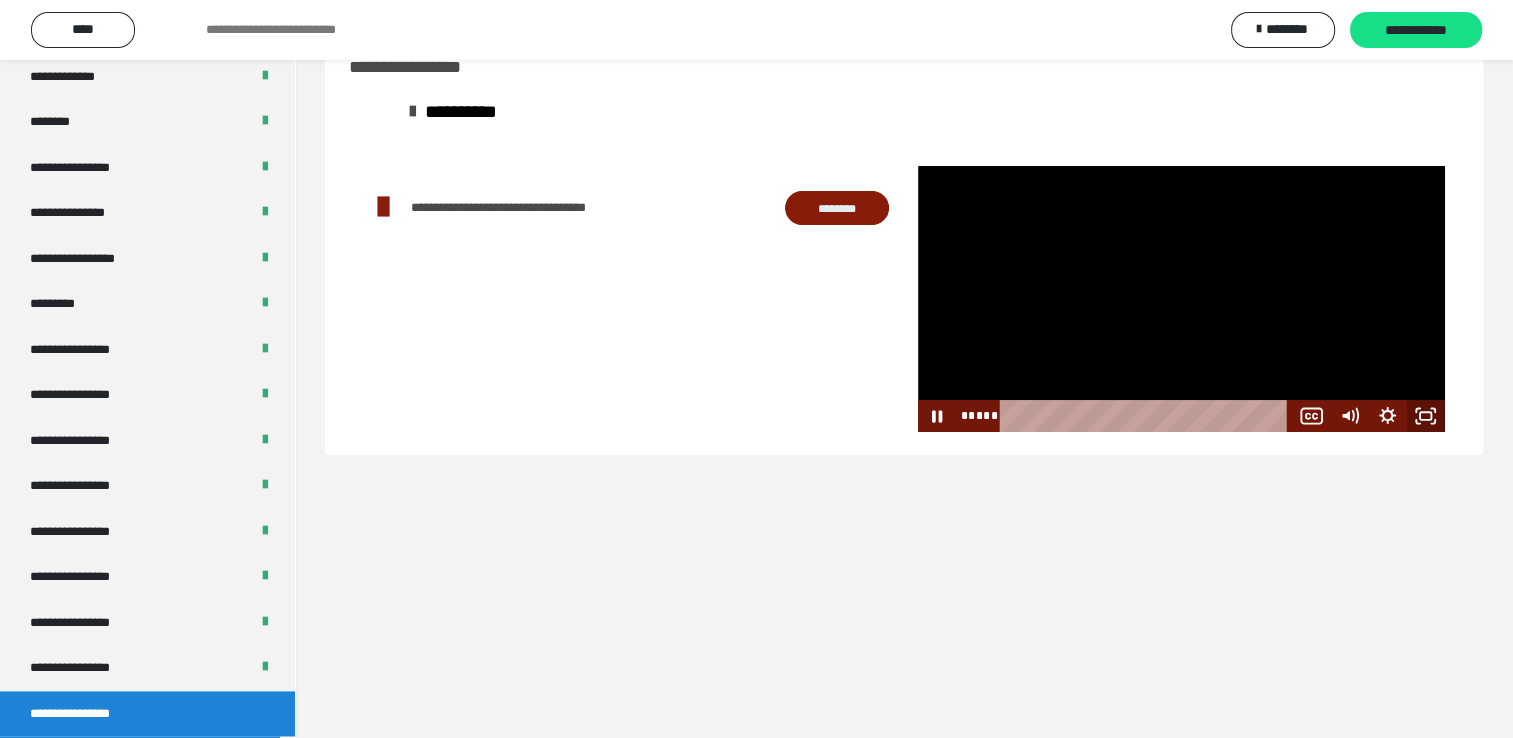 click 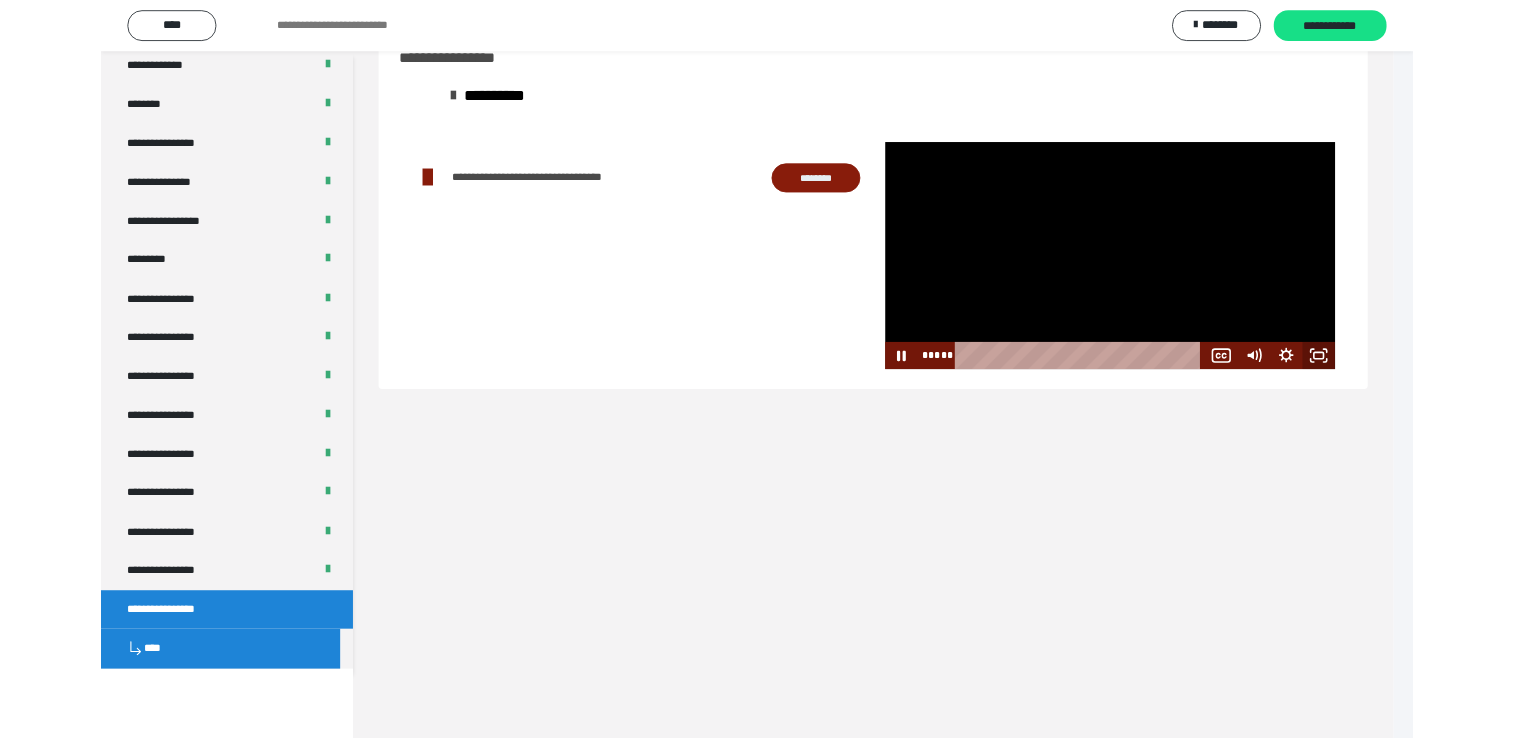 scroll, scrollTop: 2526, scrollLeft: 0, axis: vertical 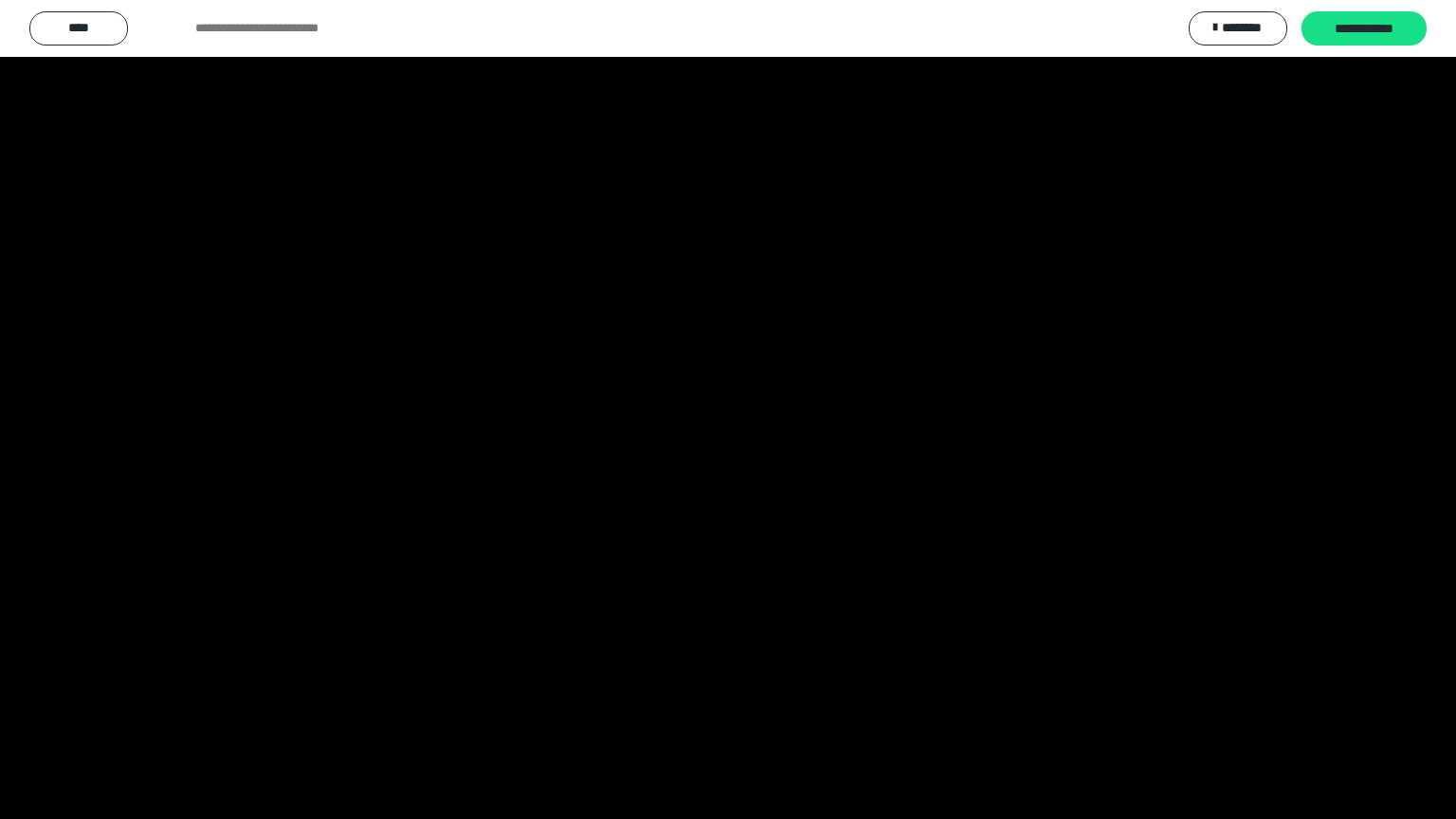 click at bounding box center [728, 410] 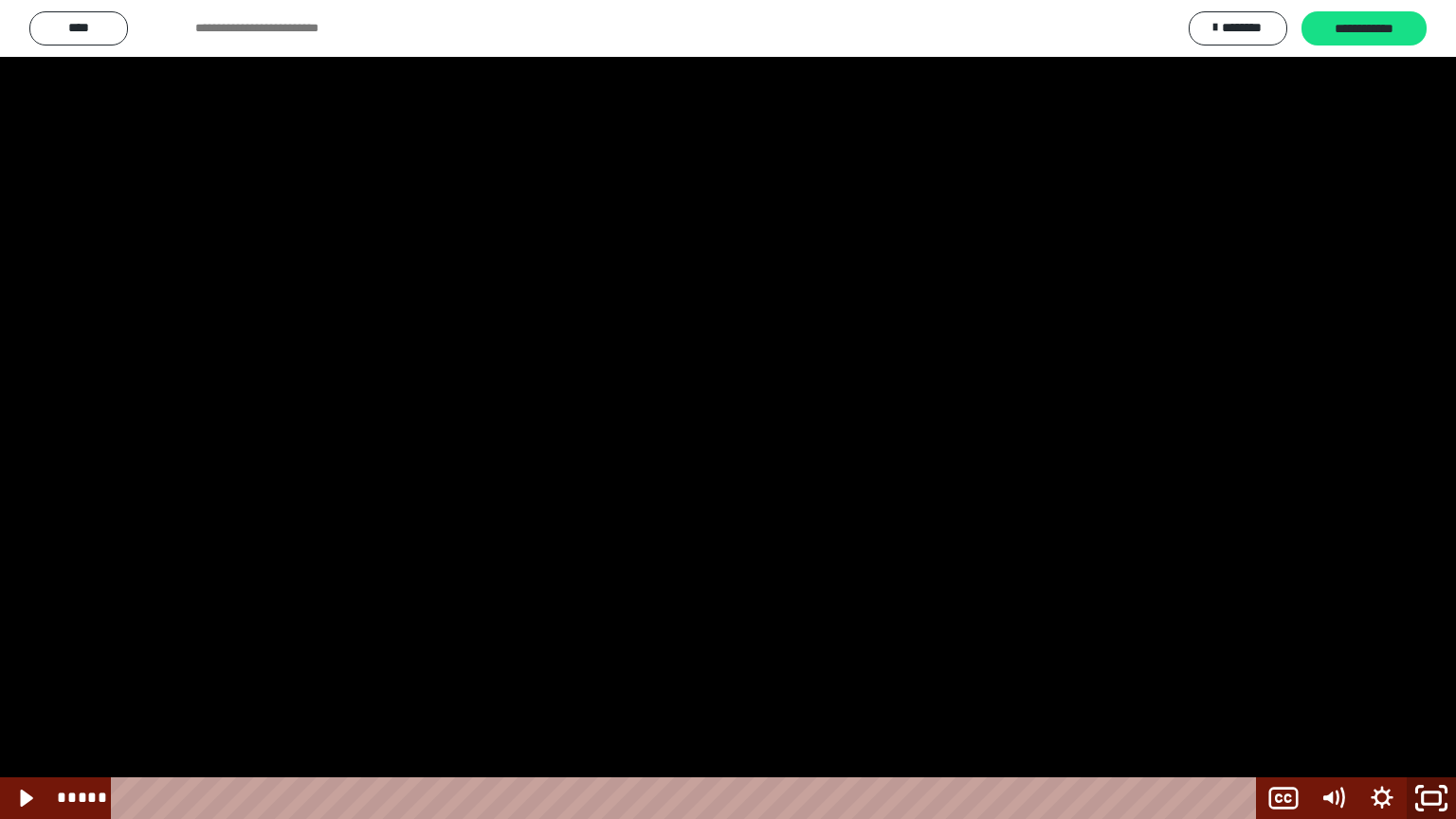 click 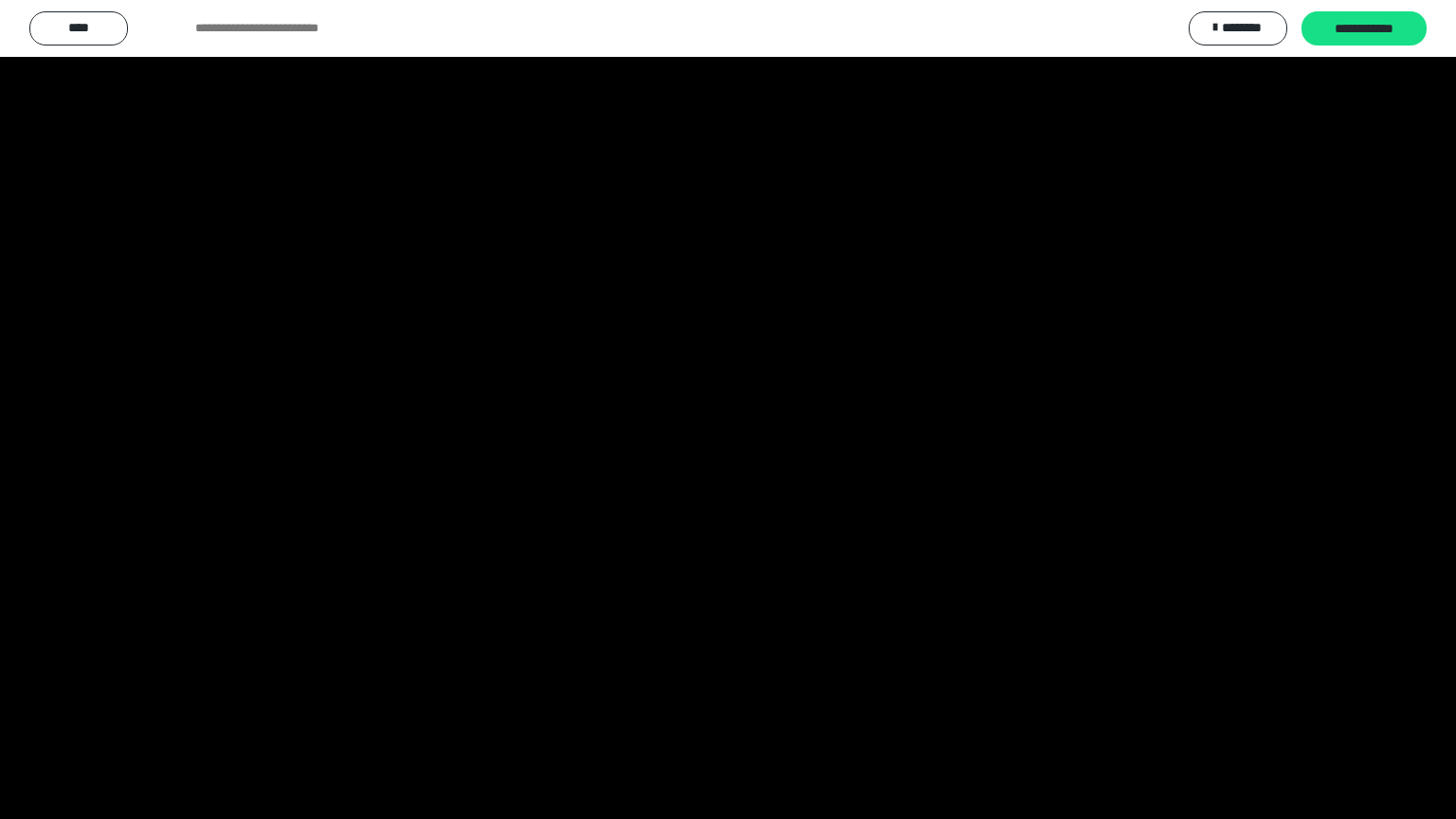 scroll, scrollTop: 2468, scrollLeft: 0, axis: vertical 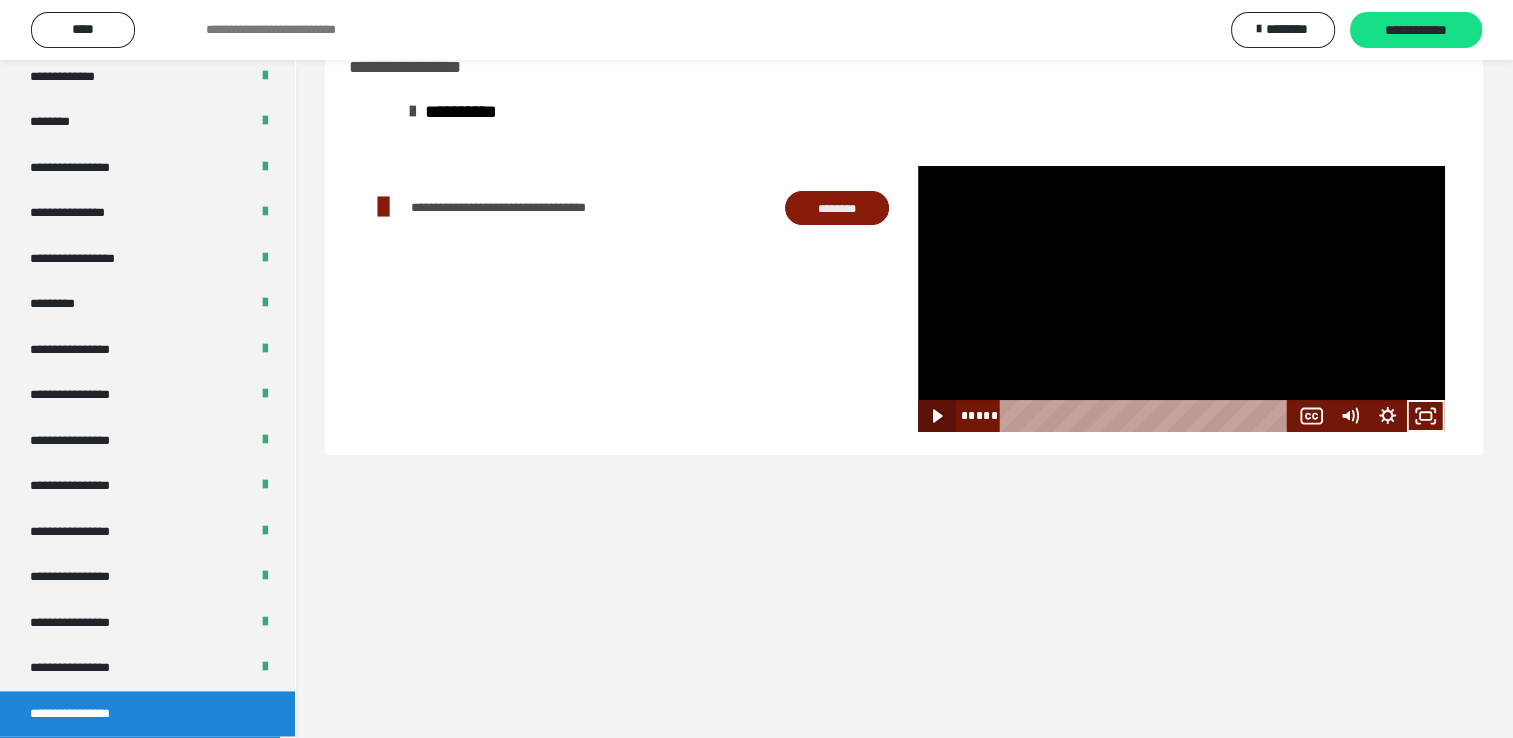 drag, startPoint x: 943, startPoint y: 417, endPoint x: 982, endPoint y: 419, distance: 39.051247 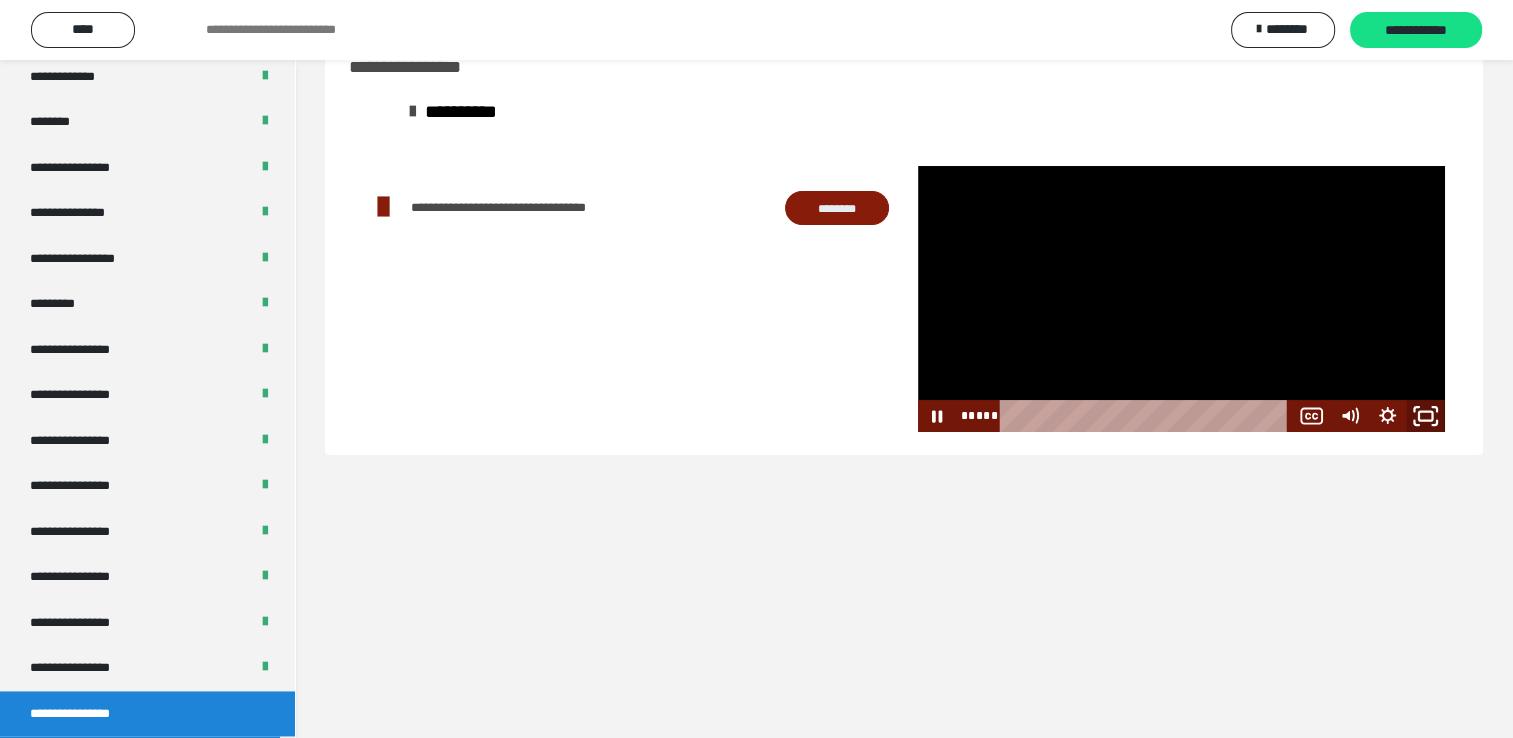 click 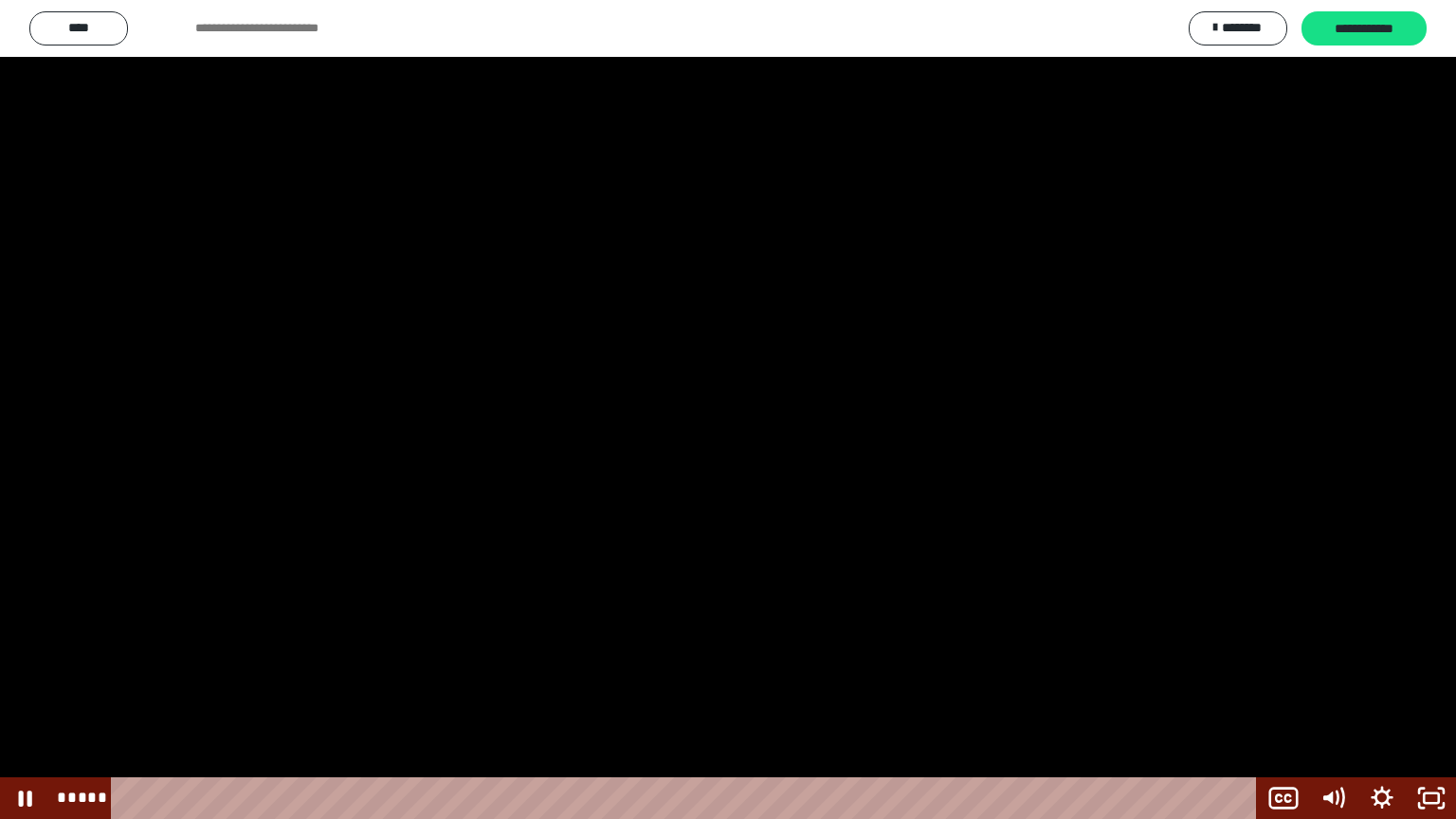 click at bounding box center [728, 410] 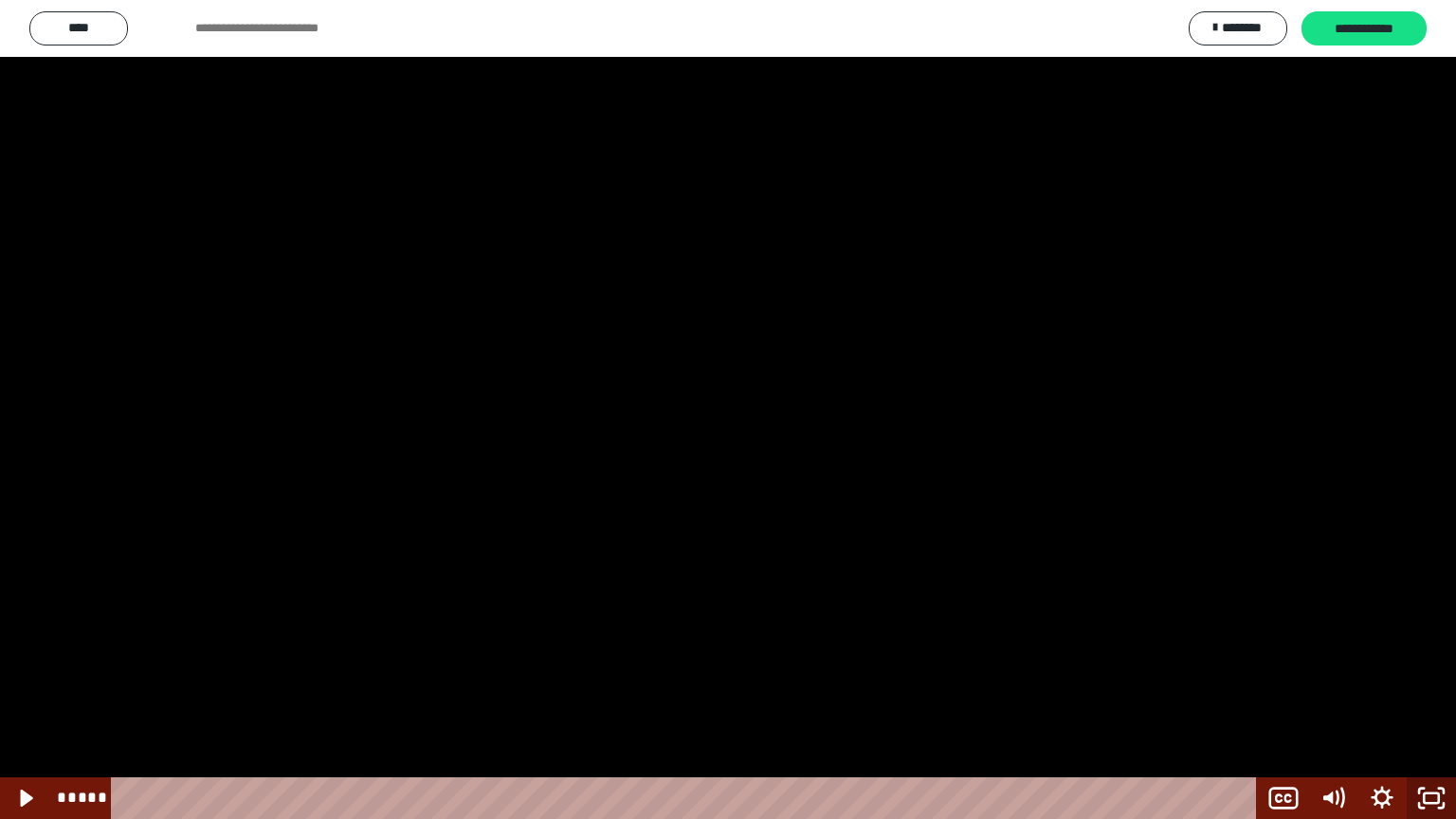 click 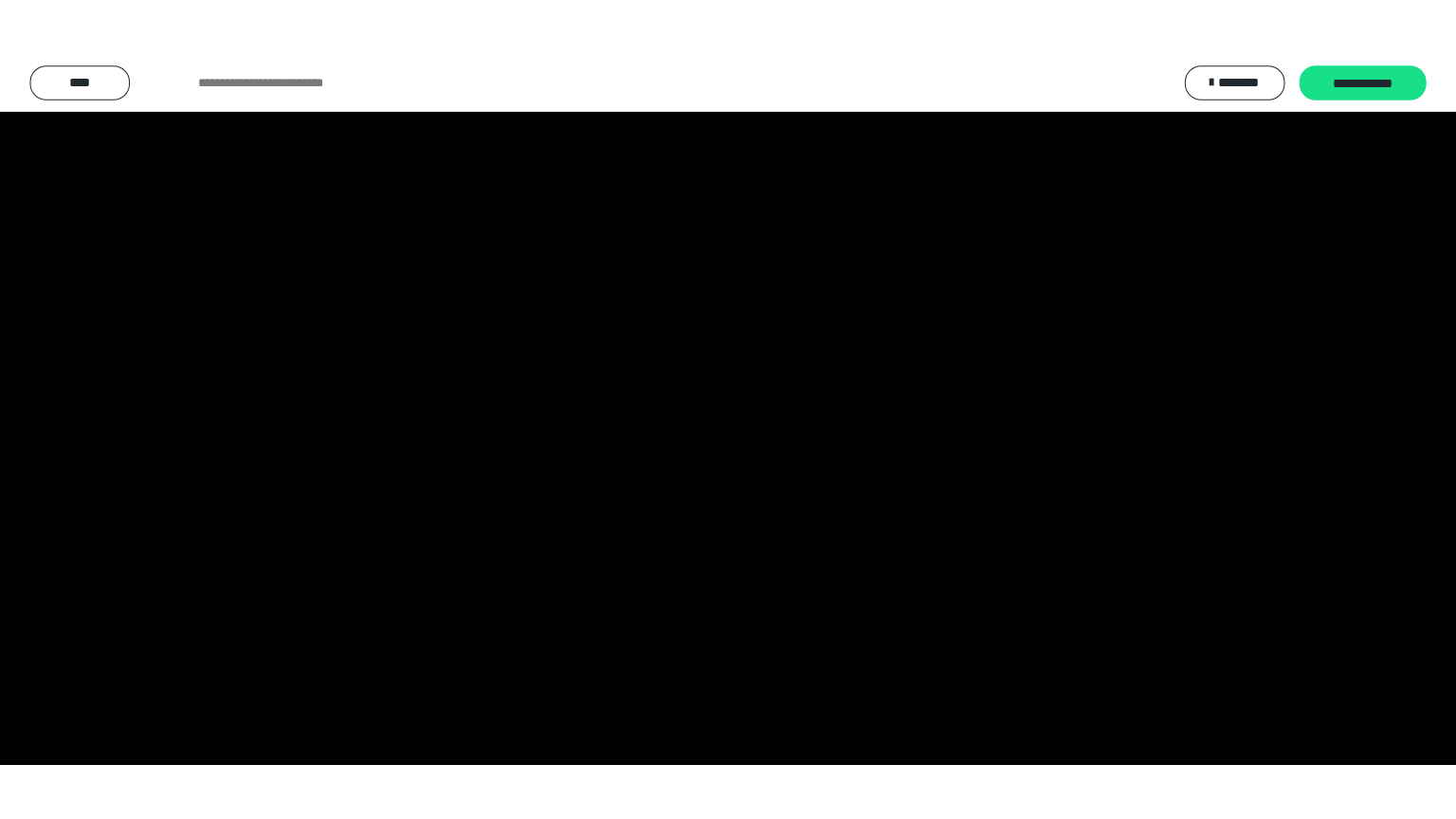 scroll, scrollTop: 2468, scrollLeft: 0, axis: vertical 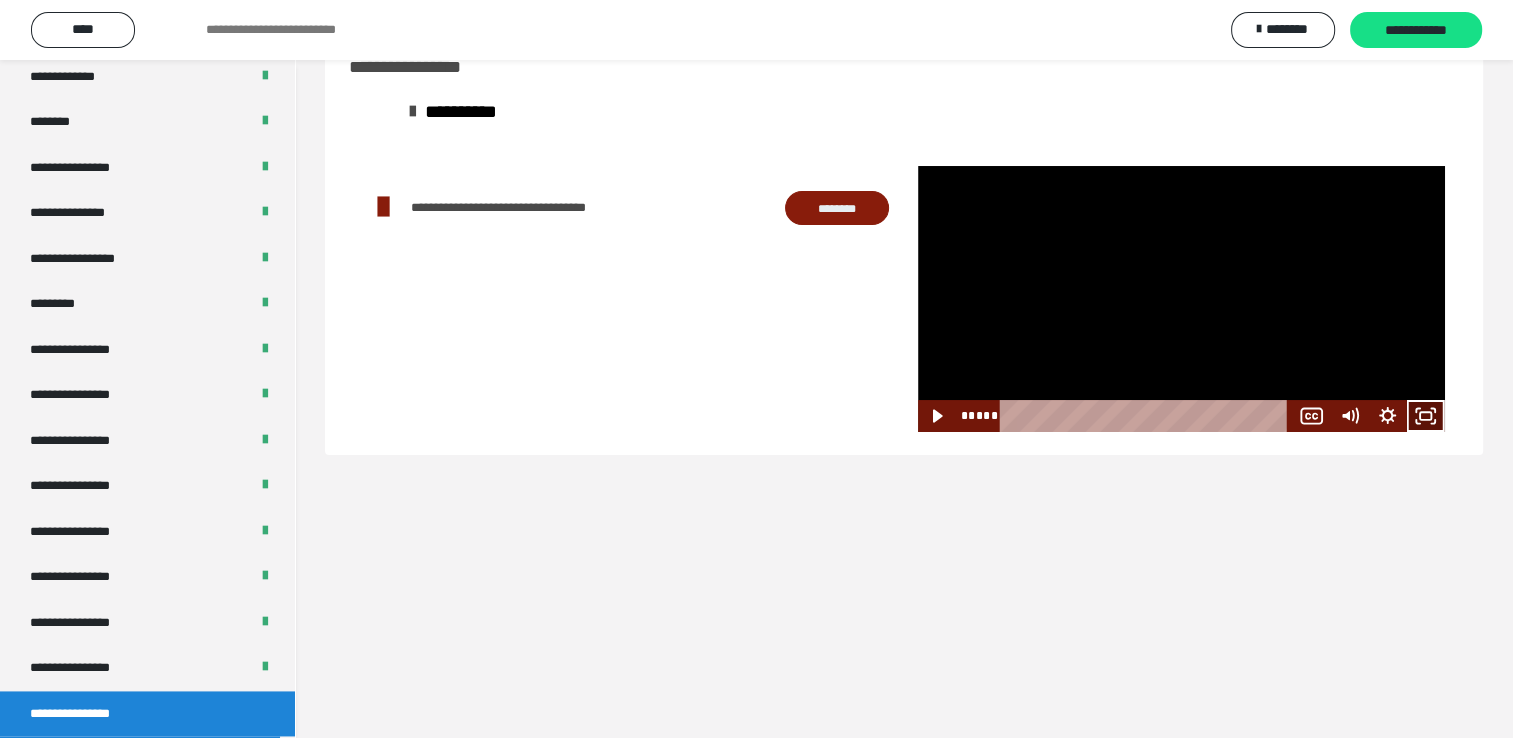 click 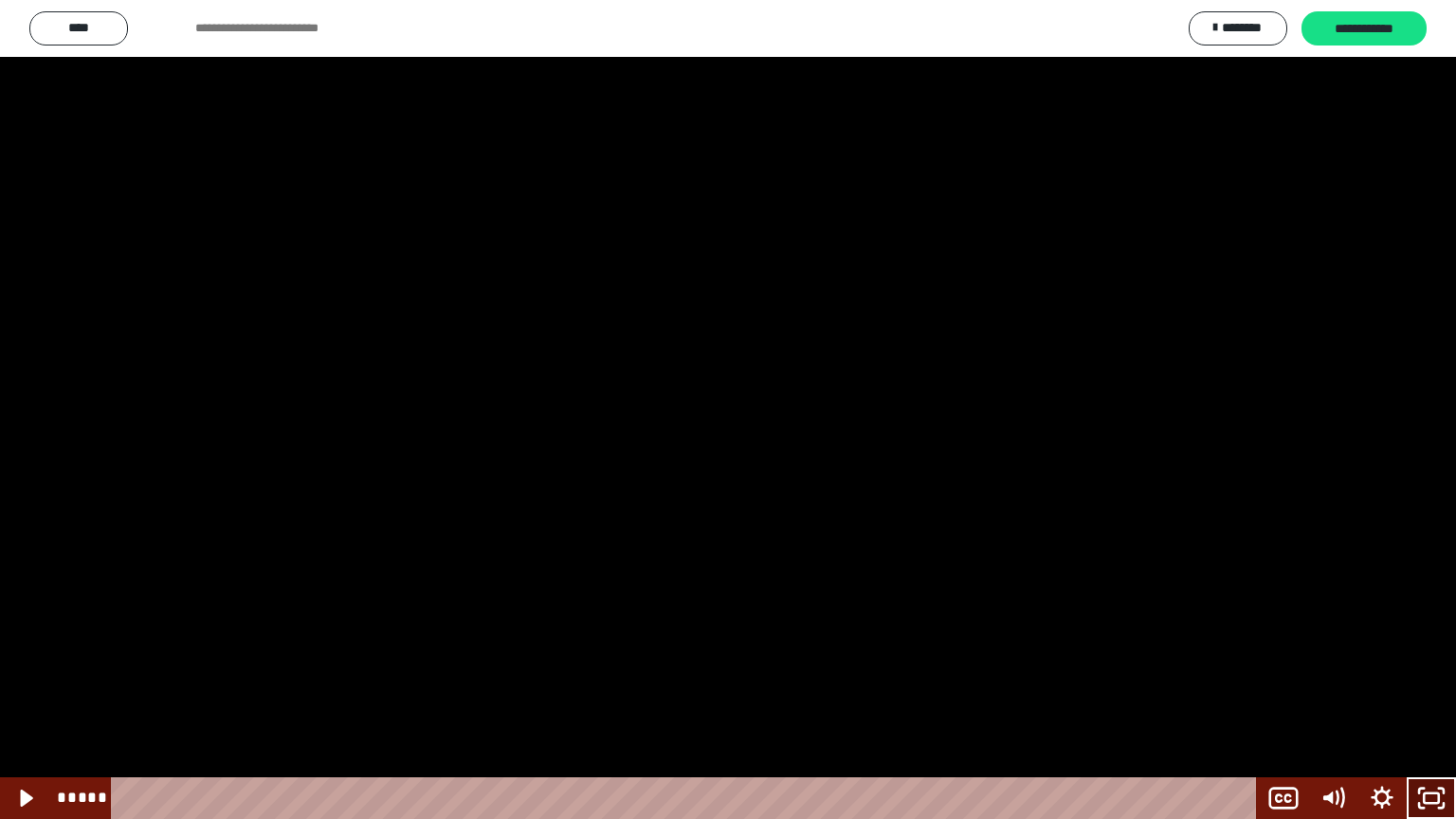 click 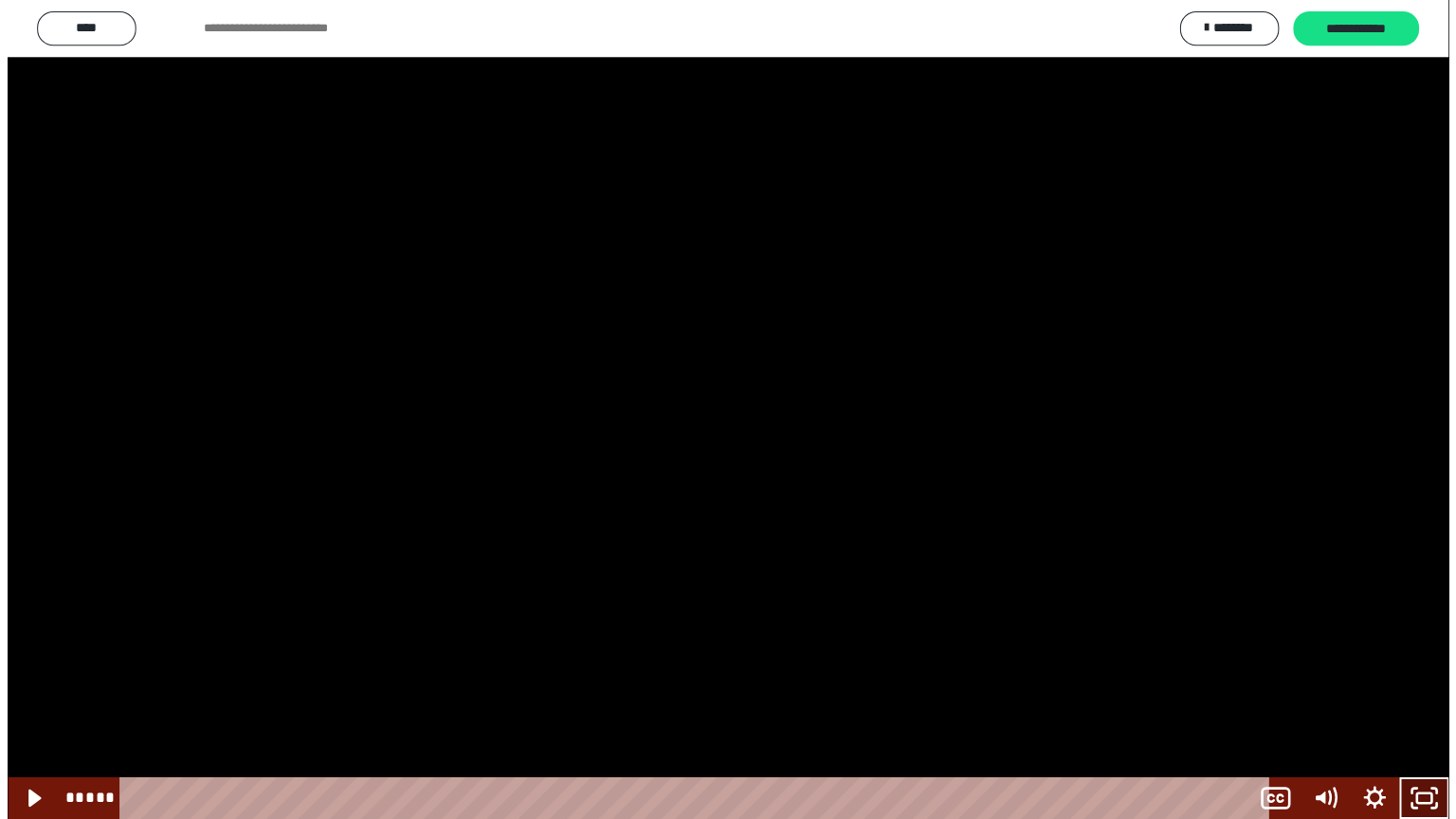 scroll, scrollTop: 2468, scrollLeft: 0, axis: vertical 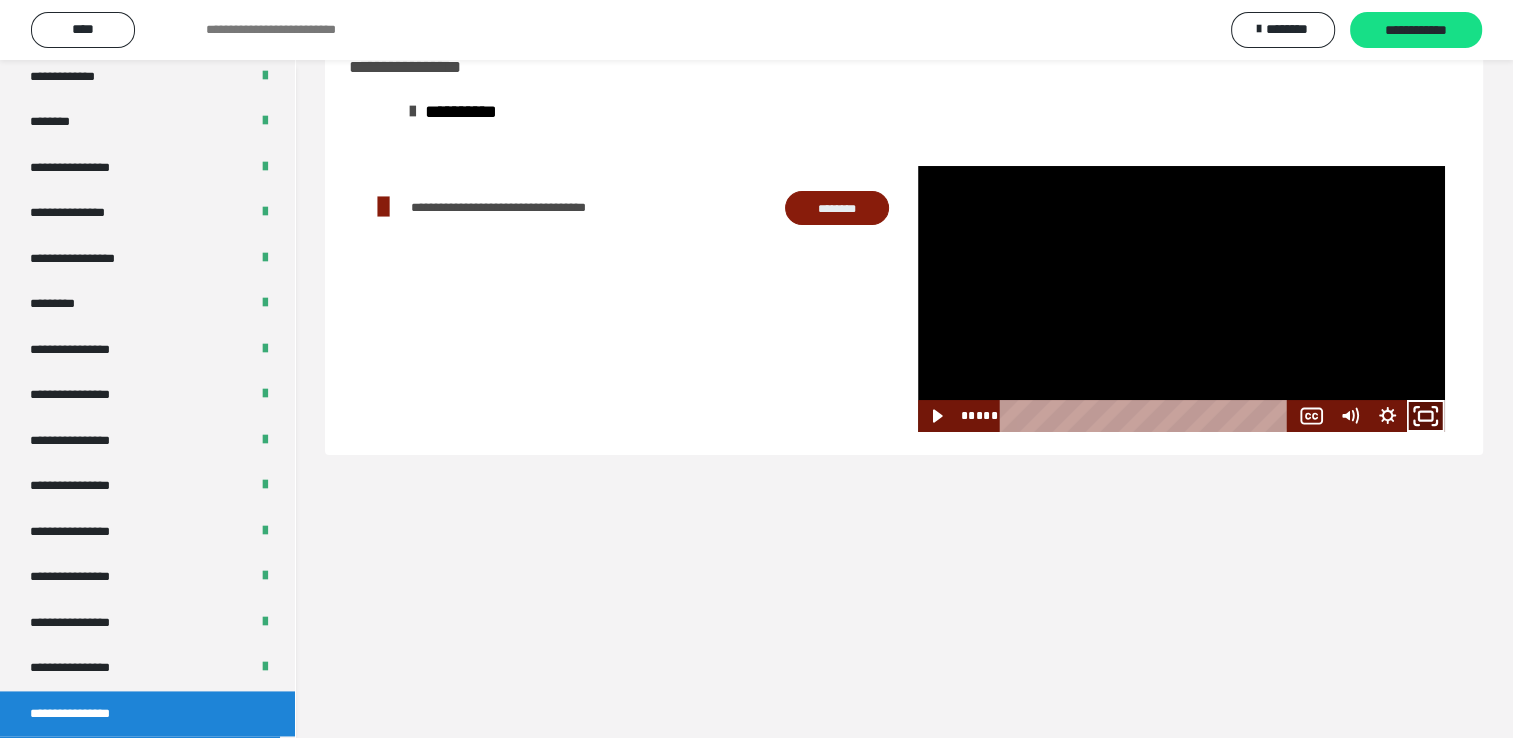 click 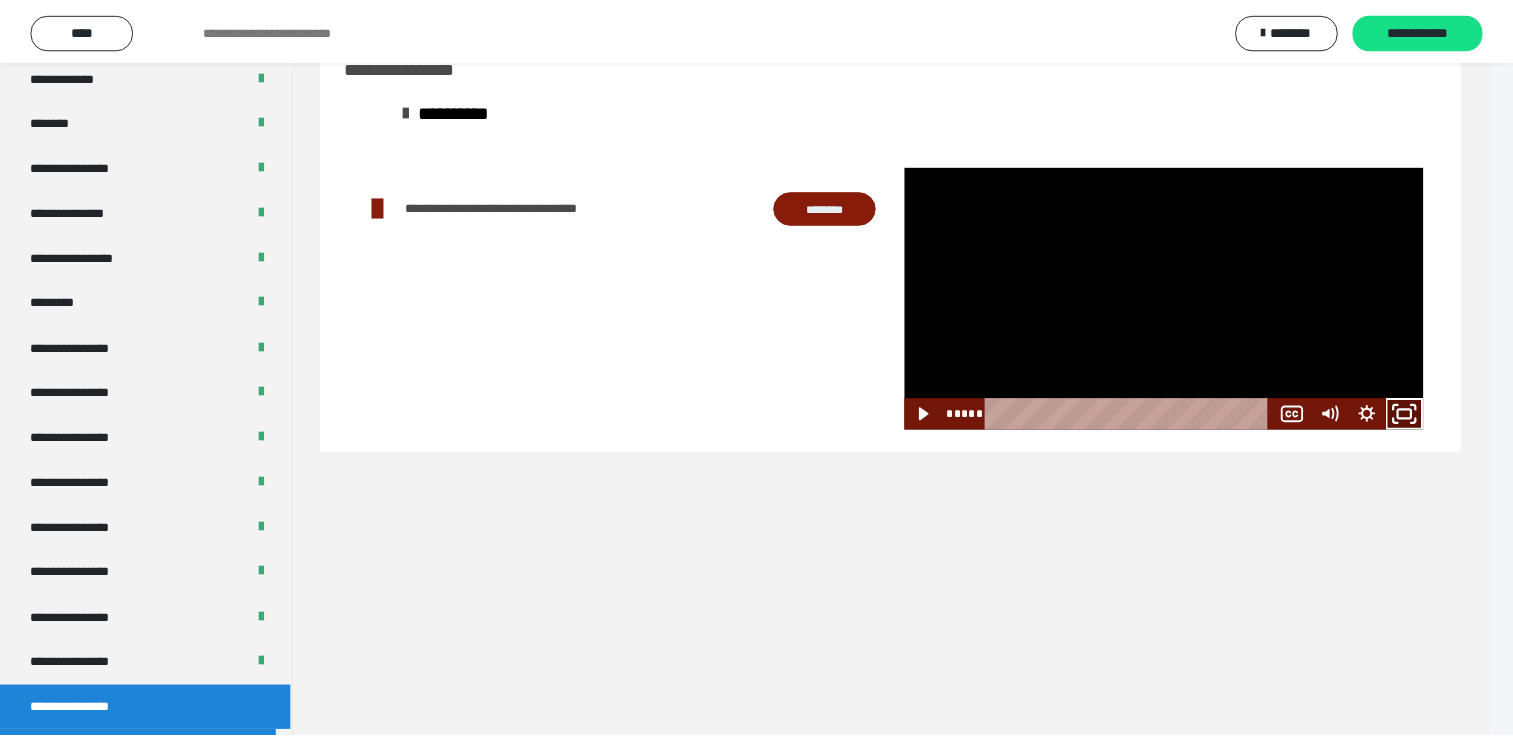 scroll, scrollTop: 2526, scrollLeft: 0, axis: vertical 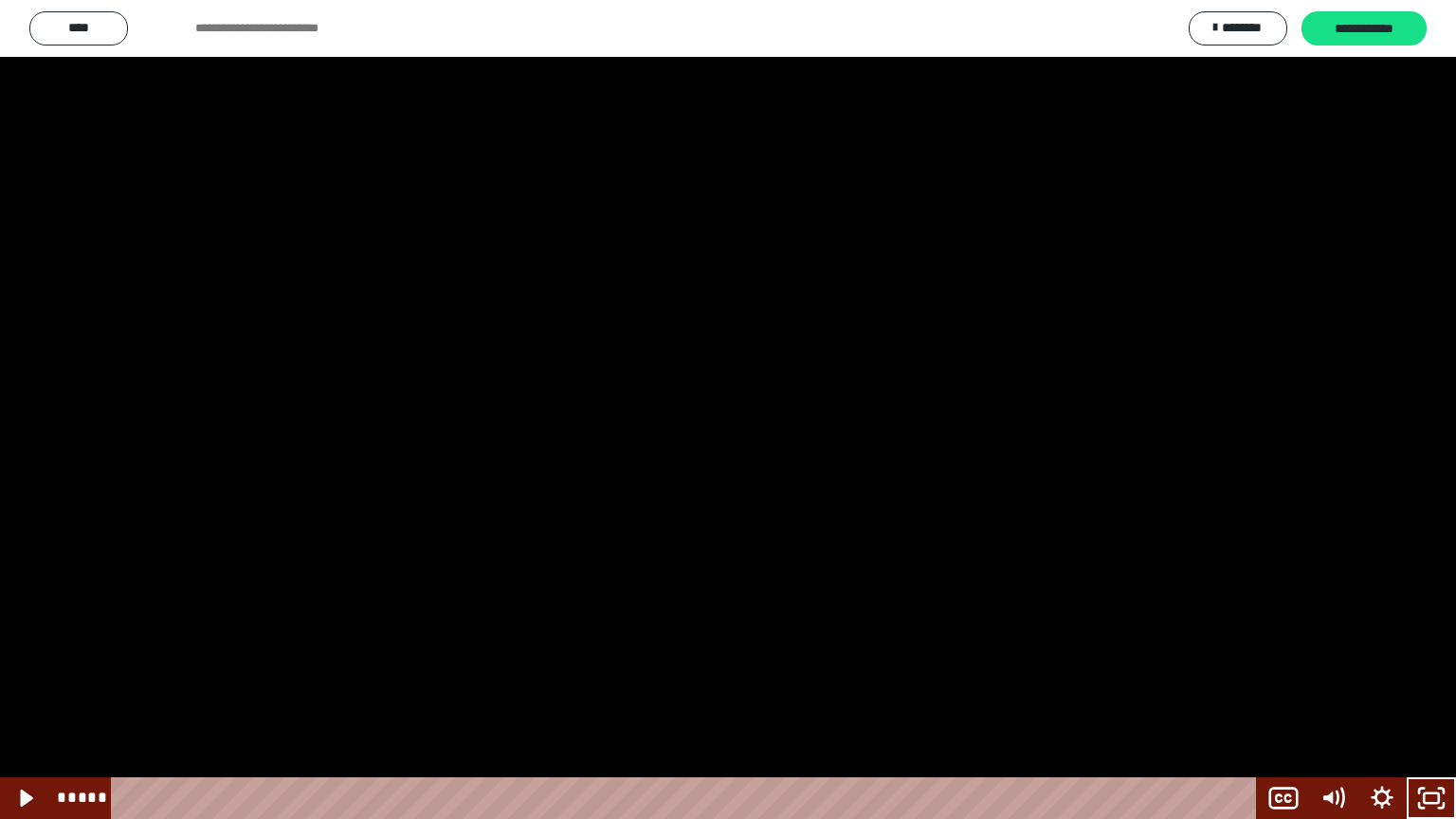 click at bounding box center (728, 410) 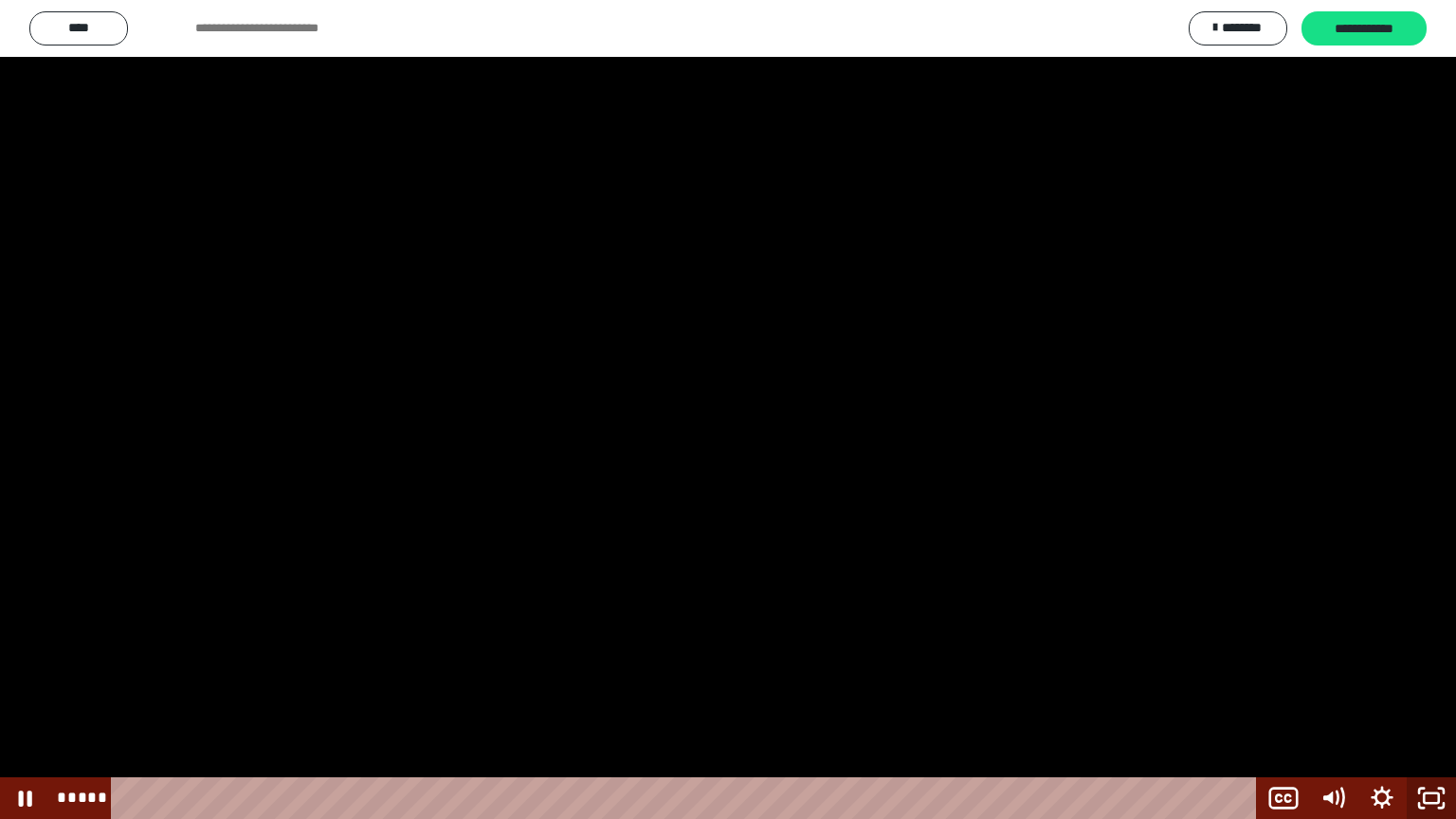 click 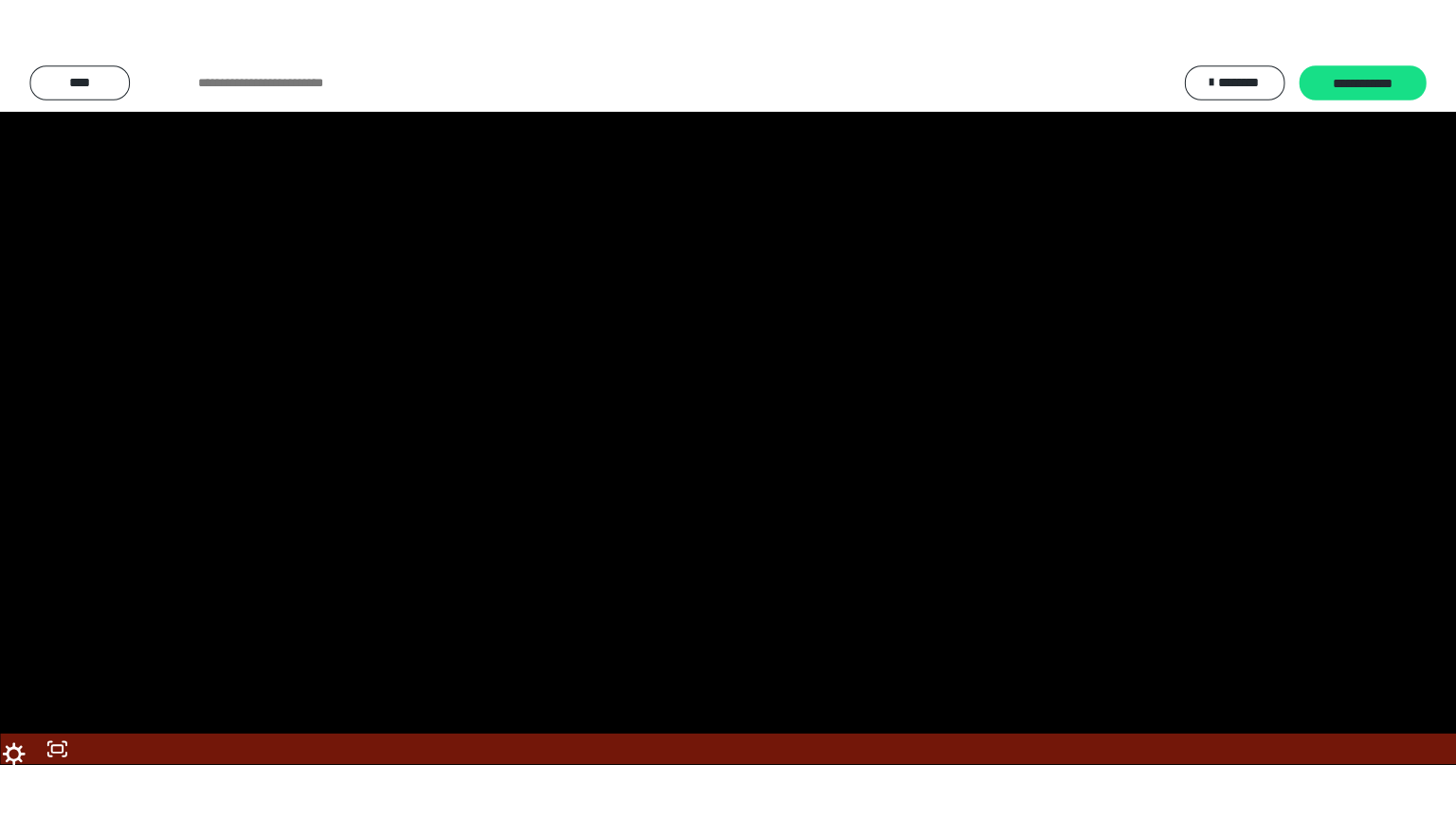scroll, scrollTop: 2468, scrollLeft: 0, axis: vertical 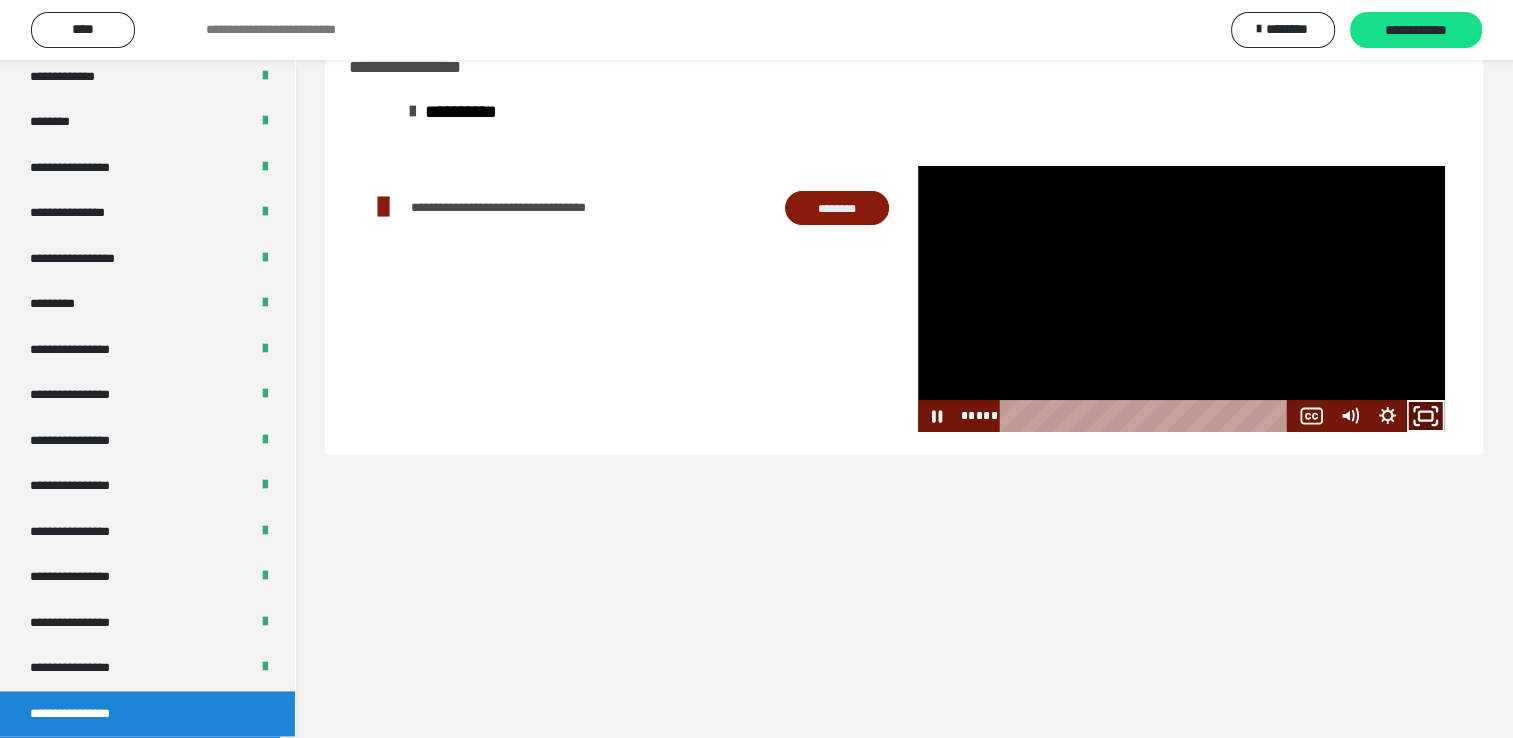 click 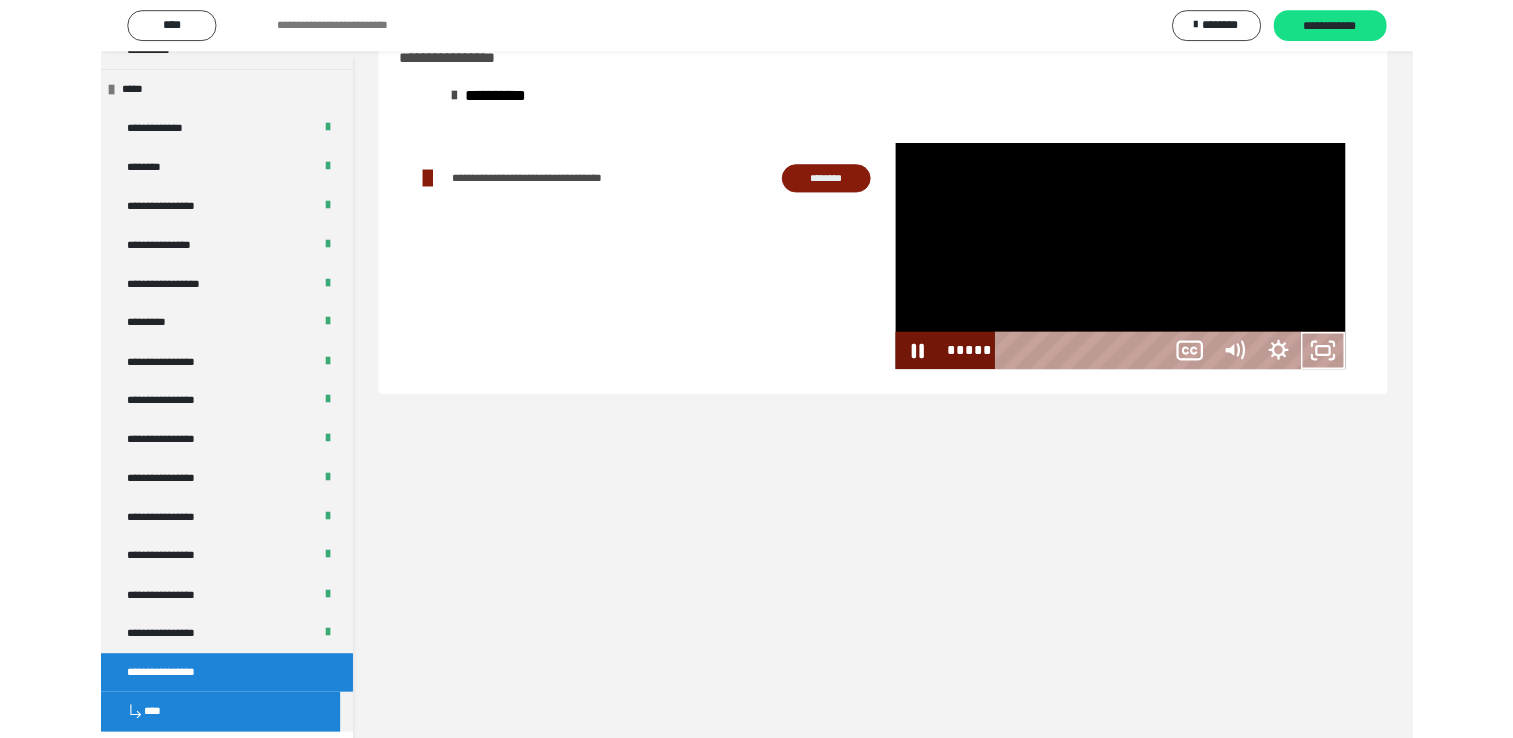 scroll, scrollTop: 2526, scrollLeft: 0, axis: vertical 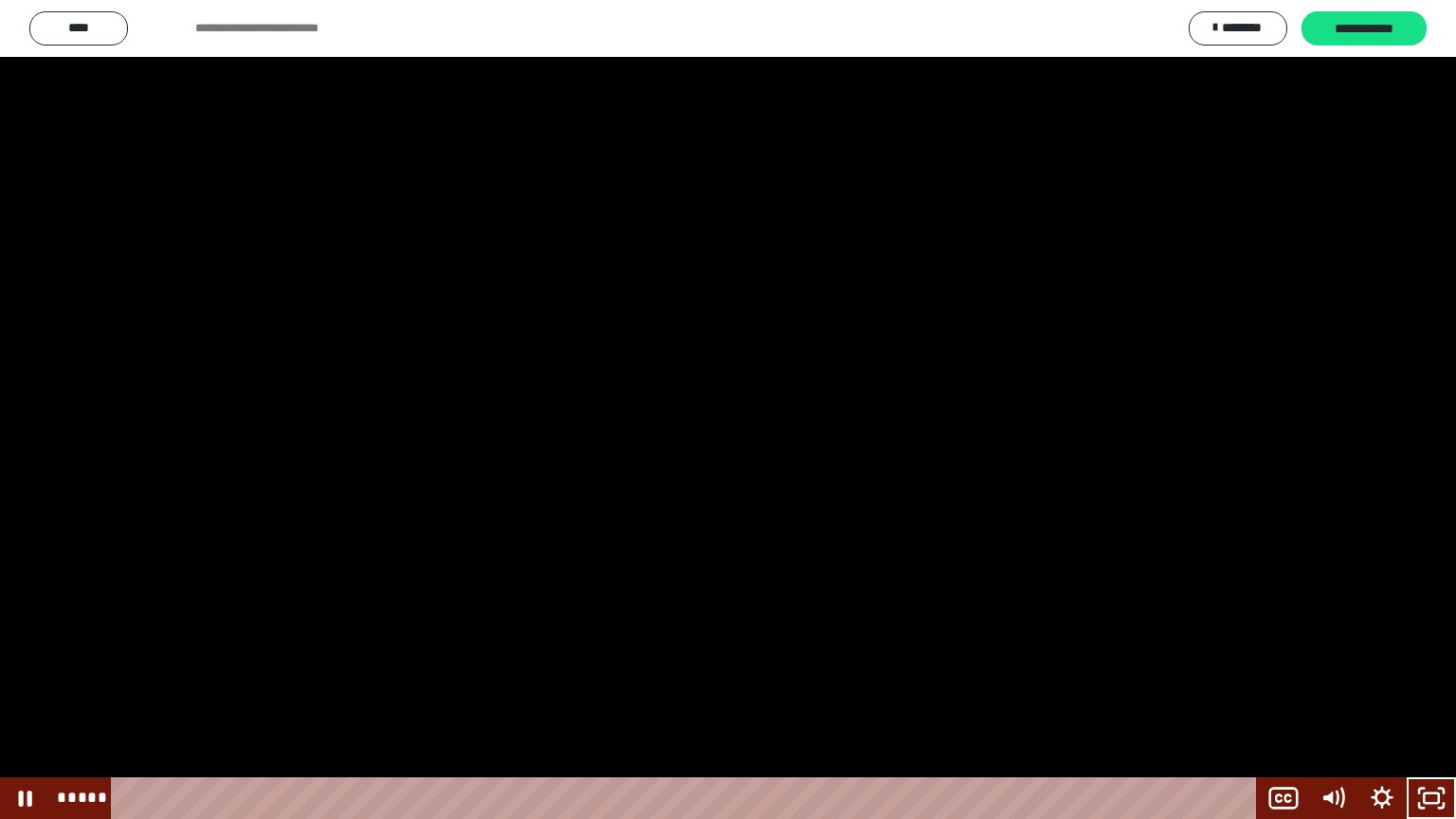 click at bounding box center [728, 410] 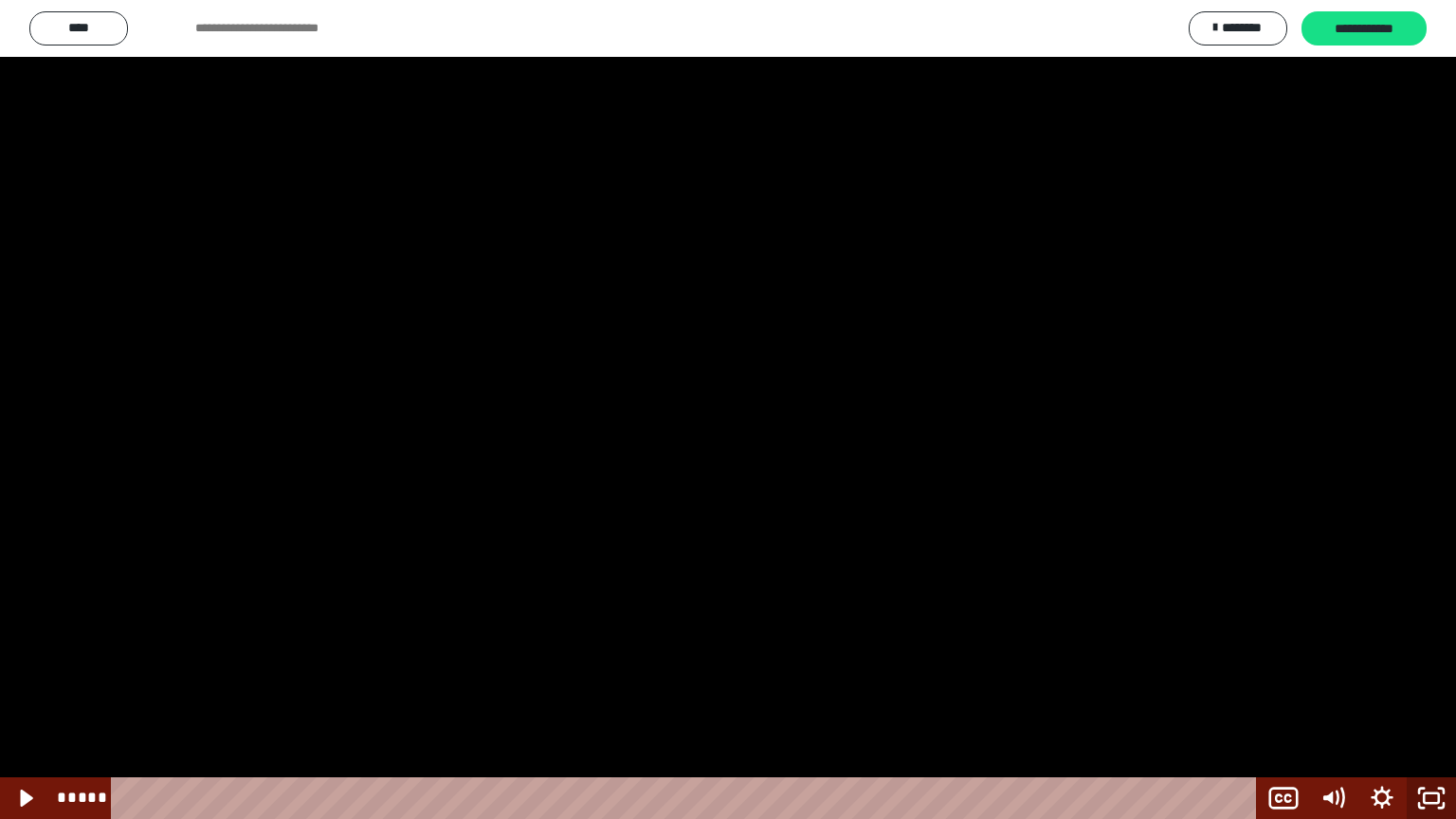 click 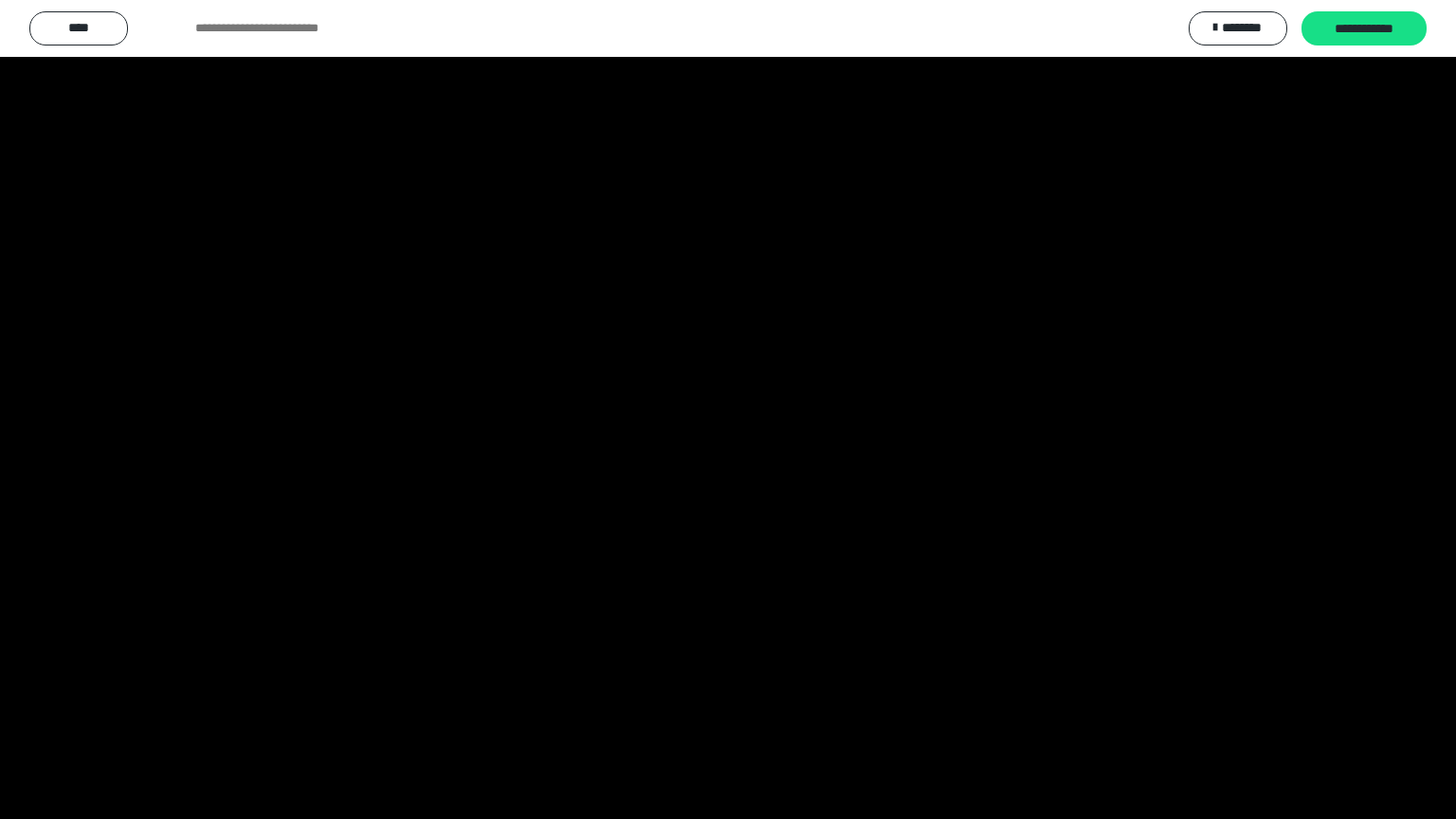 scroll, scrollTop: 2468, scrollLeft: 0, axis: vertical 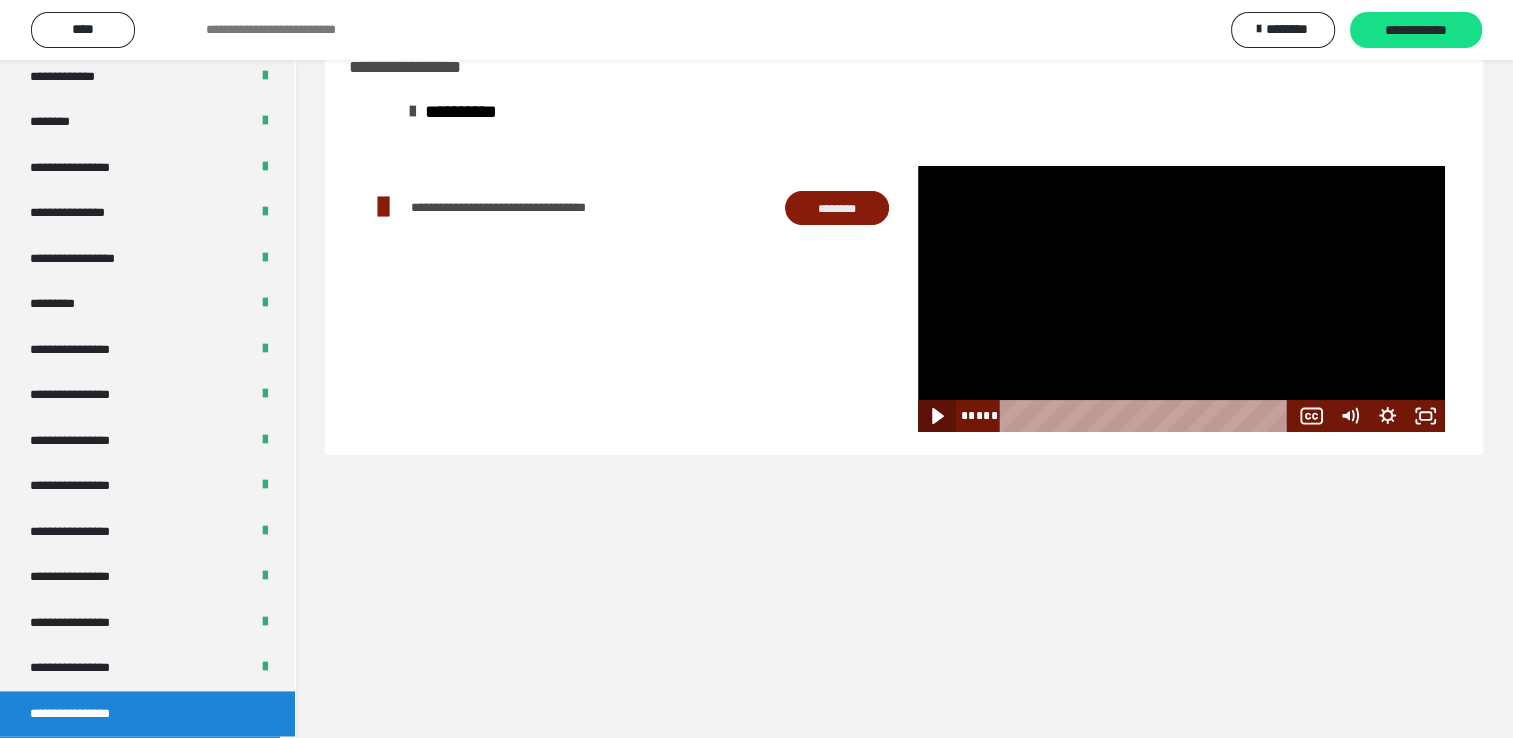click 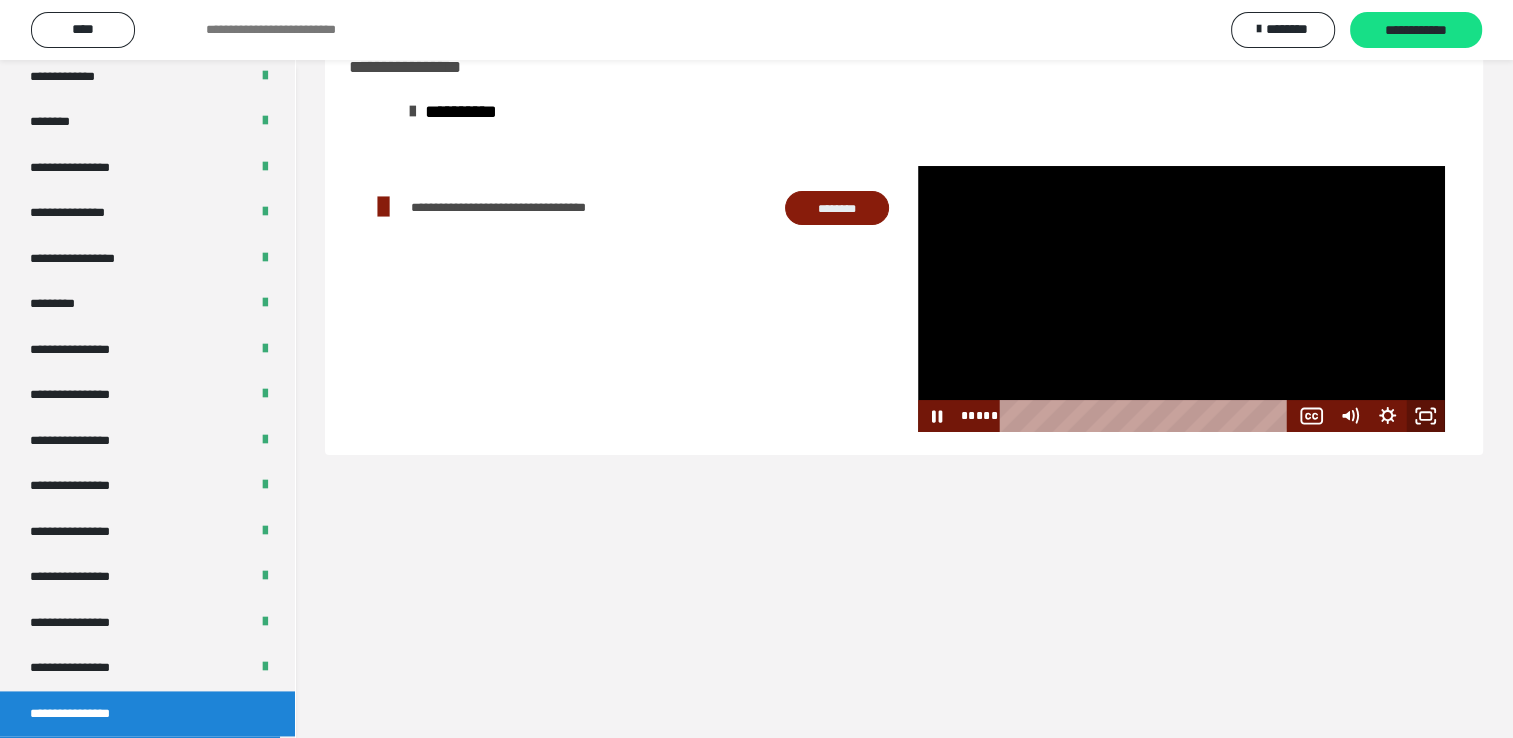 click 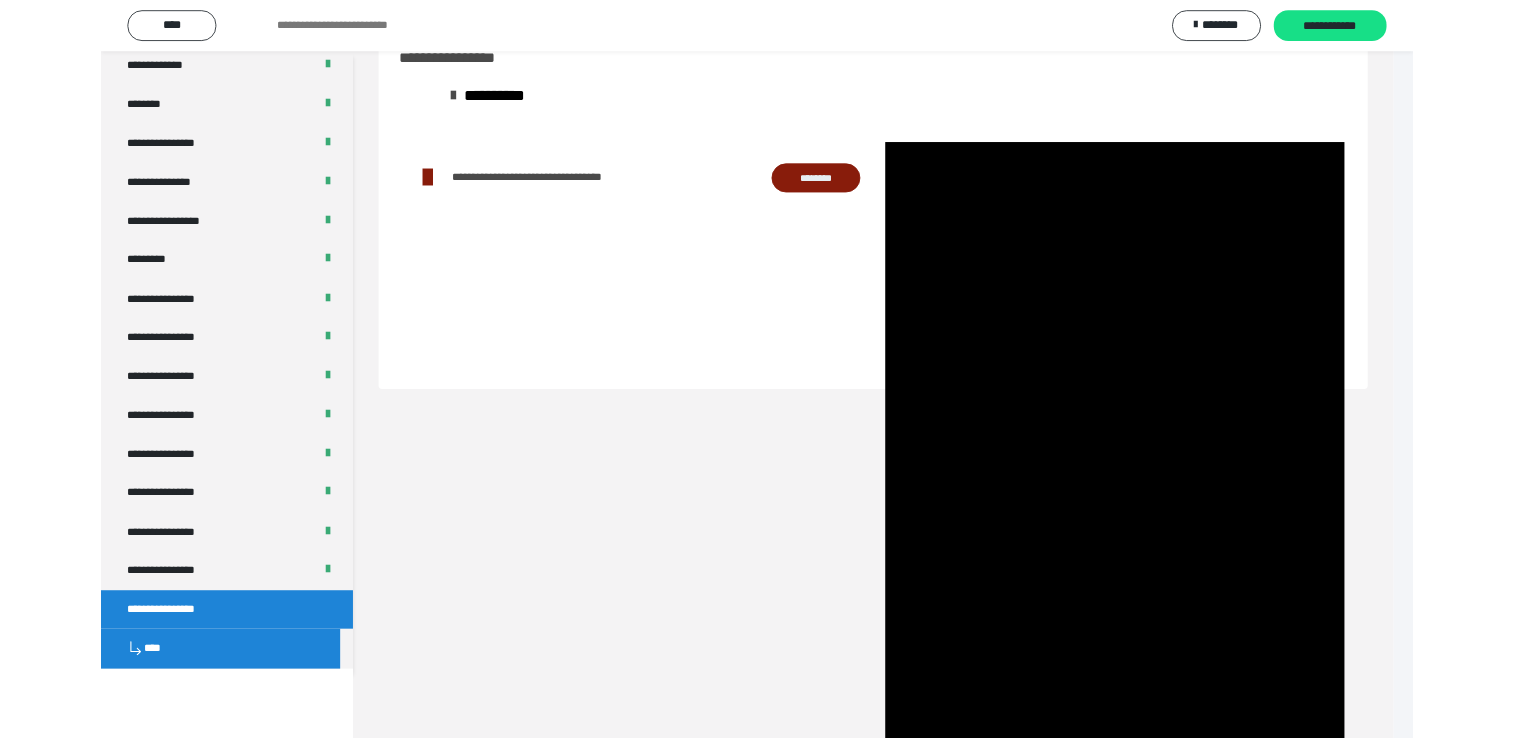 scroll, scrollTop: 2526, scrollLeft: 0, axis: vertical 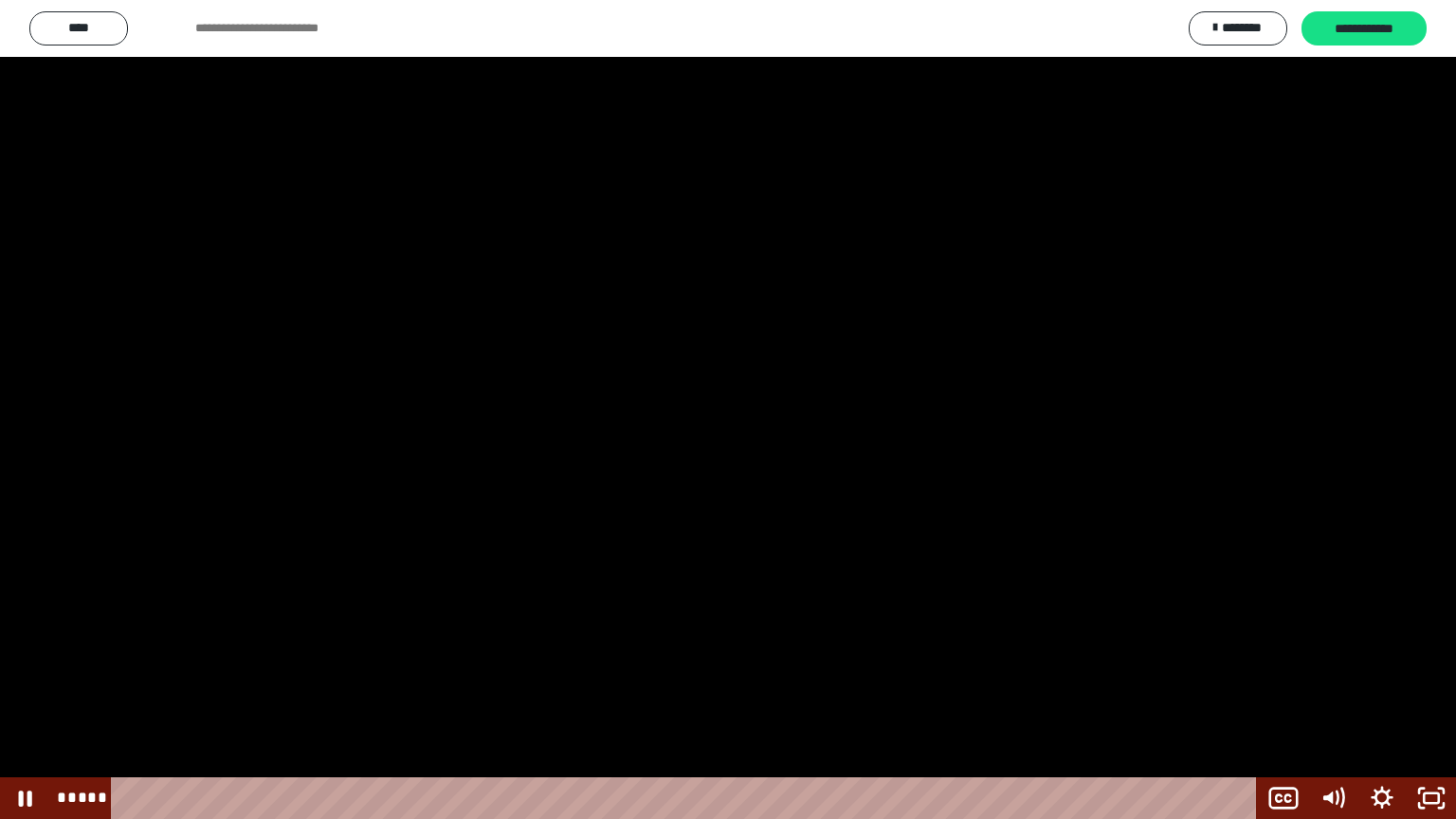 click at bounding box center [728, 410] 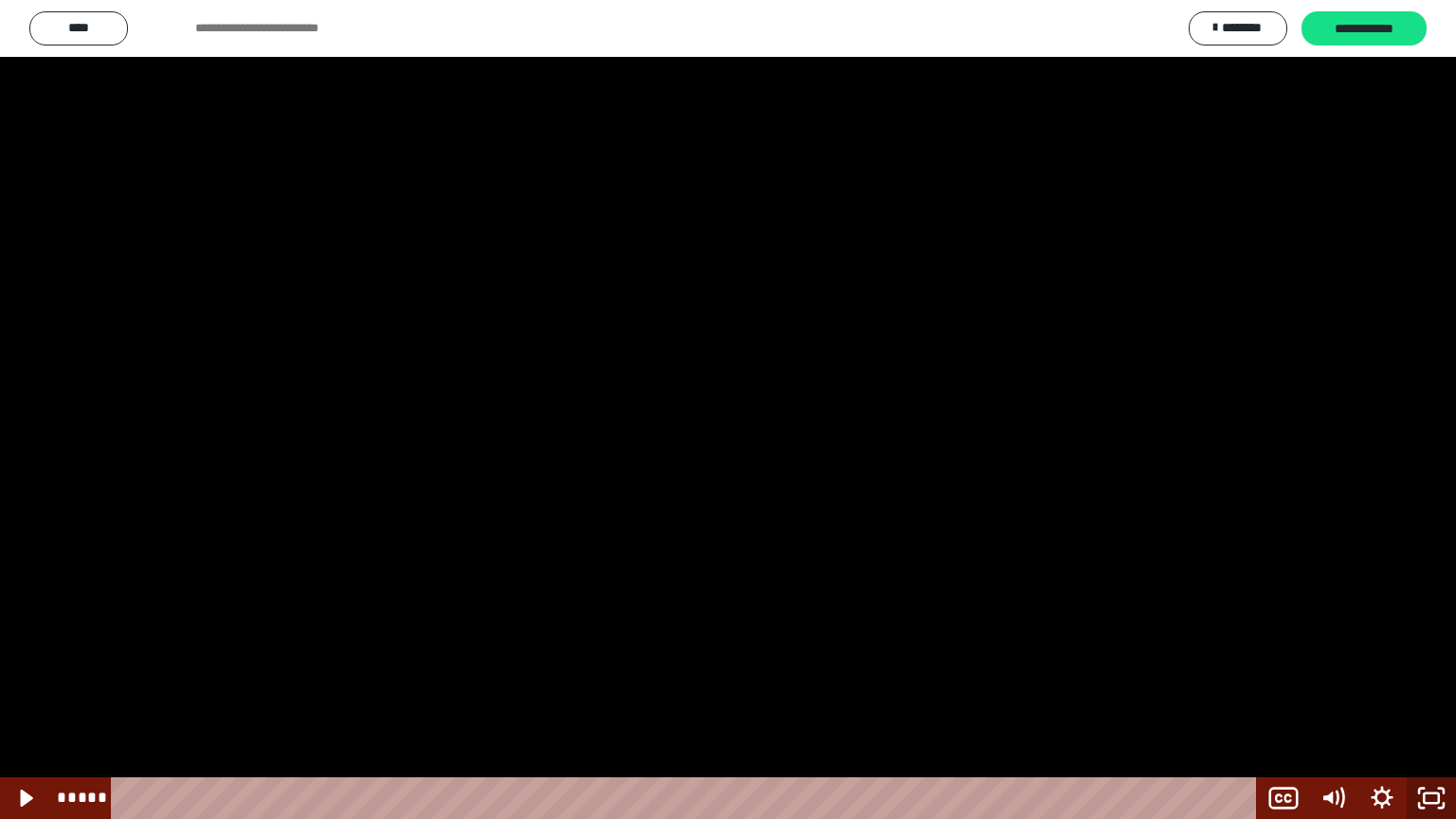 click 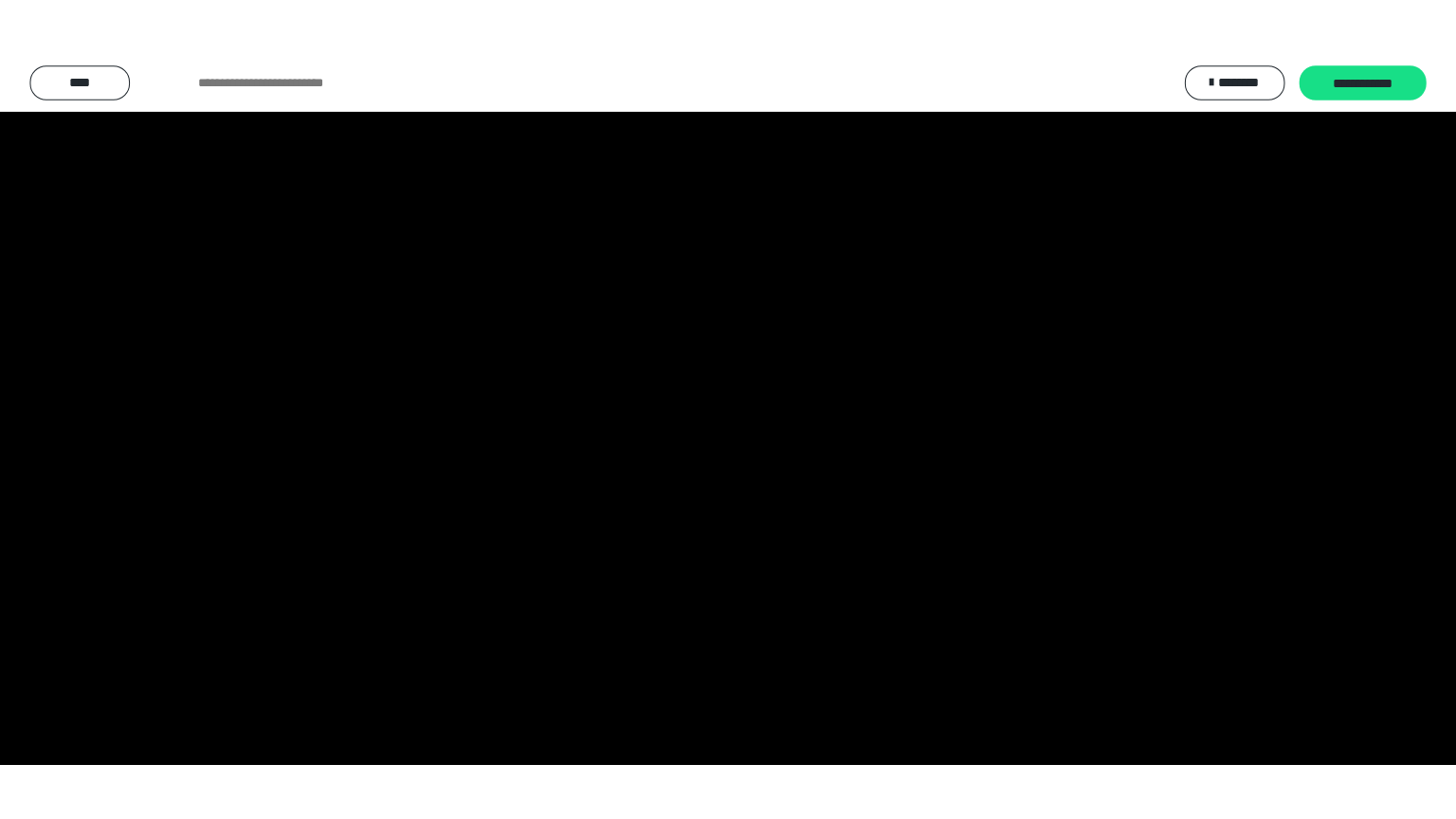 scroll, scrollTop: 2468, scrollLeft: 0, axis: vertical 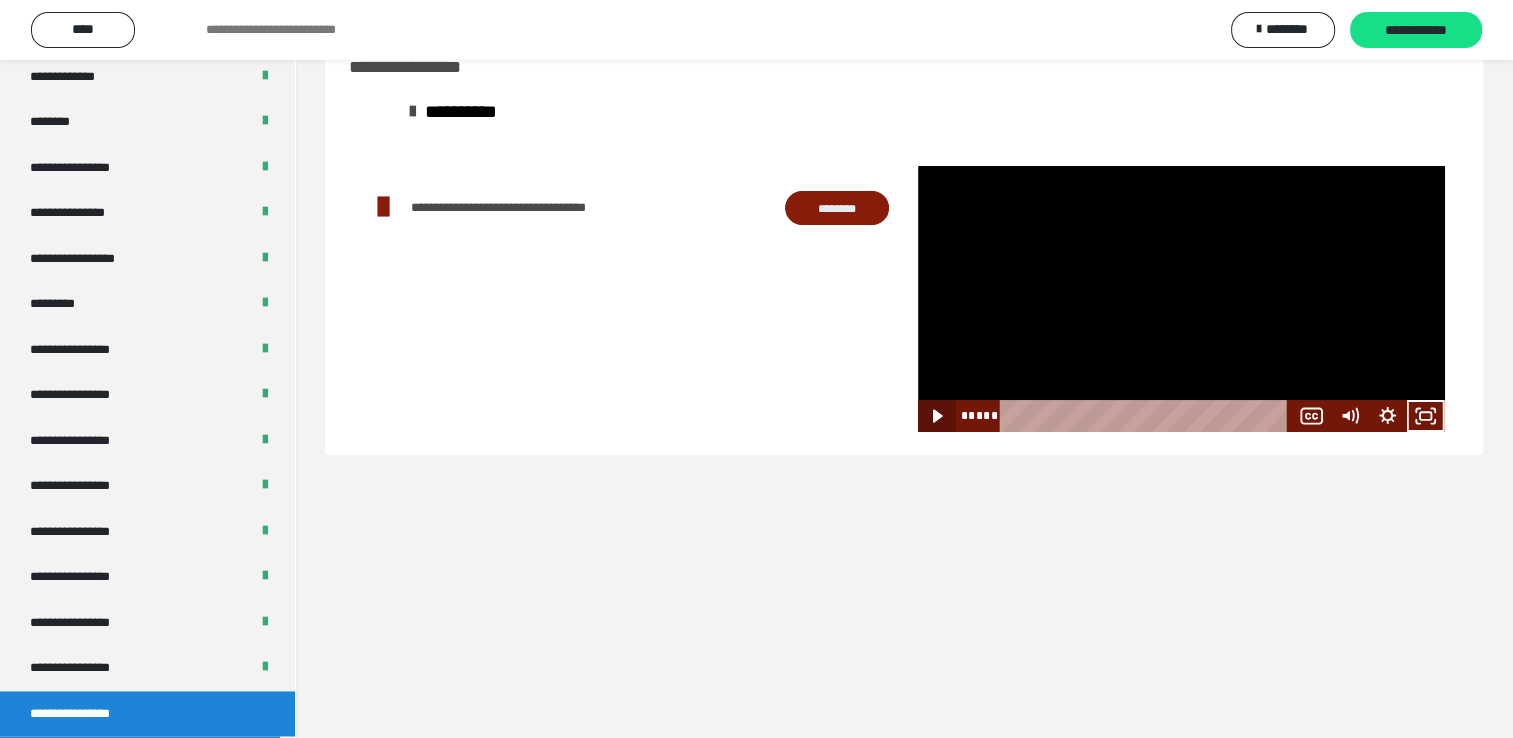 click 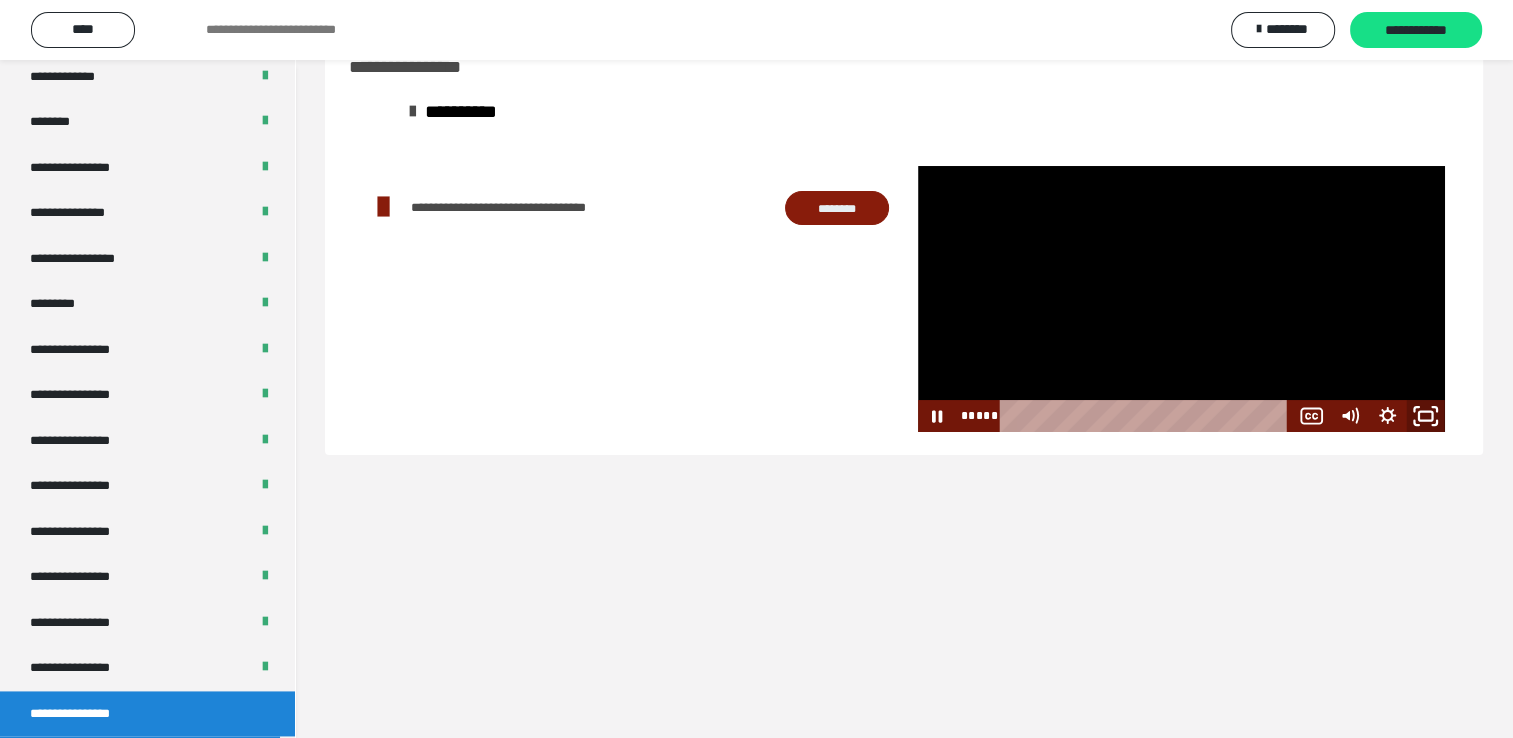 click 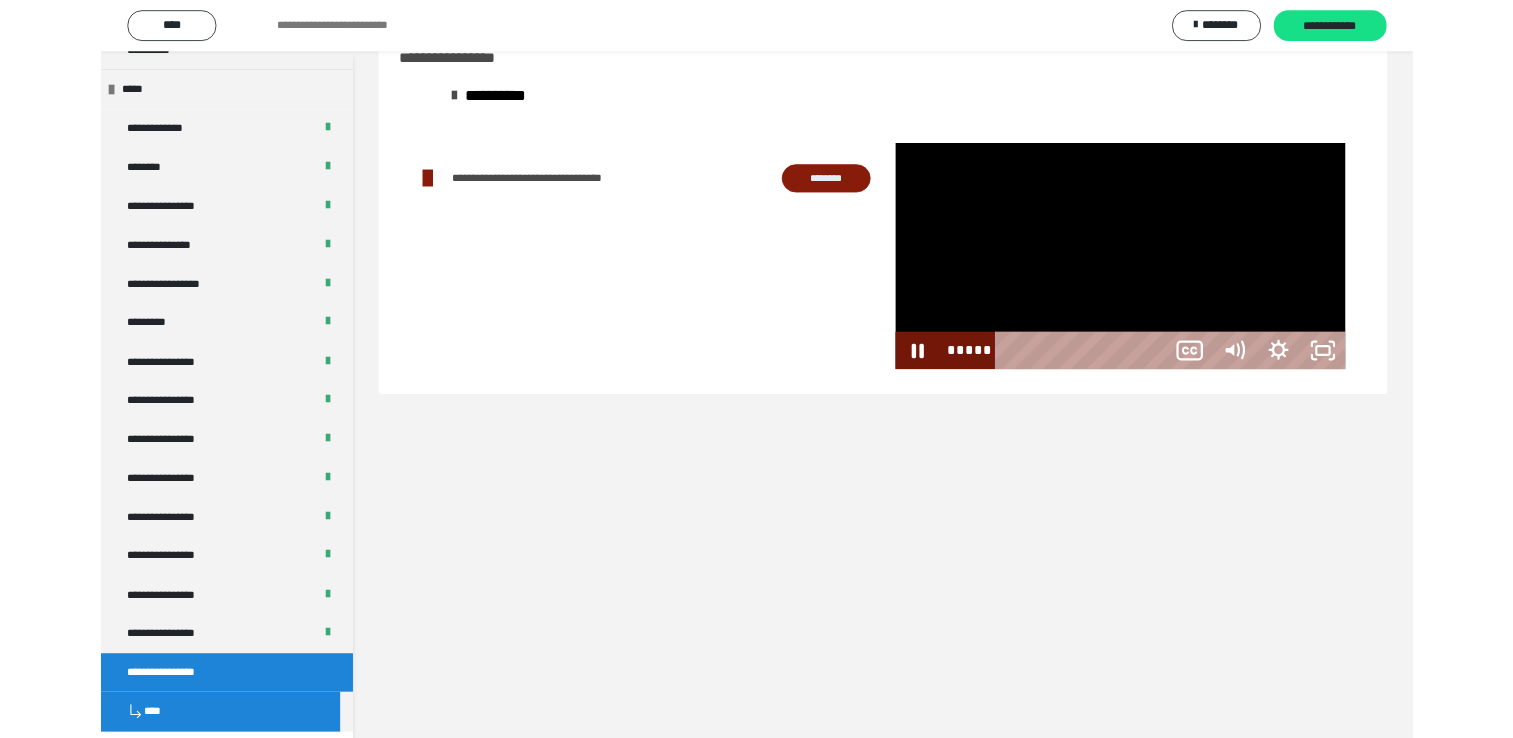 scroll, scrollTop: 2526, scrollLeft: 0, axis: vertical 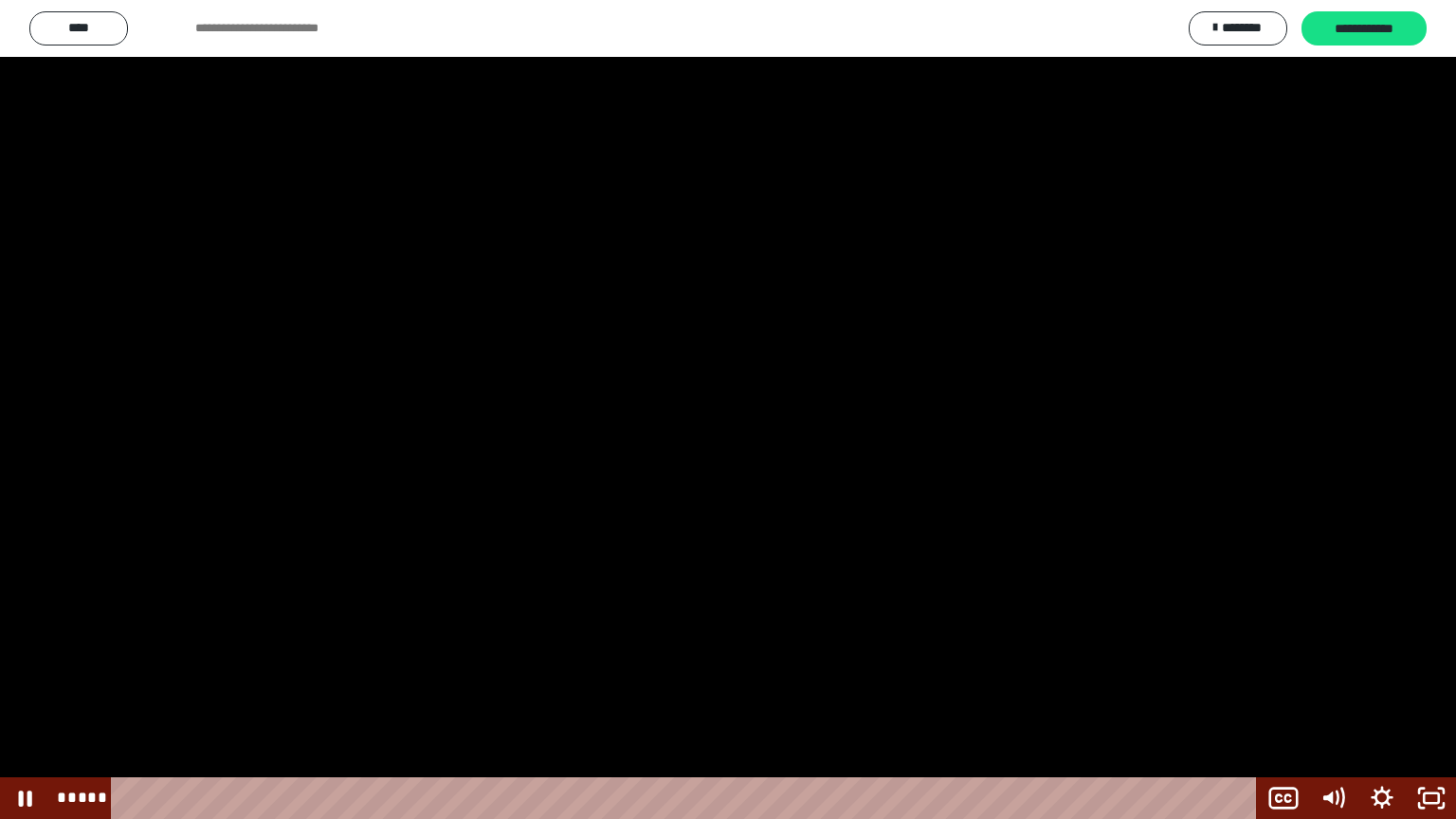 click at bounding box center [728, 410] 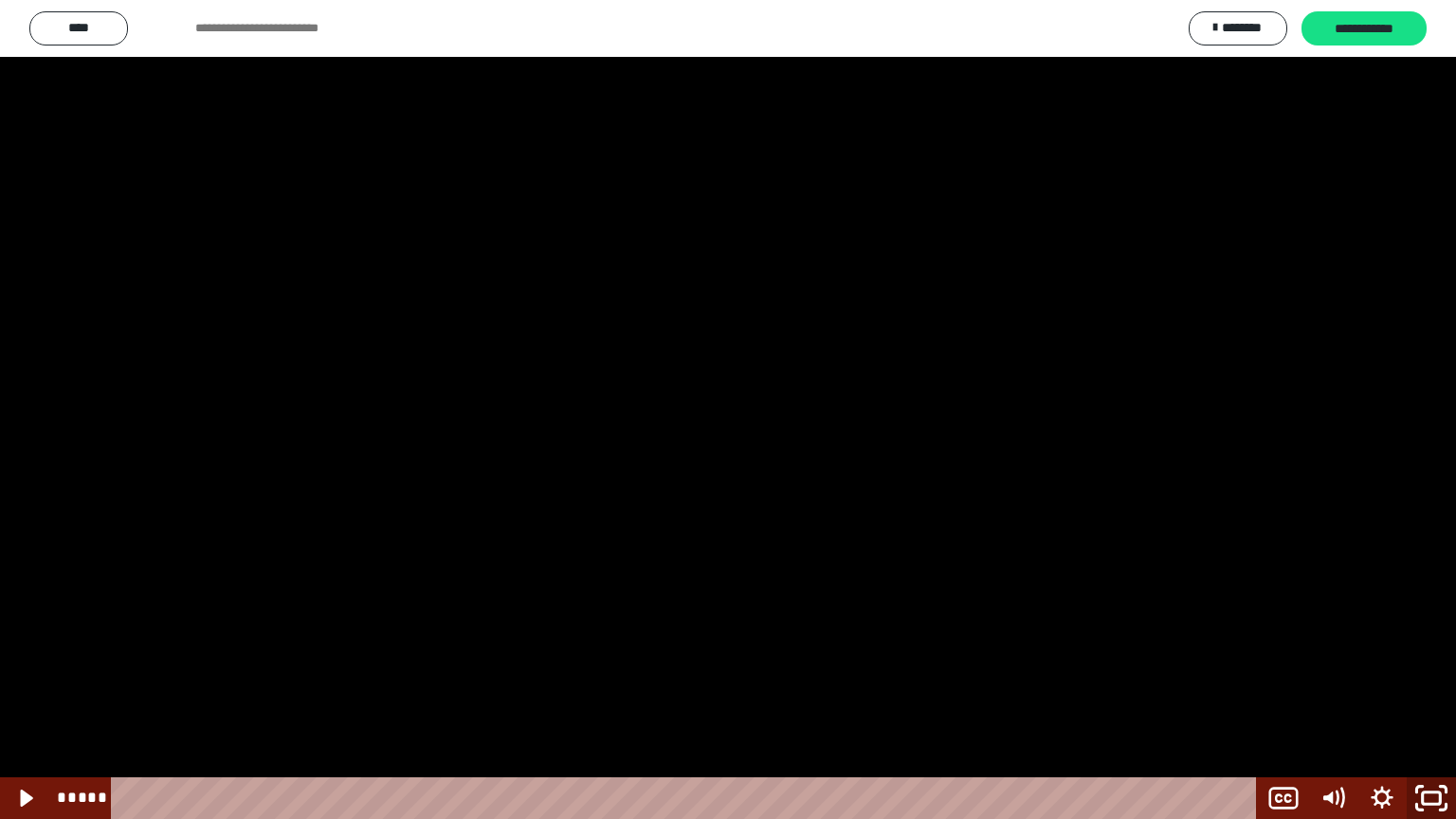 click 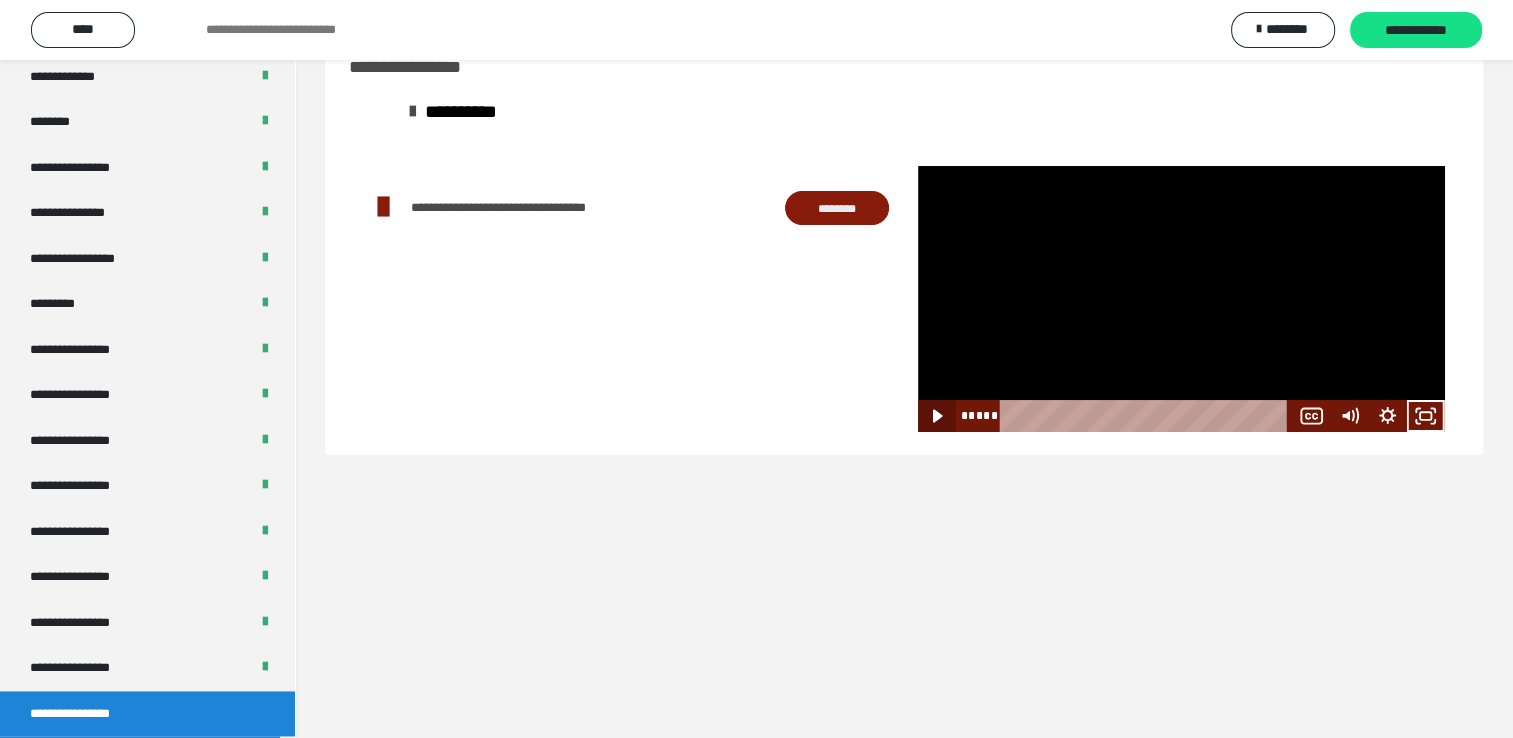 click 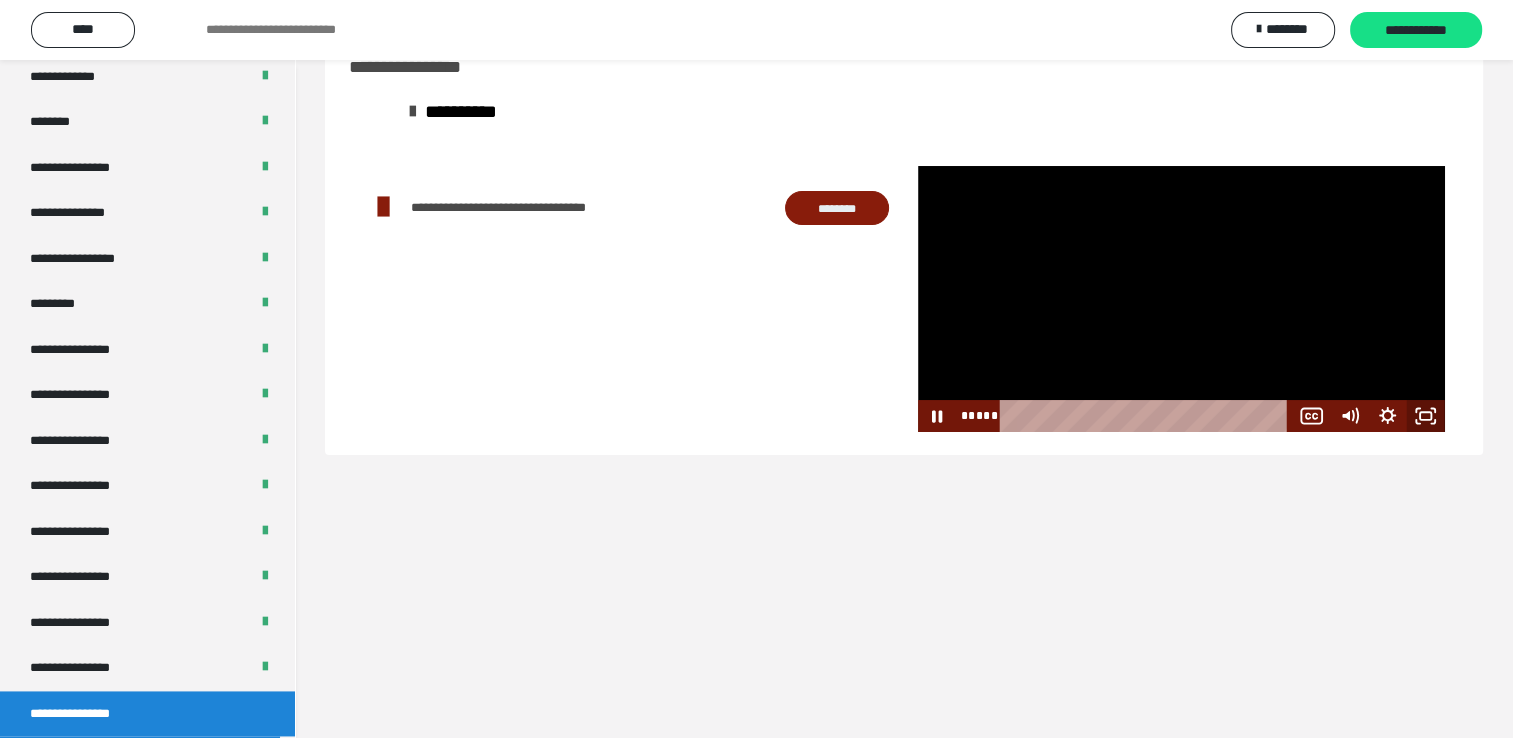 click 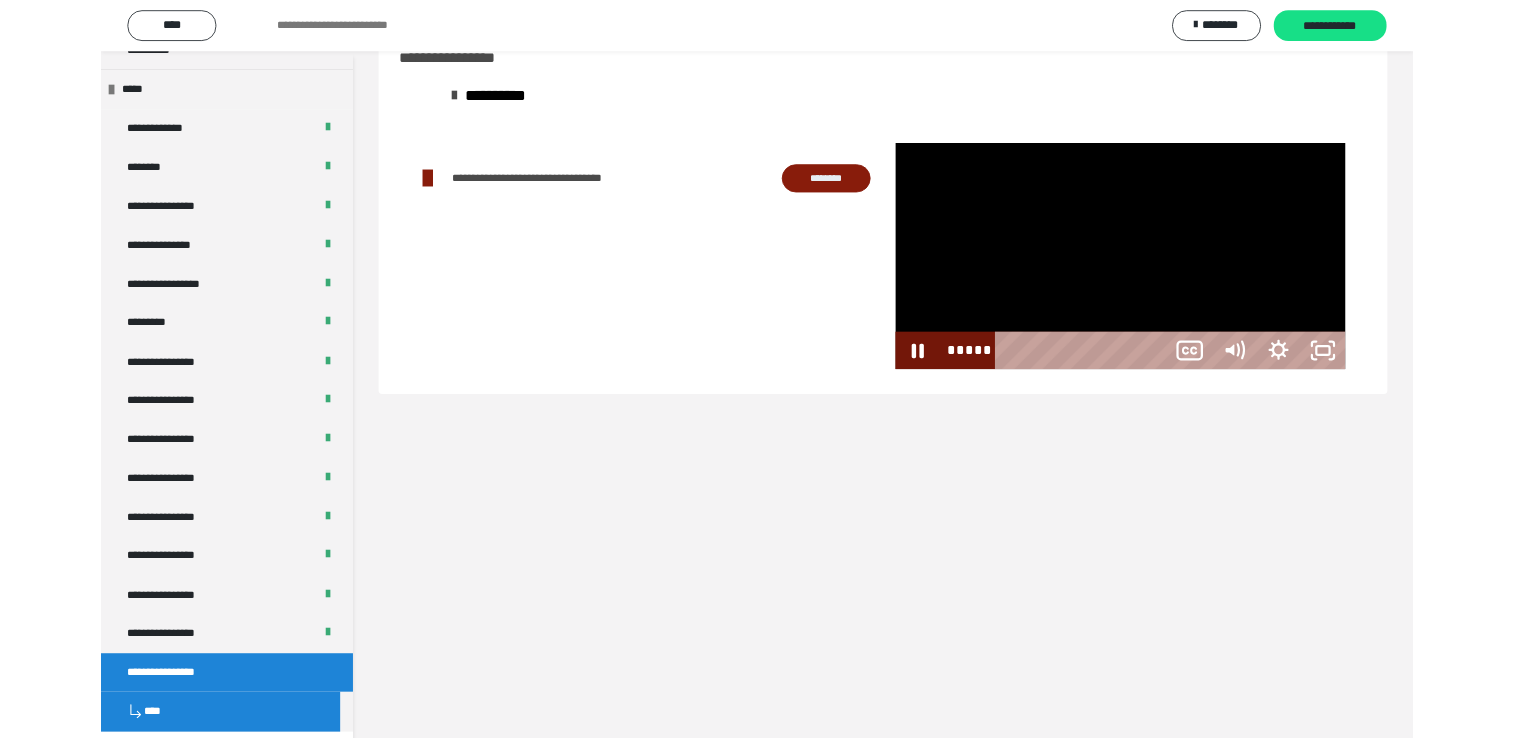 scroll, scrollTop: 2526, scrollLeft: 0, axis: vertical 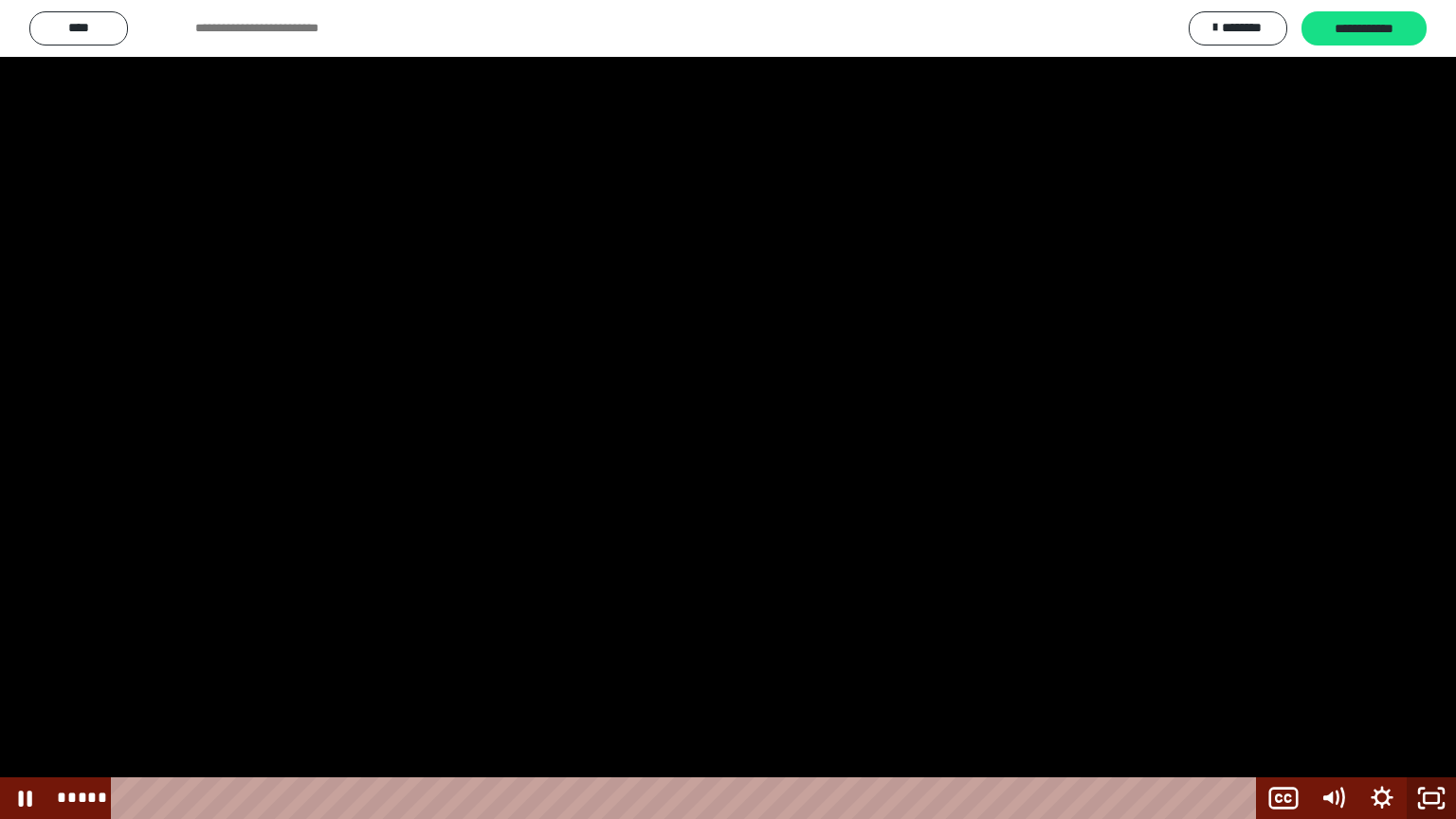 click 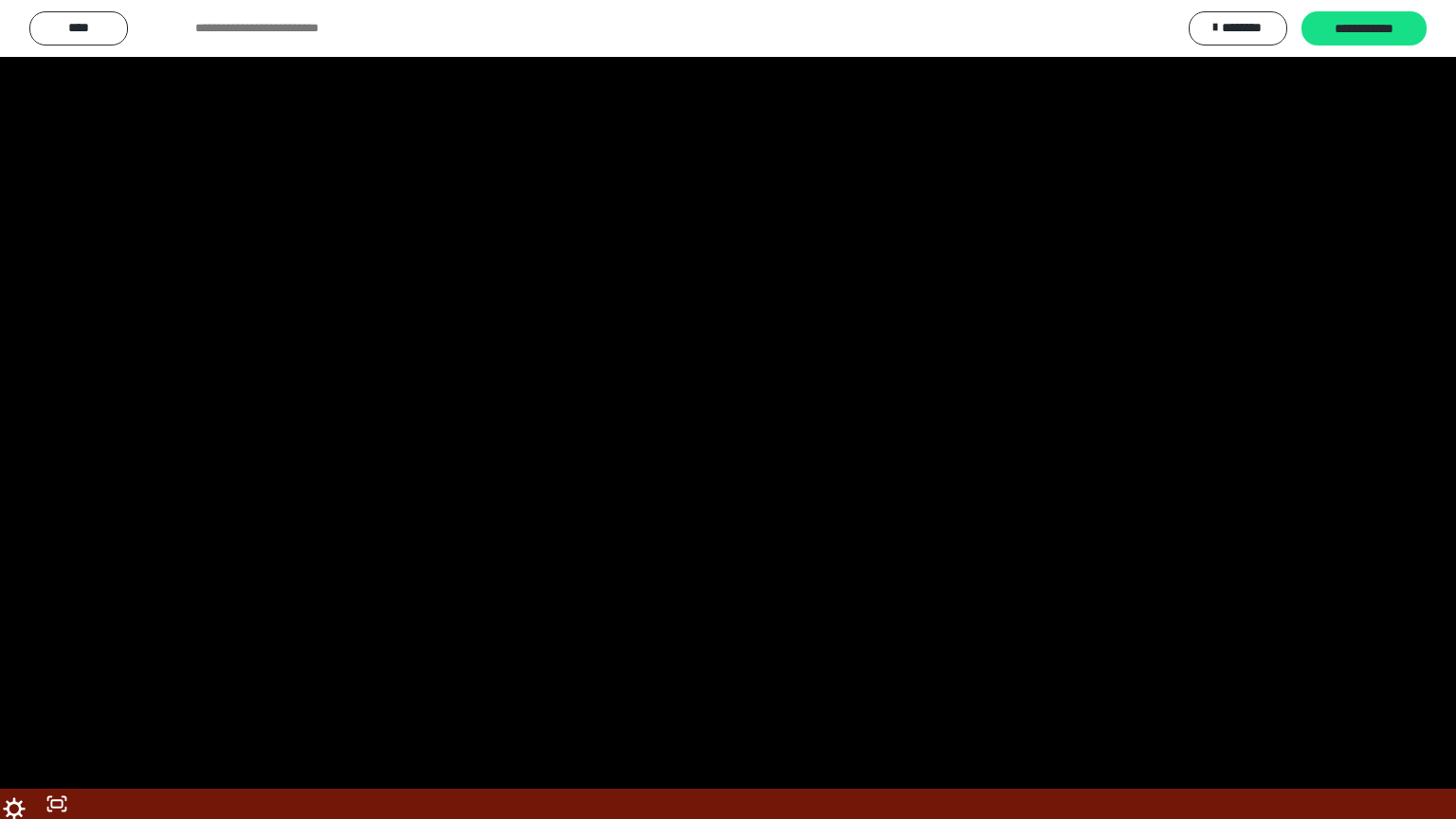scroll, scrollTop: 2468, scrollLeft: 0, axis: vertical 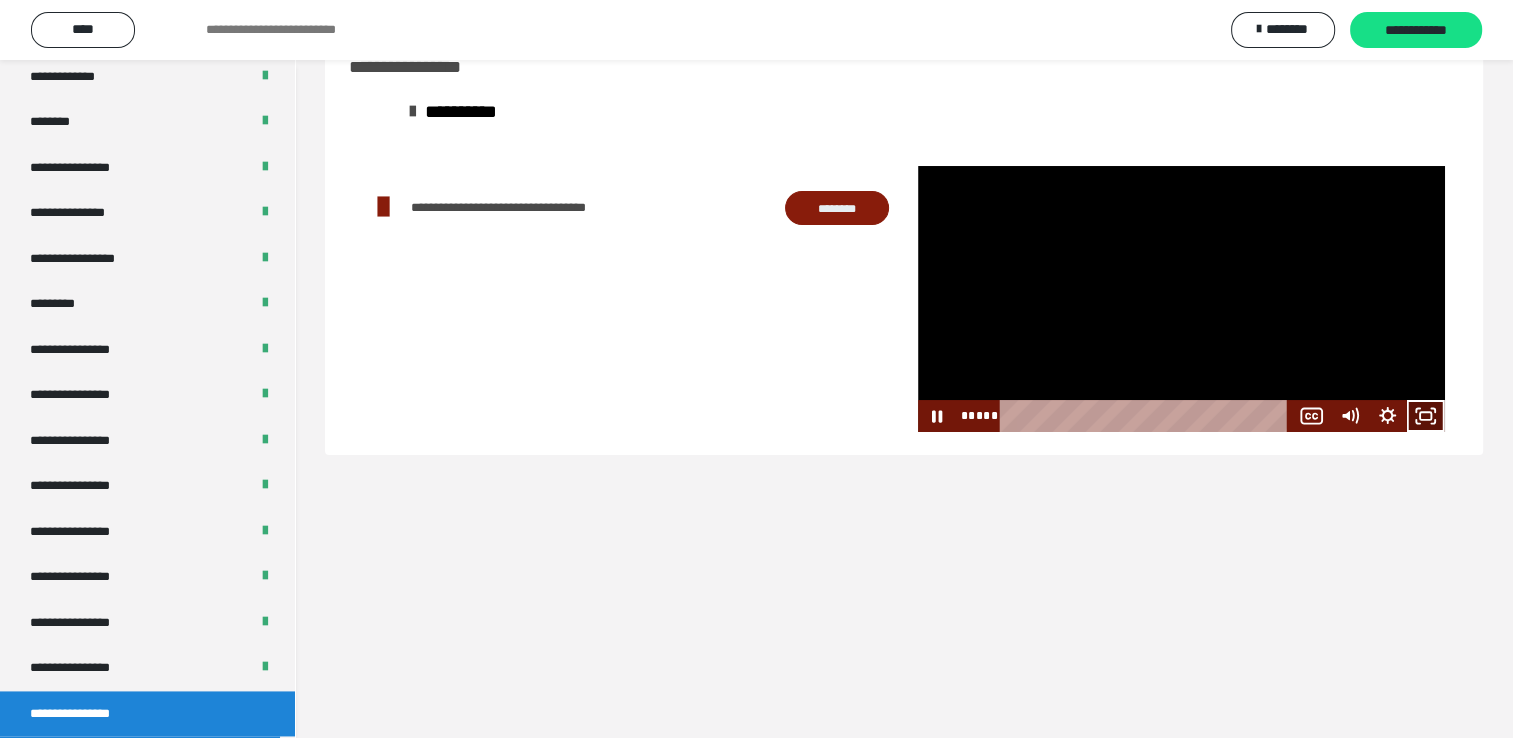 click 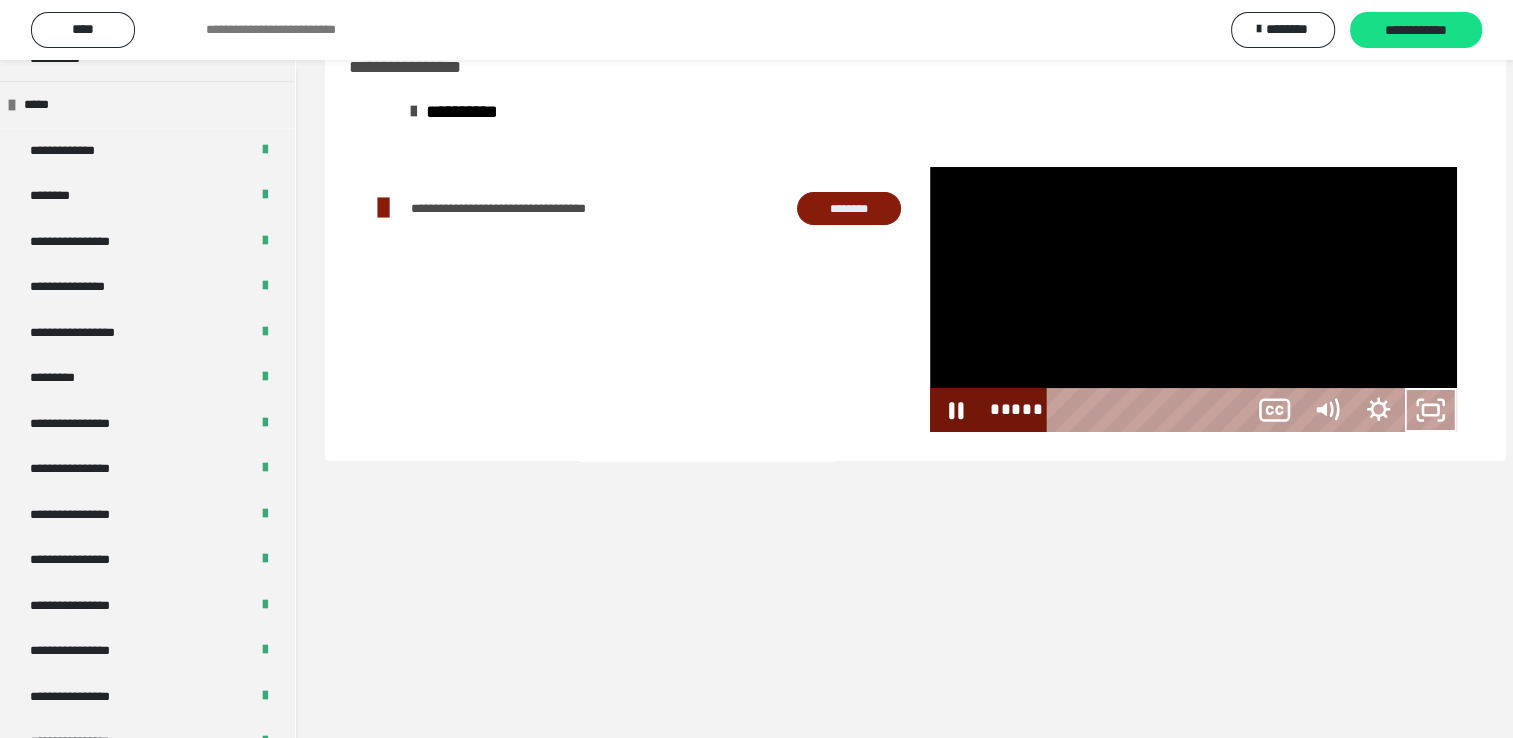 scroll, scrollTop: 2526, scrollLeft: 0, axis: vertical 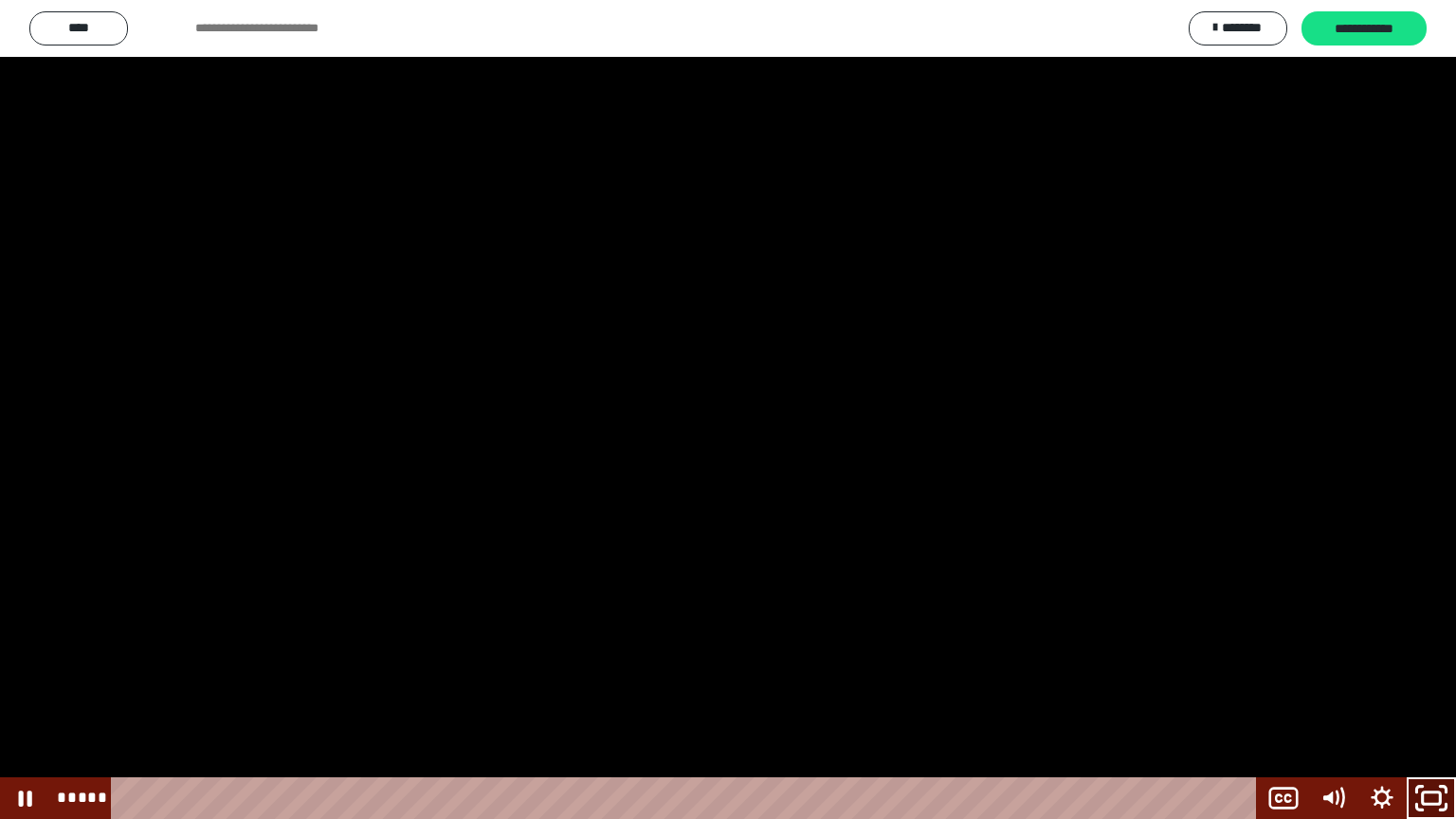click 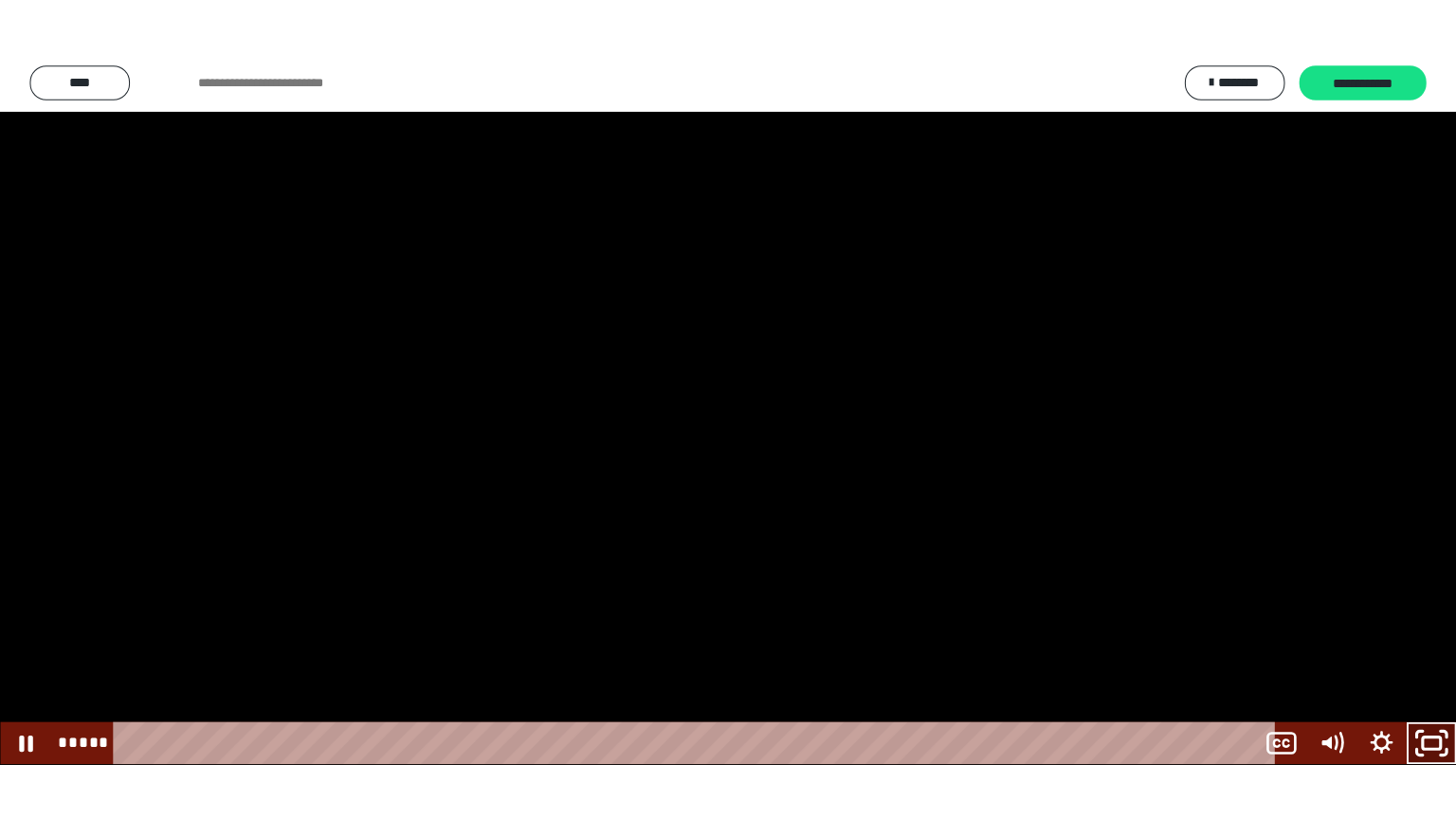scroll, scrollTop: 2468, scrollLeft: 0, axis: vertical 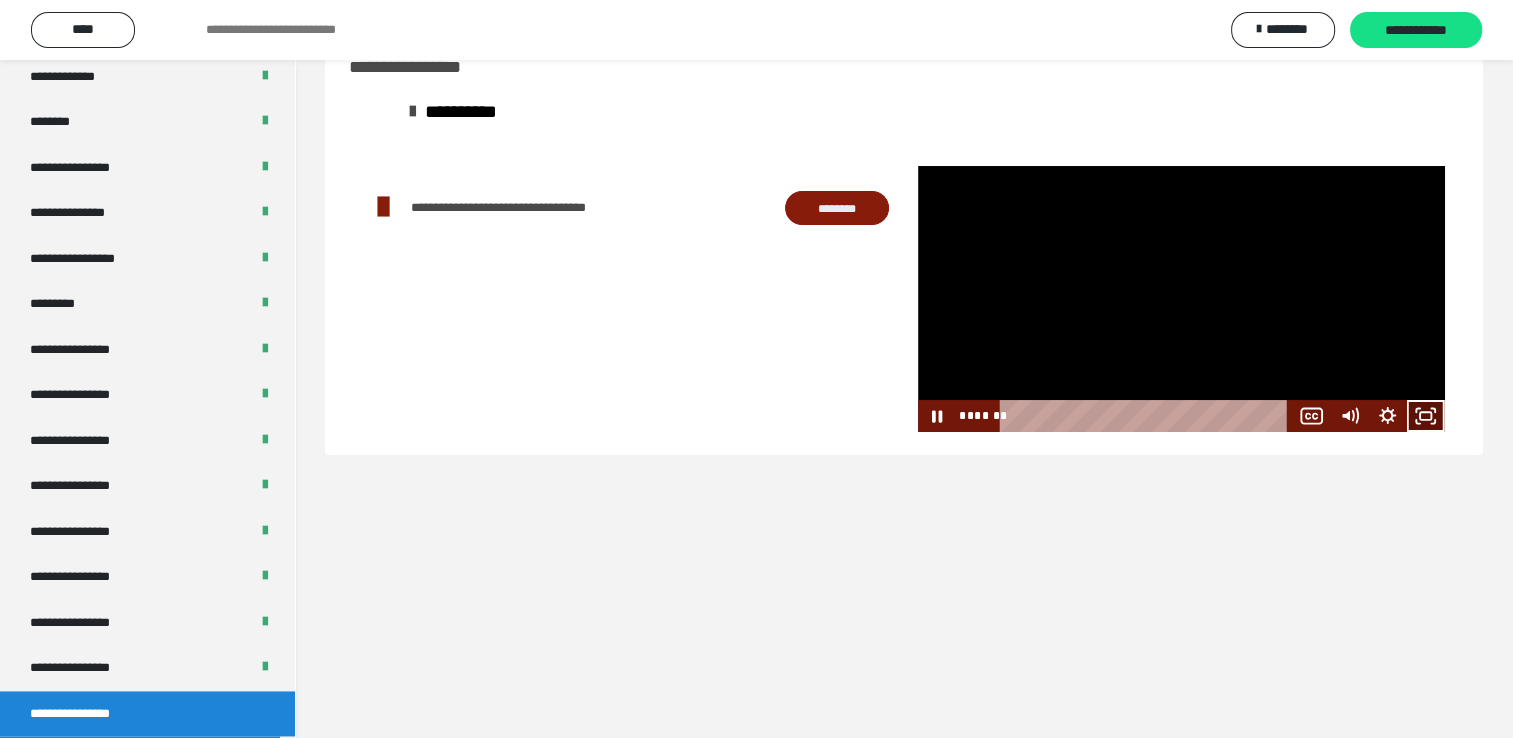 click 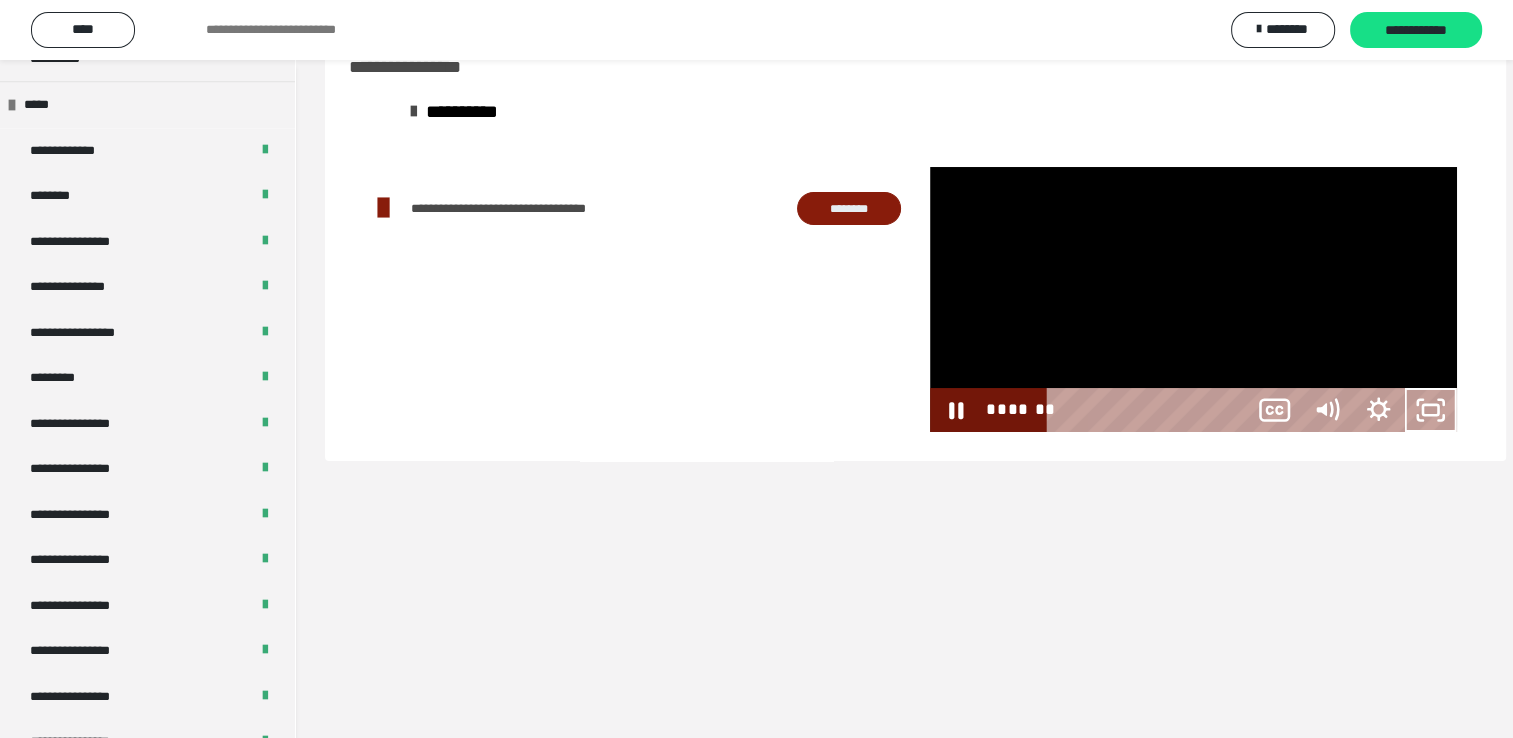 scroll, scrollTop: 2526, scrollLeft: 0, axis: vertical 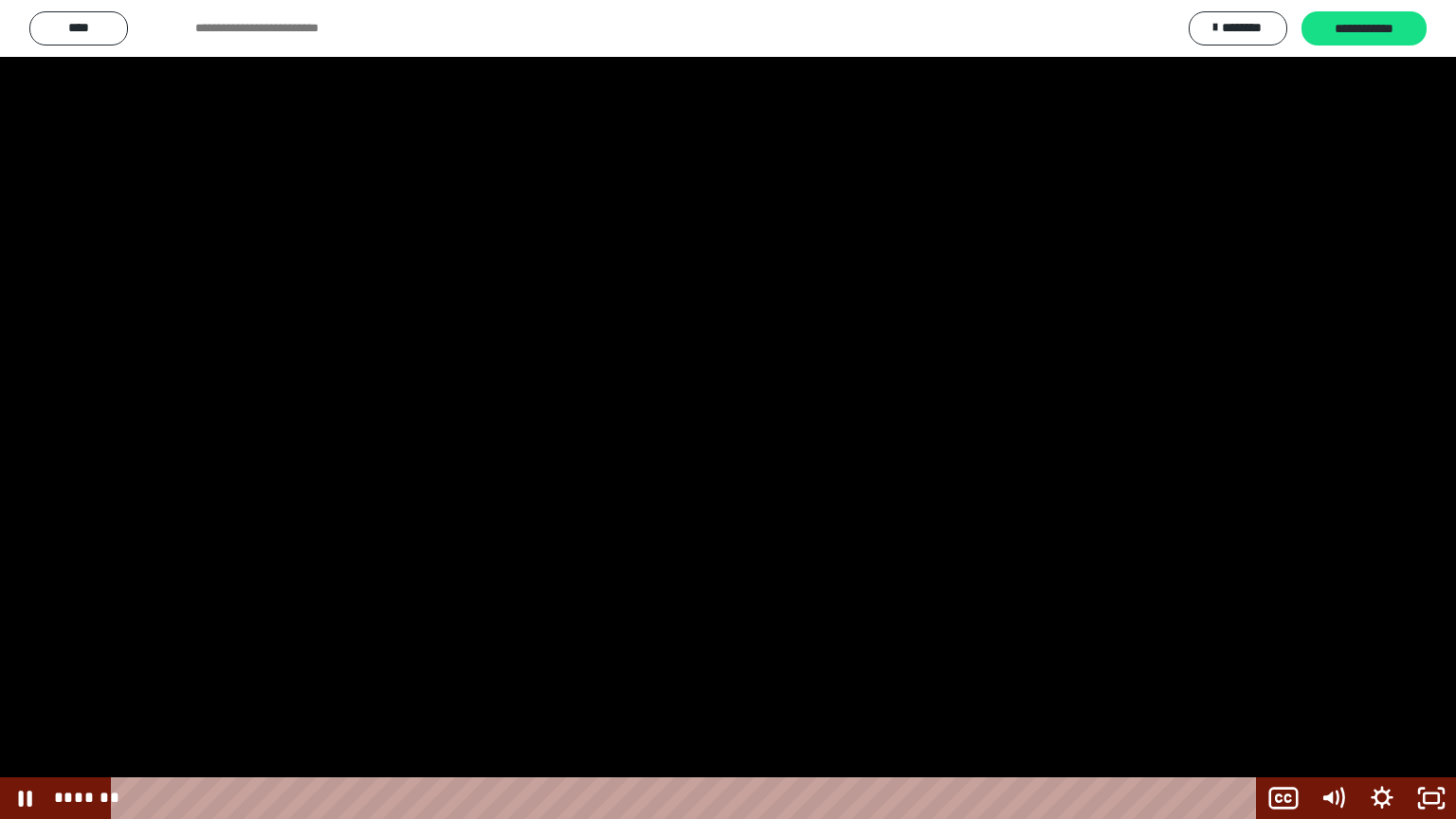 click at bounding box center (728, 410) 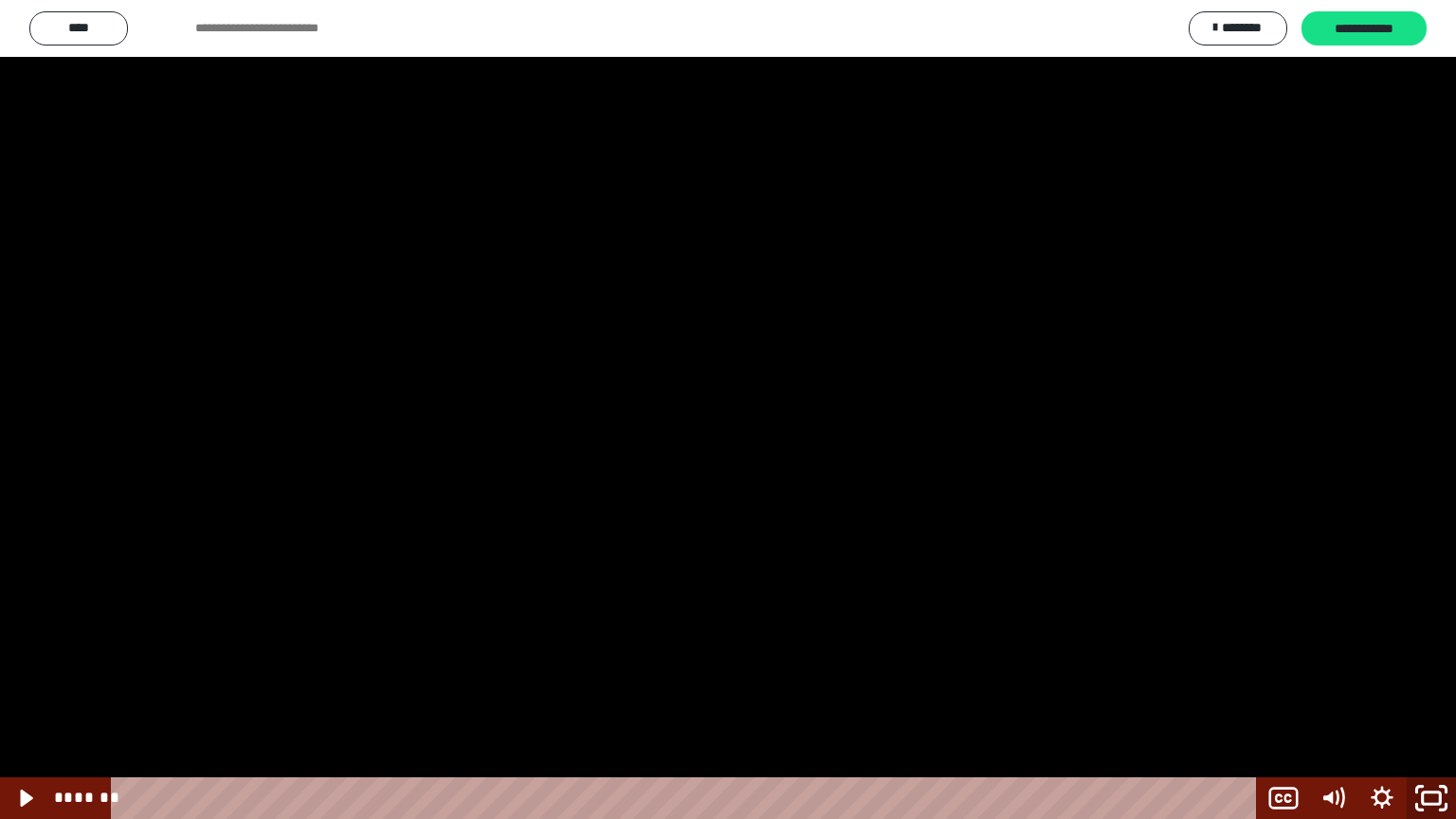 click 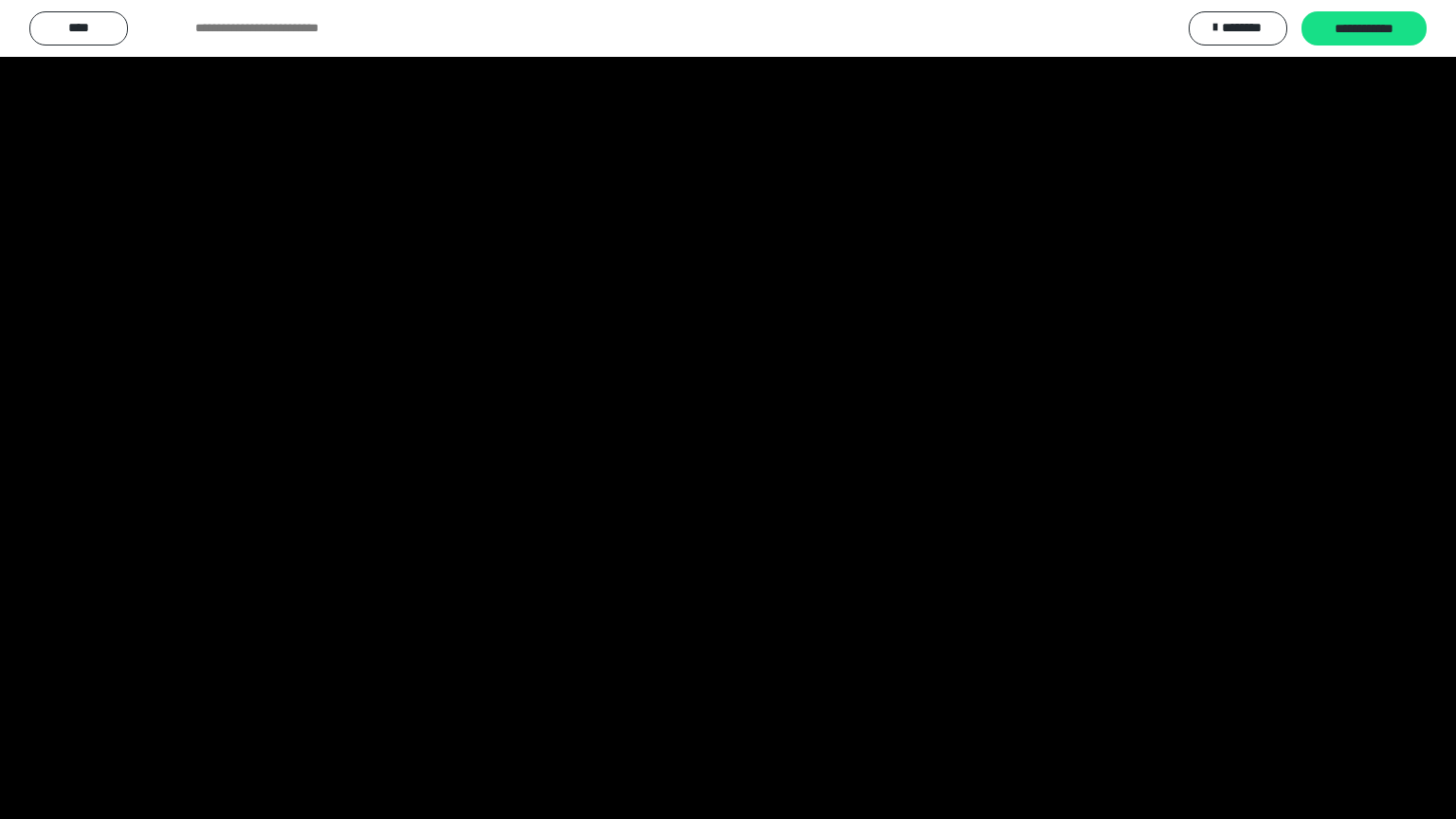 scroll, scrollTop: 2468, scrollLeft: 0, axis: vertical 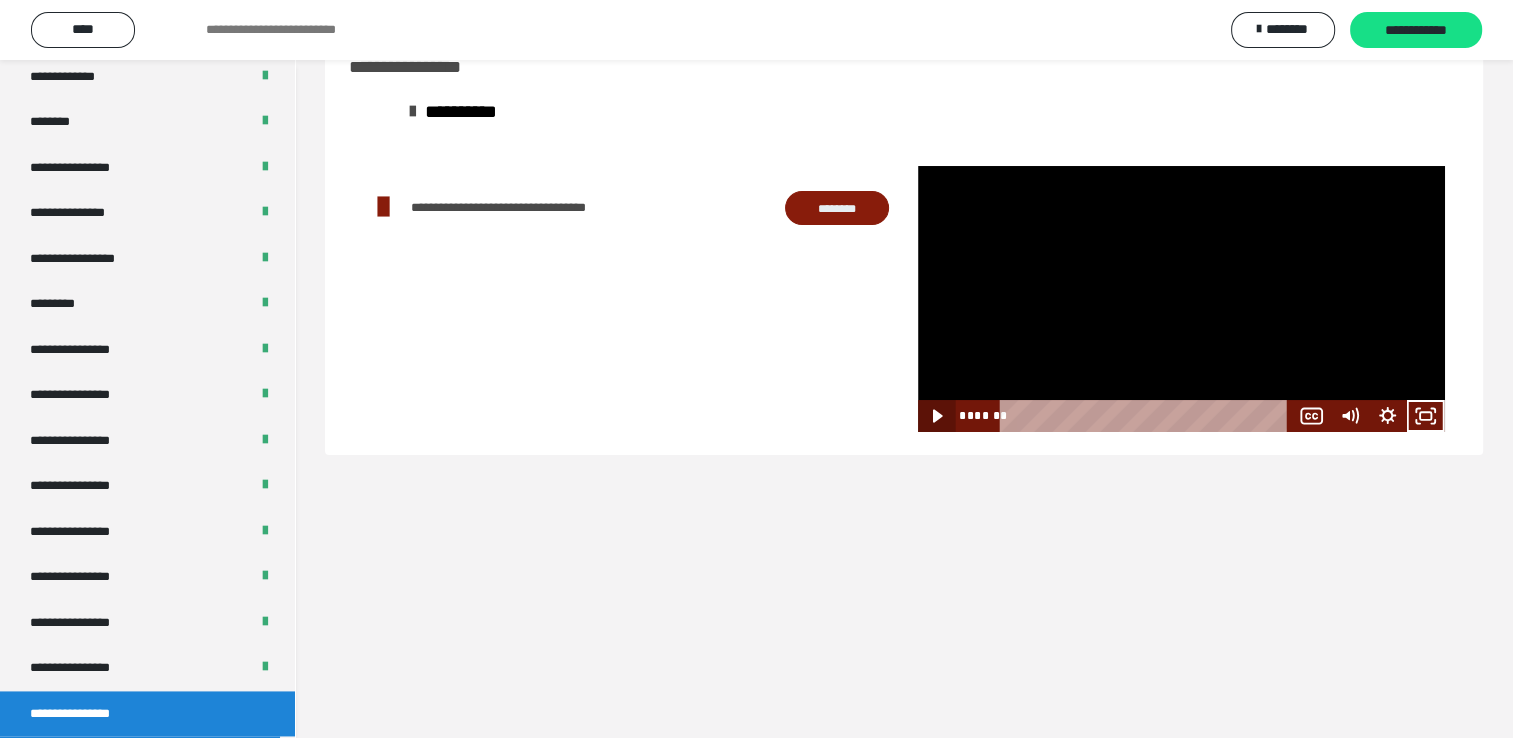 click 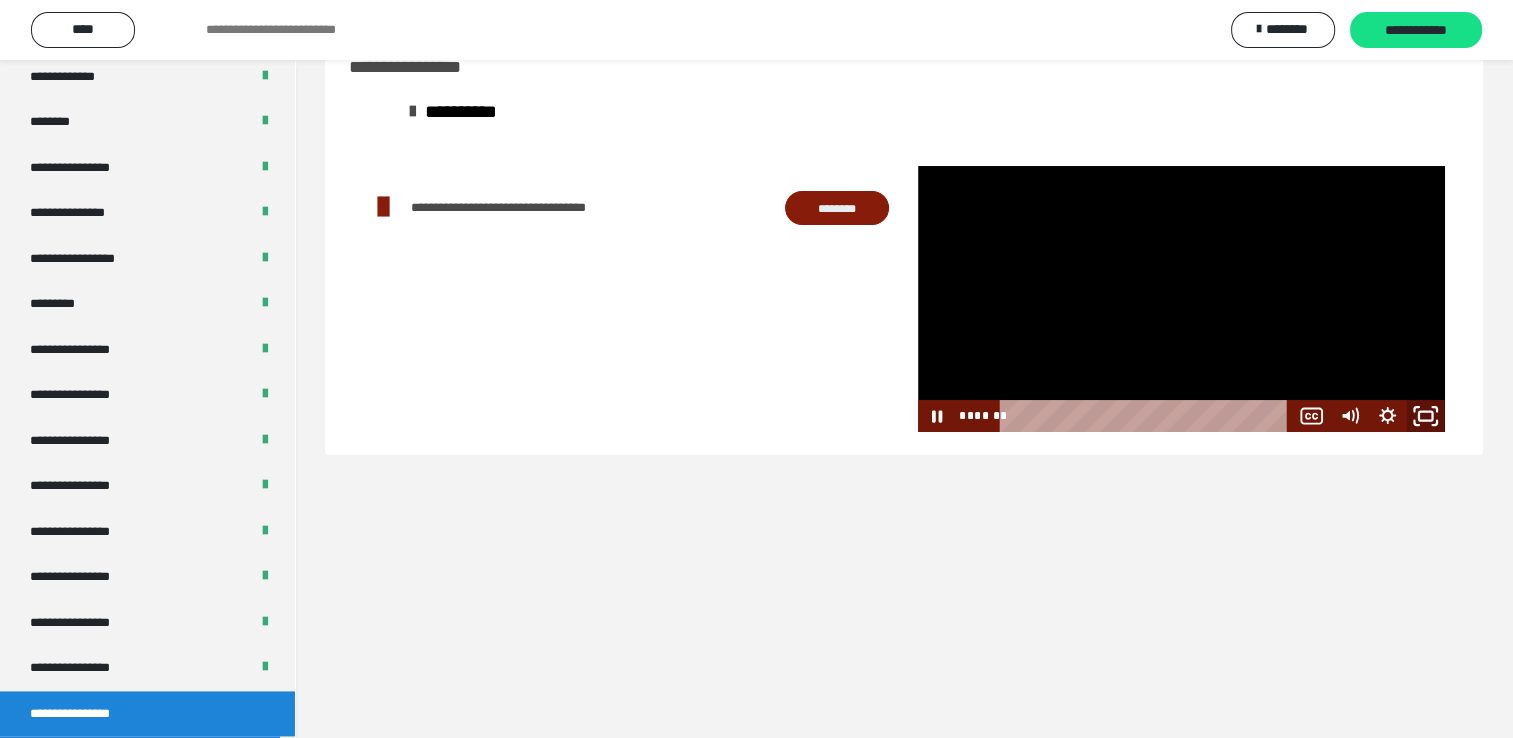 click 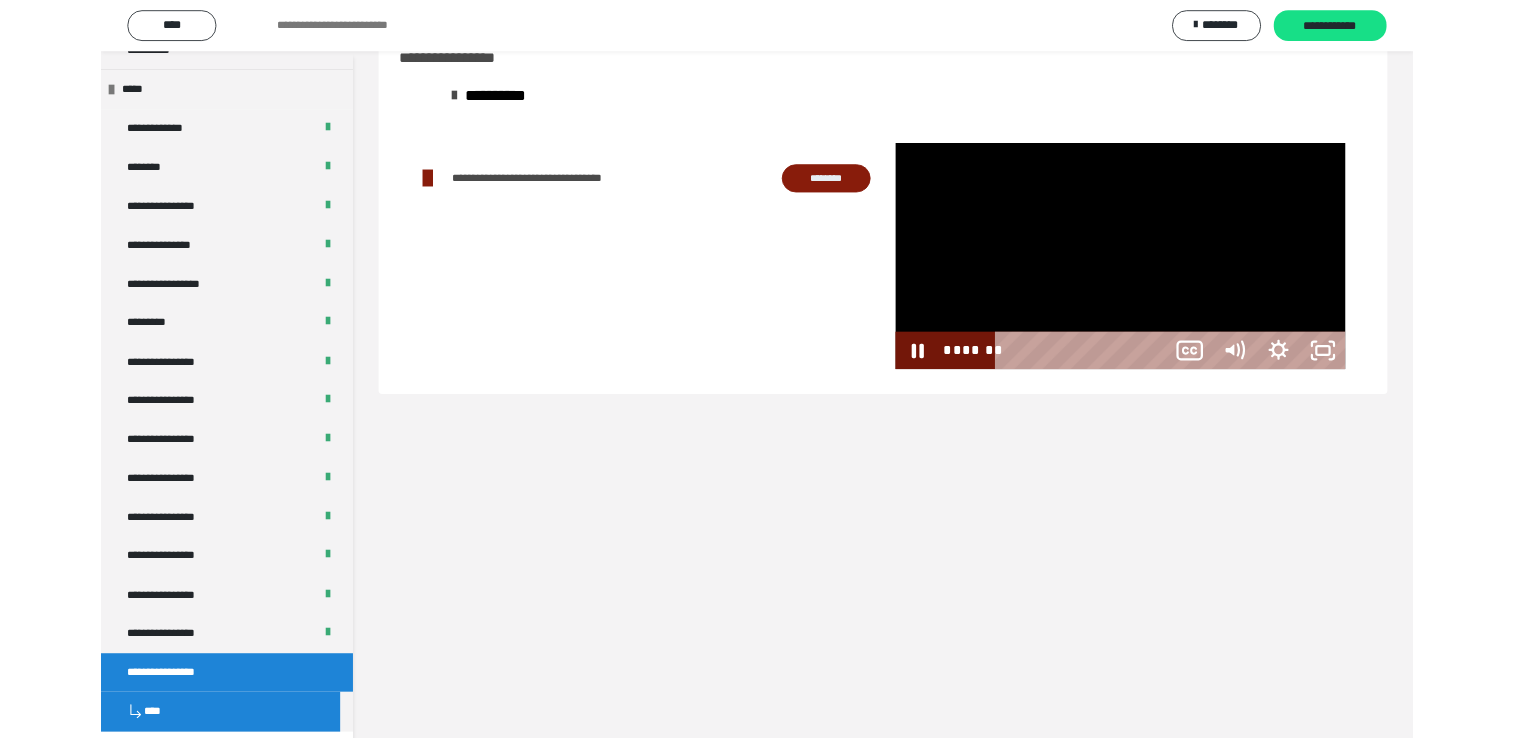 scroll, scrollTop: 2526, scrollLeft: 0, axis: vertical 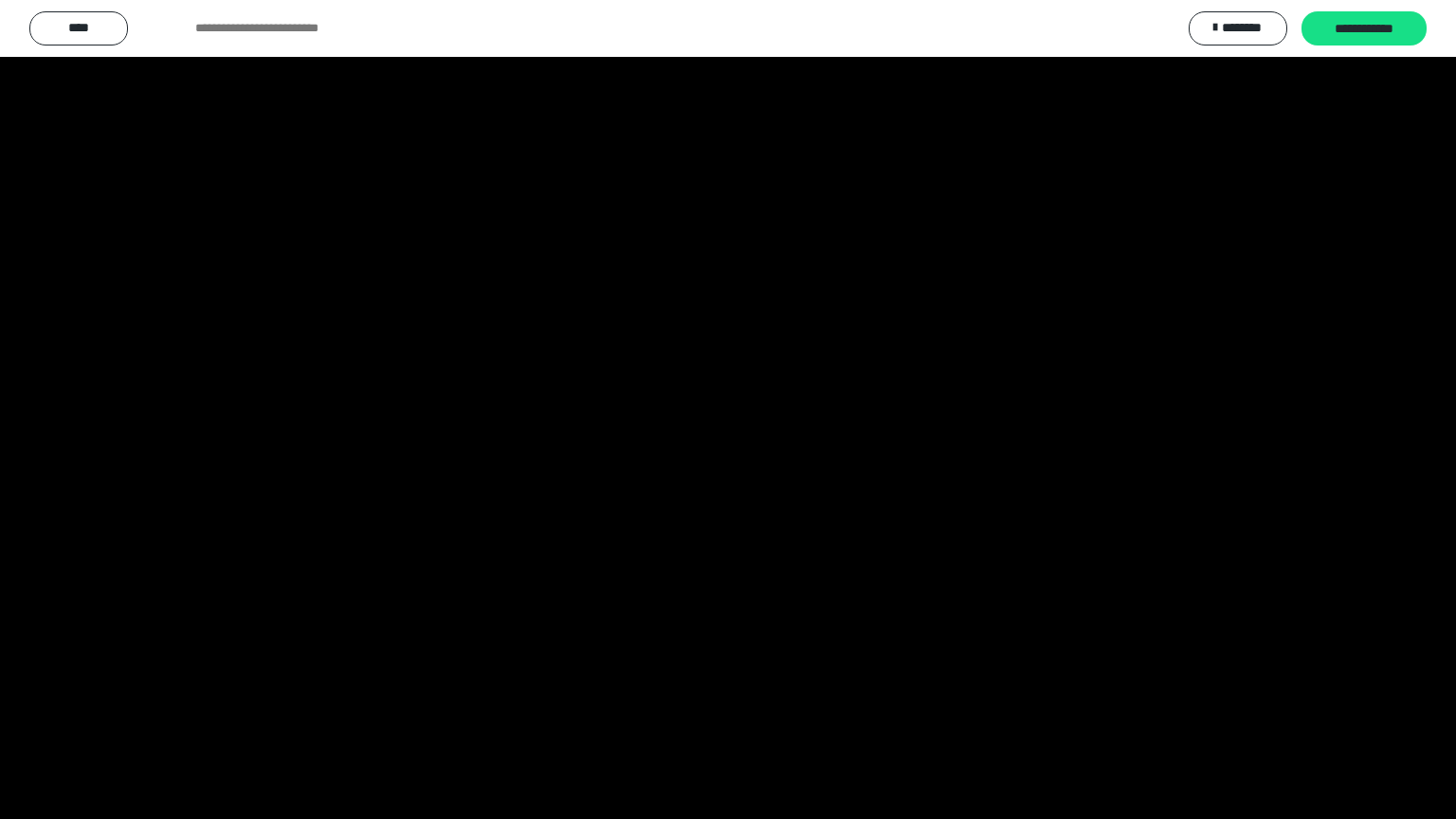 click at bounding box center (728, 410) 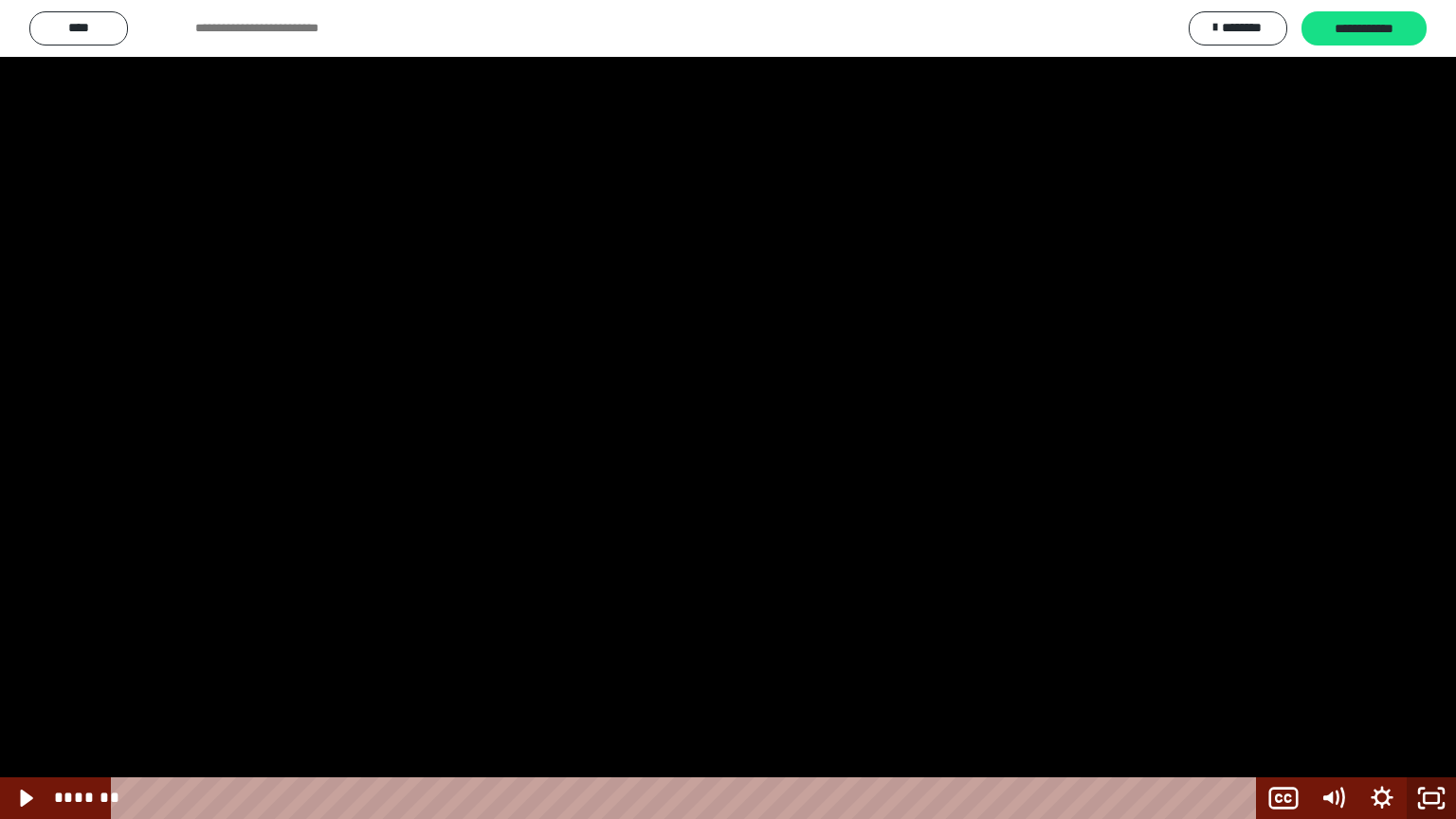 click 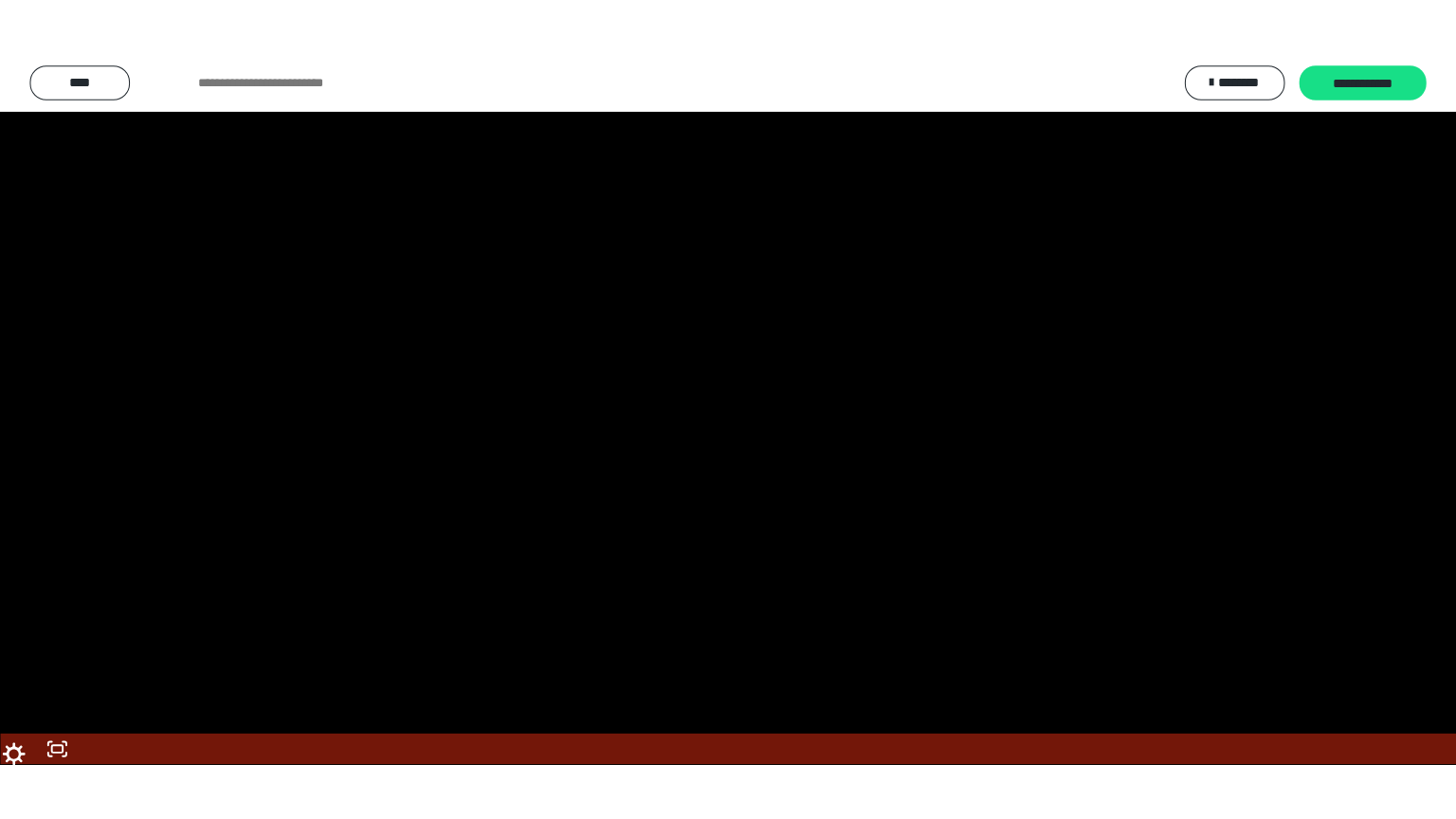 scroll, scrollTop: 2468, scrollLeft: 0, axis: vertical 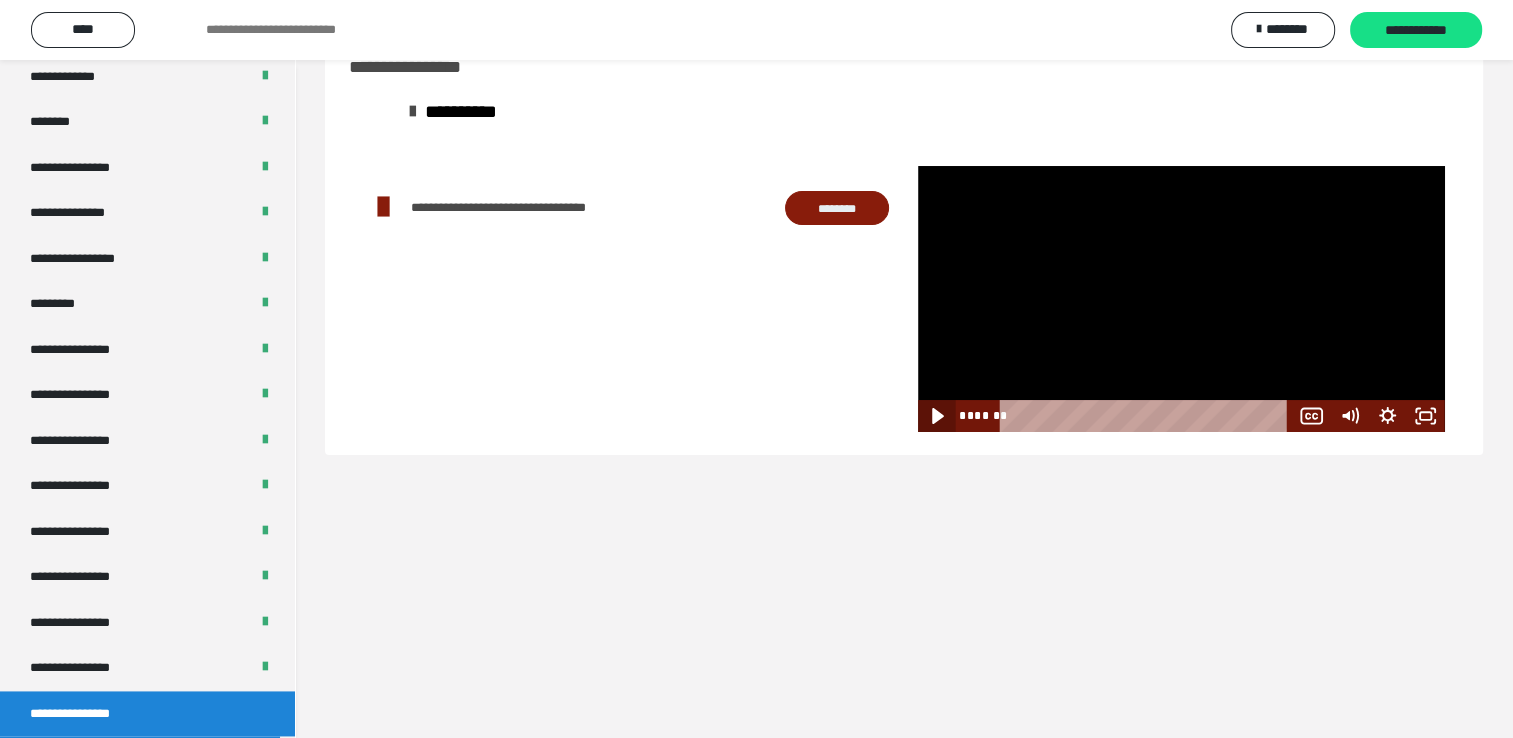 click 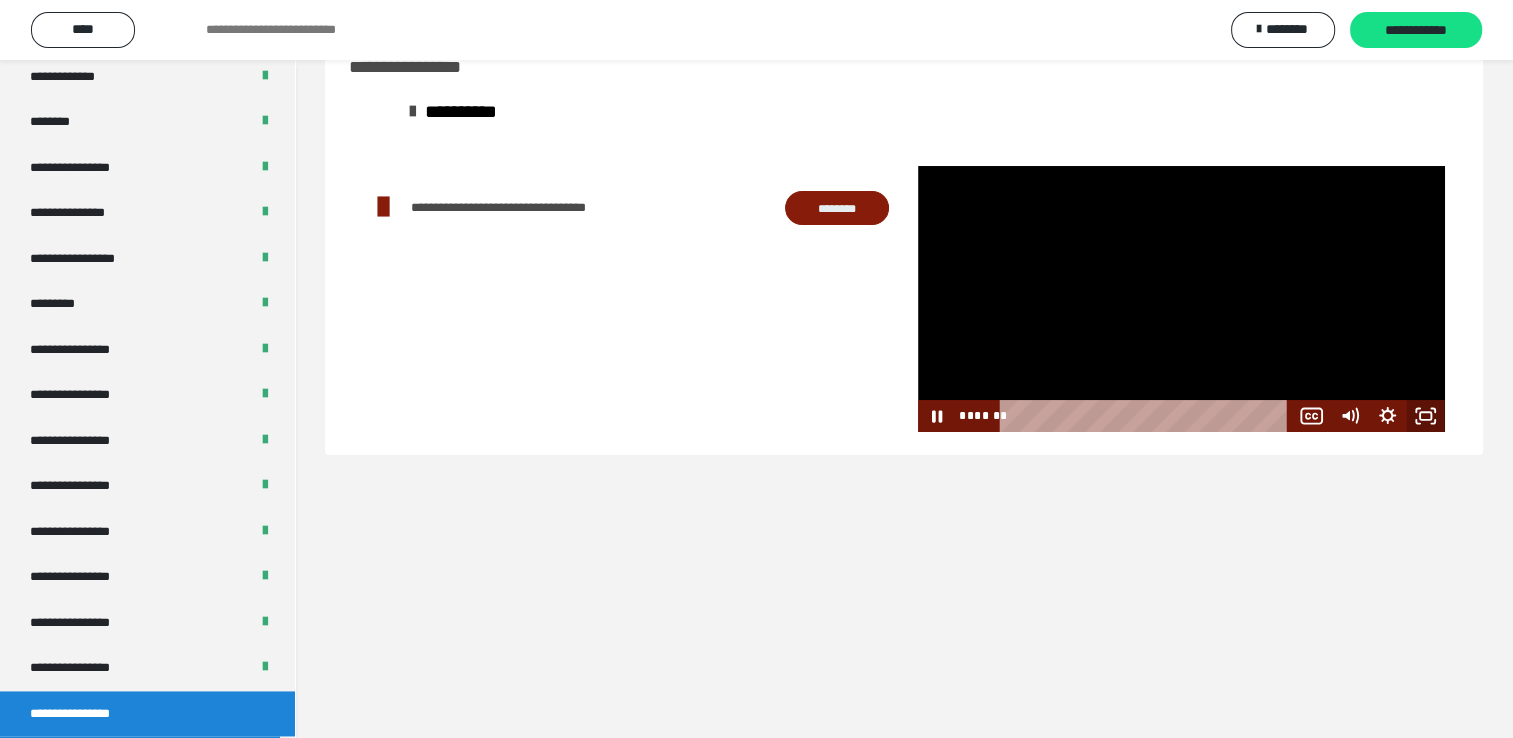 click 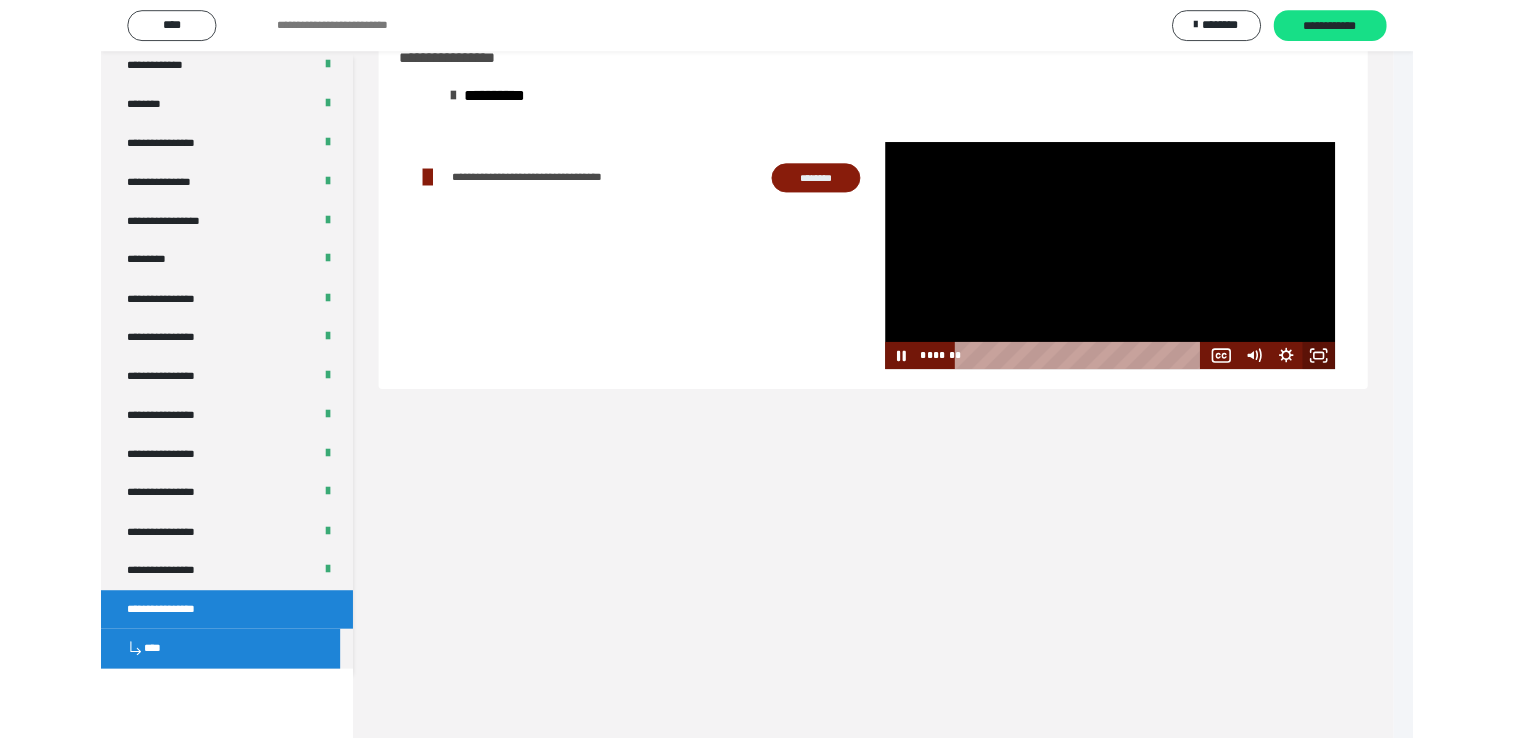 scroll, scrollTop: 2526, scrollLeft: 0, axis: vertical 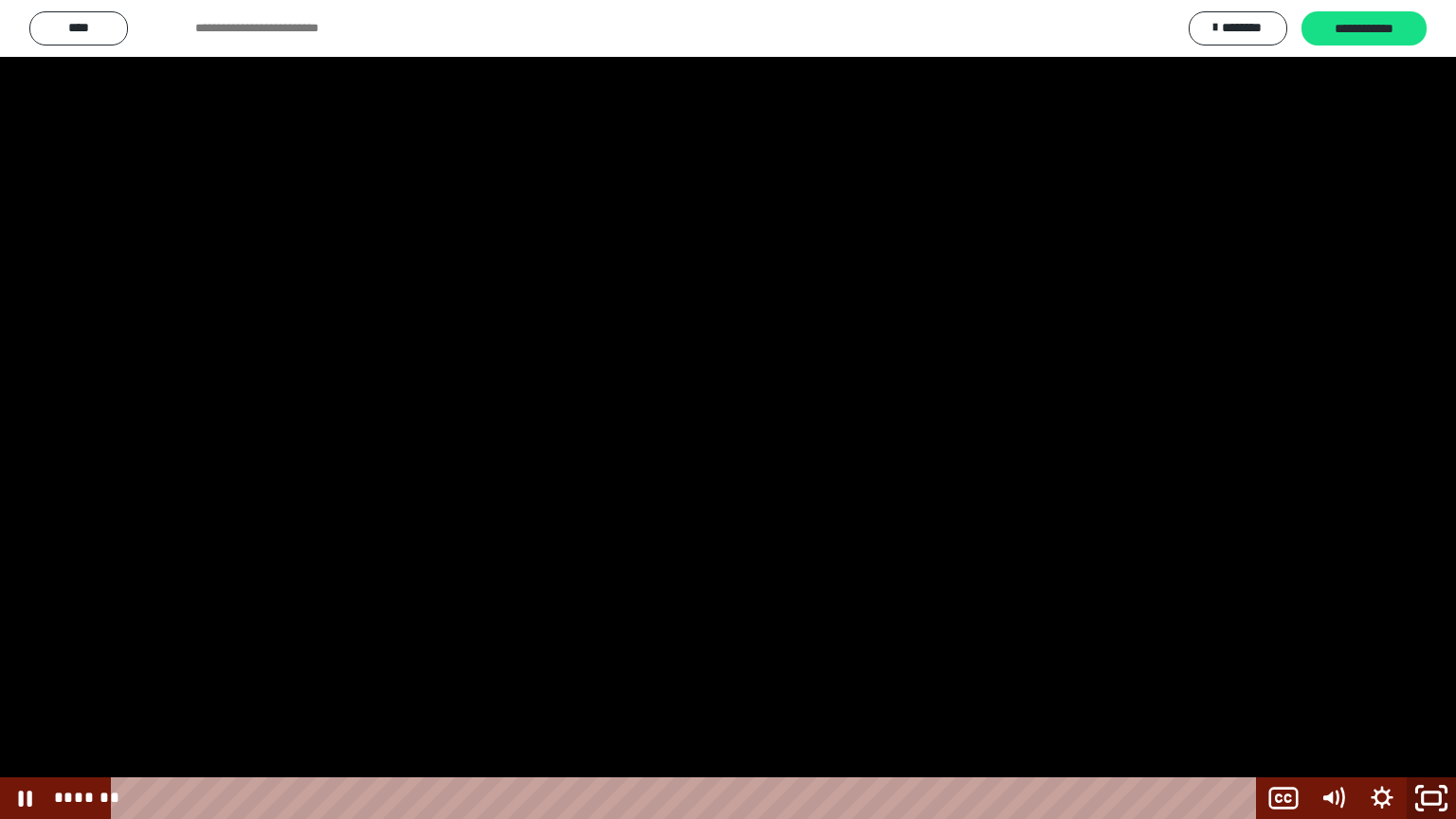 click 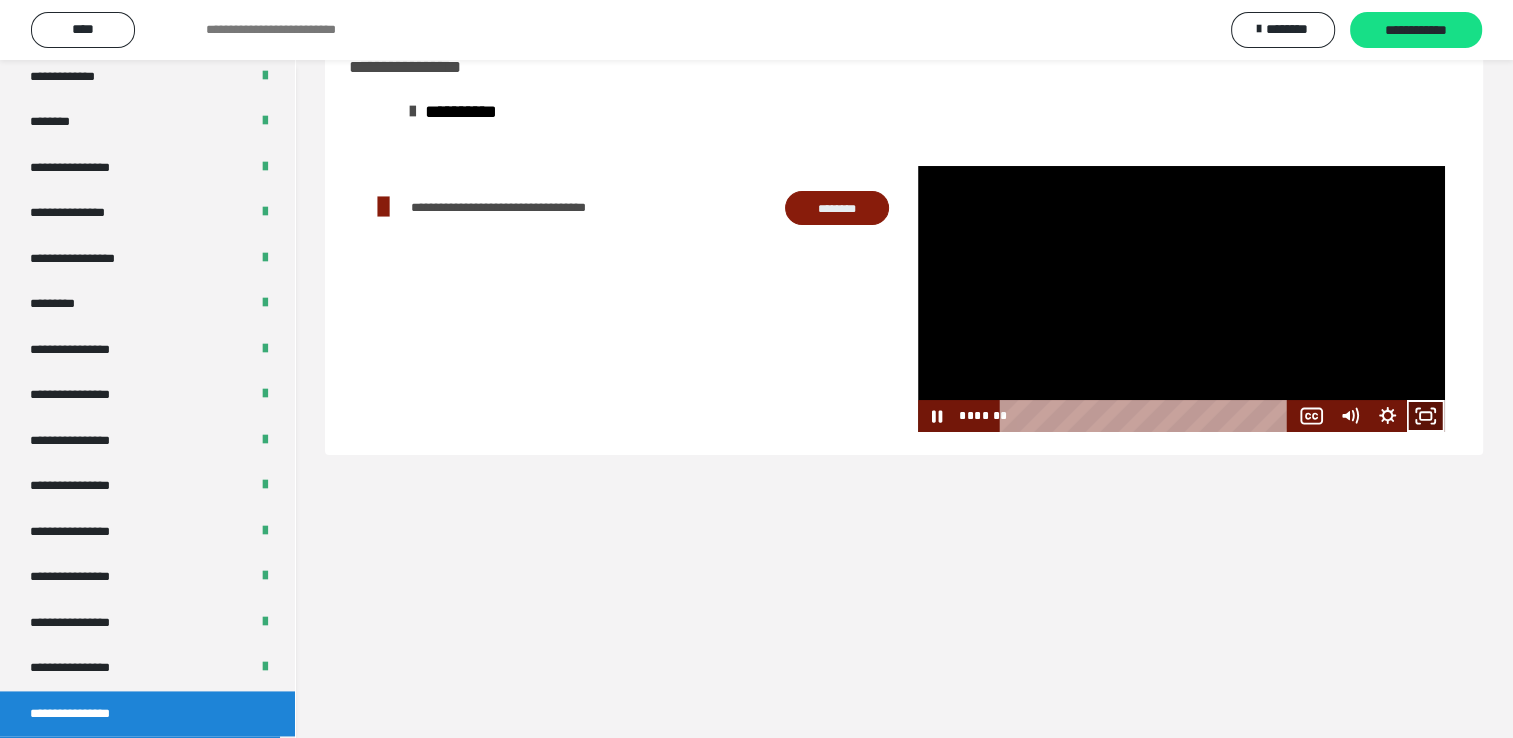 drag, startPoint x: 1424, startPoint y: 417, endPoint x: 1417, endPoint y: 496, distance: 79.30952 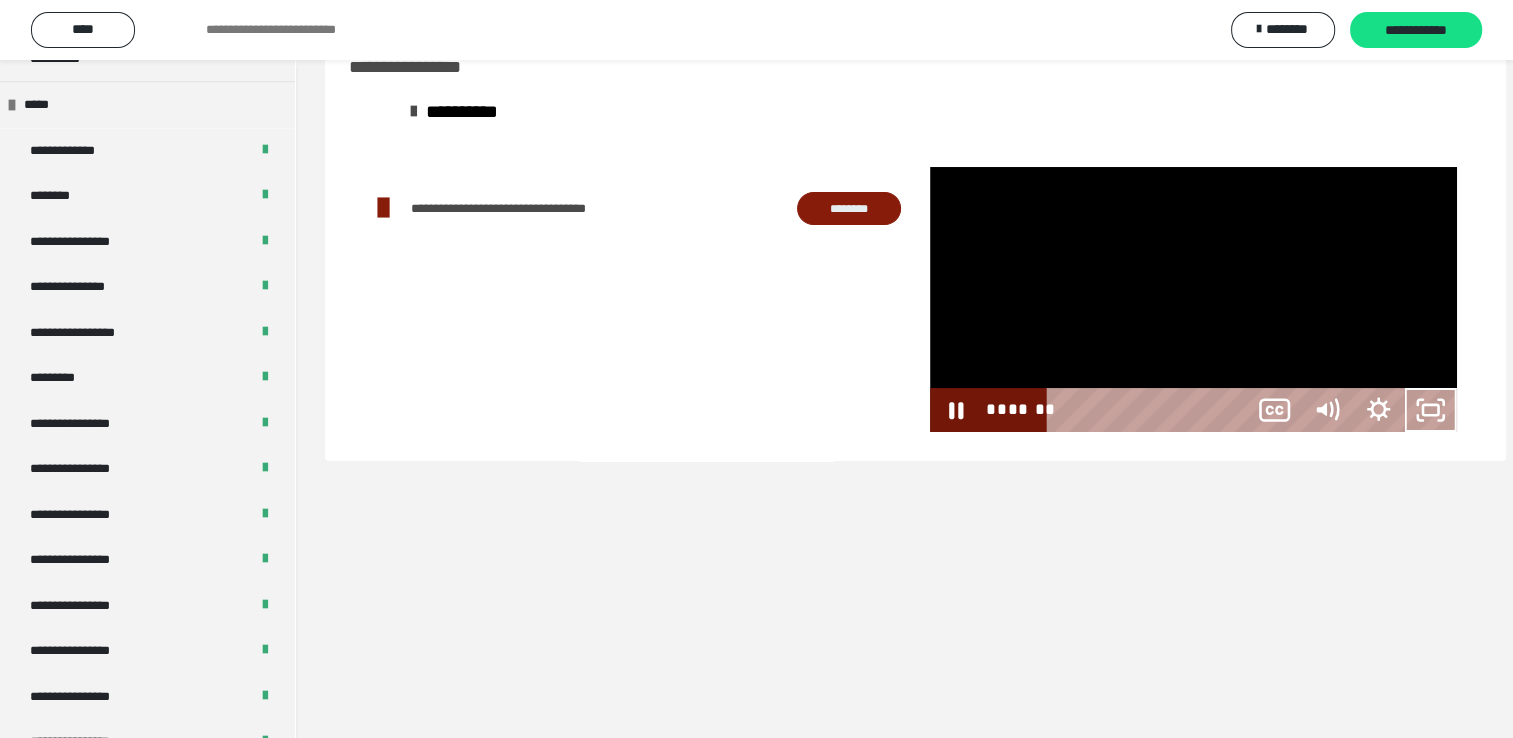 scroll, scrollTop: 2526, scrollLeft: 0, axis: vertical 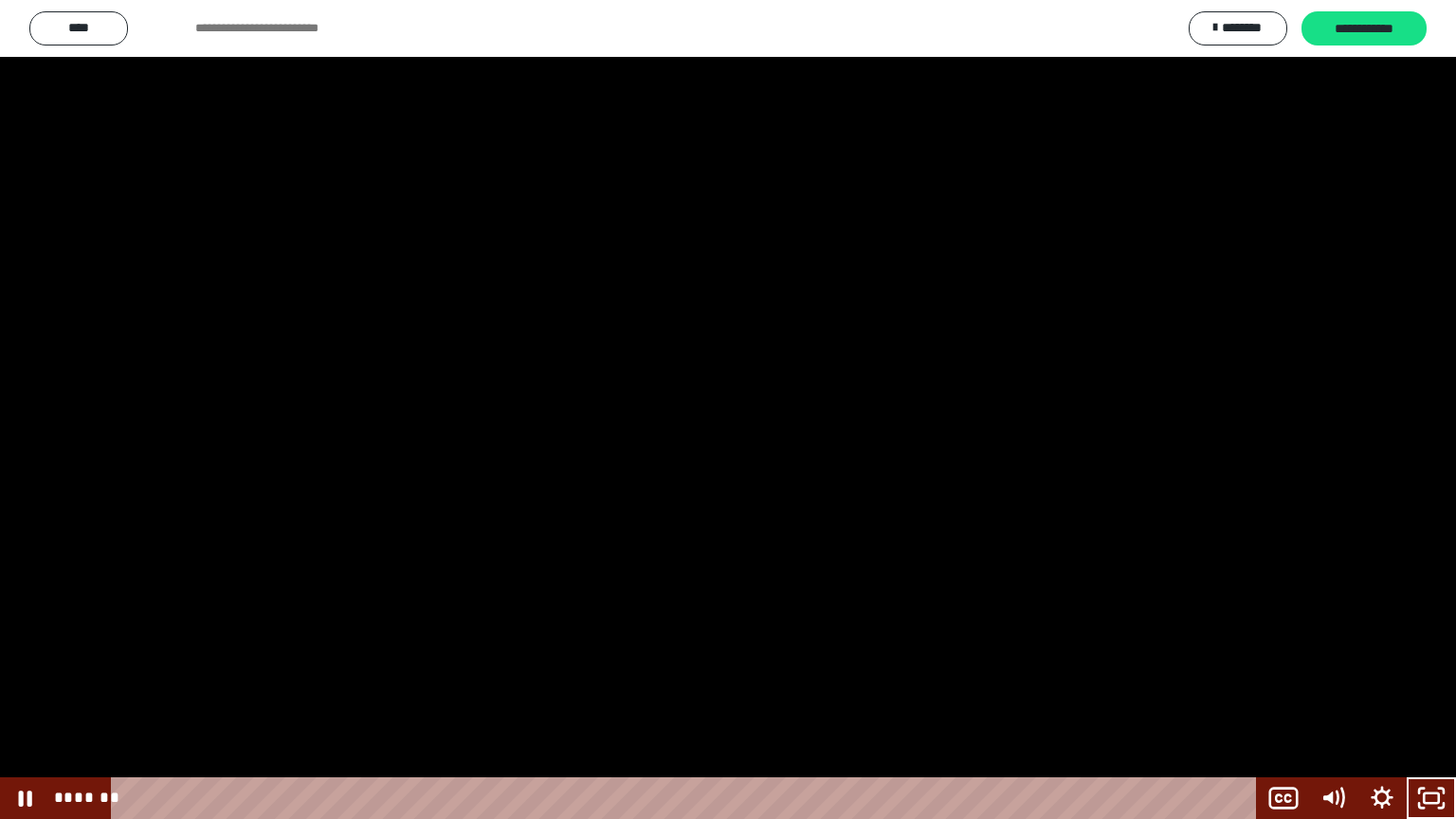 click at bounding box center [728, 410] 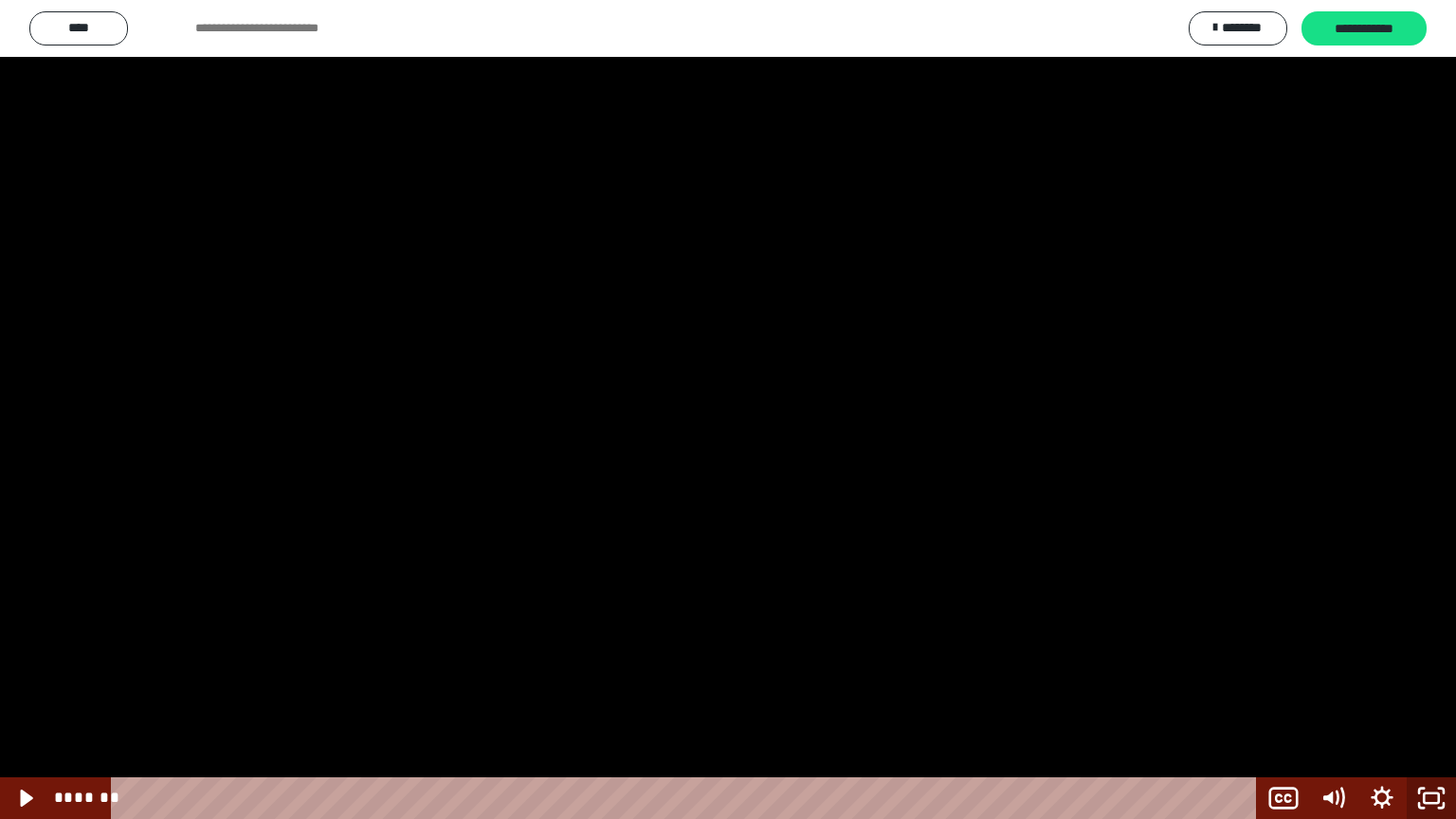 click 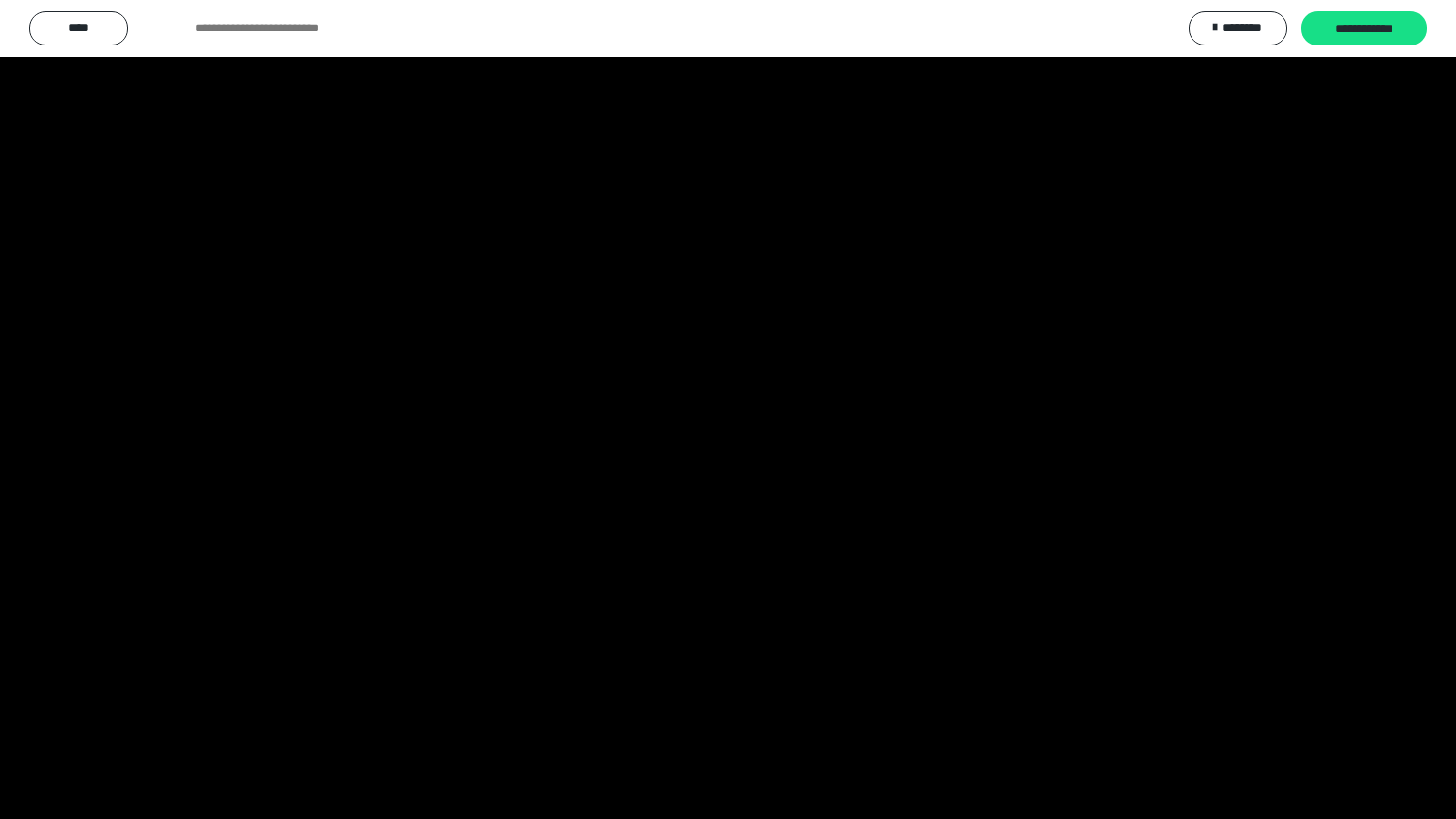scroll, scrollTop: 2468, scrollLeft: 0, axis: vertical 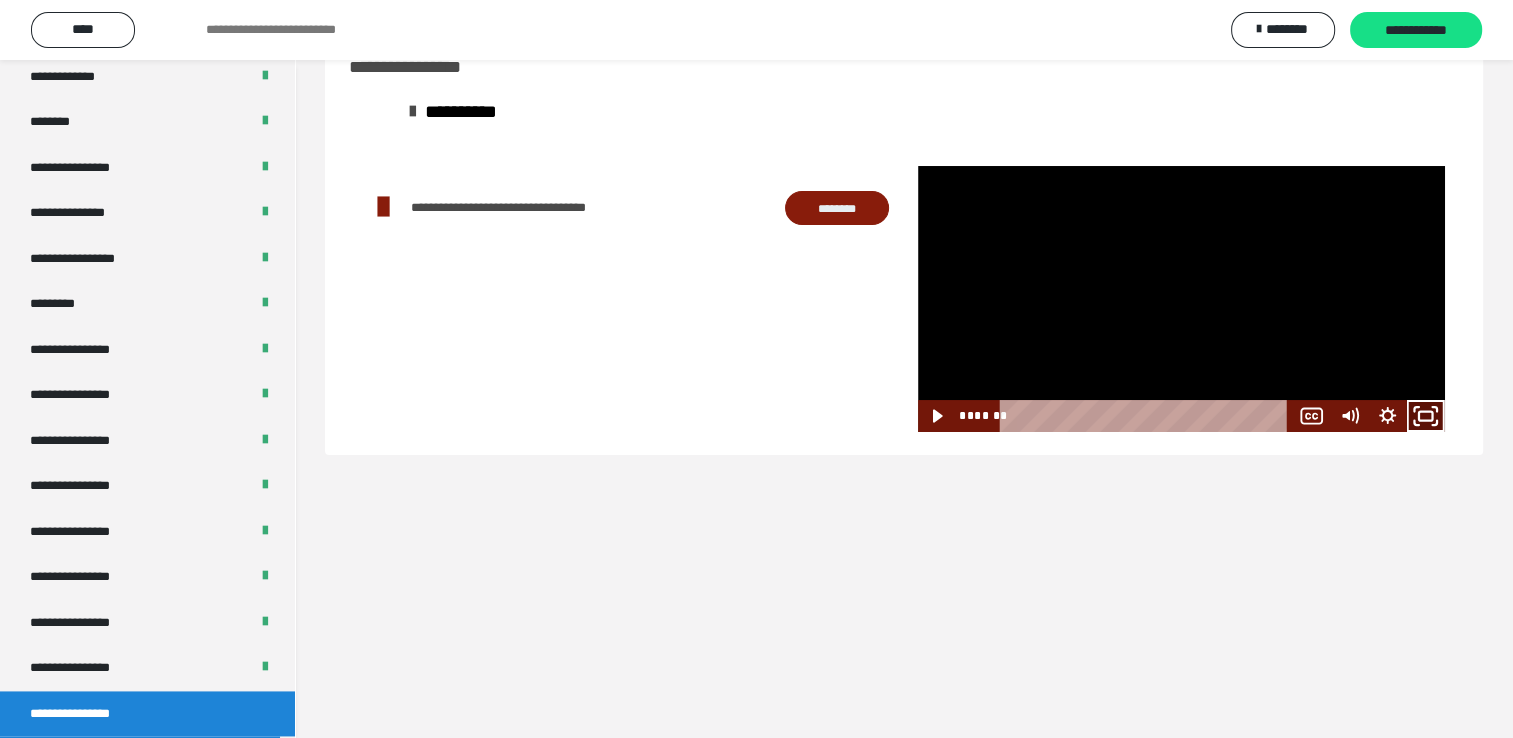 click 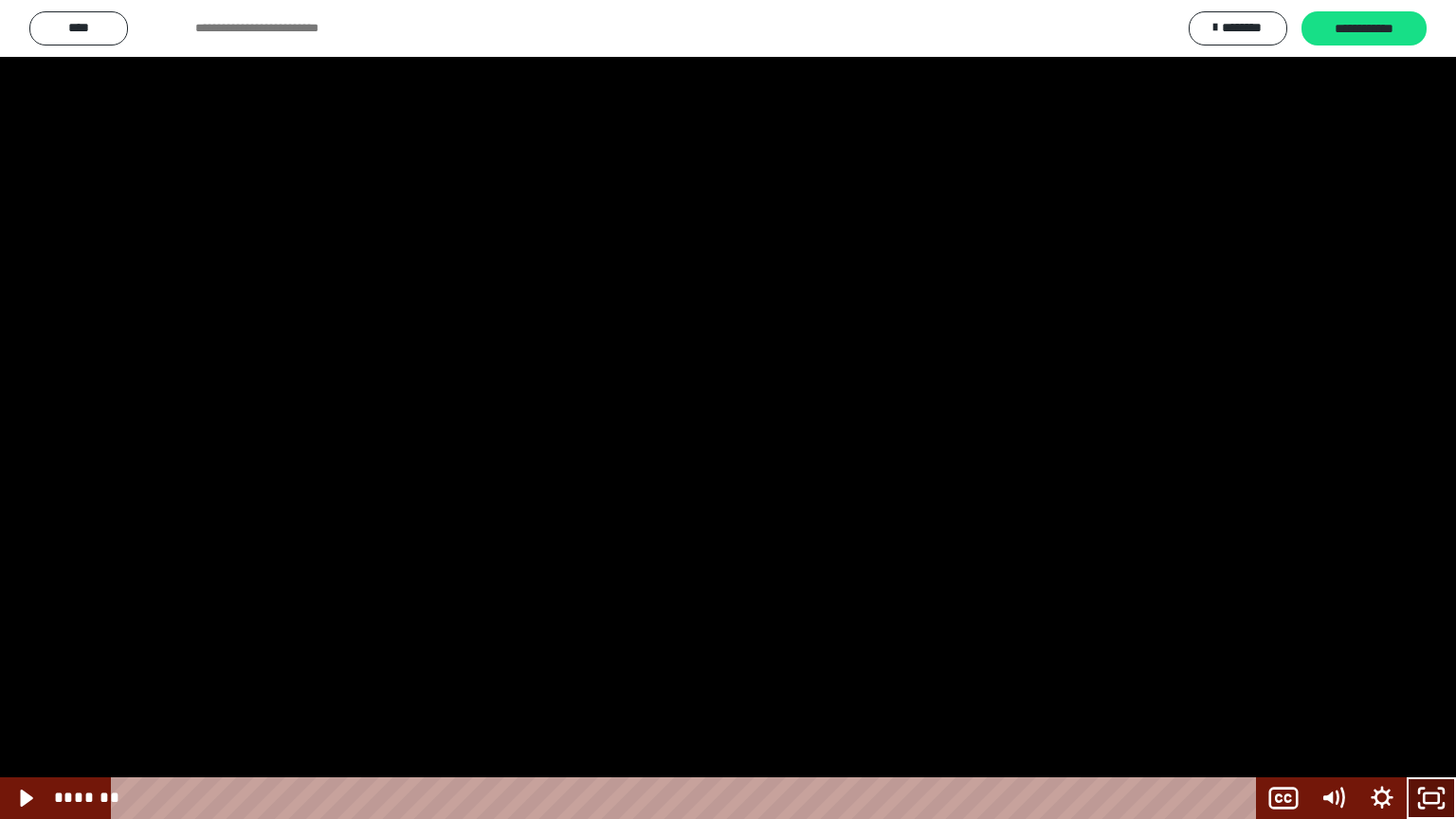 click 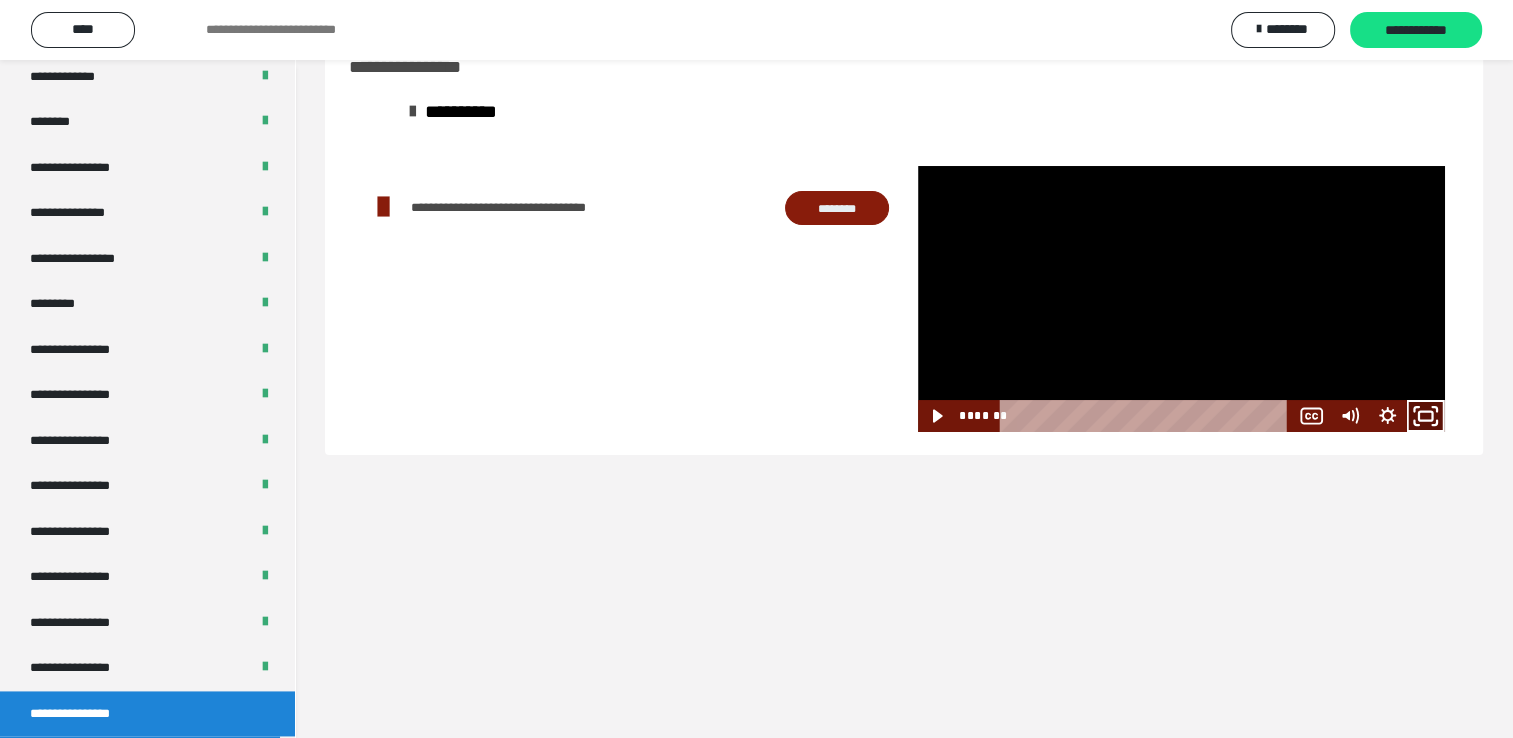 click 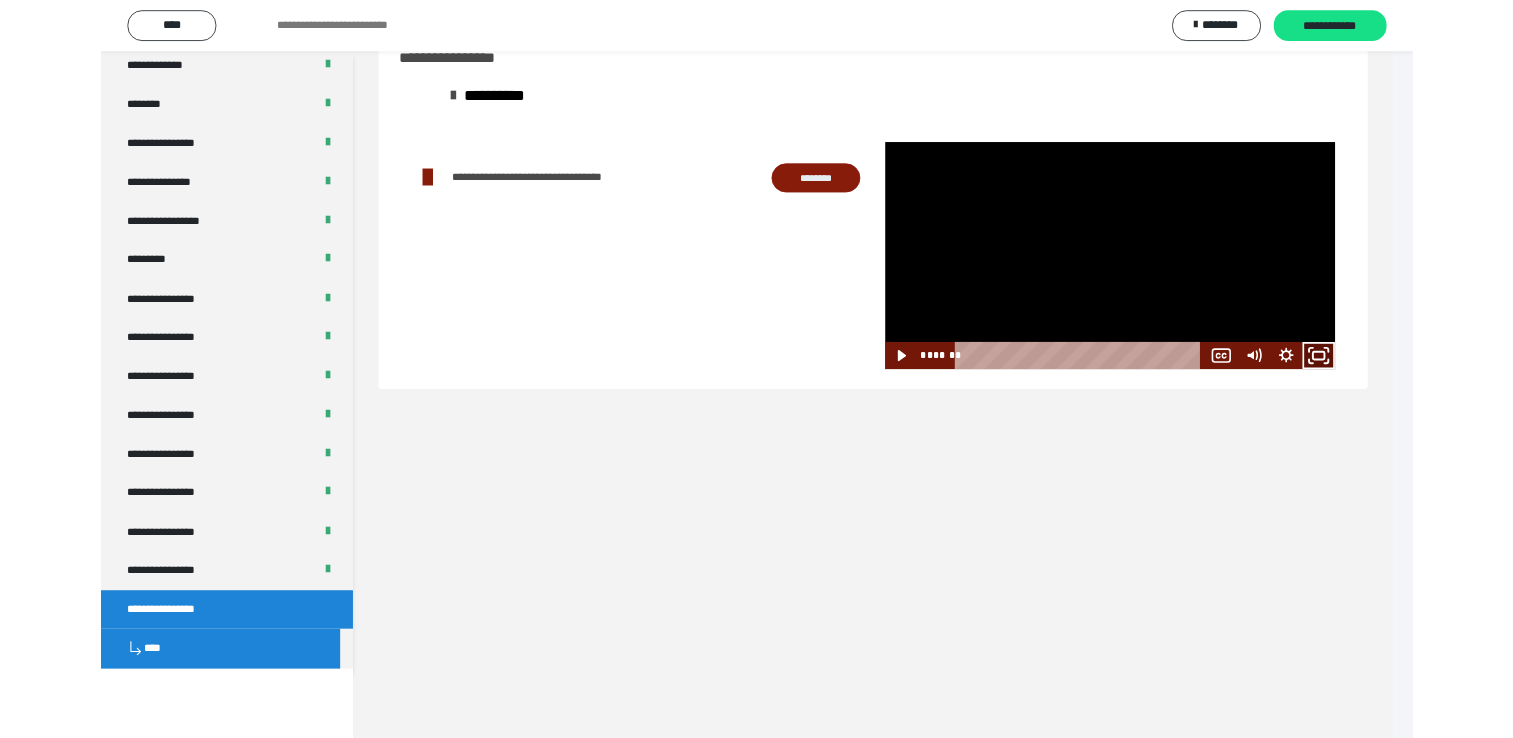 scroll, scrollTop: 2526, scrollLeft: 0, axis: vertical 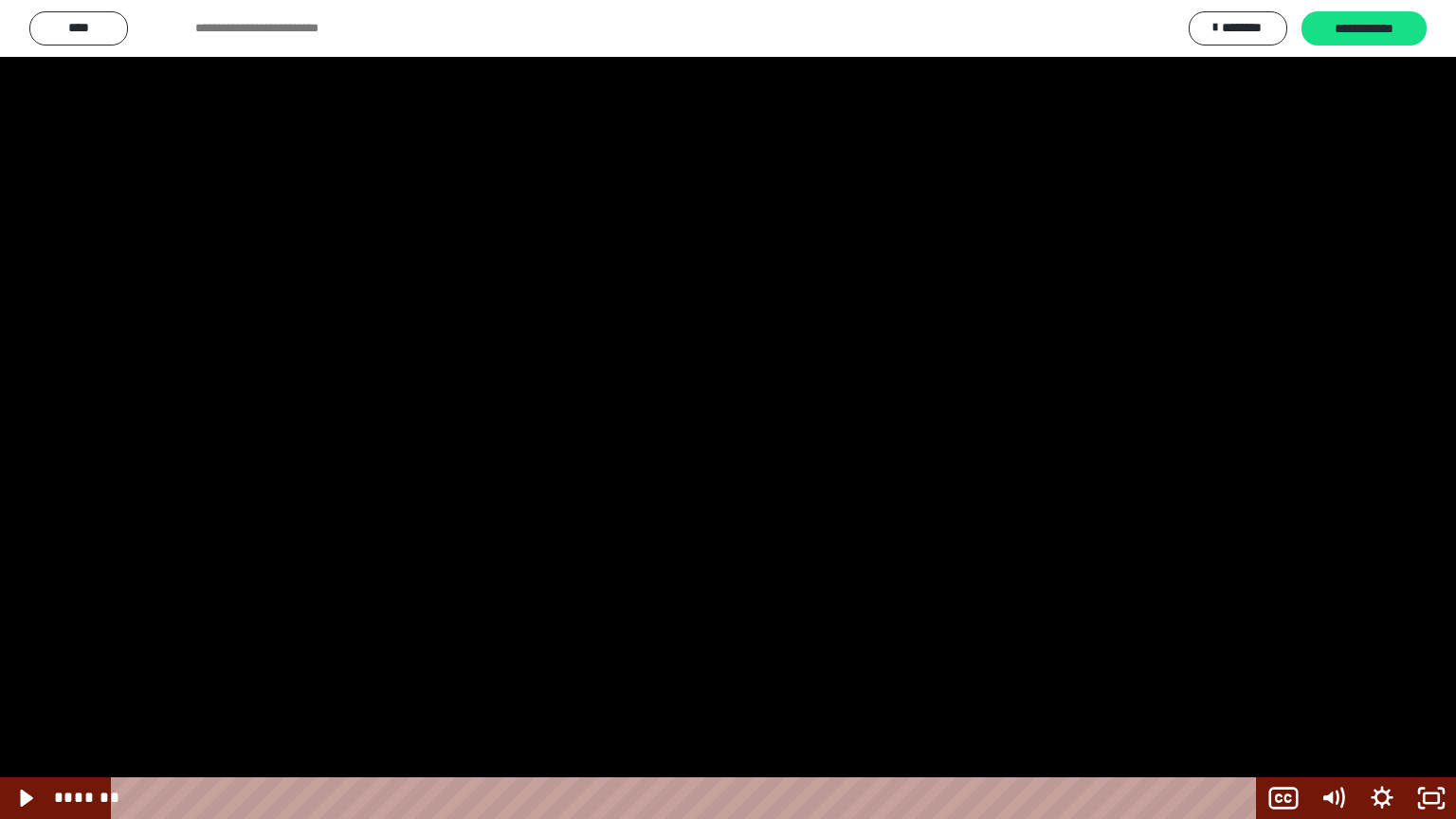 click at bounding box center [728, 410] 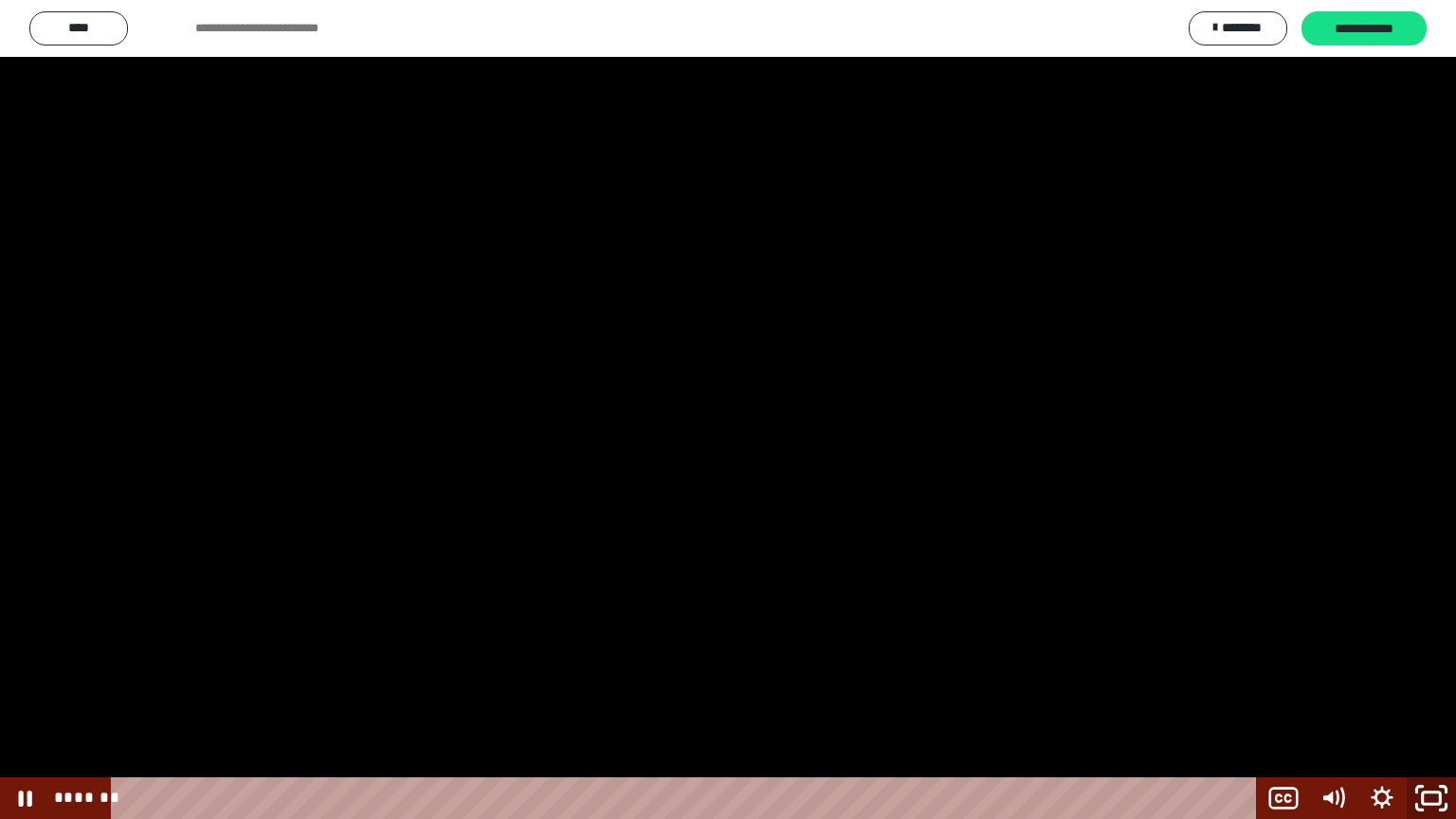 click 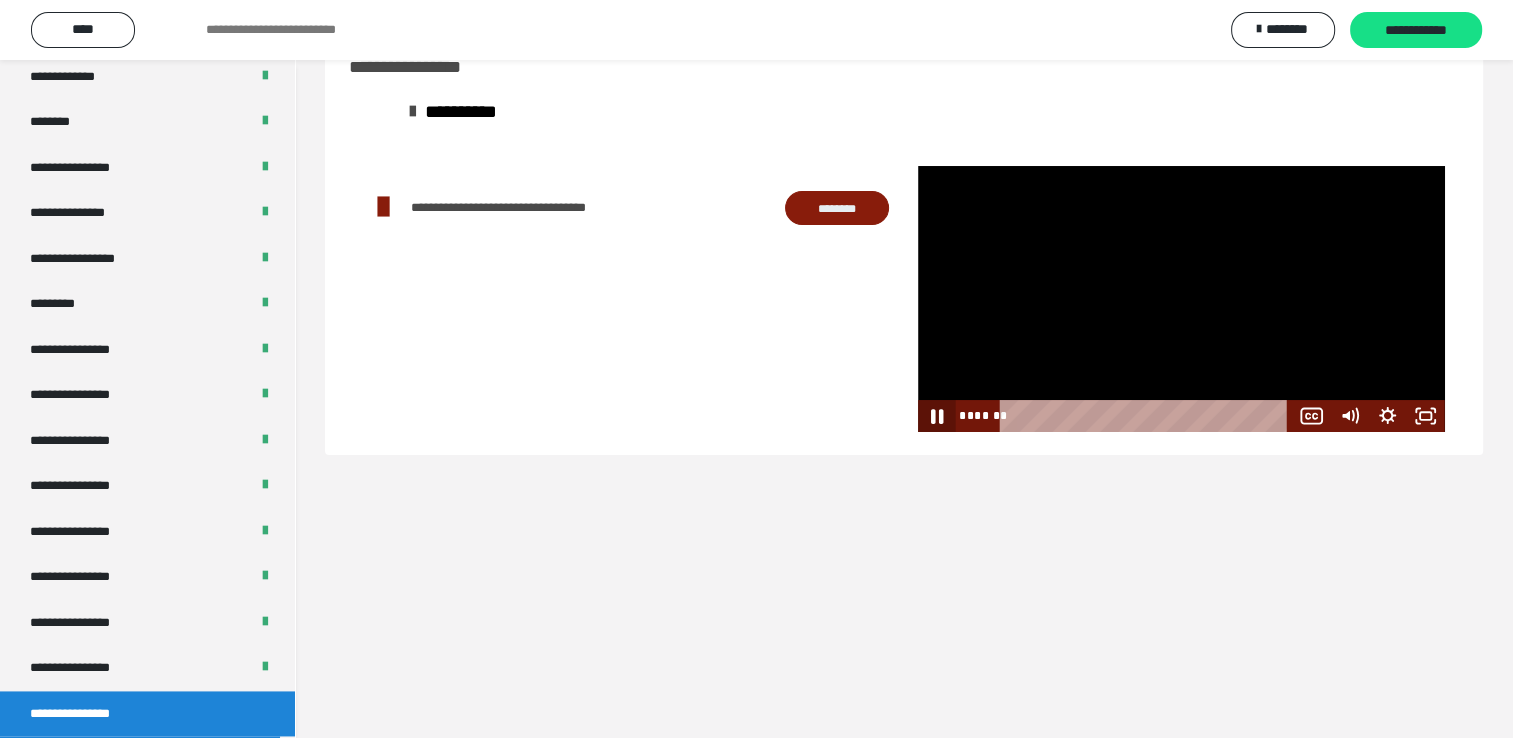 click 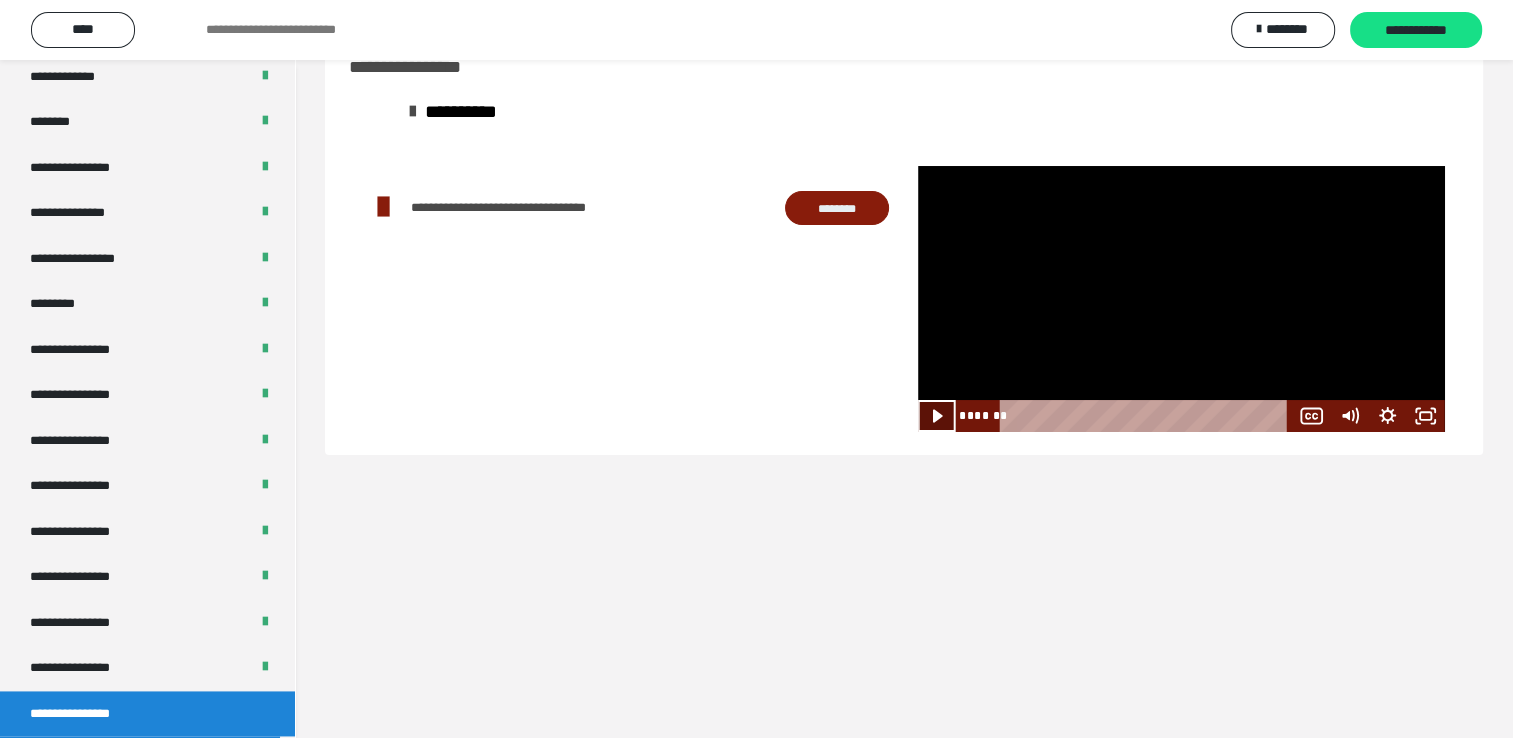 click 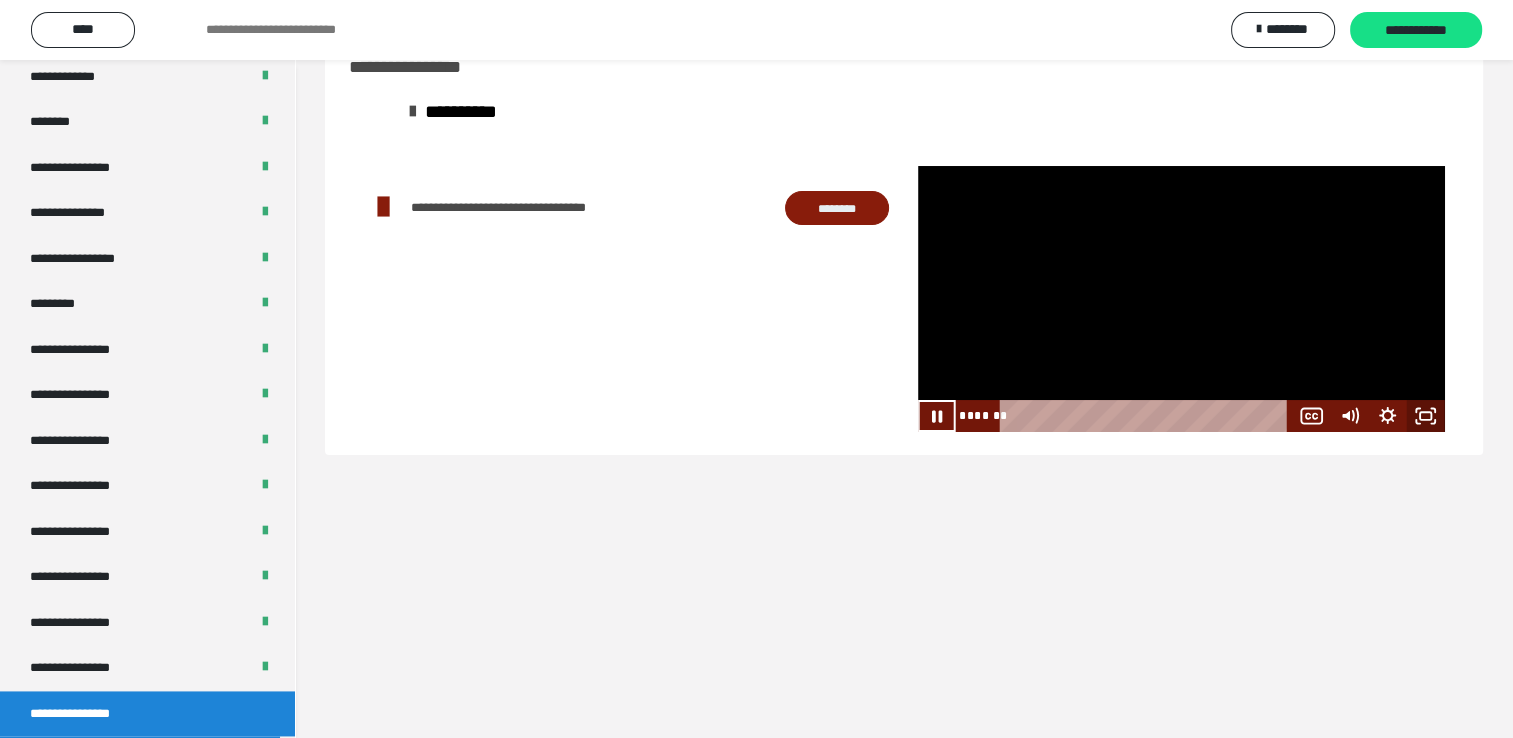 click 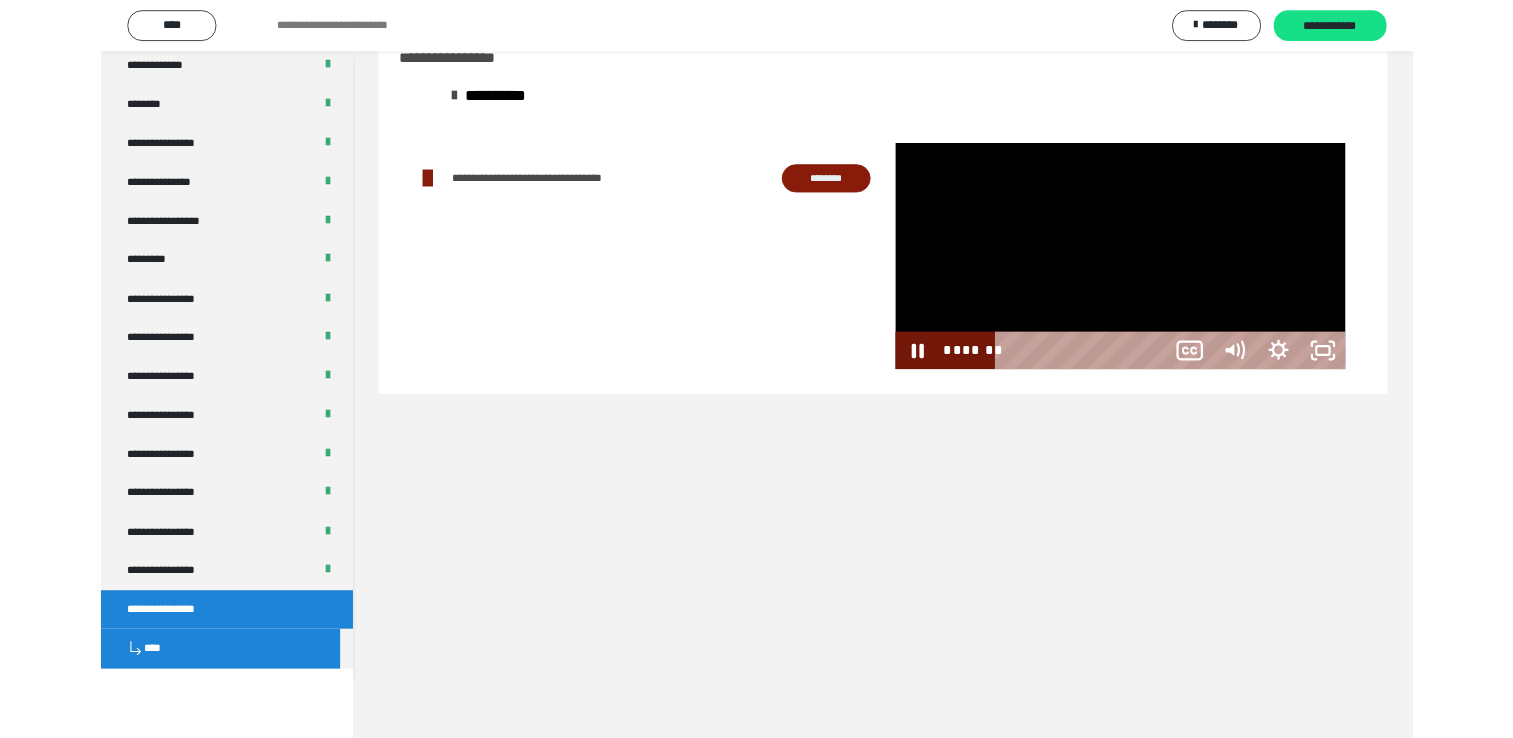 scroll, scrollTop: 2526, scrollLeft: 0, axis: vertical 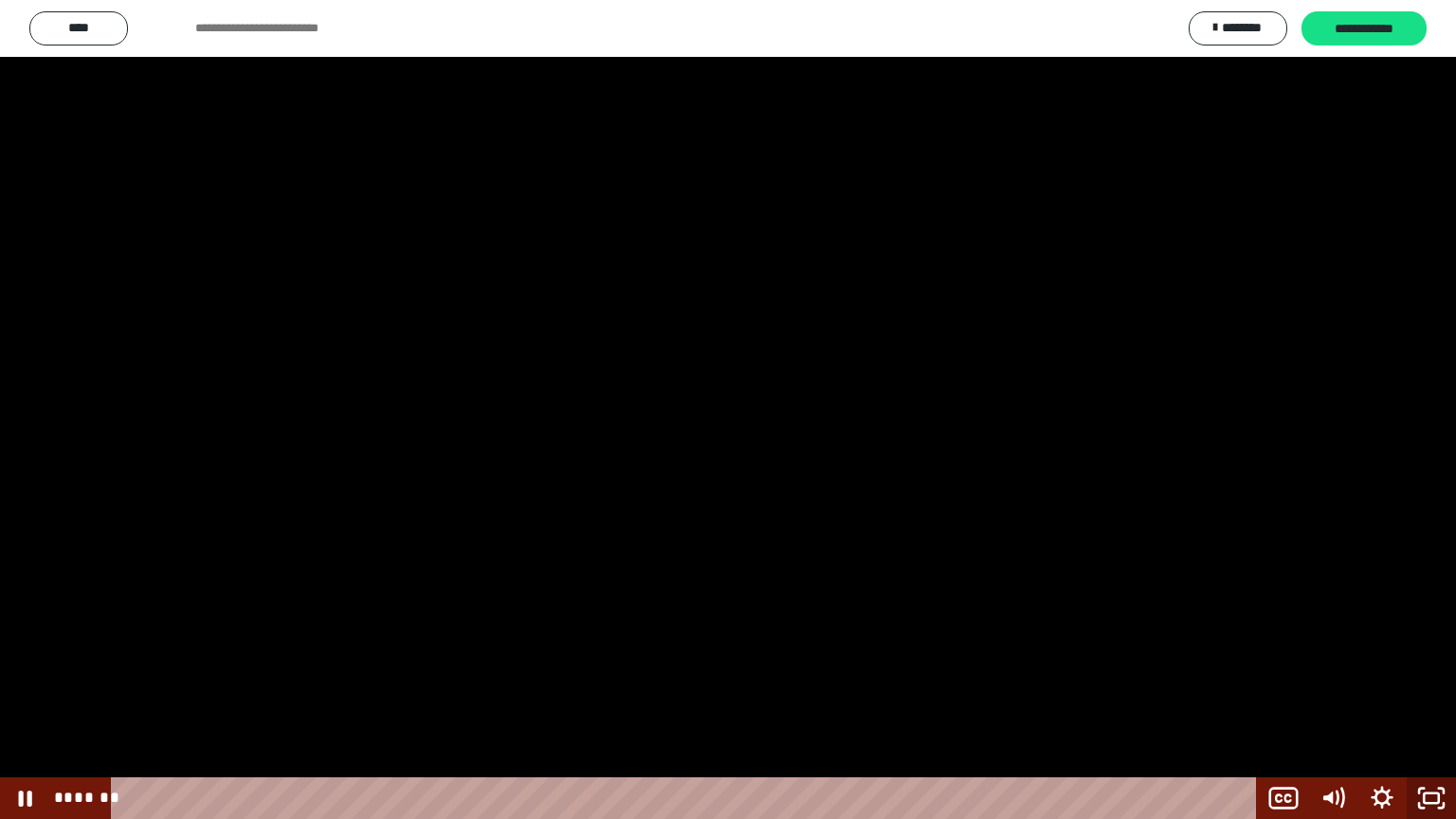click 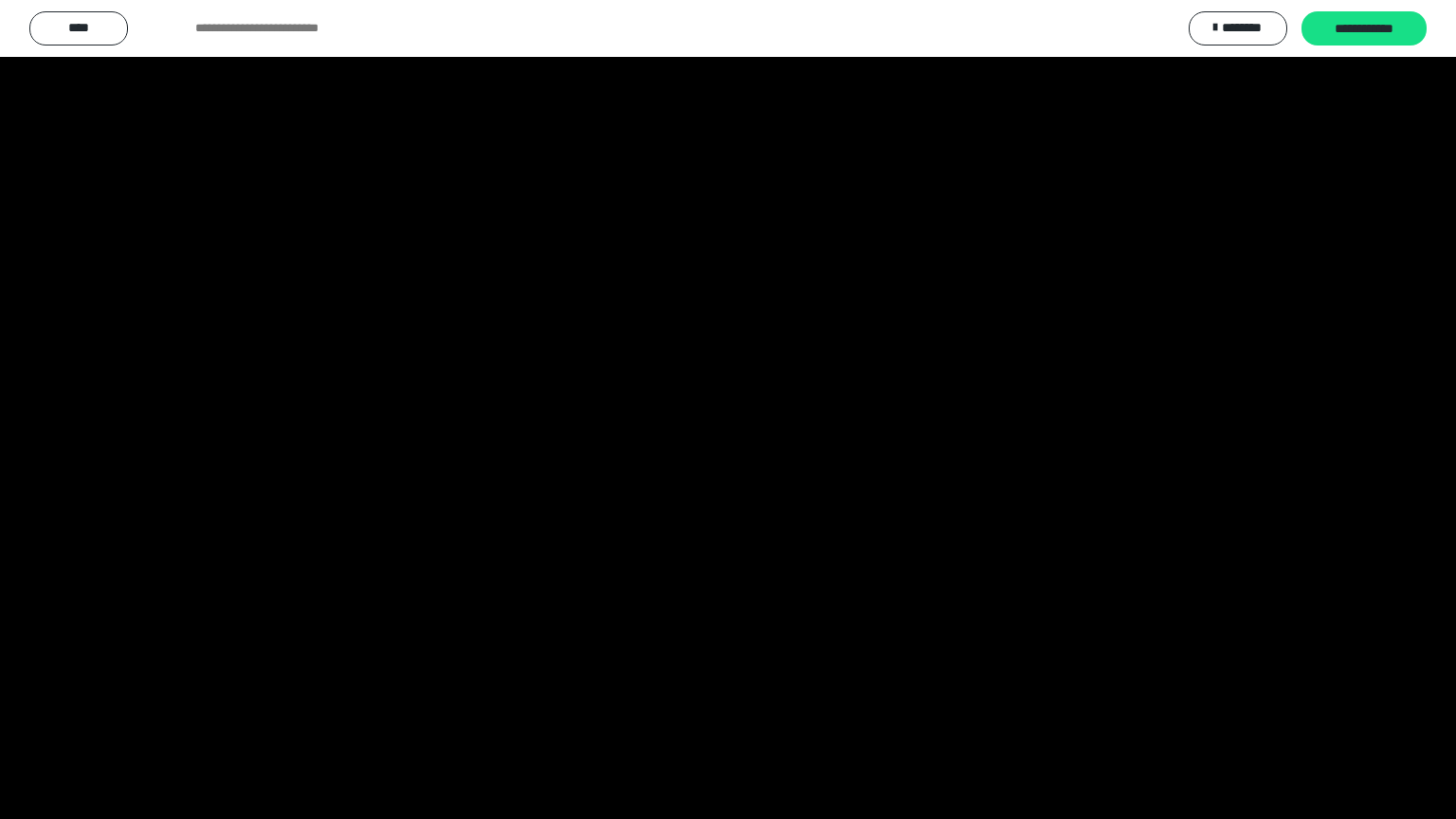 scroll, scrollTop: 2468, scrollLeft: 0, axis: vertical 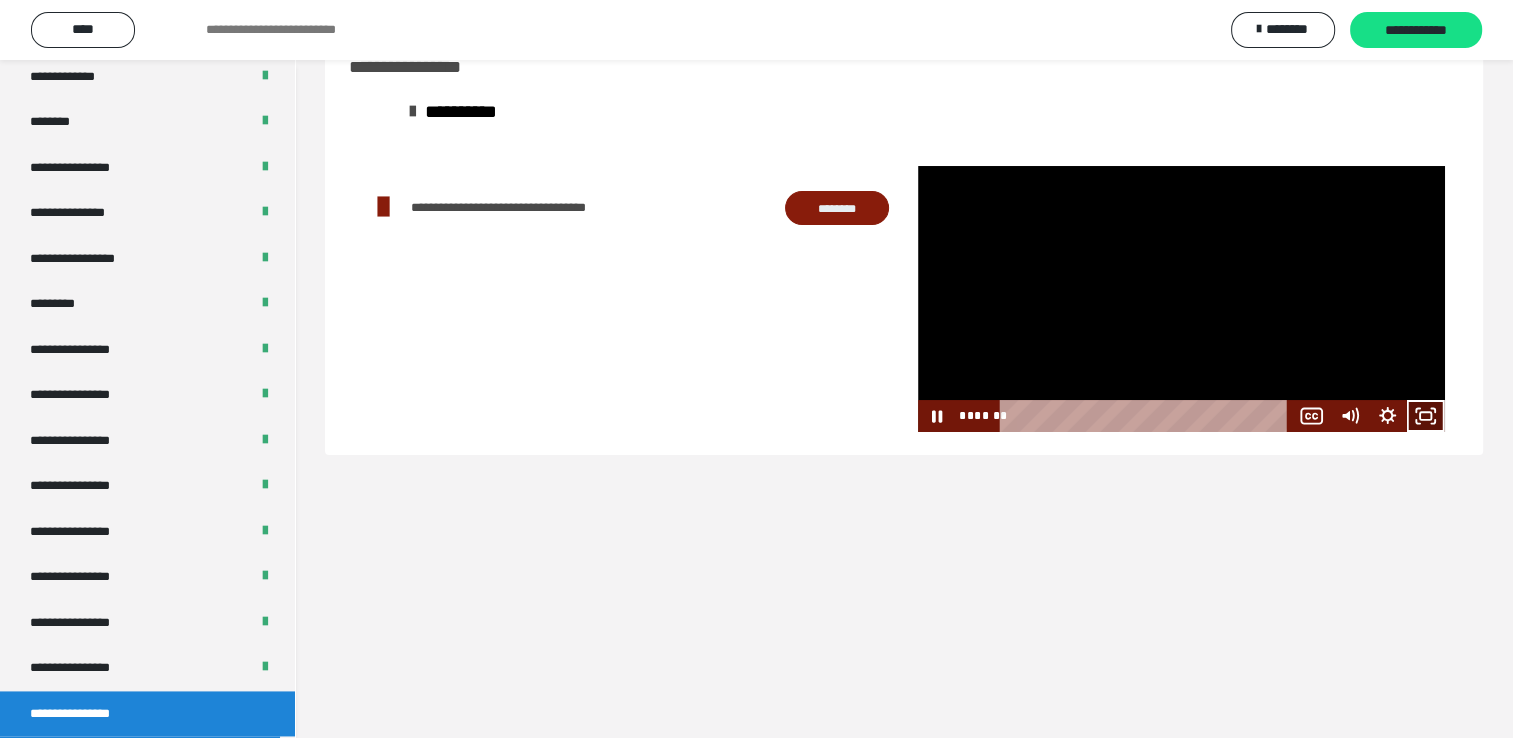 click 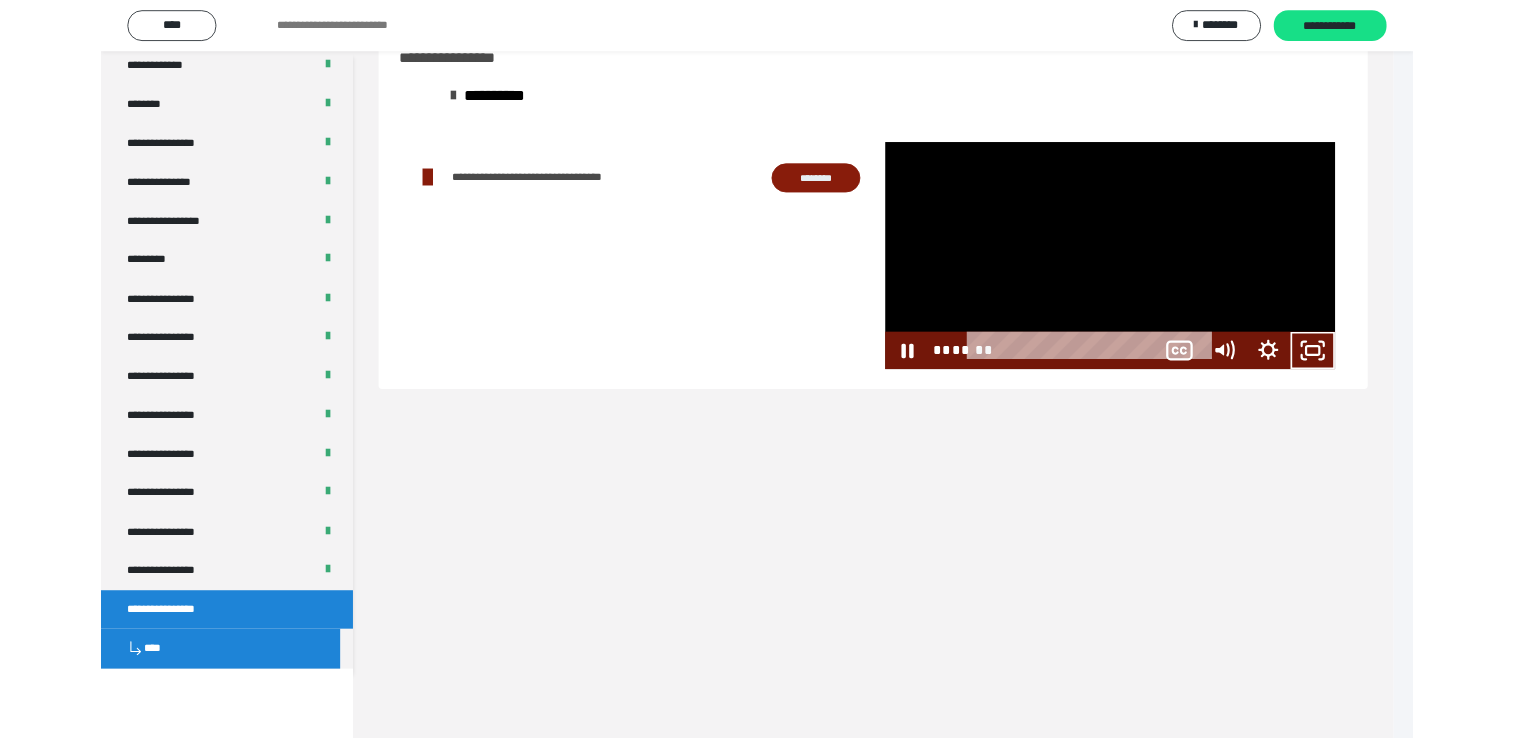 scroll, scrollTop: 2526, scrollLeft: 0, axis: vertical 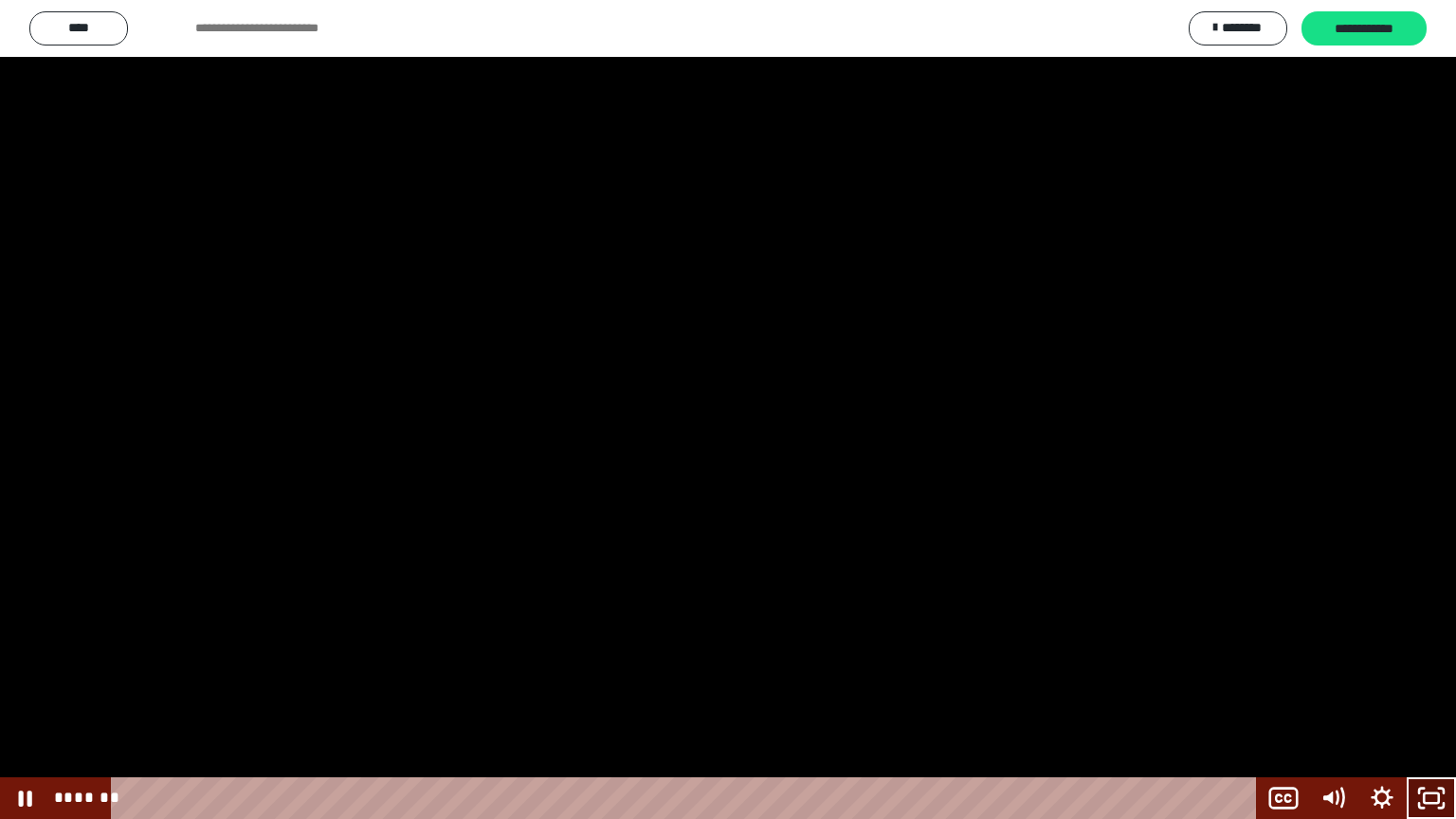 click 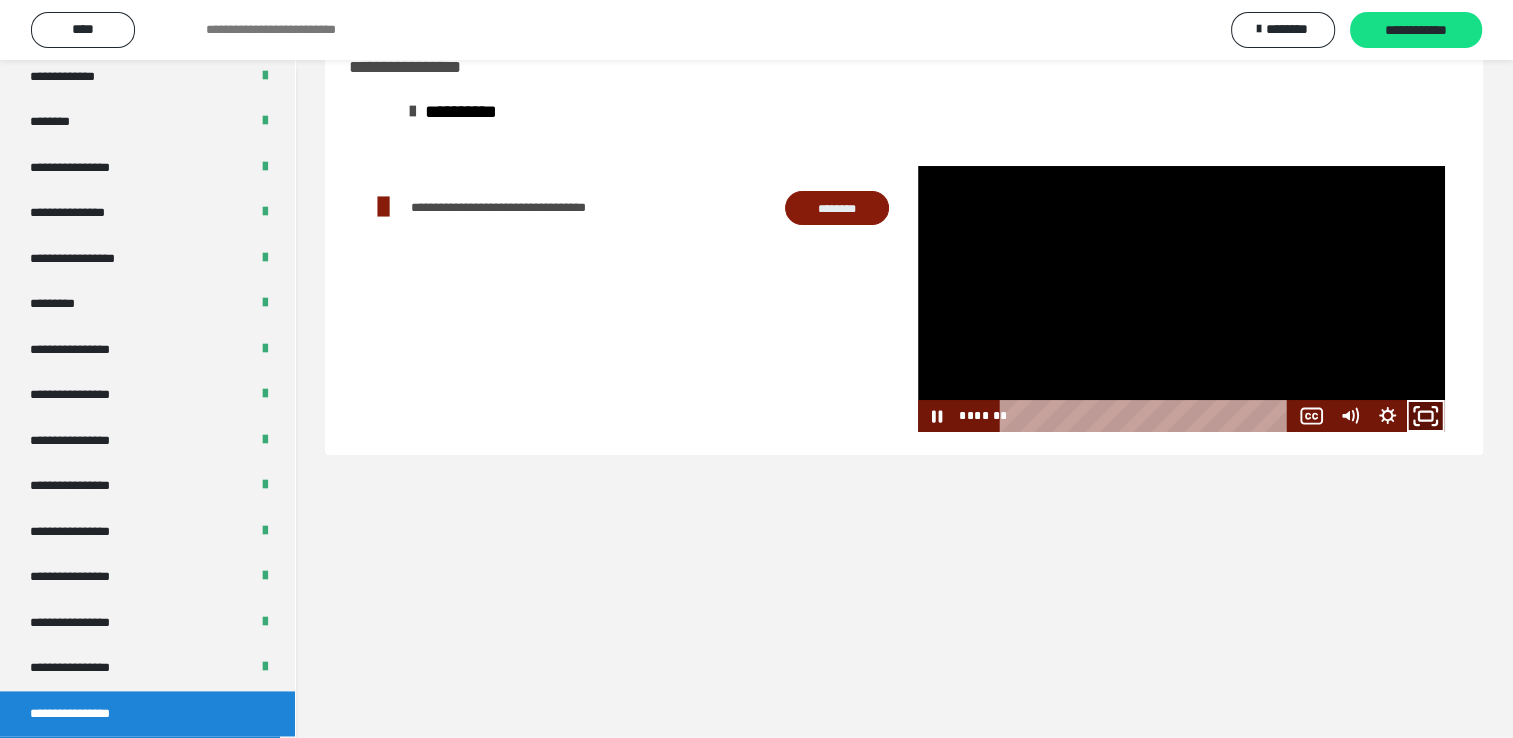 click 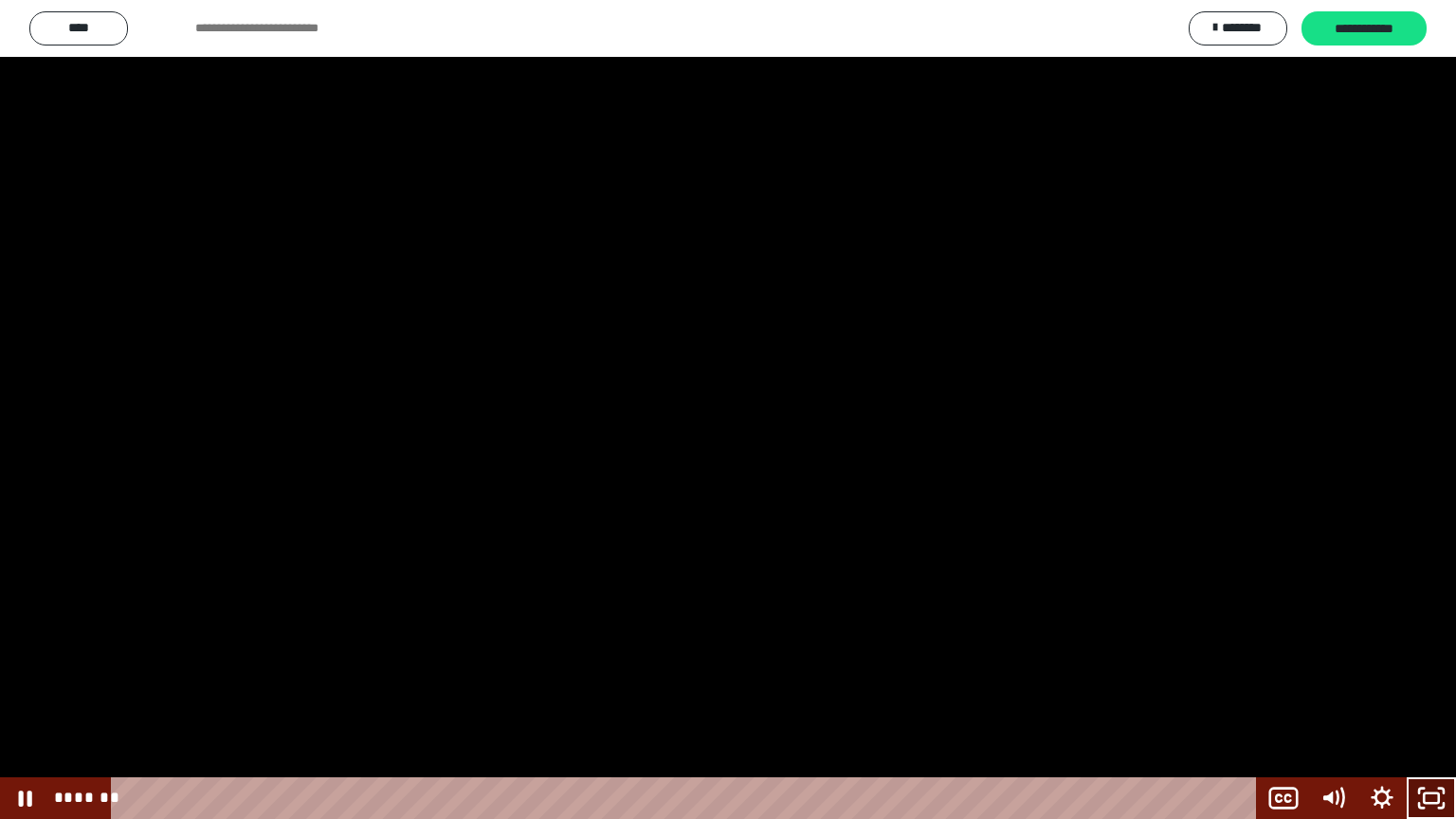click 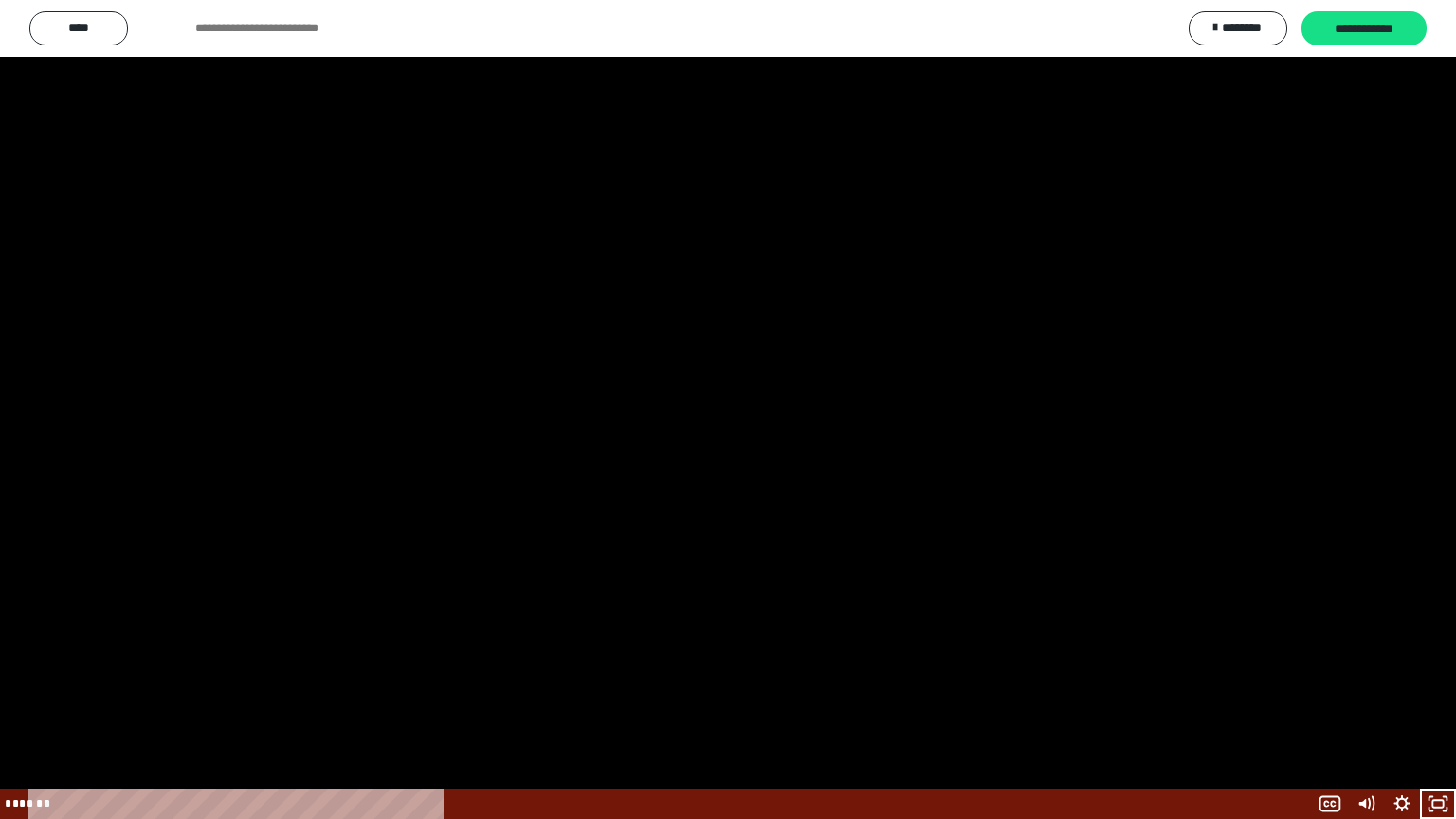 scroll, scrollTop: 2468, scrollLeft: 0, axis: vertical 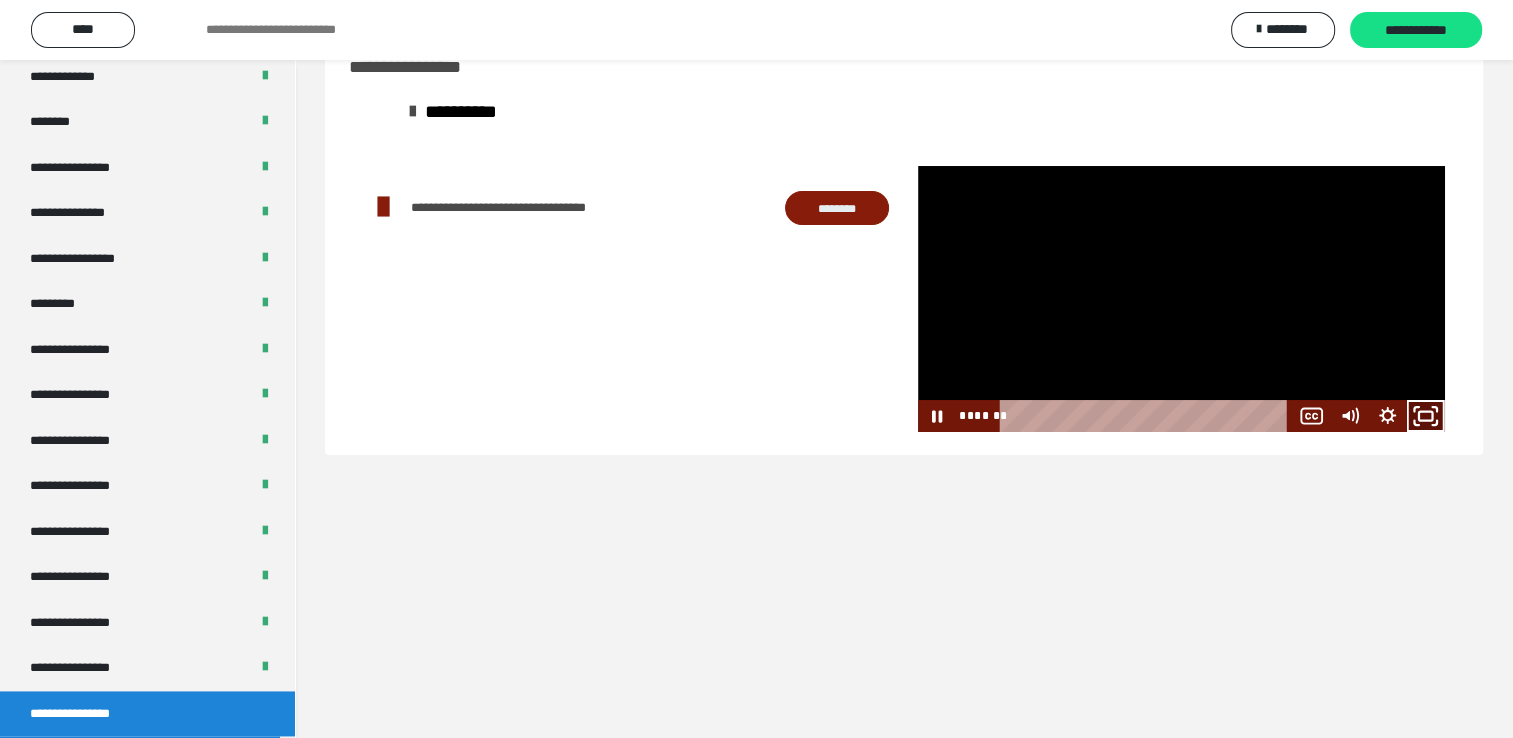 click 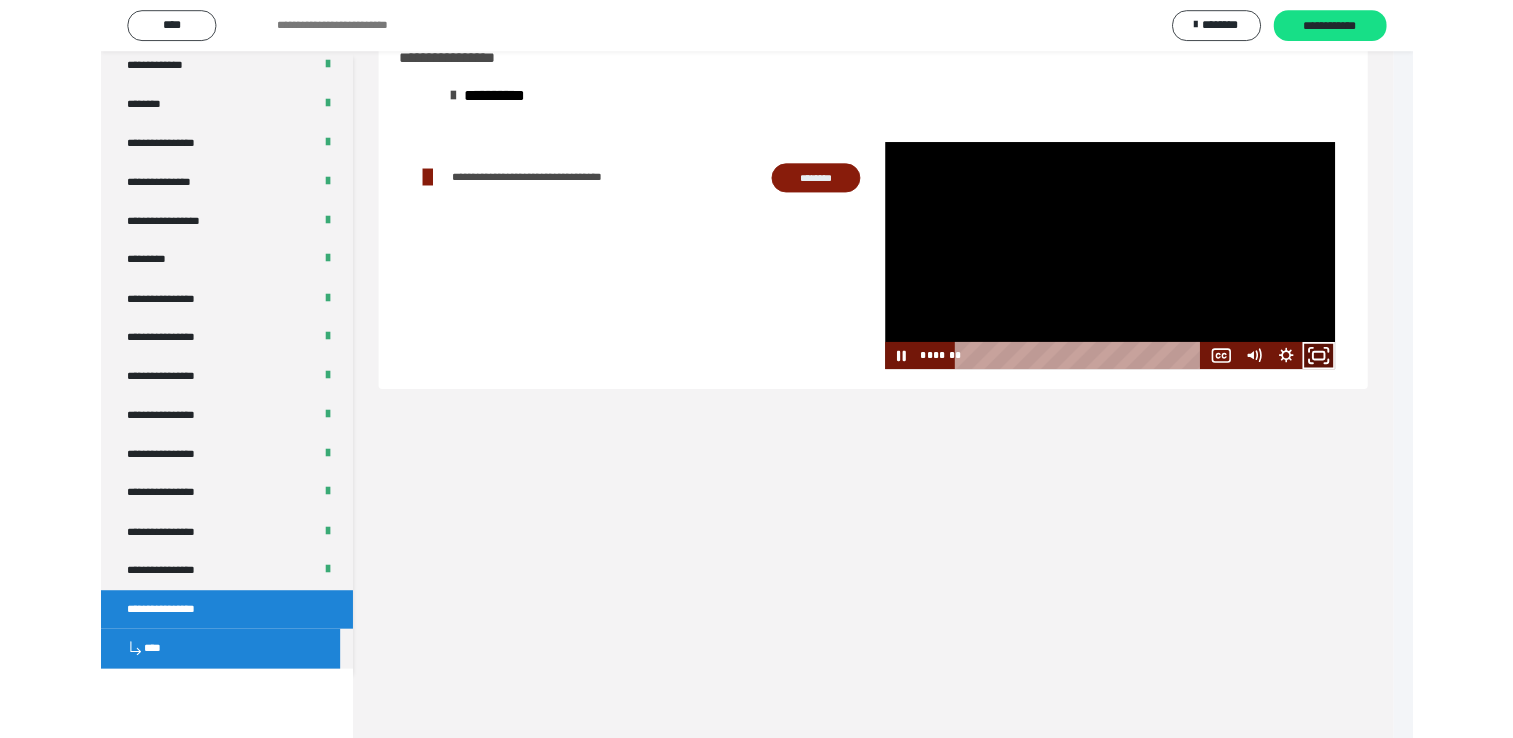 scroll, scrollTop: 2526, scrollLeft: 0, axis: vertical 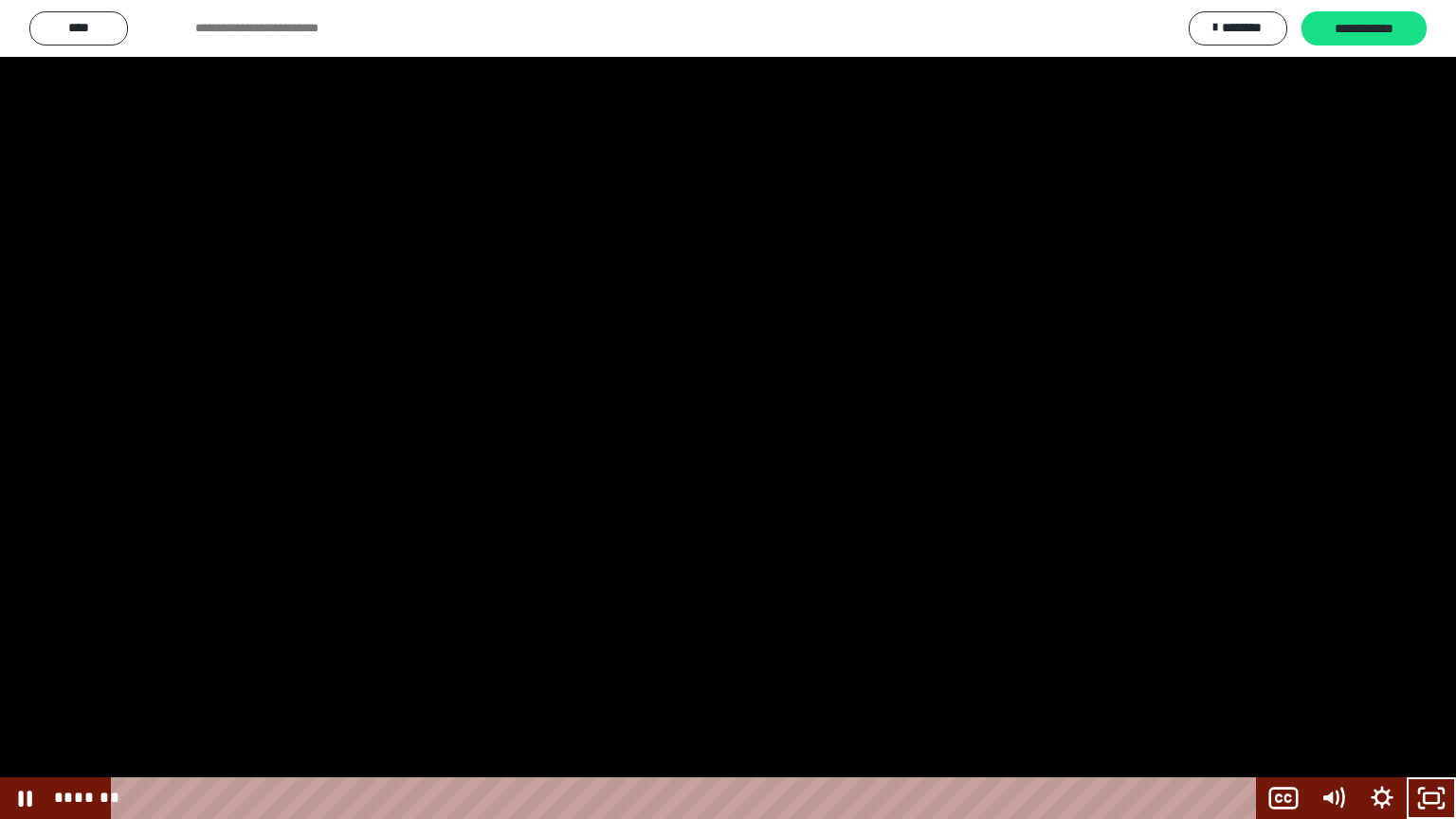 click at bounding box center [728, 410] 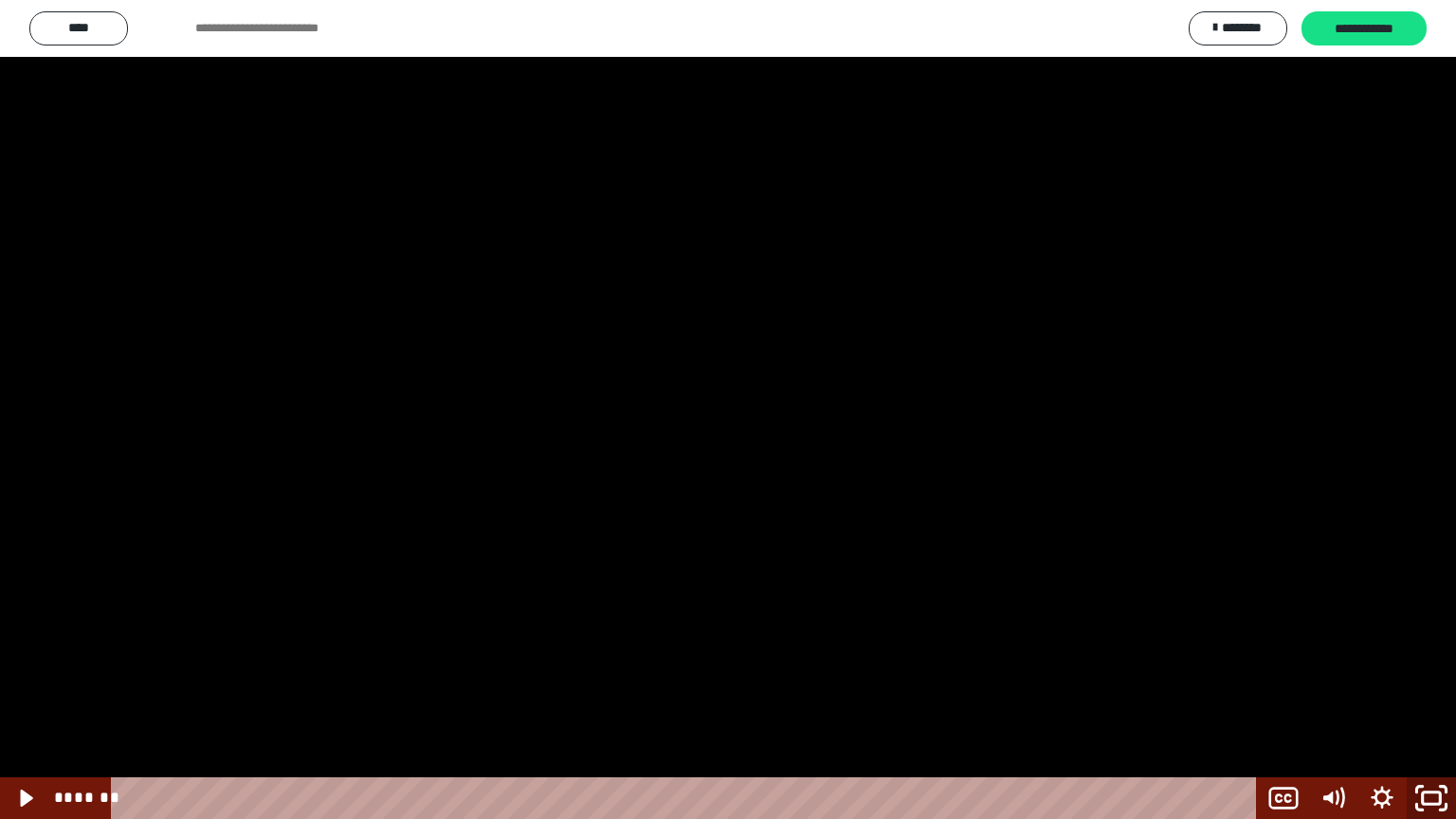 click 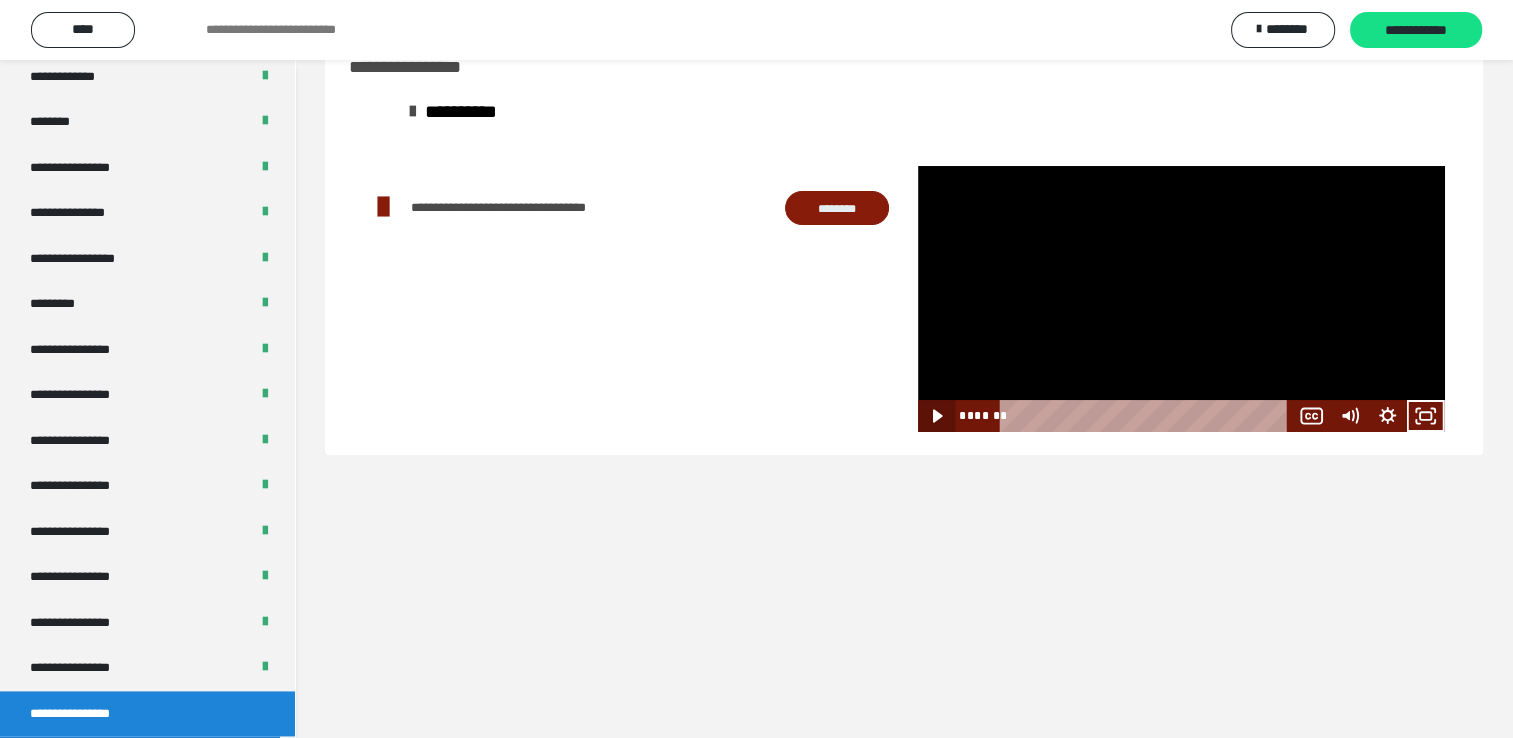 click 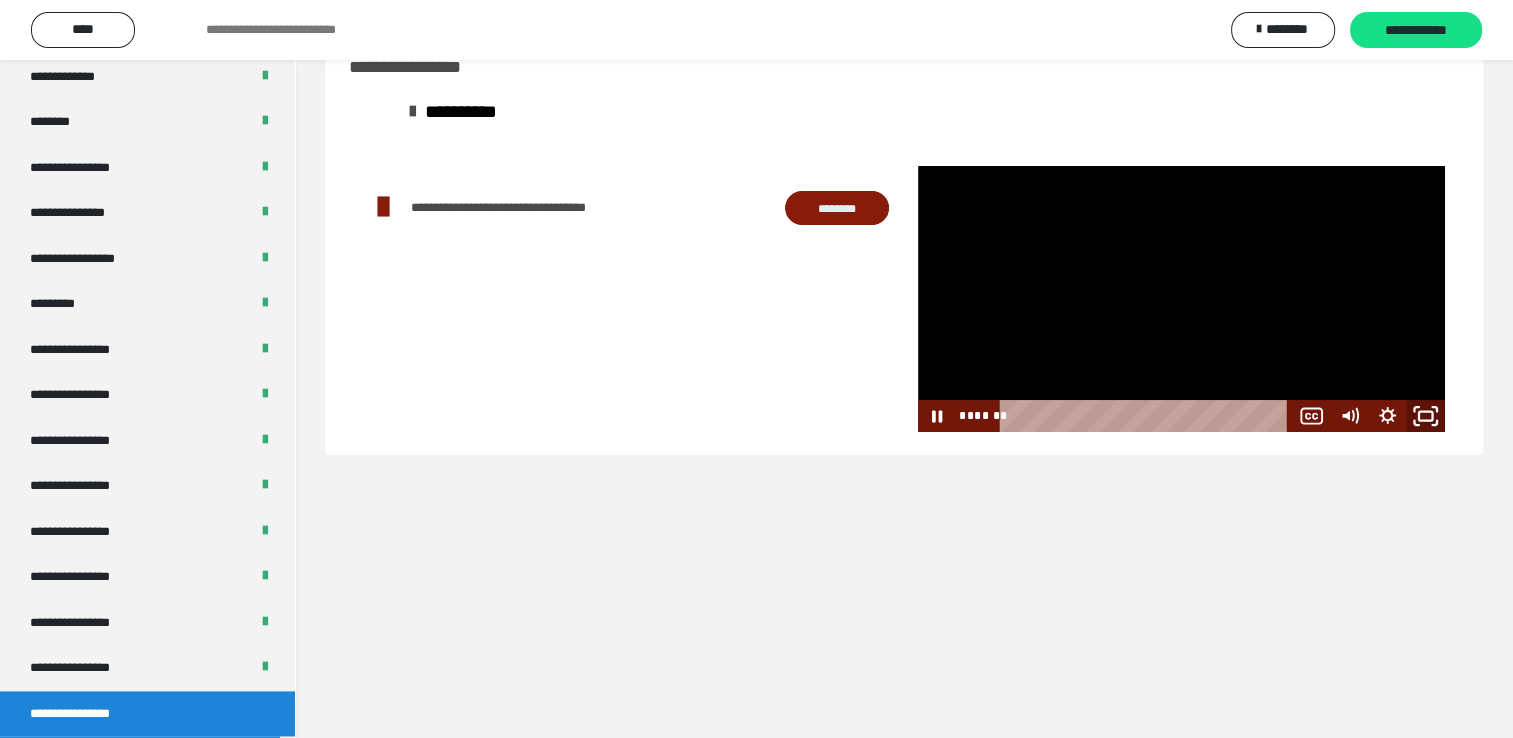 click 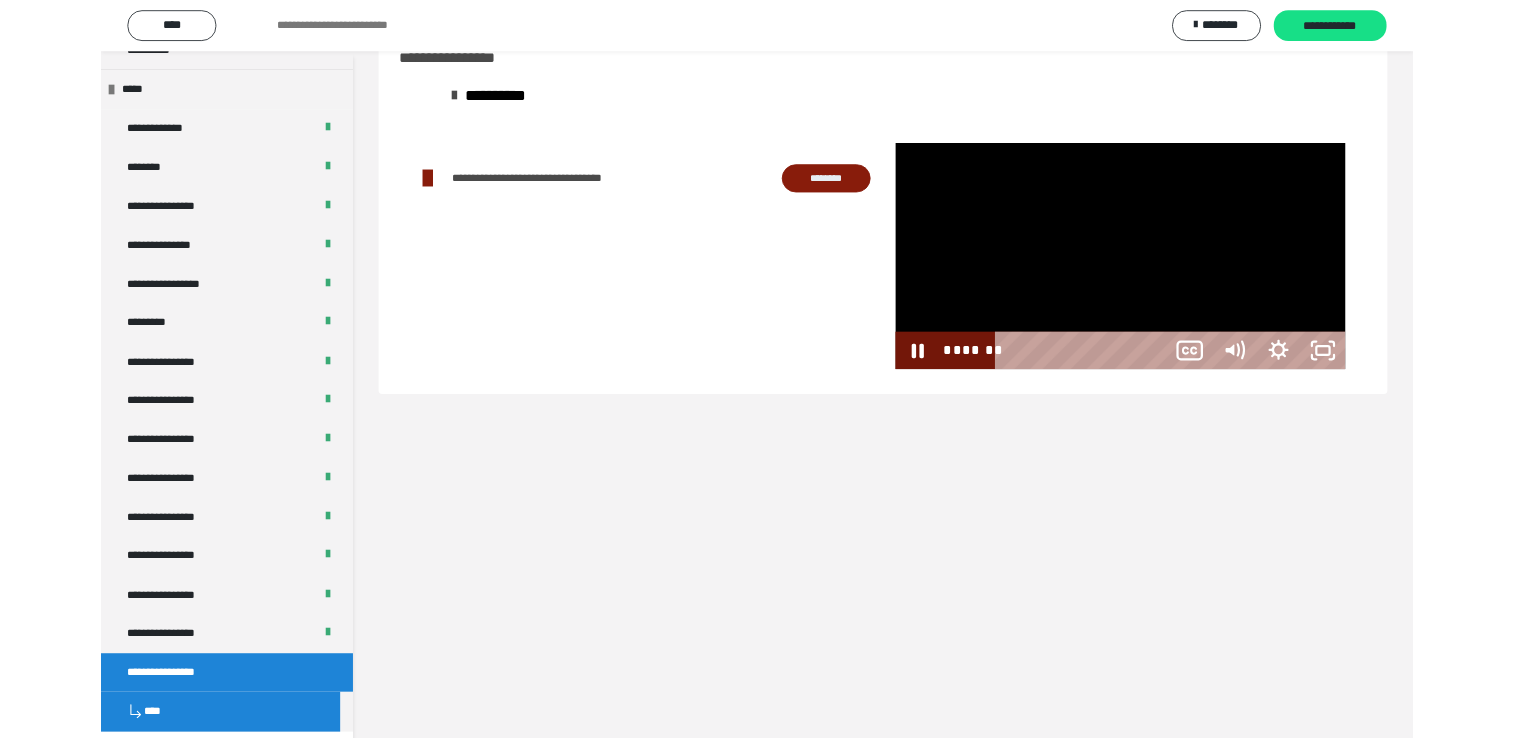 scroll, scrollTop: 2526, scrollLeft: 0, axis: vertical 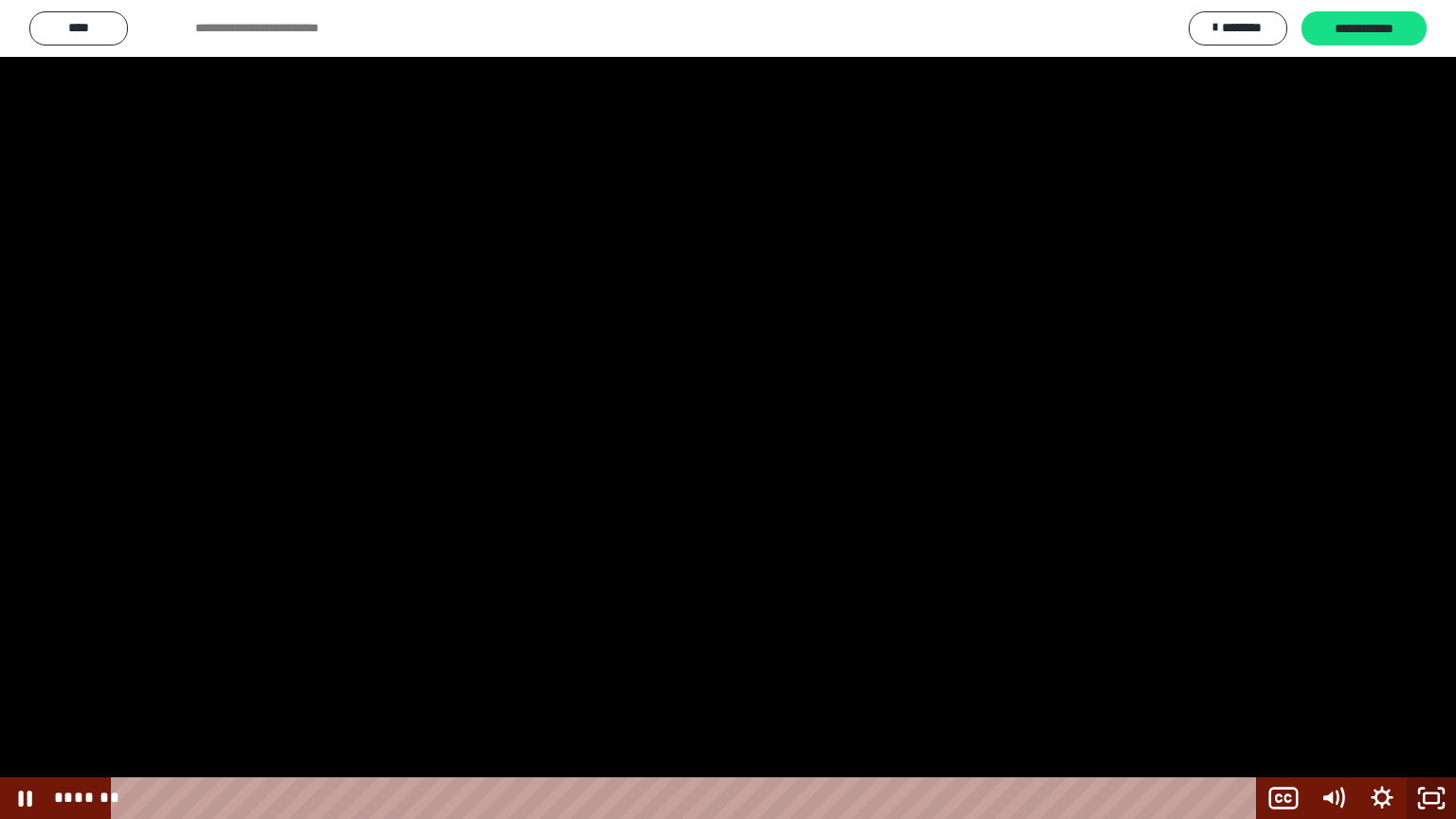 click 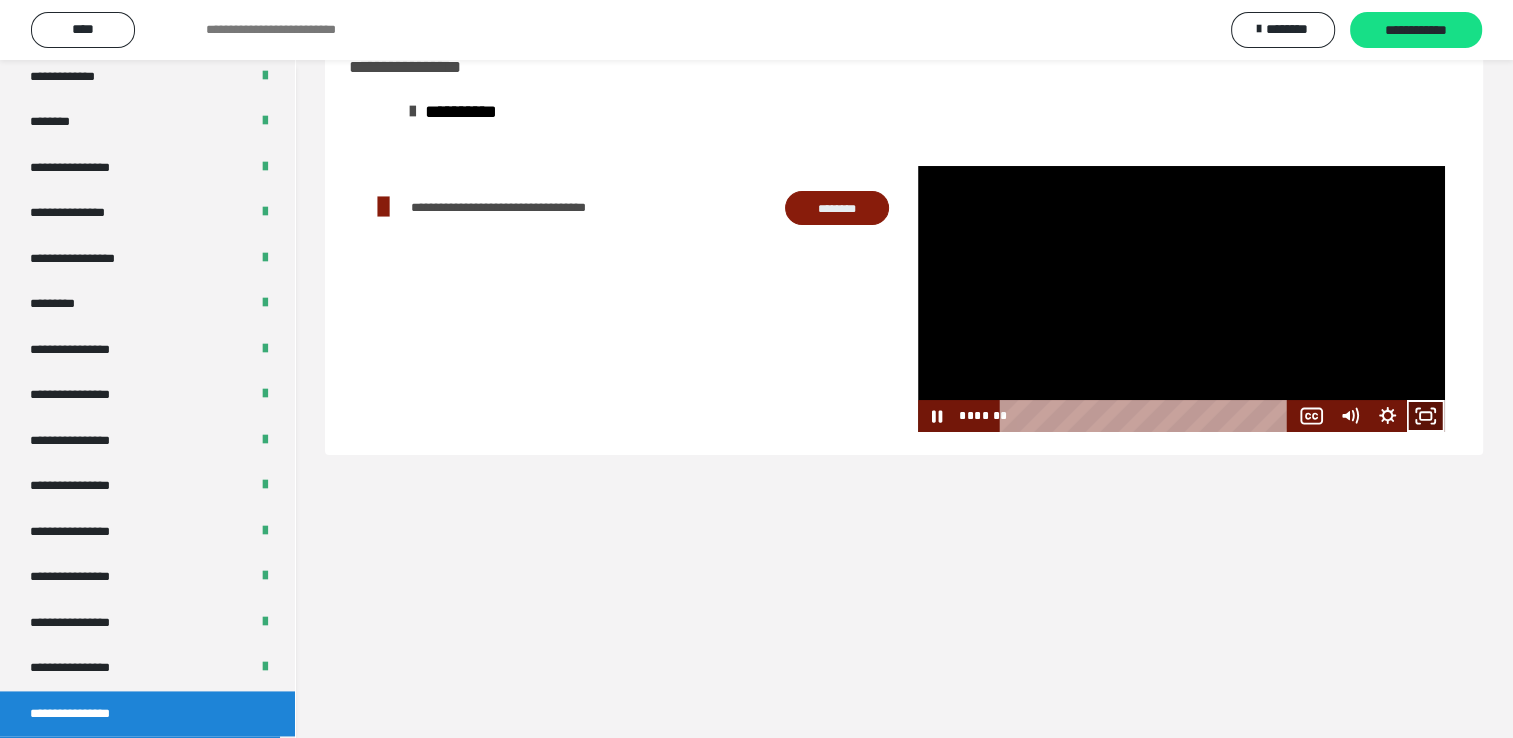 click 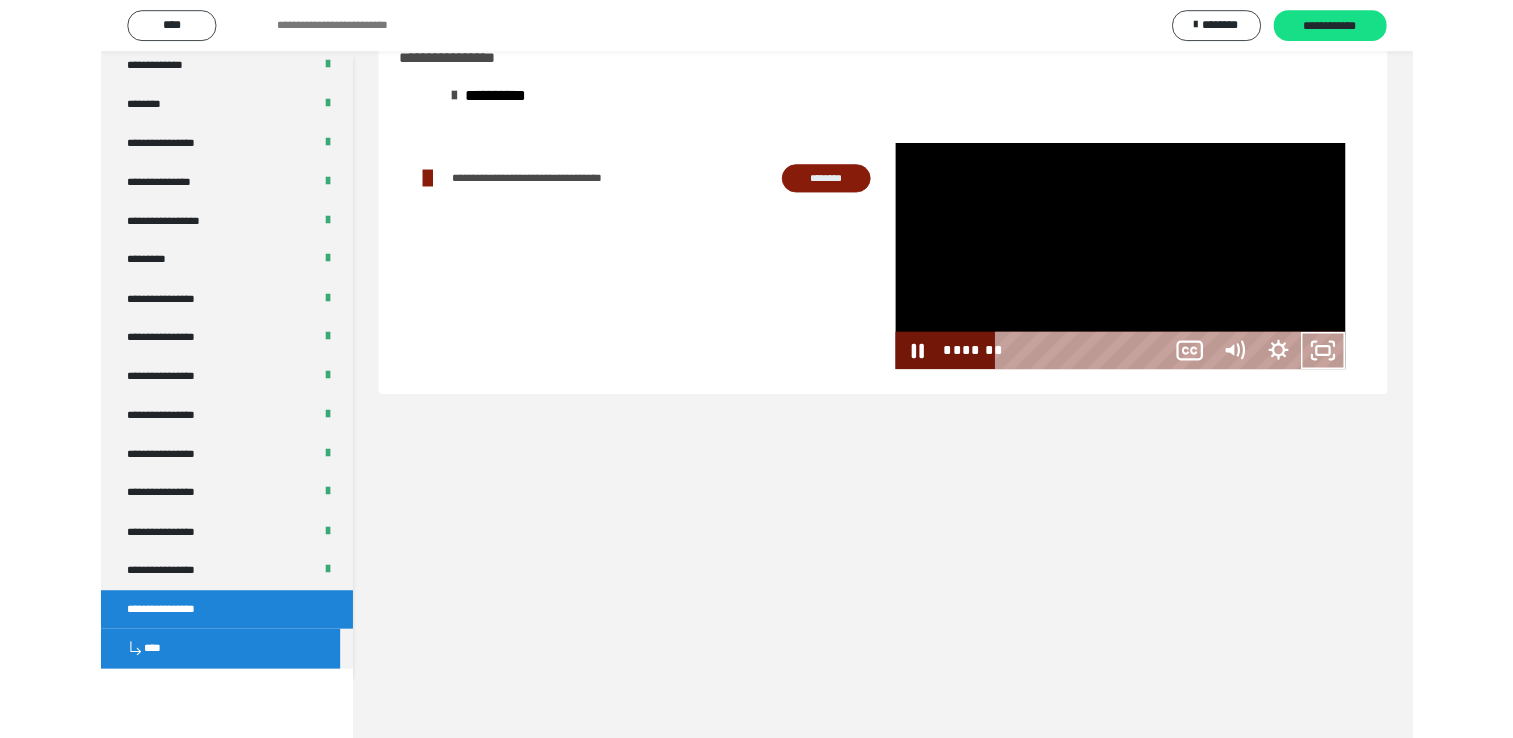 scroll, scrollTop: 2526, scrollLeft: 0, axis: vertical 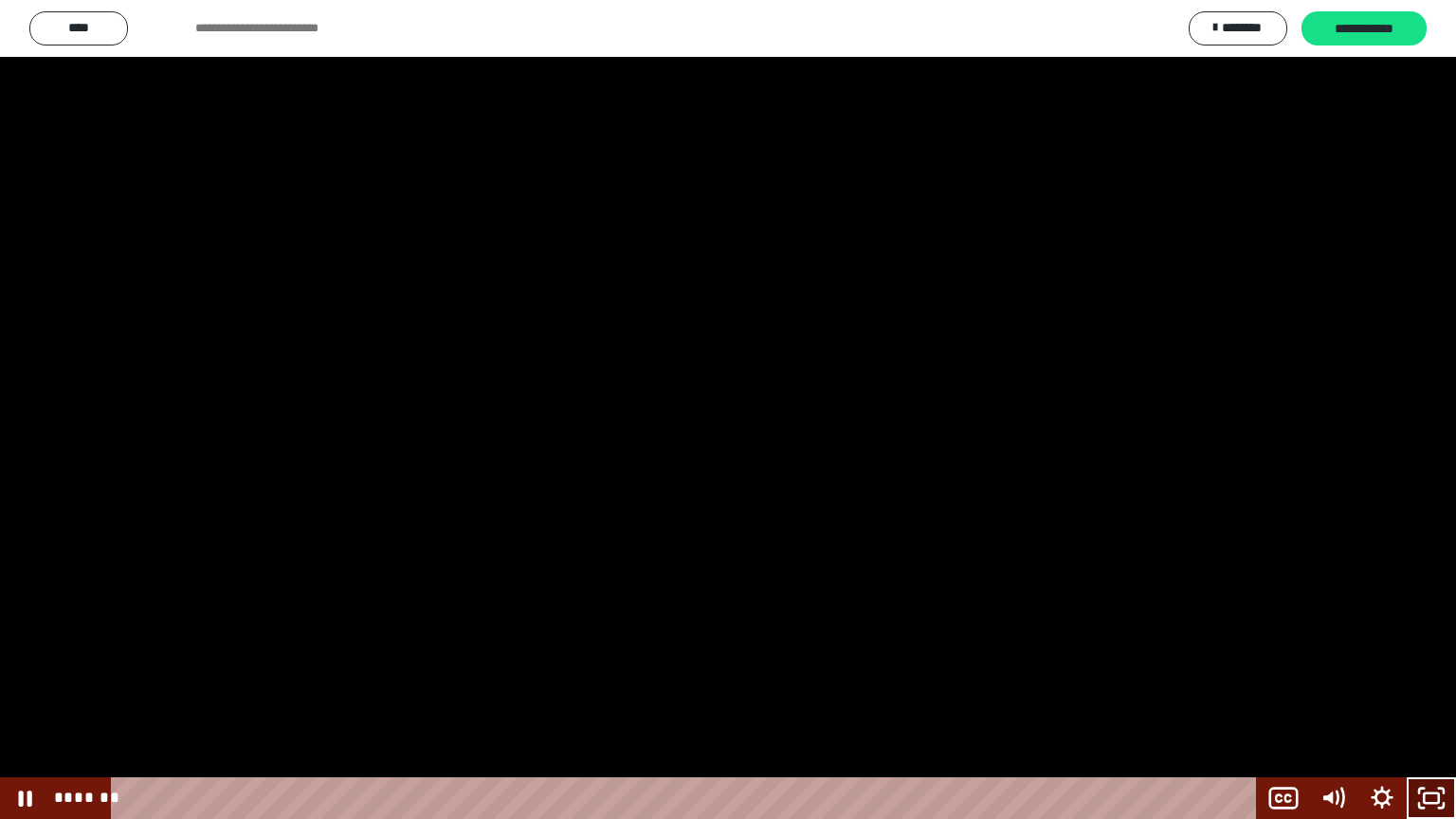 click 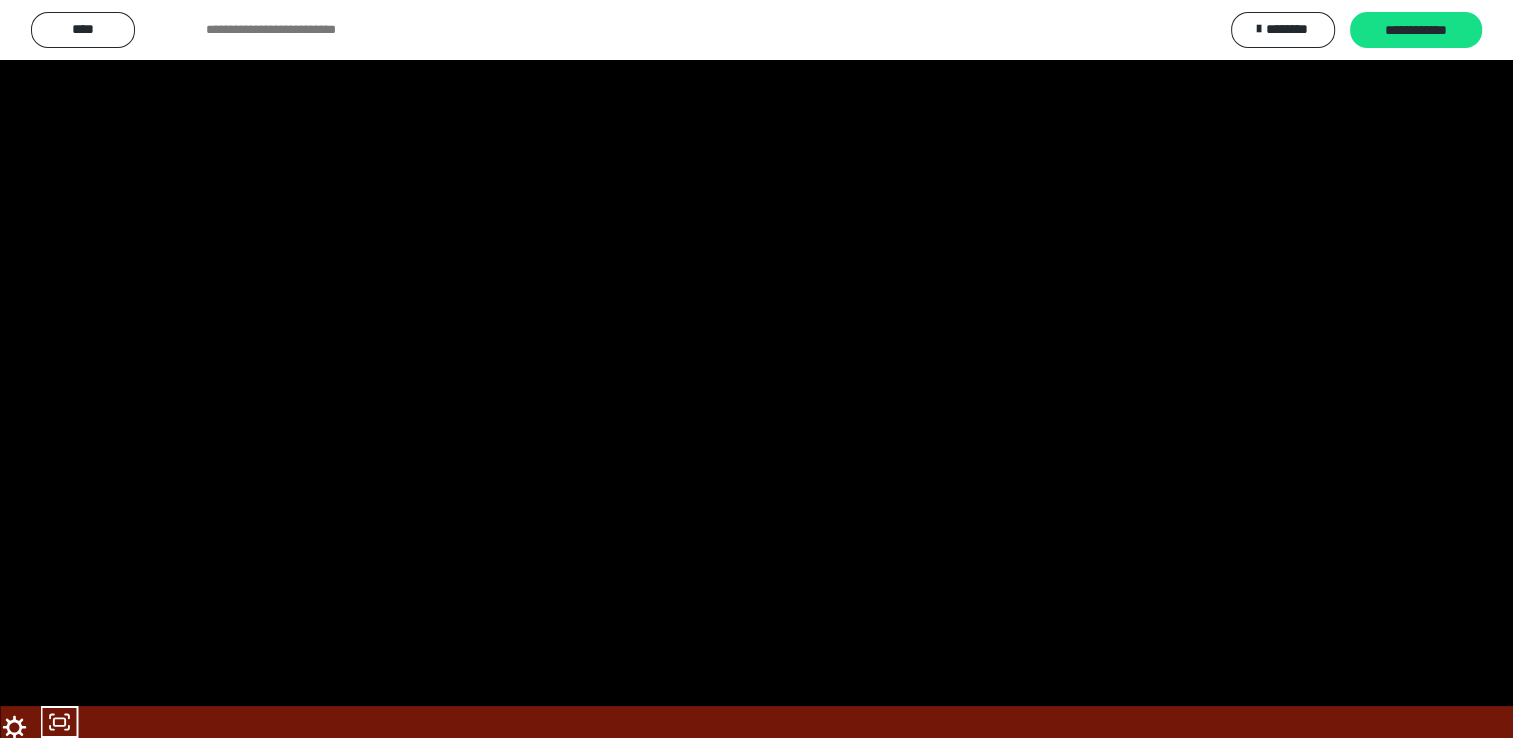 scroll, scrollTop: 2604, scrollLeft: 0, axis: vertical 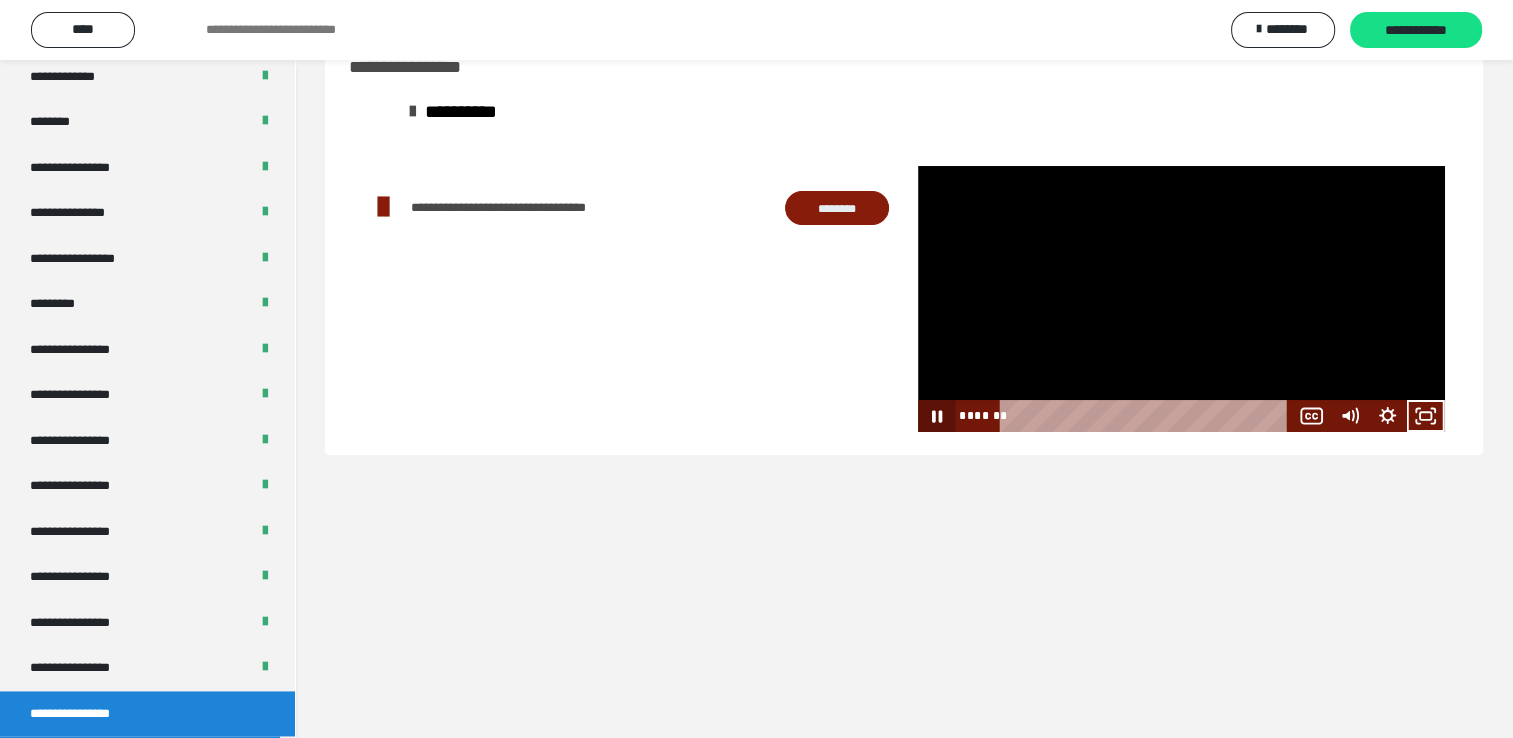 click 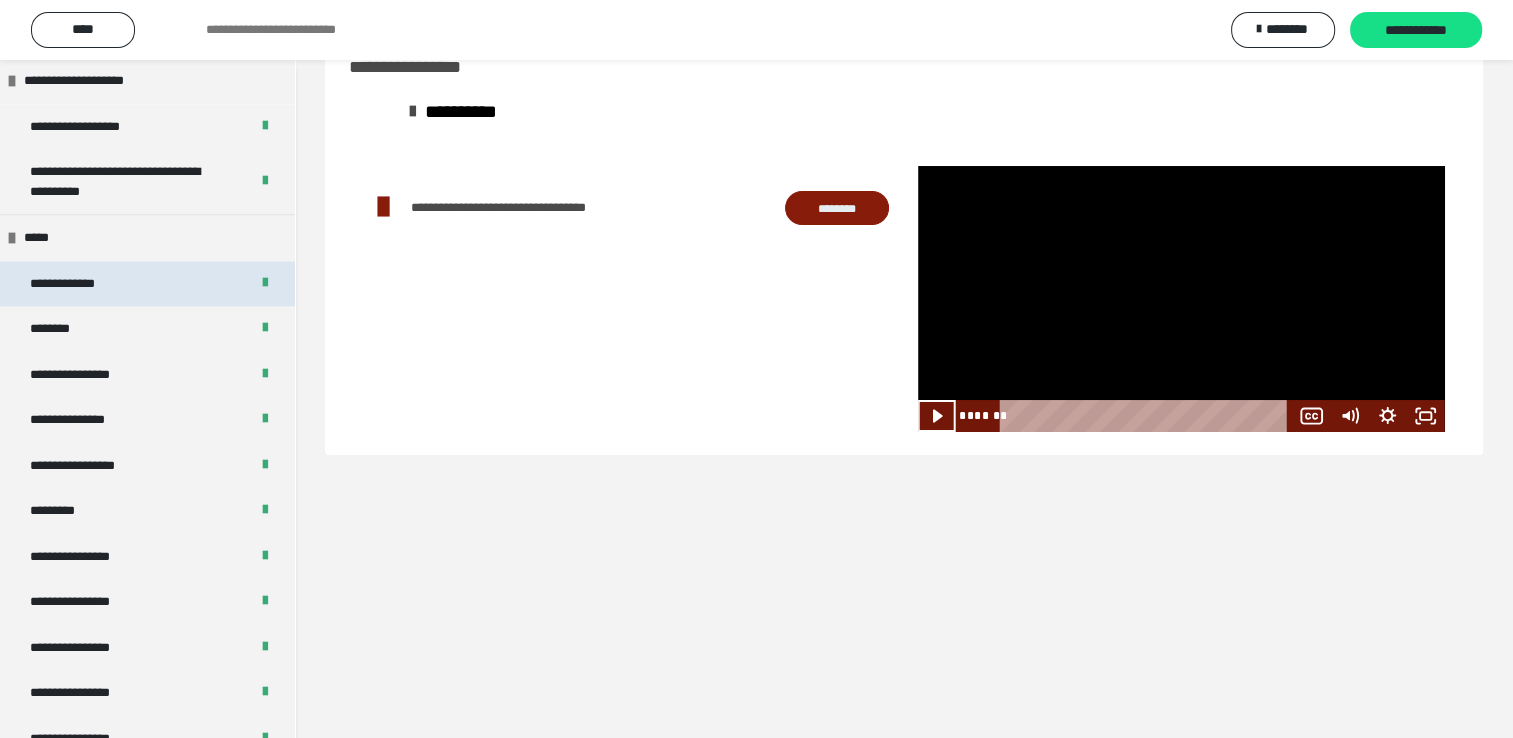 scroll, scrollTop: 2404, scrollLeft: 0, axis: vertical 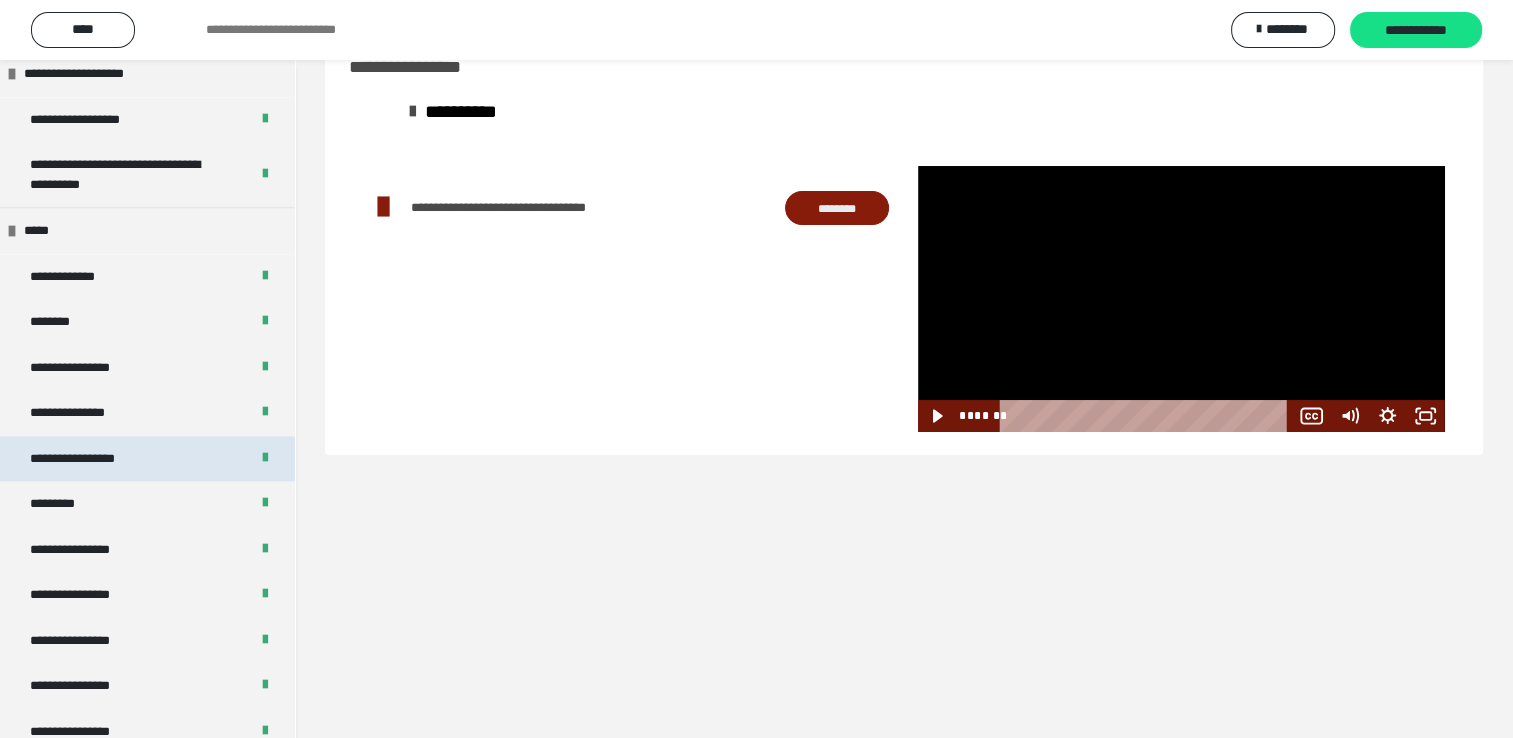 click on "**********" at bounding box center (93, 459) 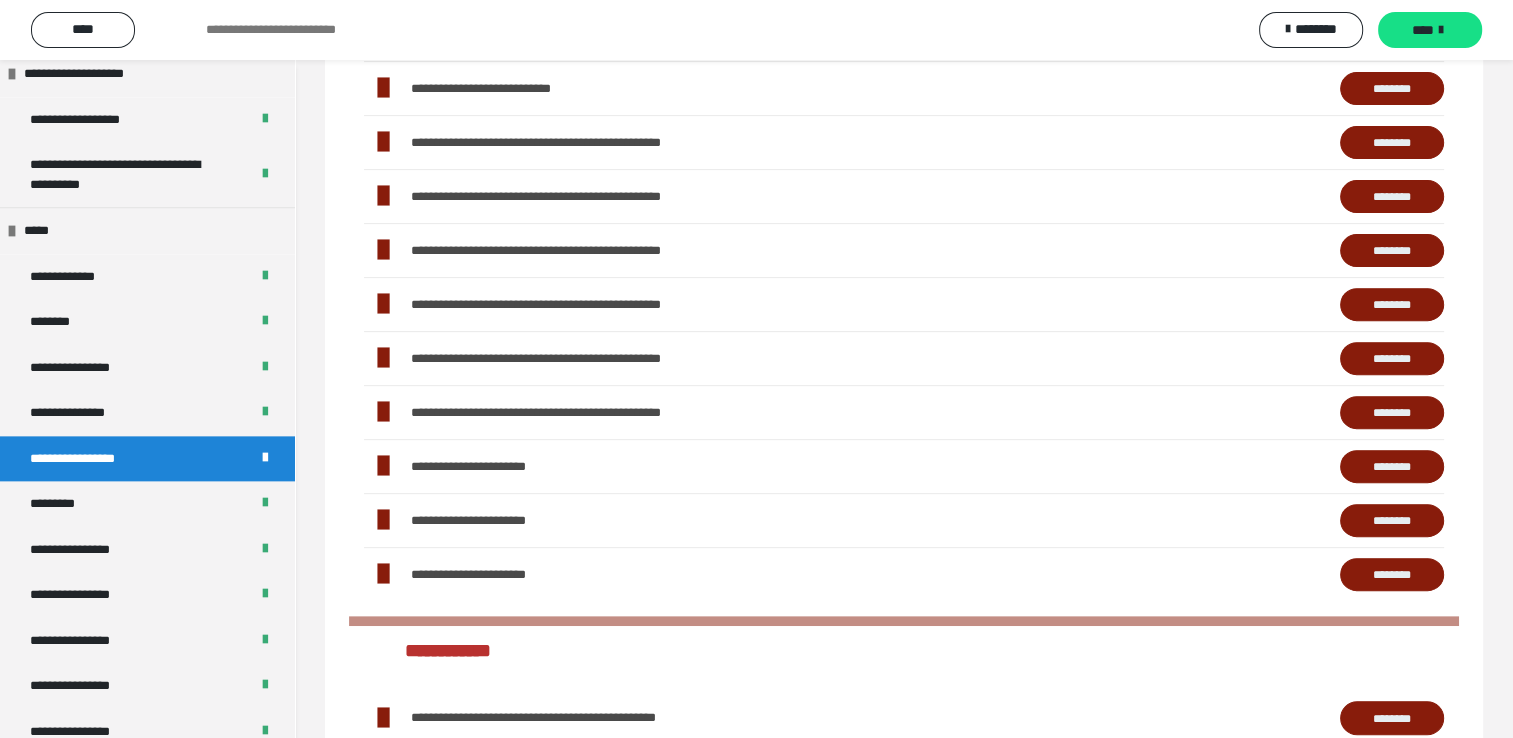 scroll, scrollTop: 760, scrollLeft: 0, axis: vertical 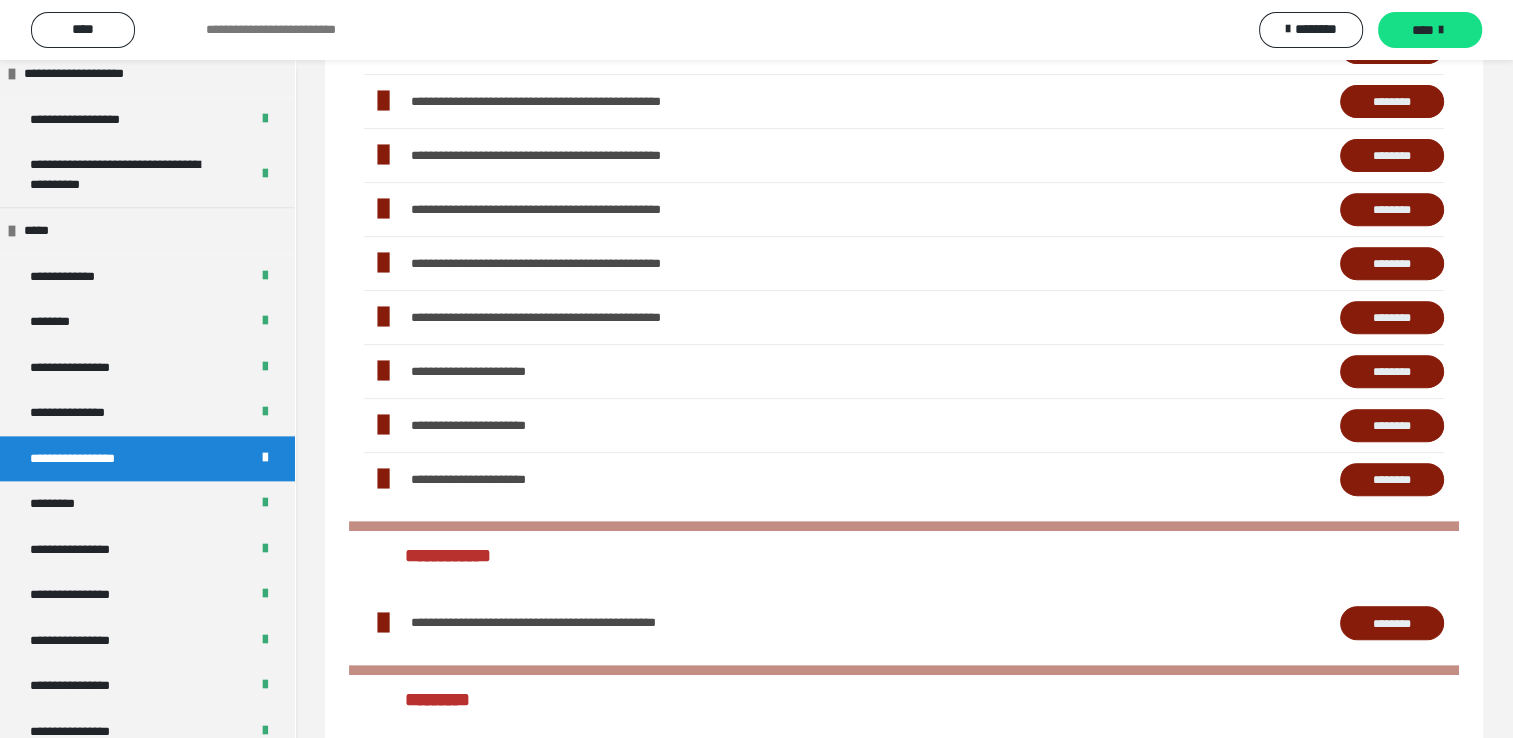 click on "********" at bounding box center [1392, 264] 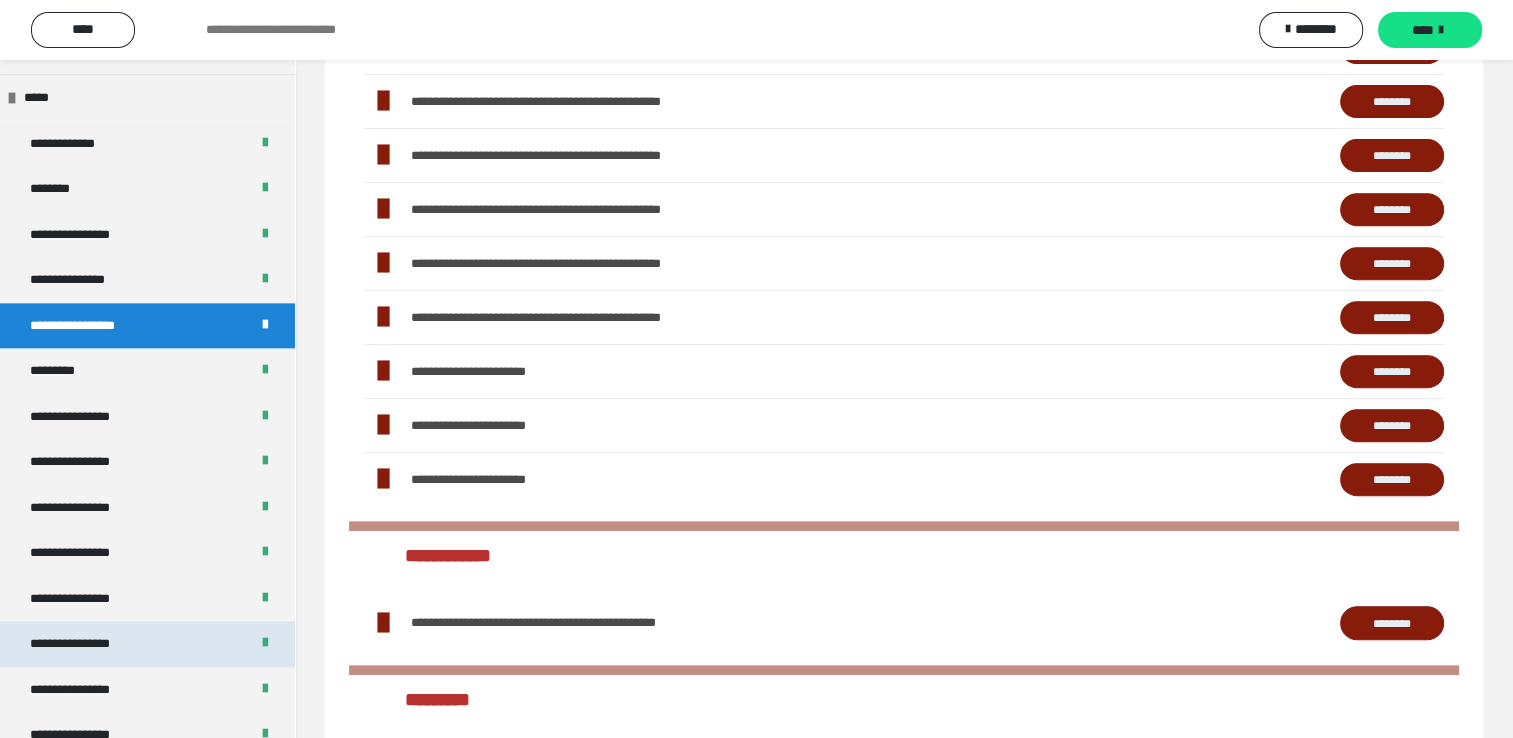 scroll, scrollTop: 2604, scrollLeft: 0, axis: vertical 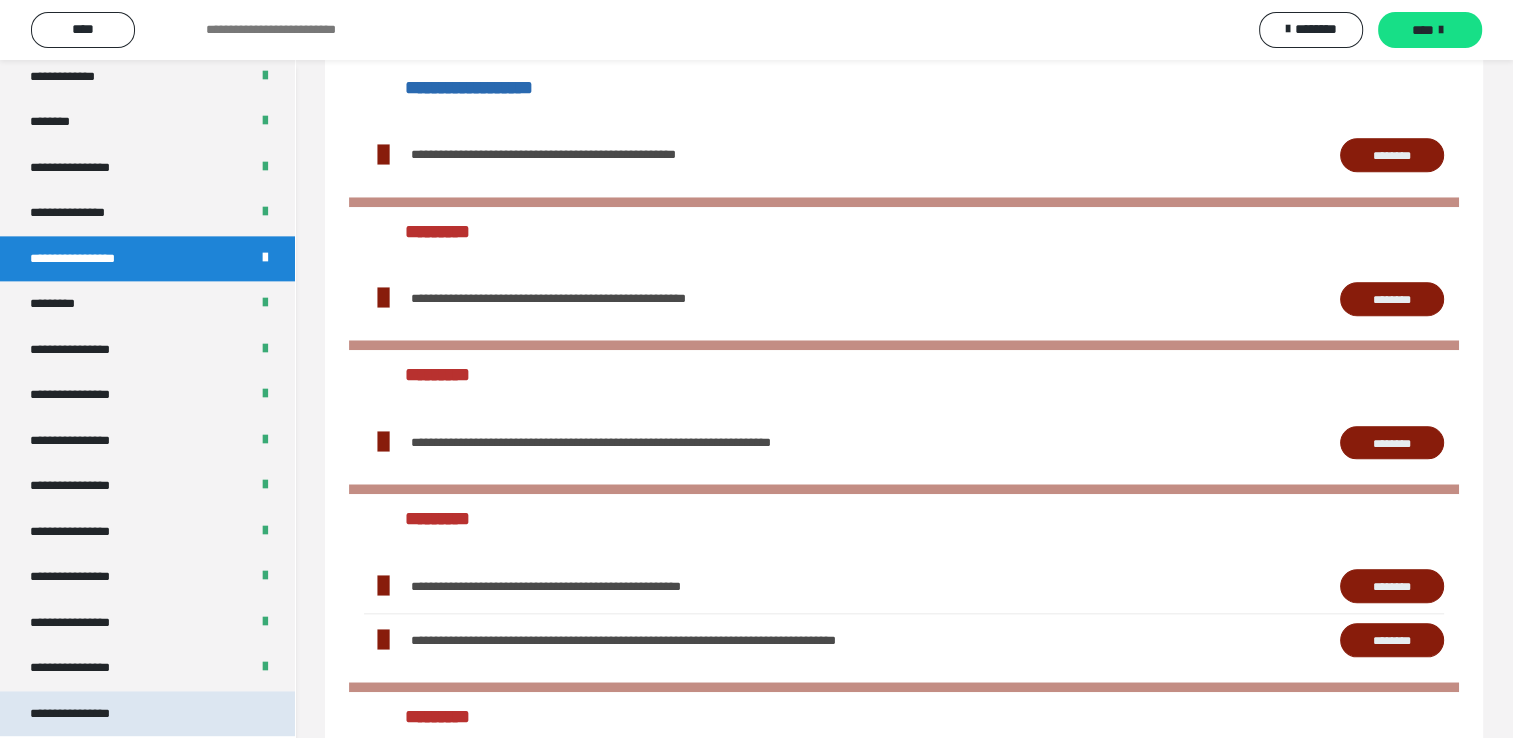 click on "**********" at bounding box center [87, 714] 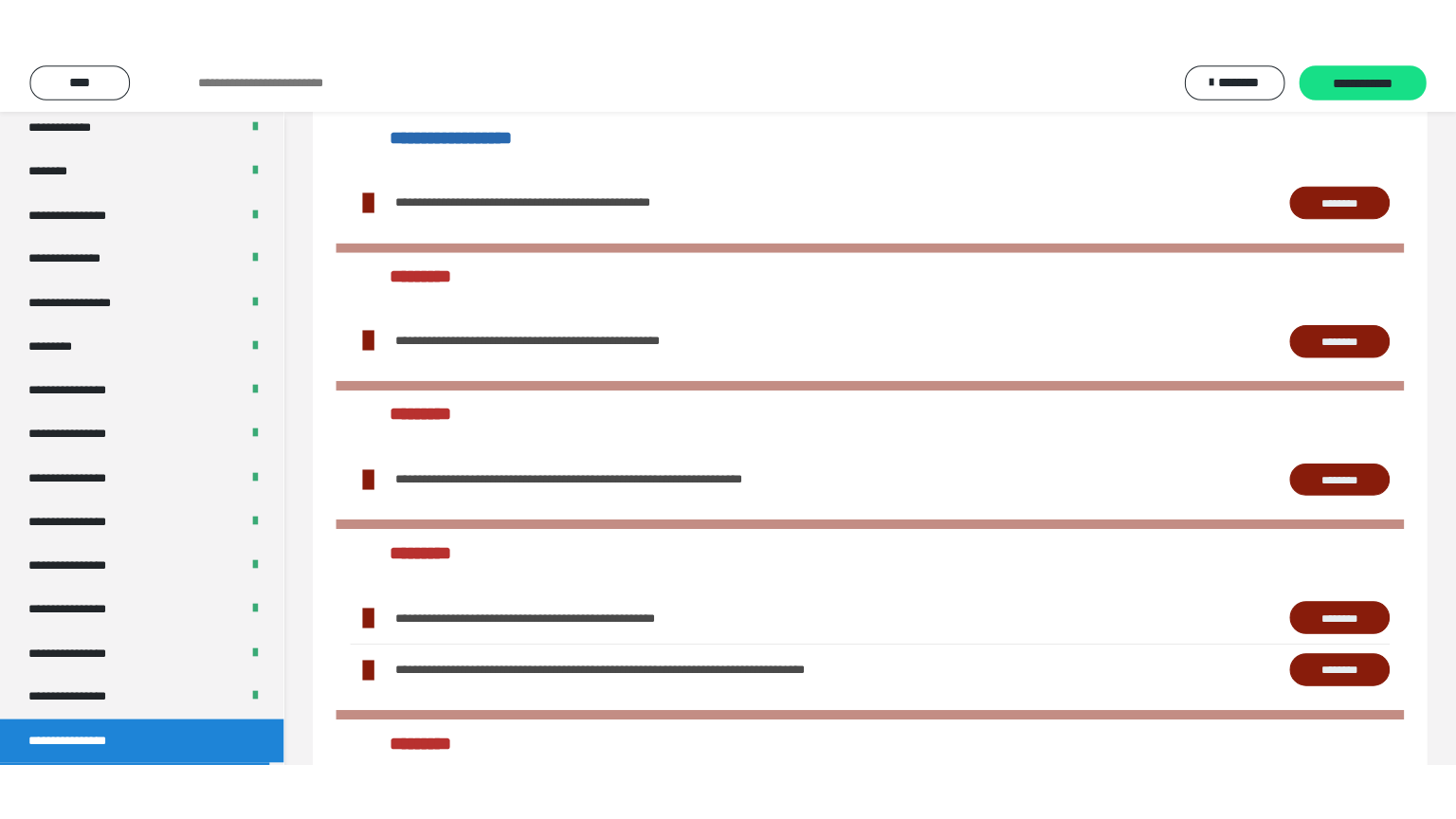 scroll, scrollTop: 57, scrollLeft: 0, axis: vertical 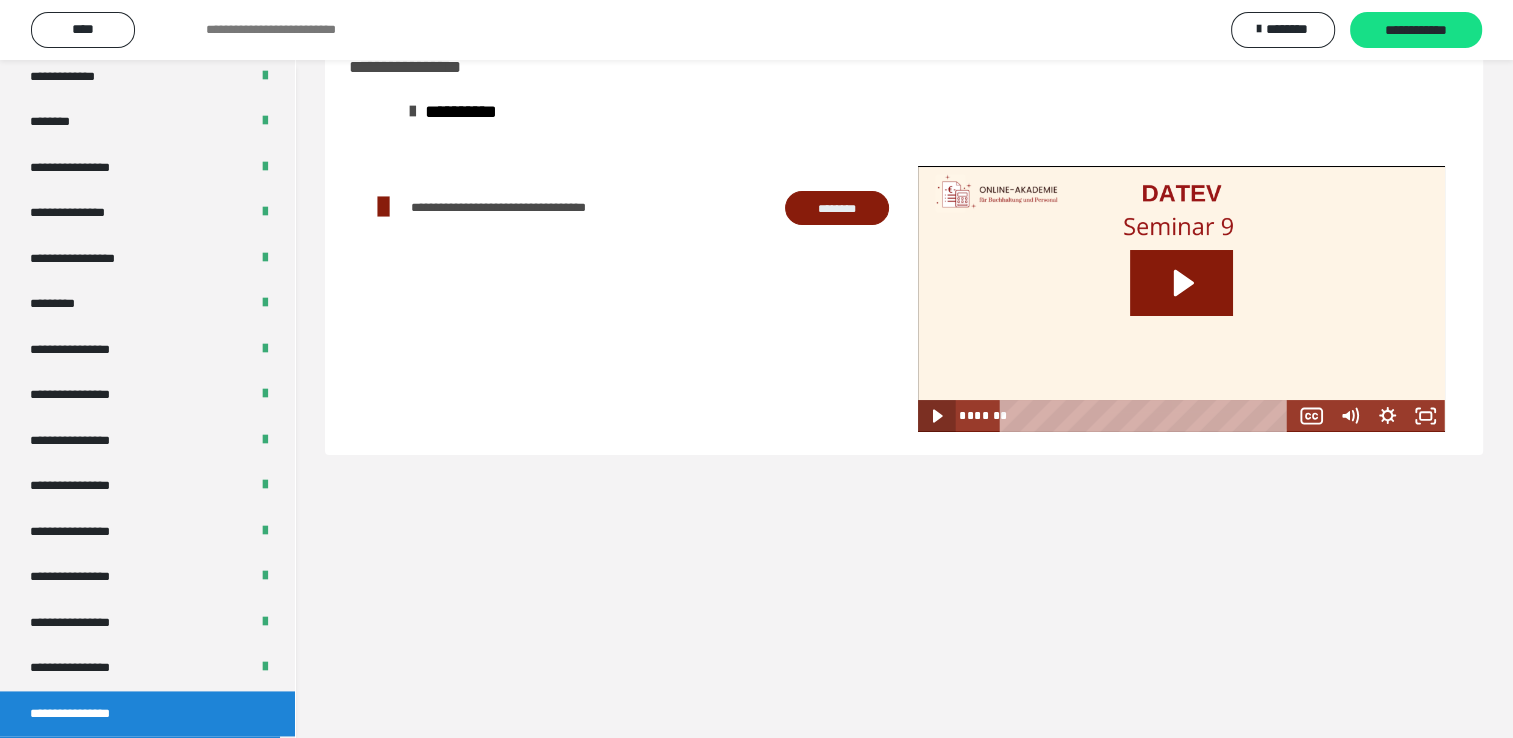 click 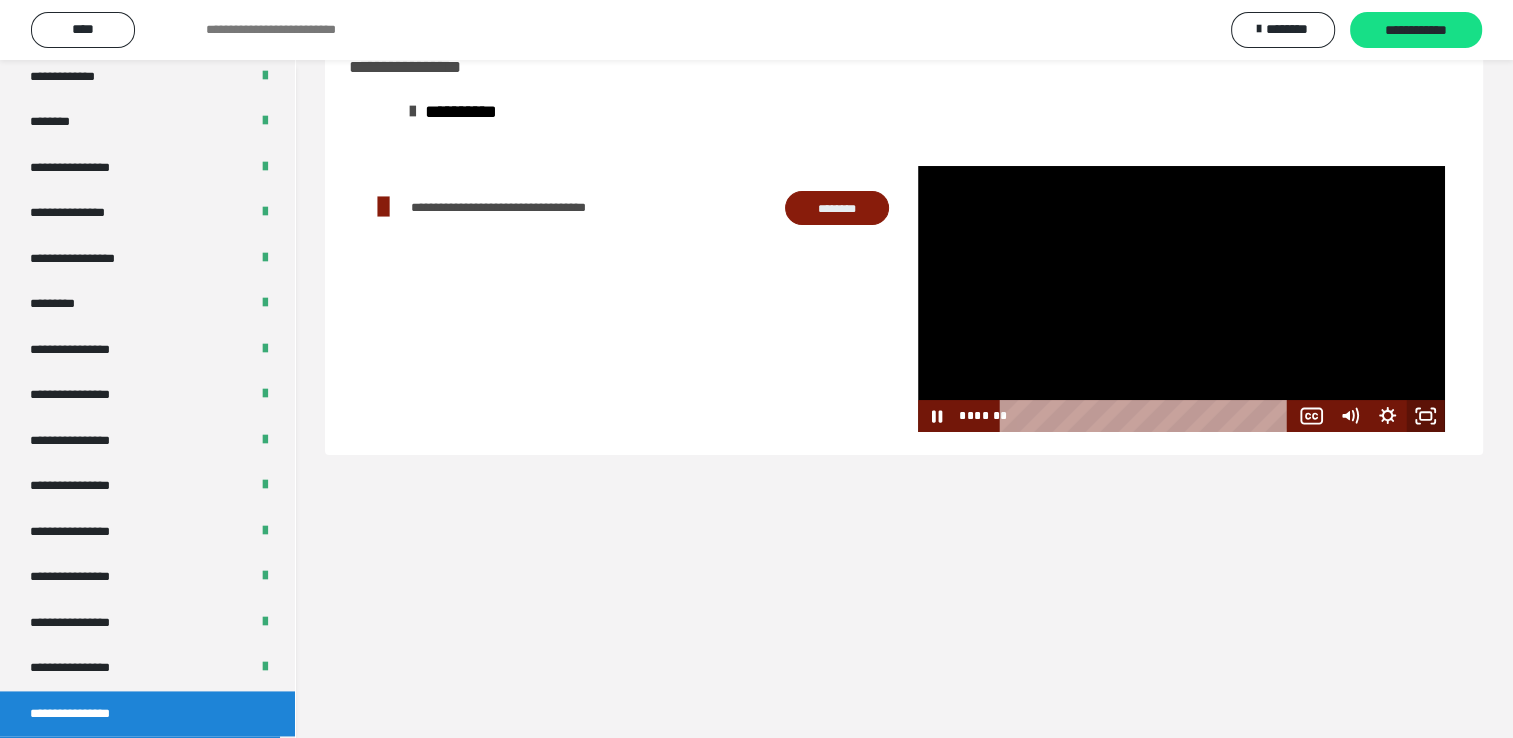 click 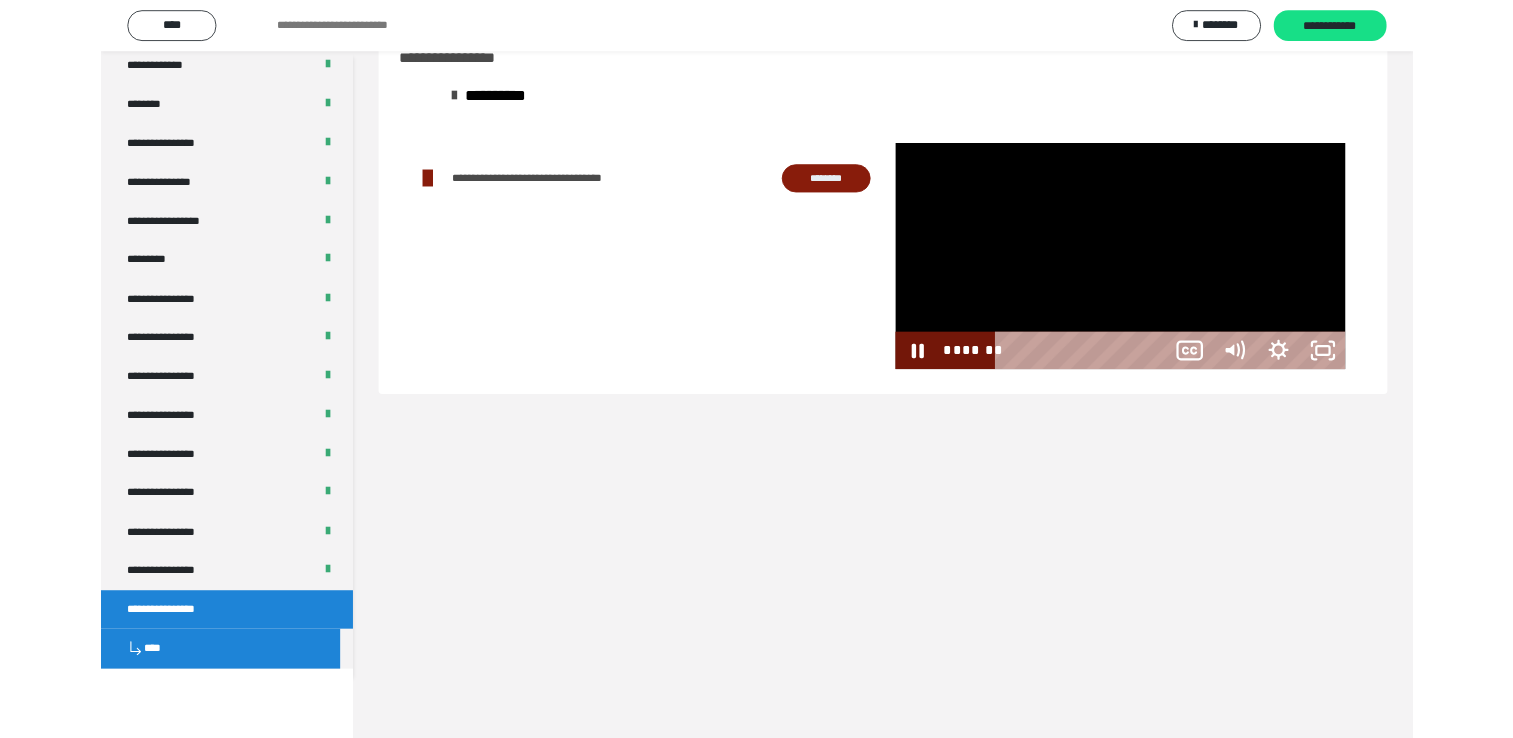 scroll, scrollTop: 2526, scrollLeft: 0, axis: vertical 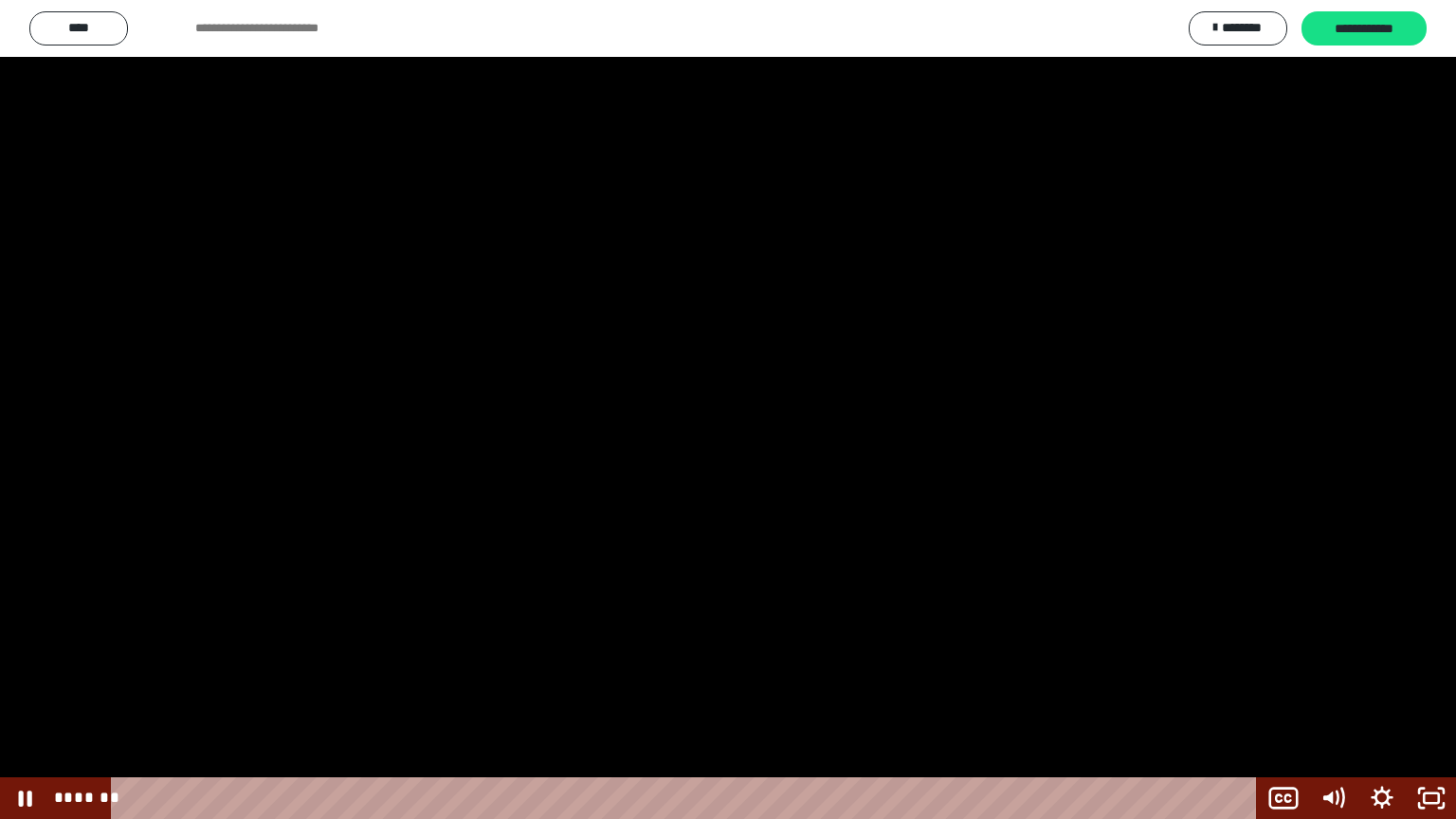 click at bounding box center (728, 410) 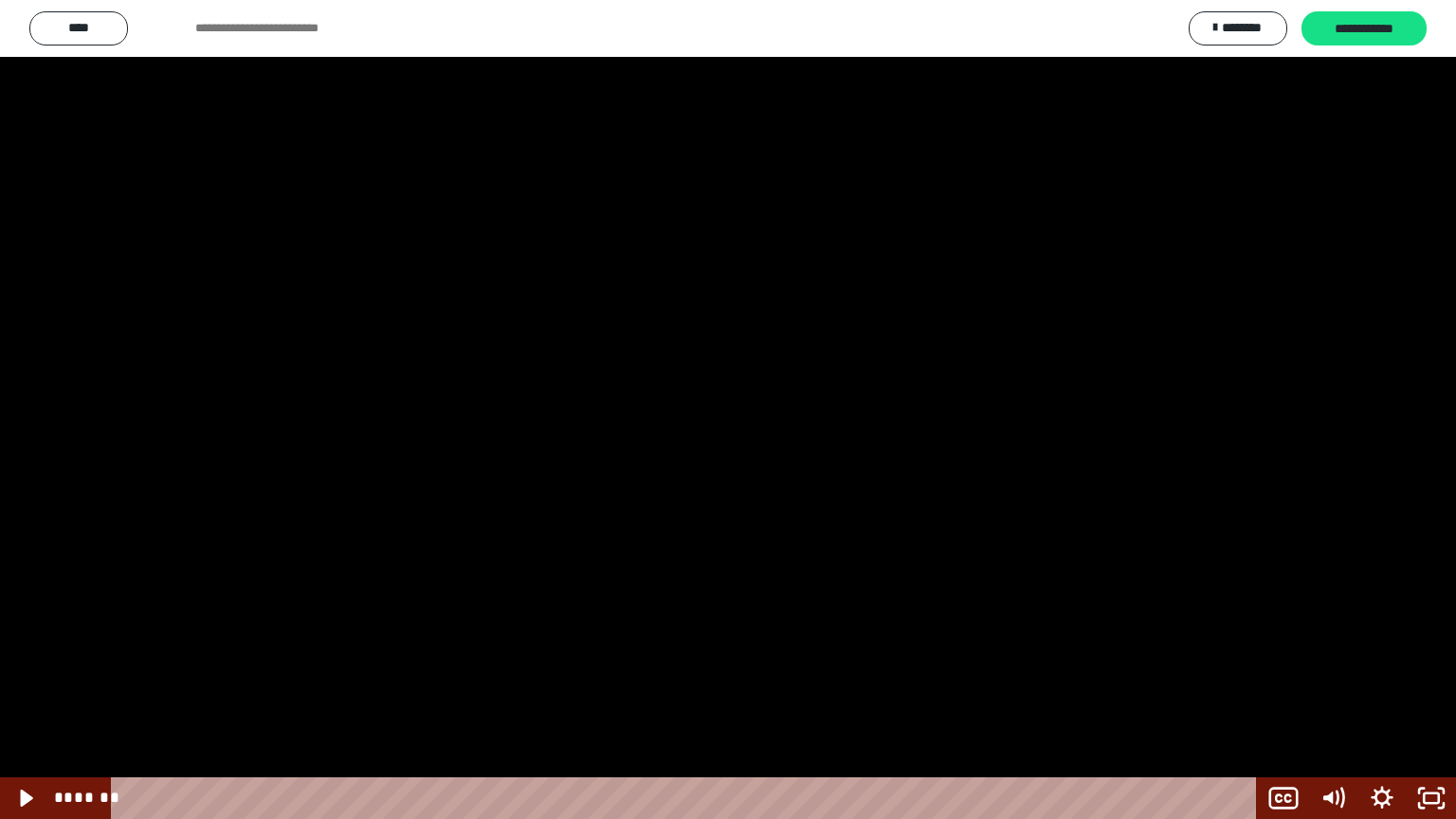 click at bounding box center [728, 410] 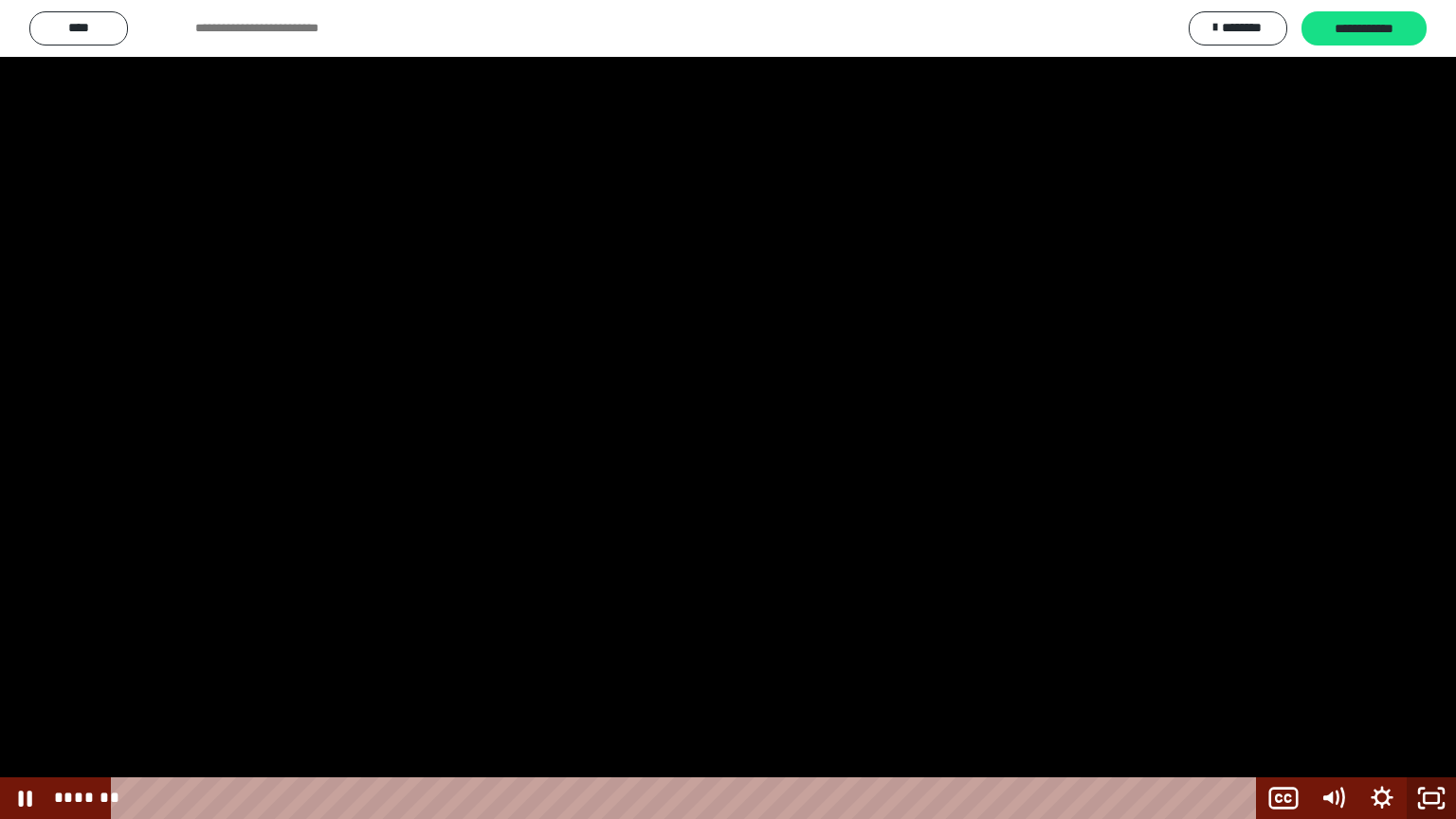 click 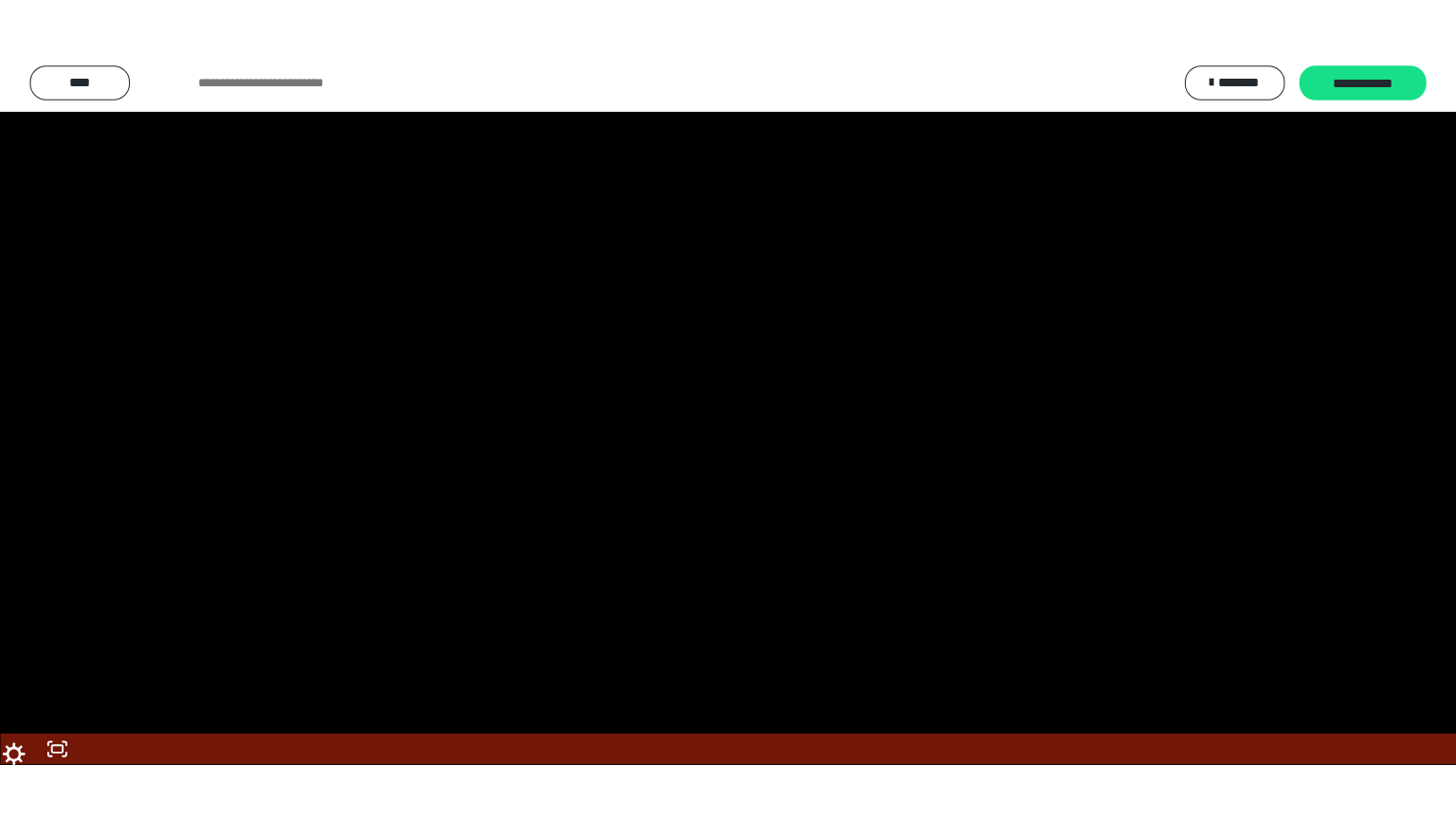 scroll, scrollTop: 2468, scrollLeft: 0, axis: vertical 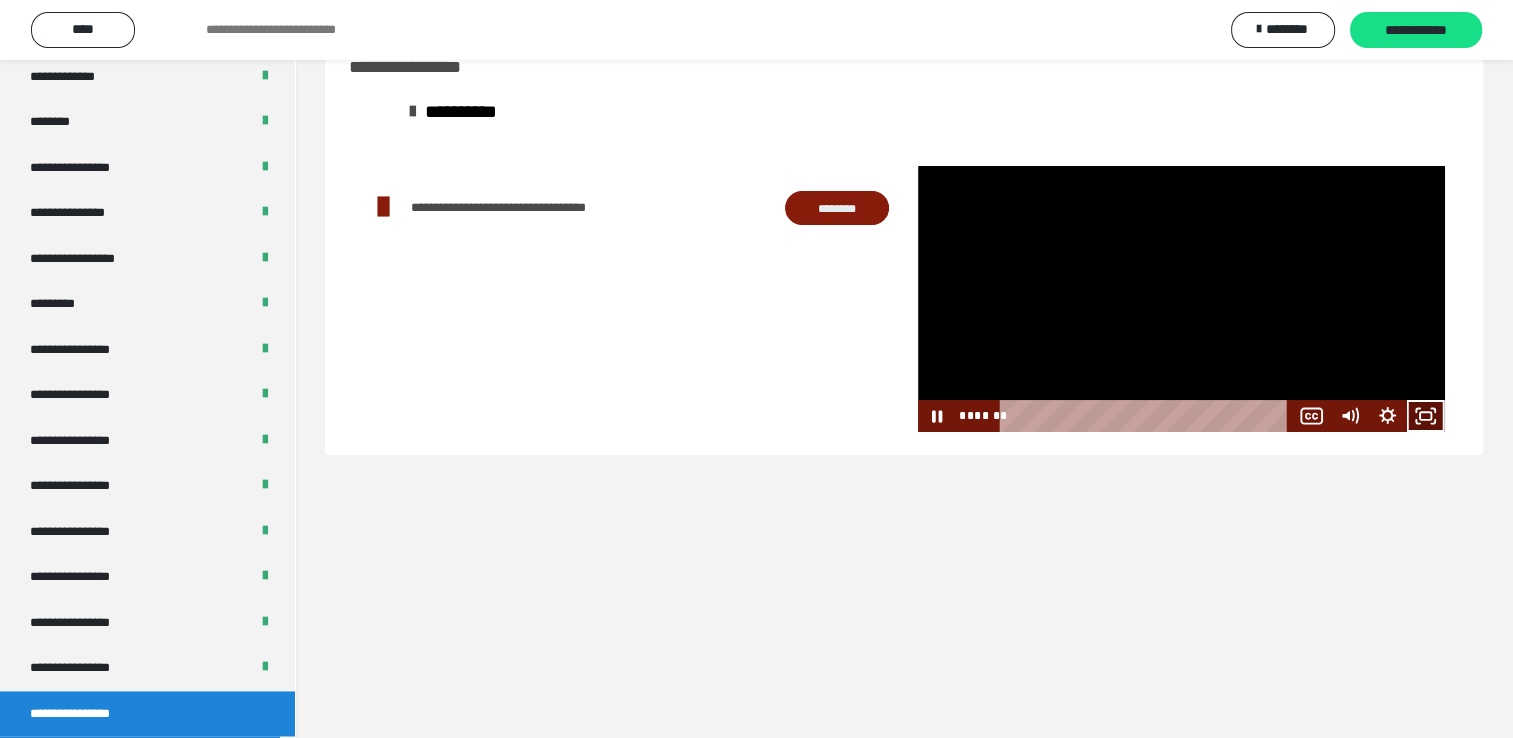 click at bounding box center (1181, 298) 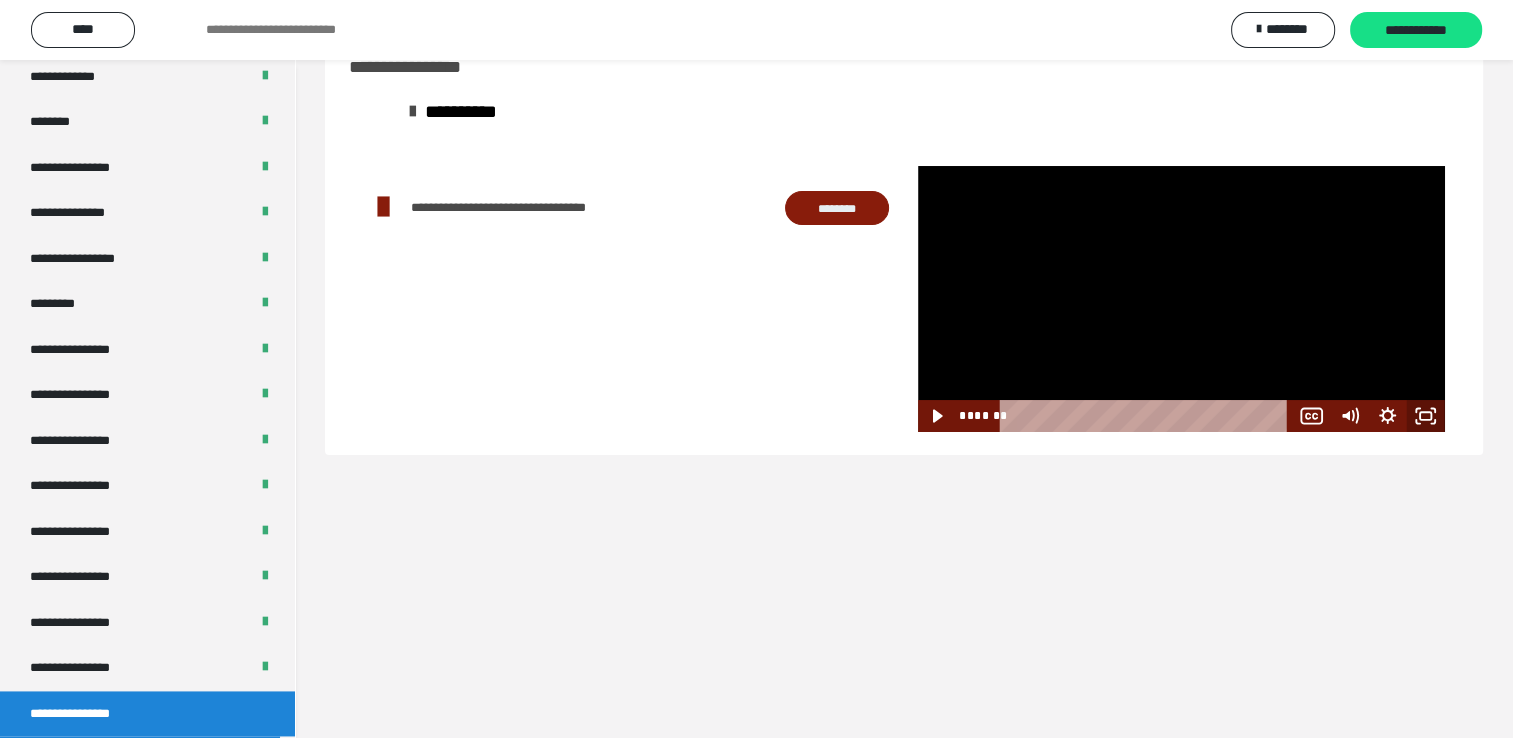 click 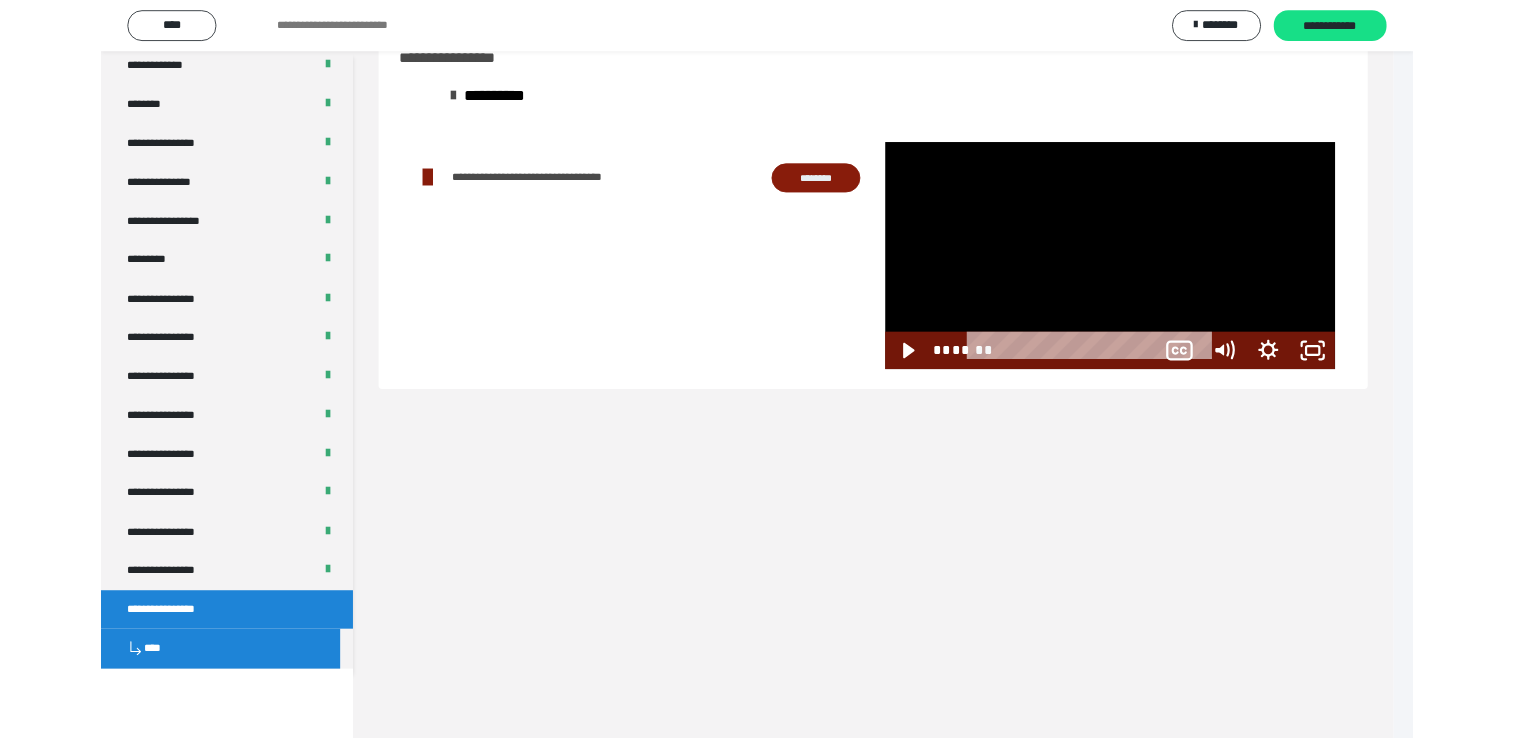 scroll, scrollTop: 2526, scrollLeft: 0, axis: vertical 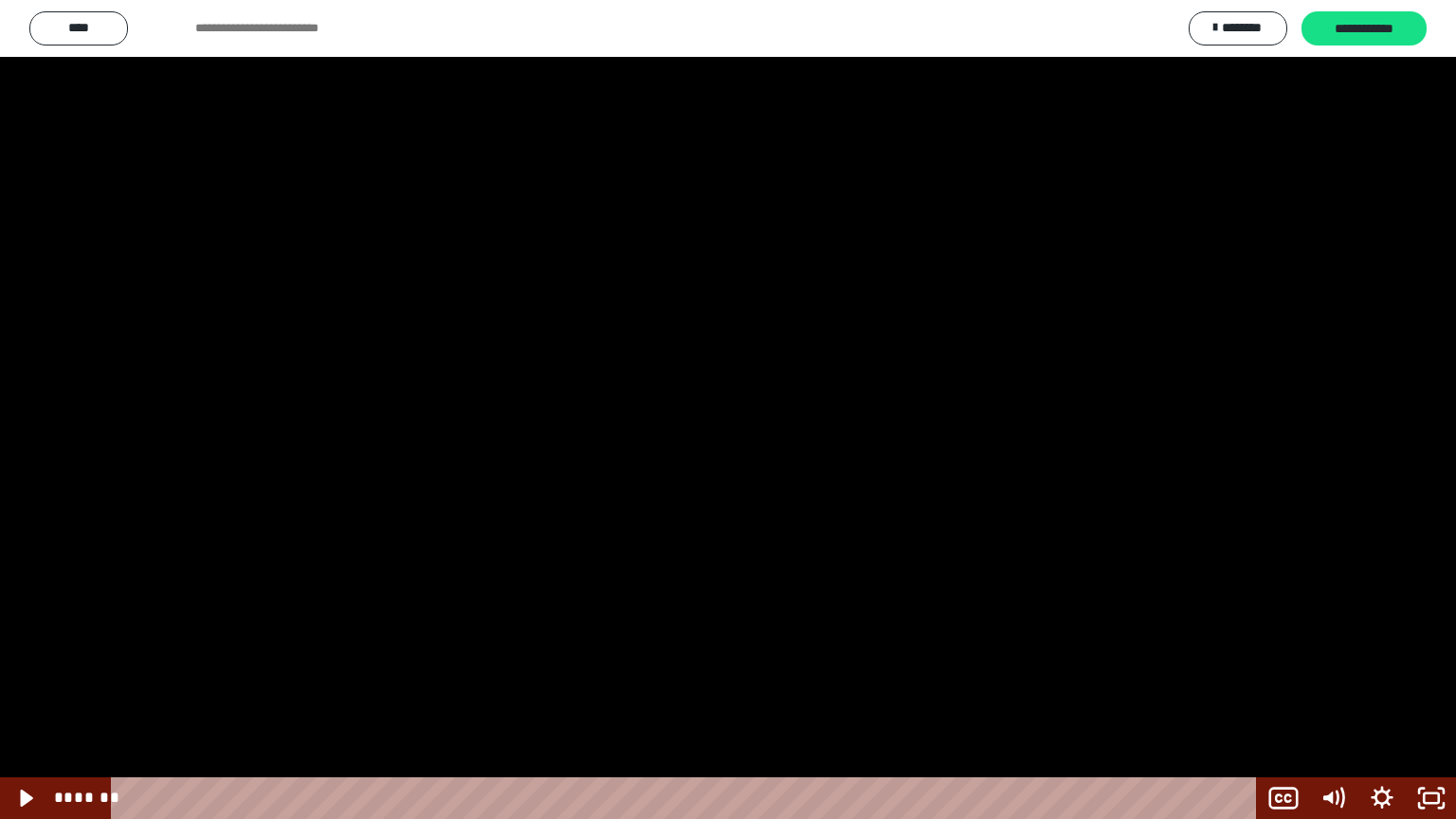 click at bounding box center (728, 410) 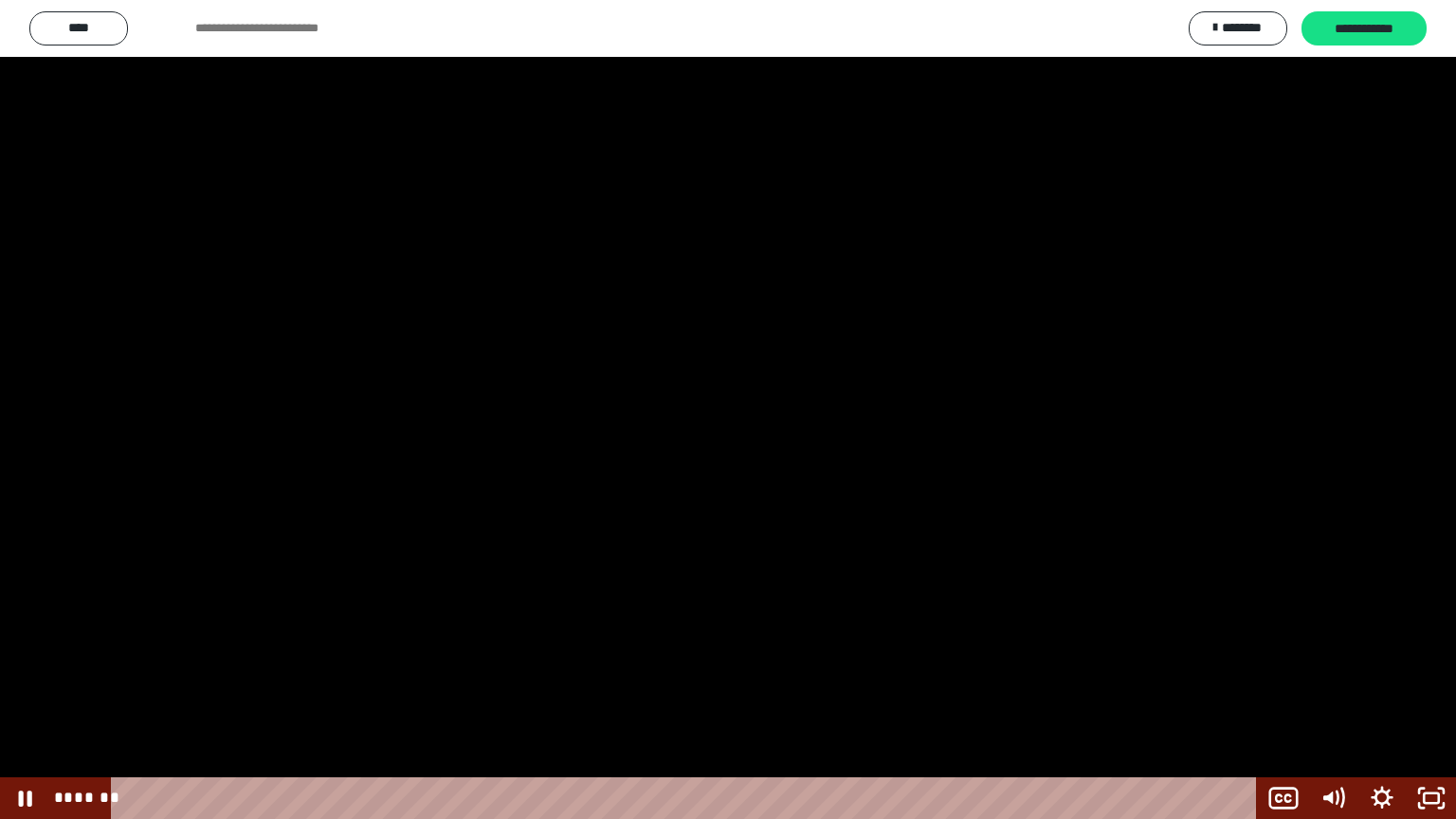 click at bounding box center (728, 410) 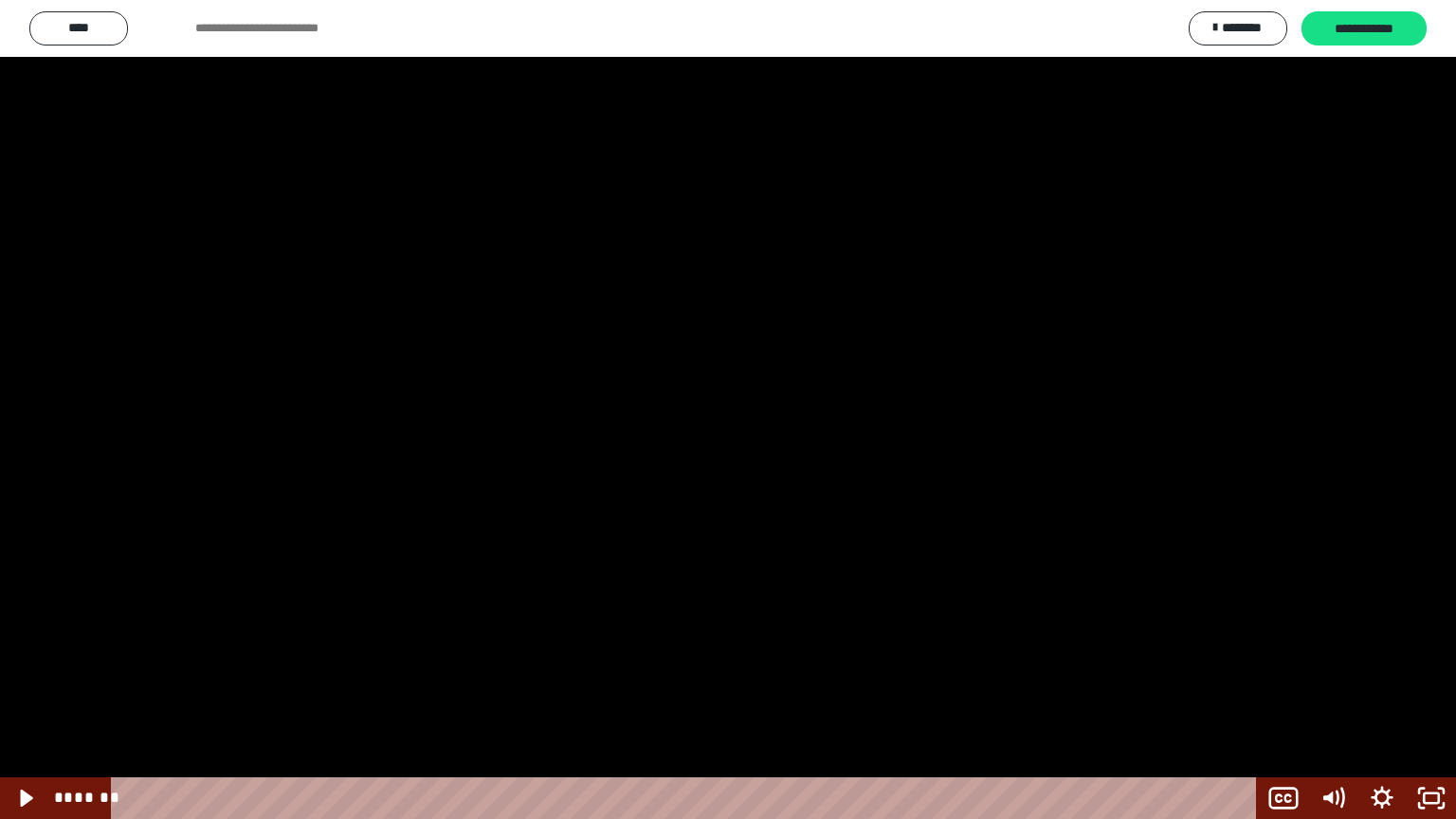 click at bounding box center [728, 410] 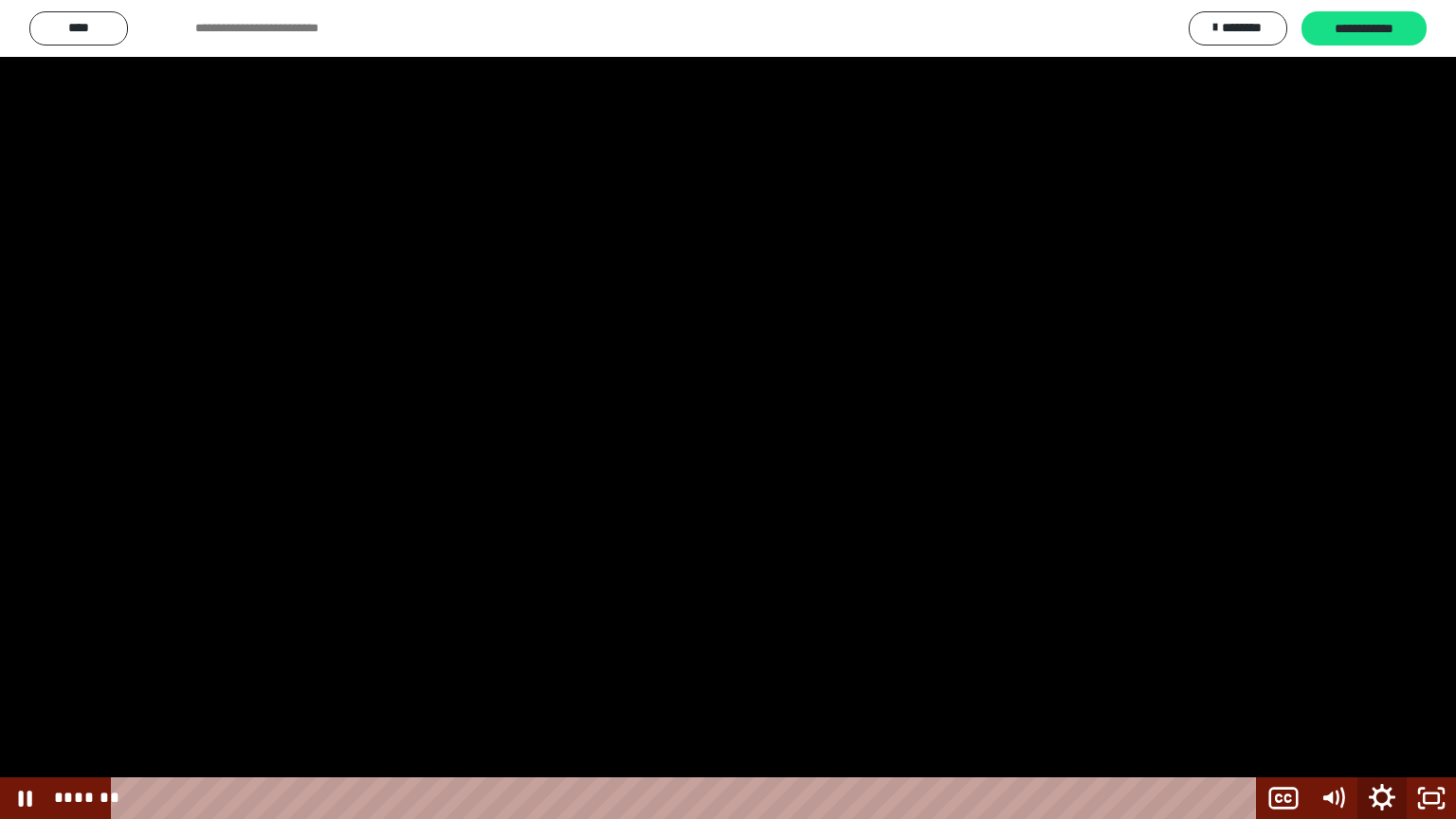 click 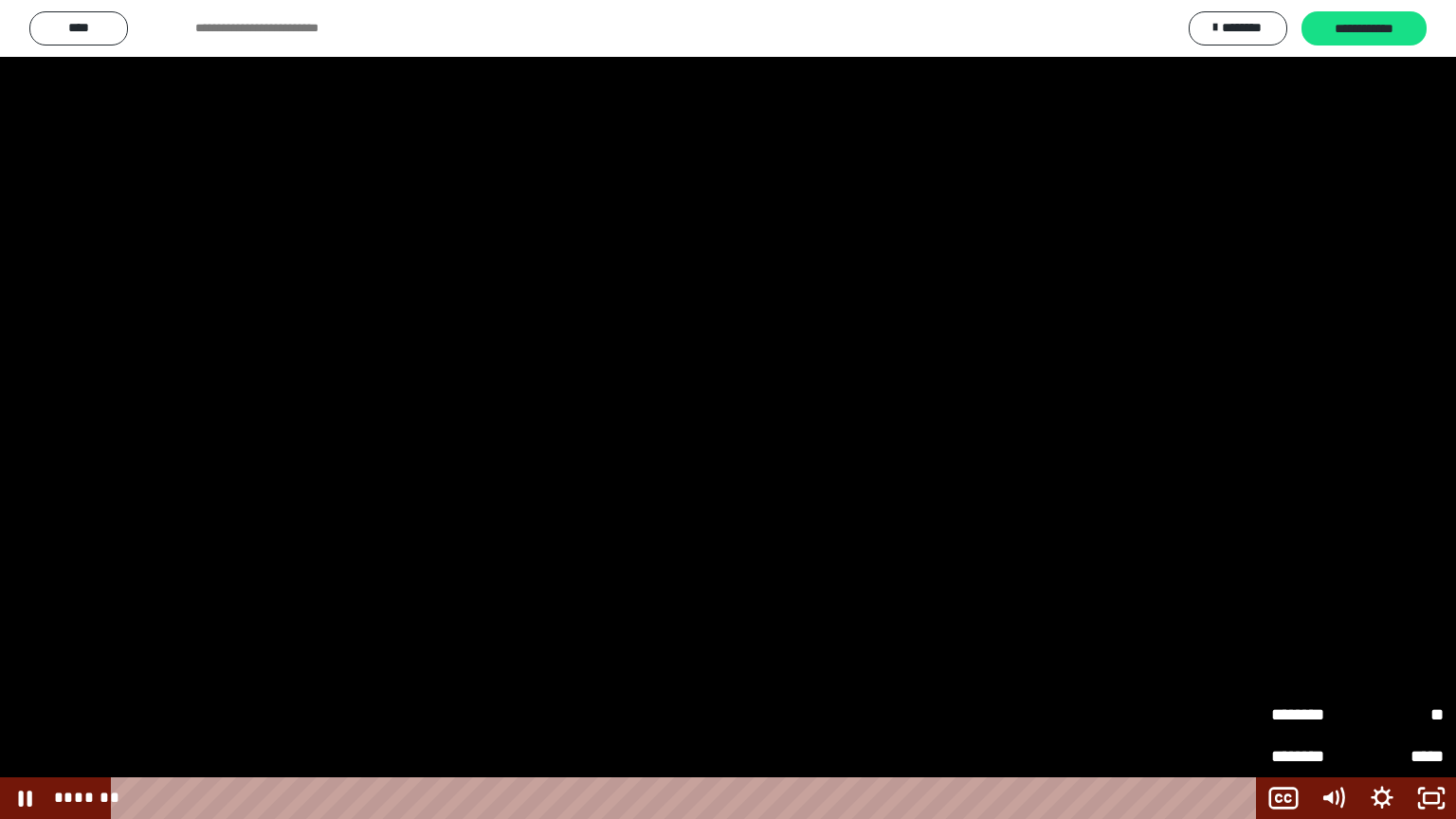 click on "**" at bounding box center (1400, 715) 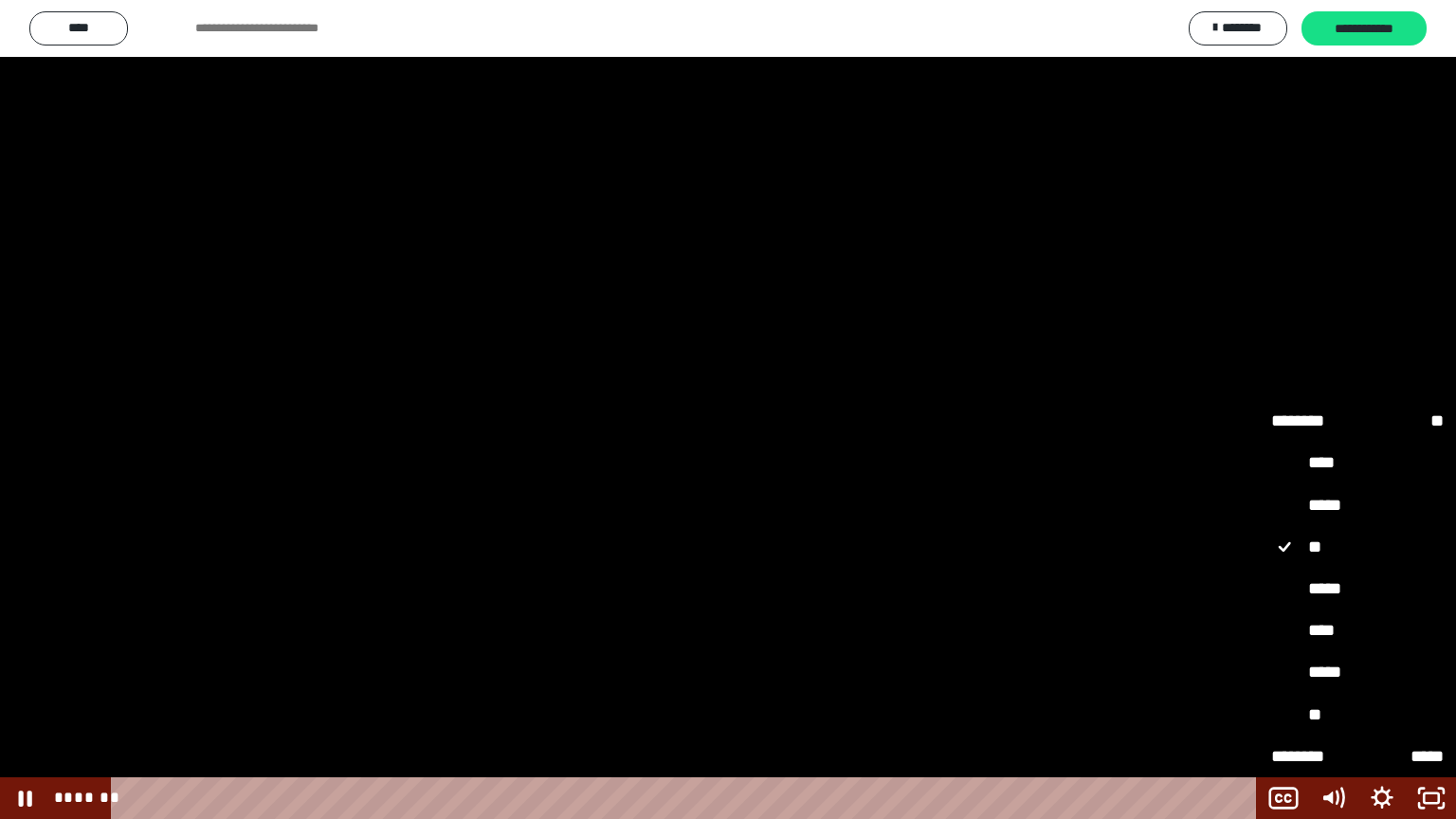 click on "****" at bounding box center [1357, 631] 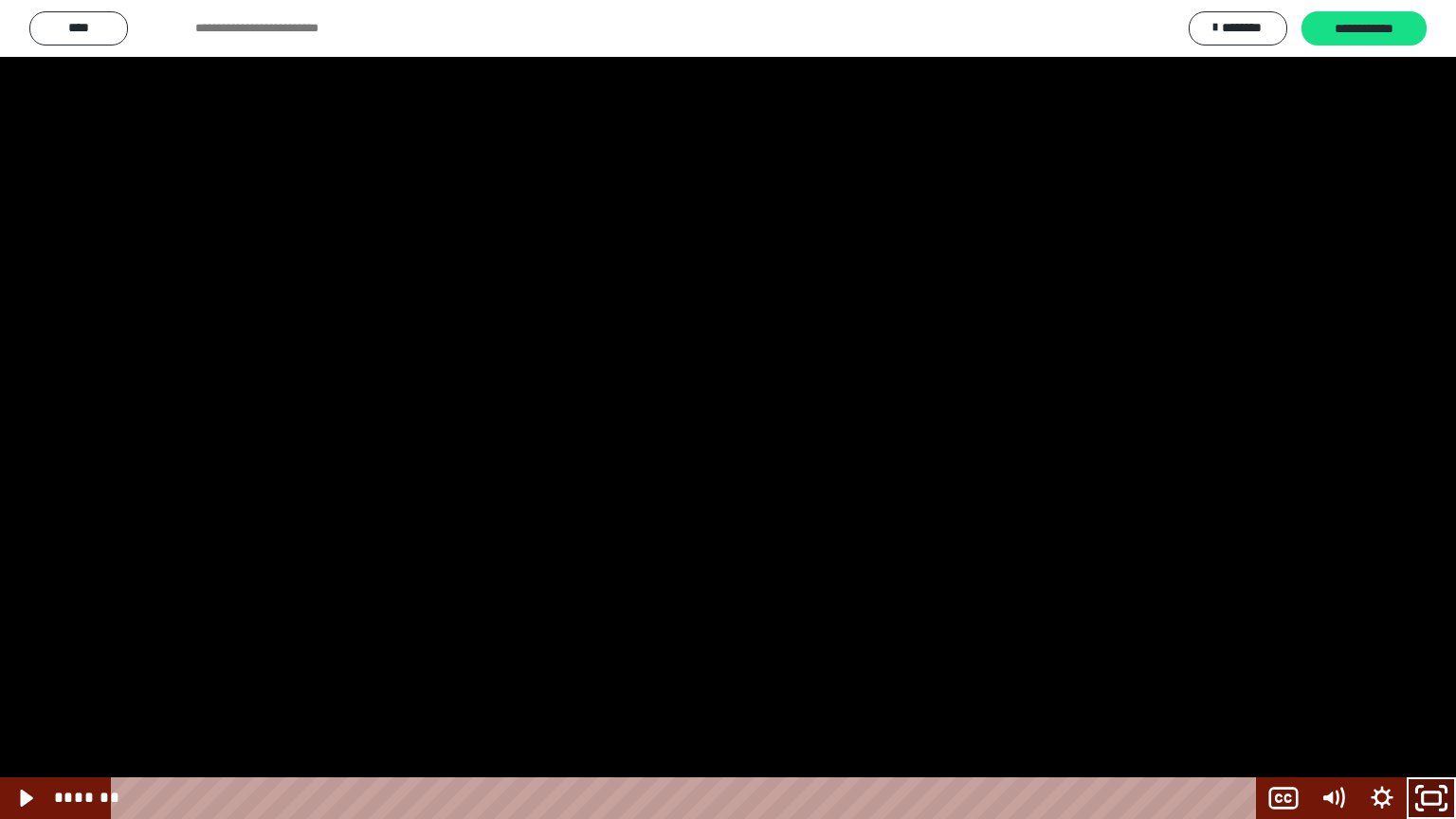 click 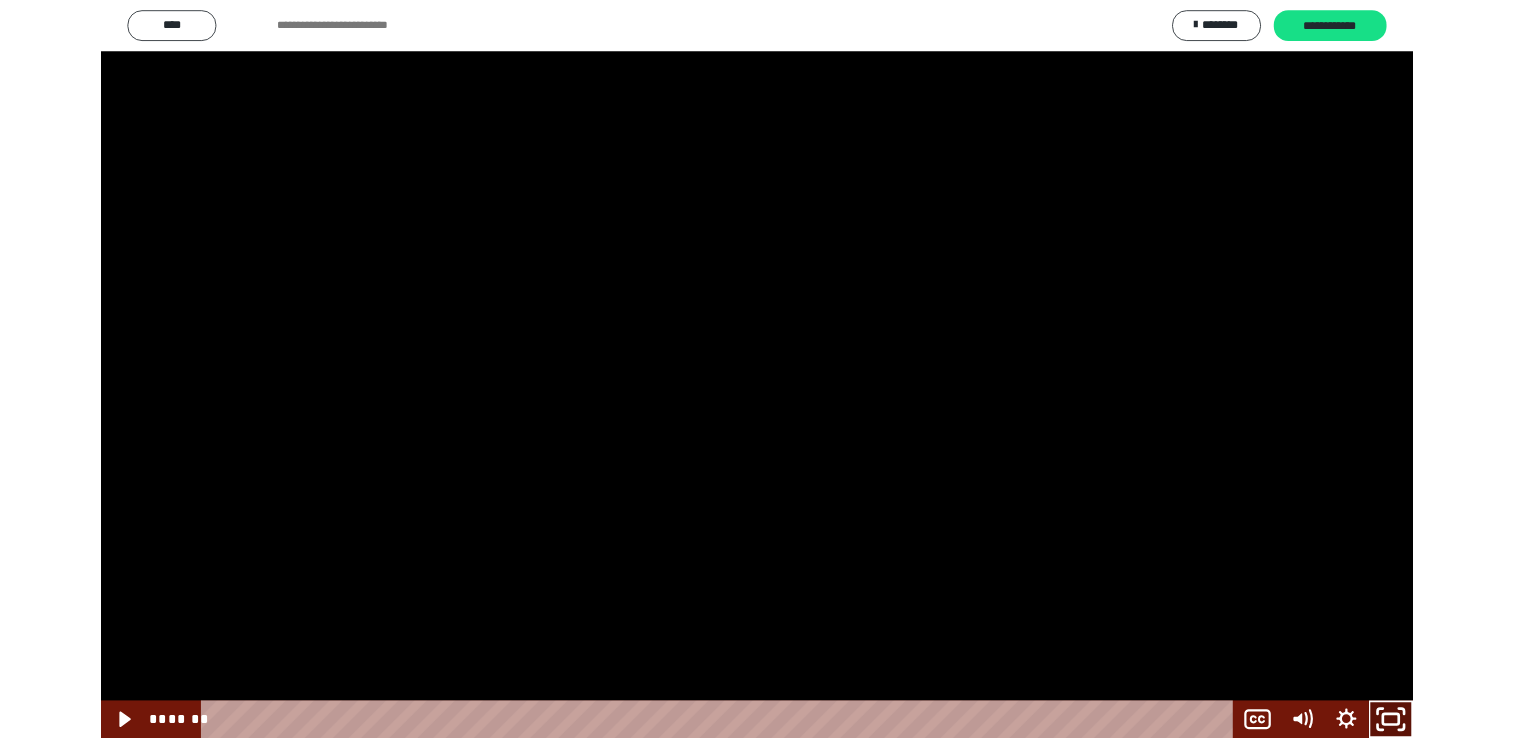 scroll, scrollTop: 2604, scrollLeft: 0, axis: vertical 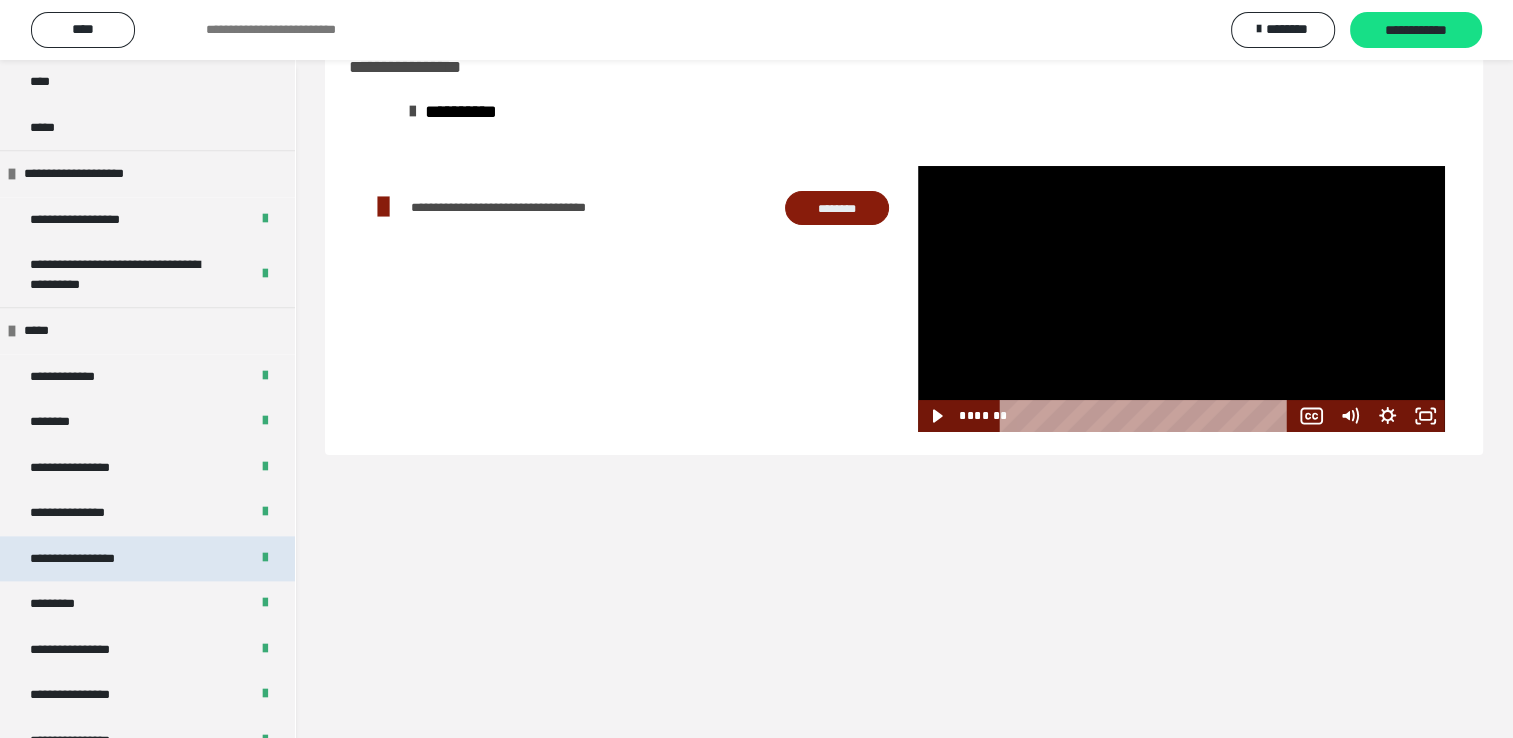 click on "**********" at bounding box center [93, 559] 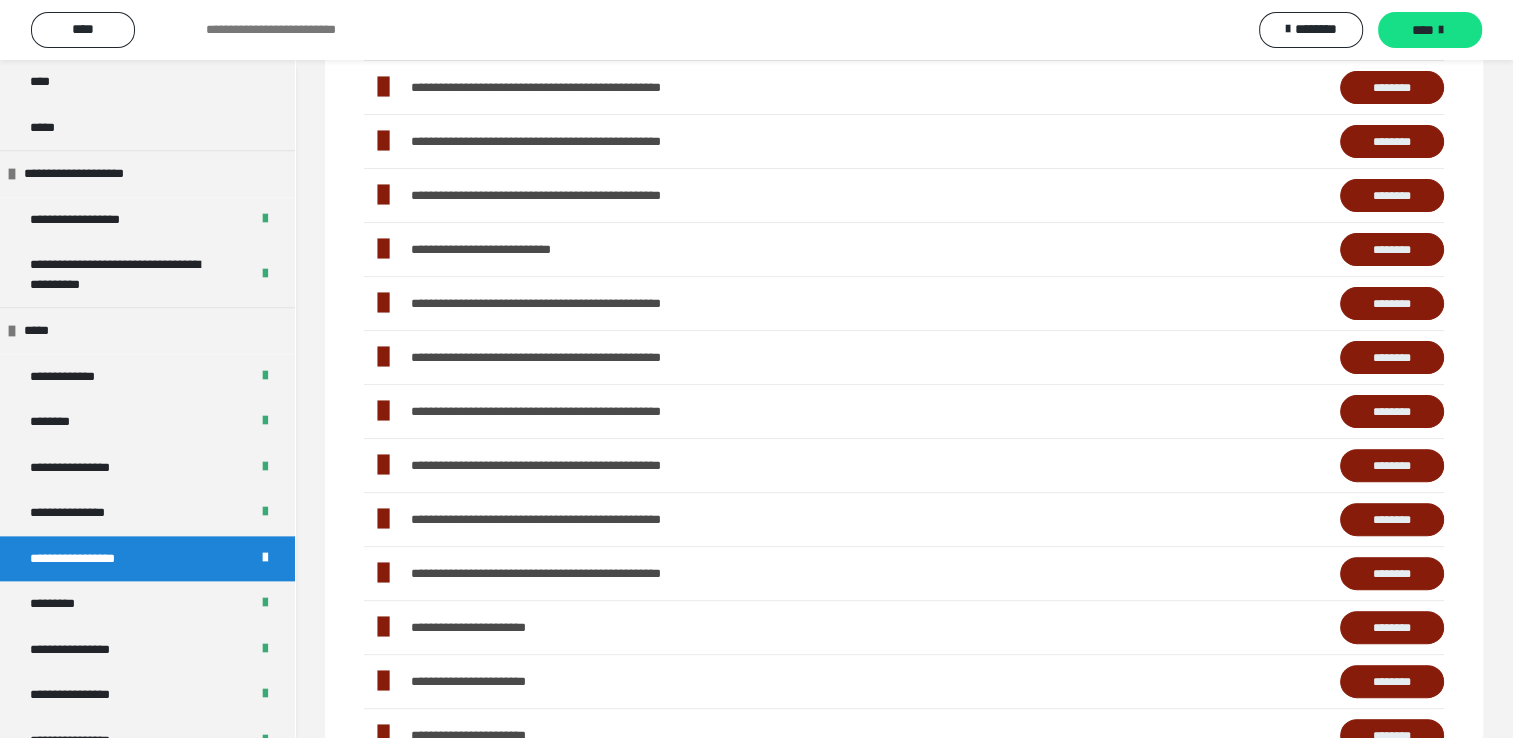 scroll, scrollTop: 660, scrollLeft: 0, axis: vertical 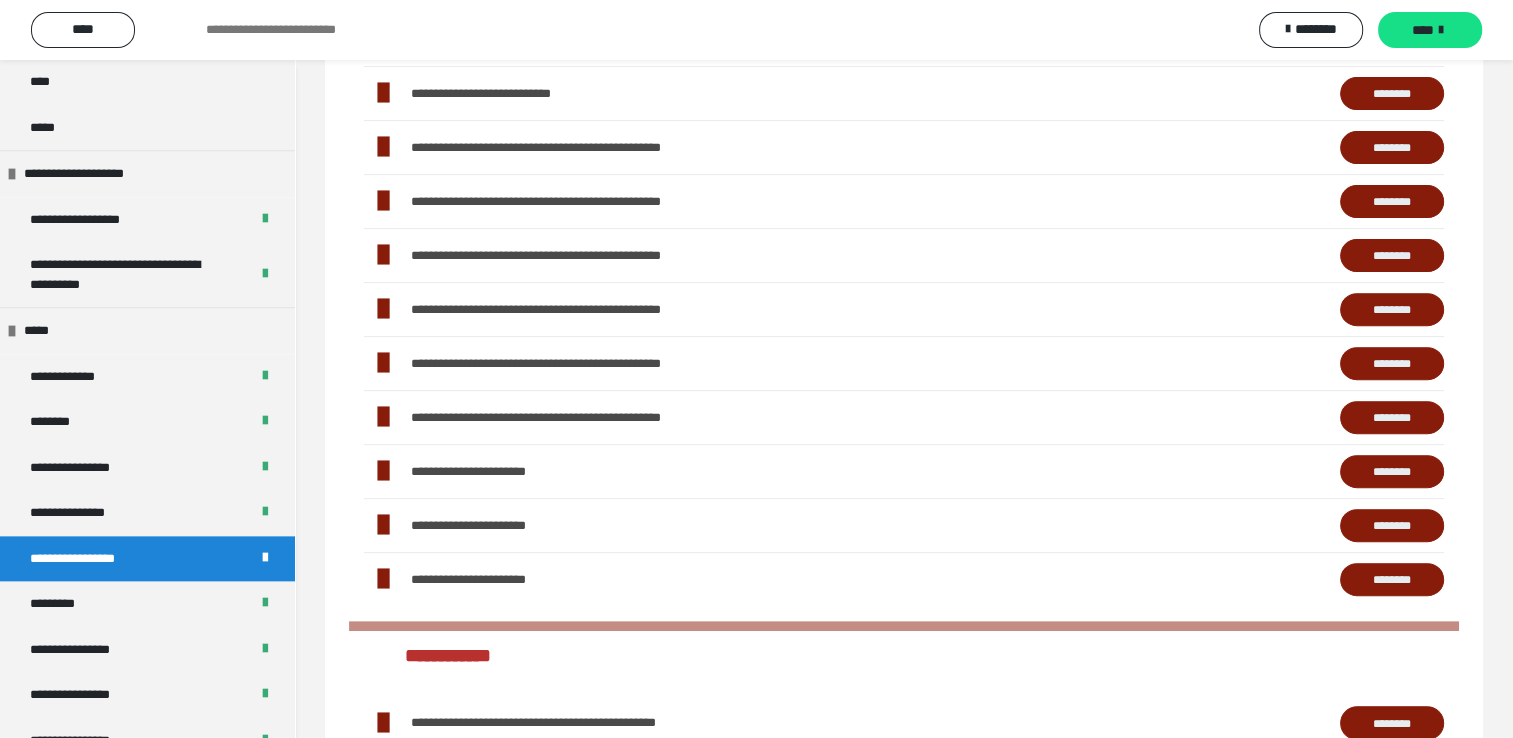click on "********" at bounding box center (1392, 580) 